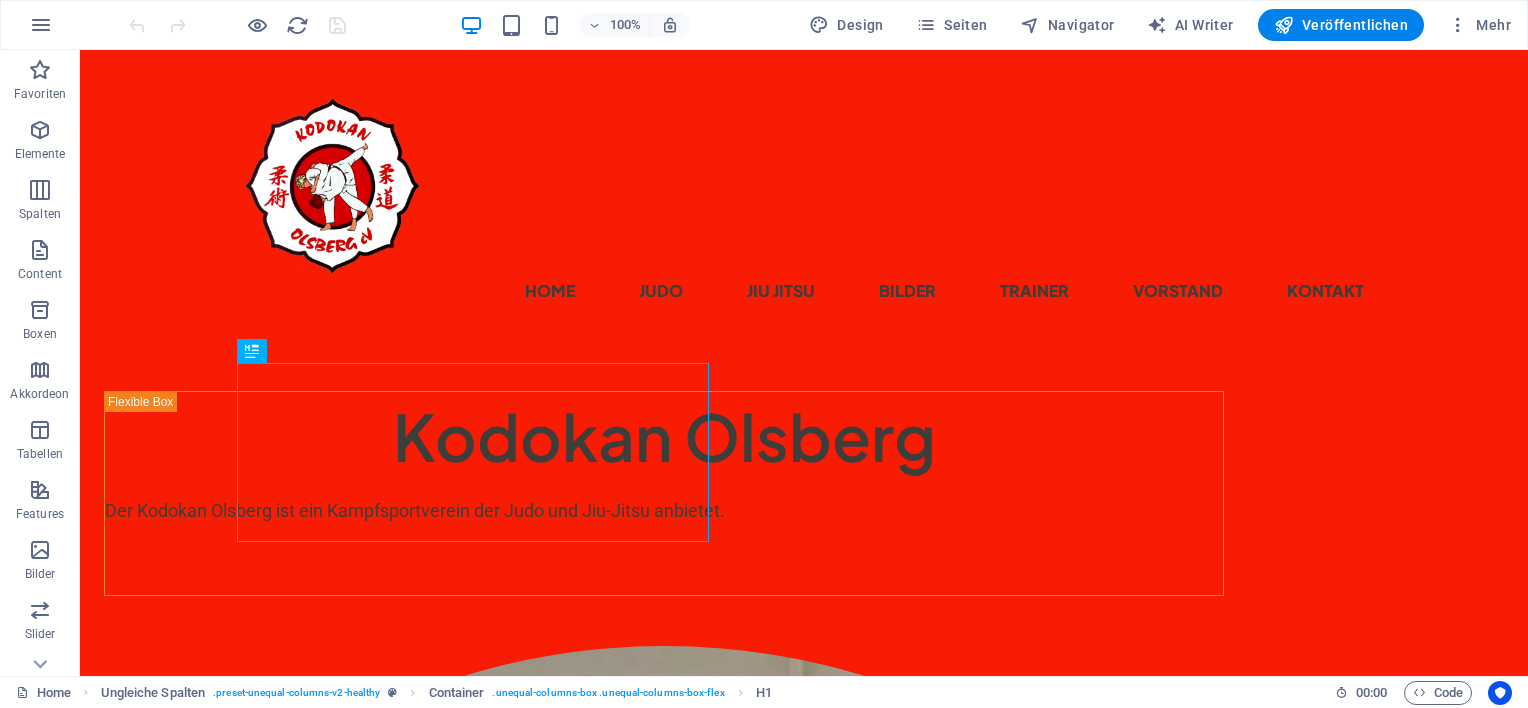scroll, scrollTop: 0, scrollLeft: 0, axis: both 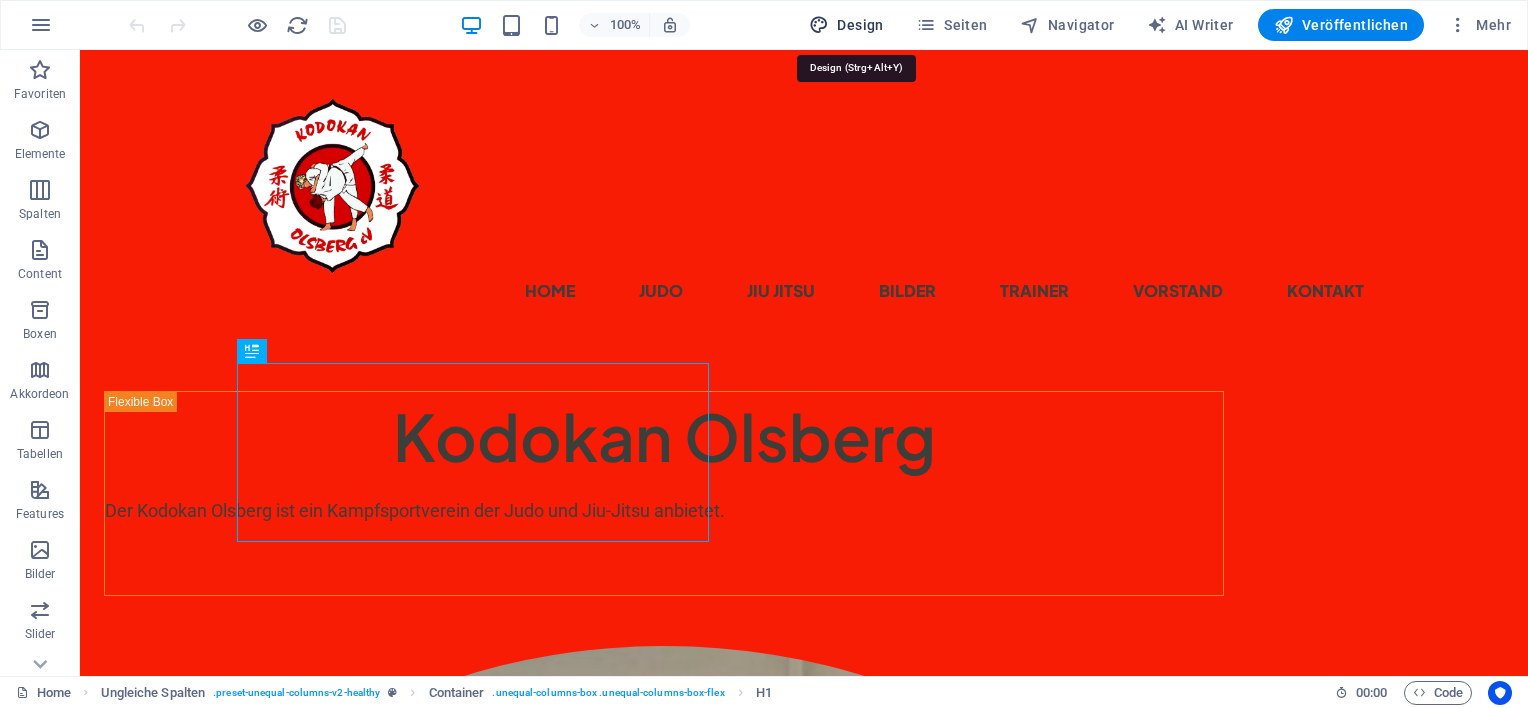 click on "Design" at bounding box center (846, 25) 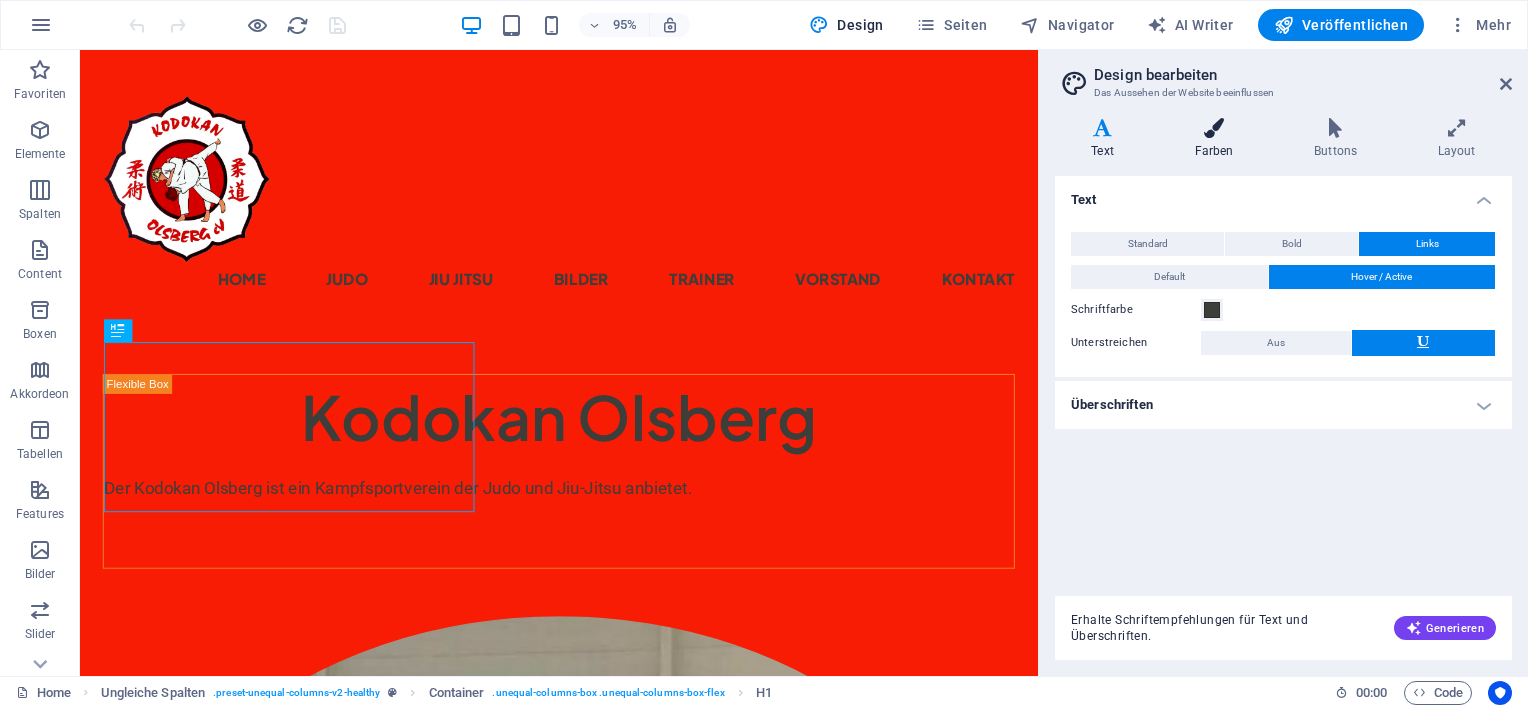 click at bounding box center (1214, 128) 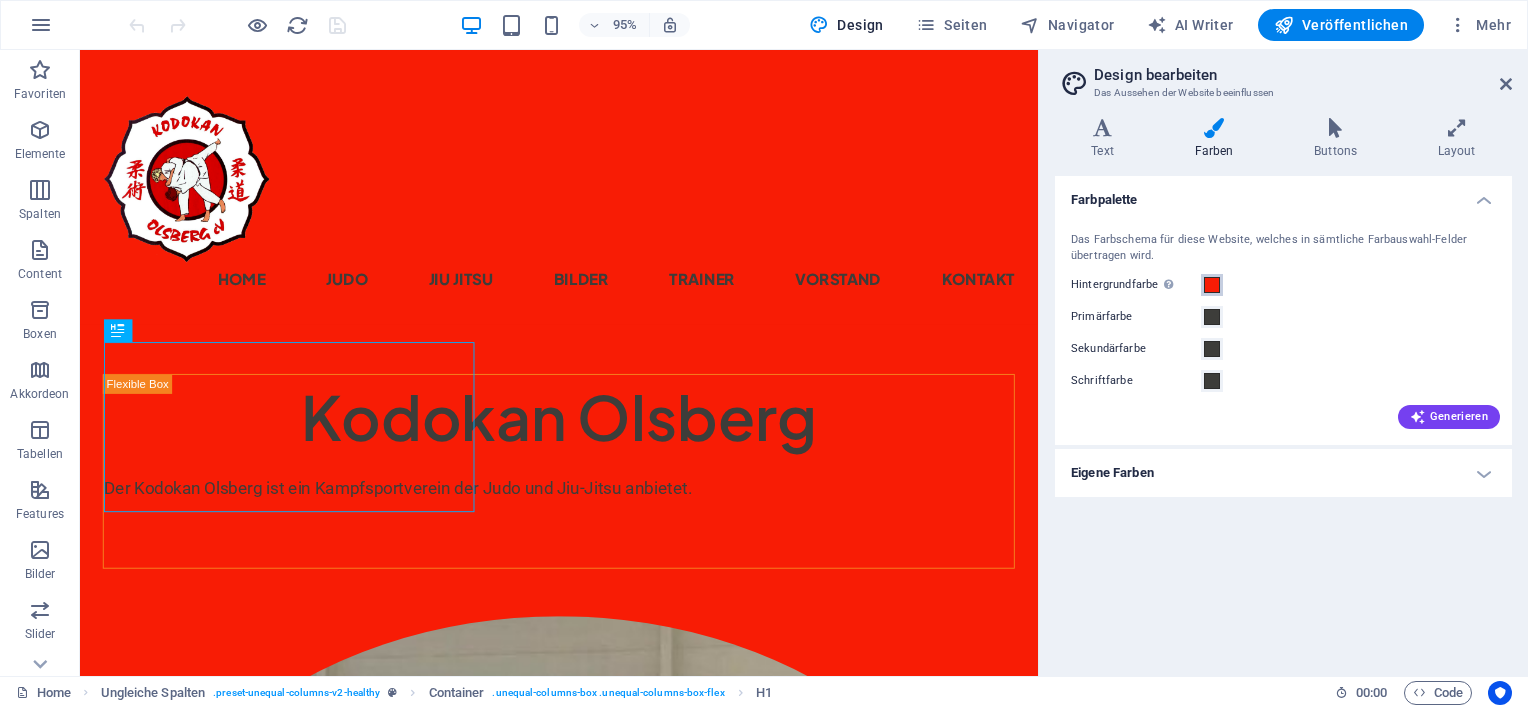 click at bounding box center (1212, 285) 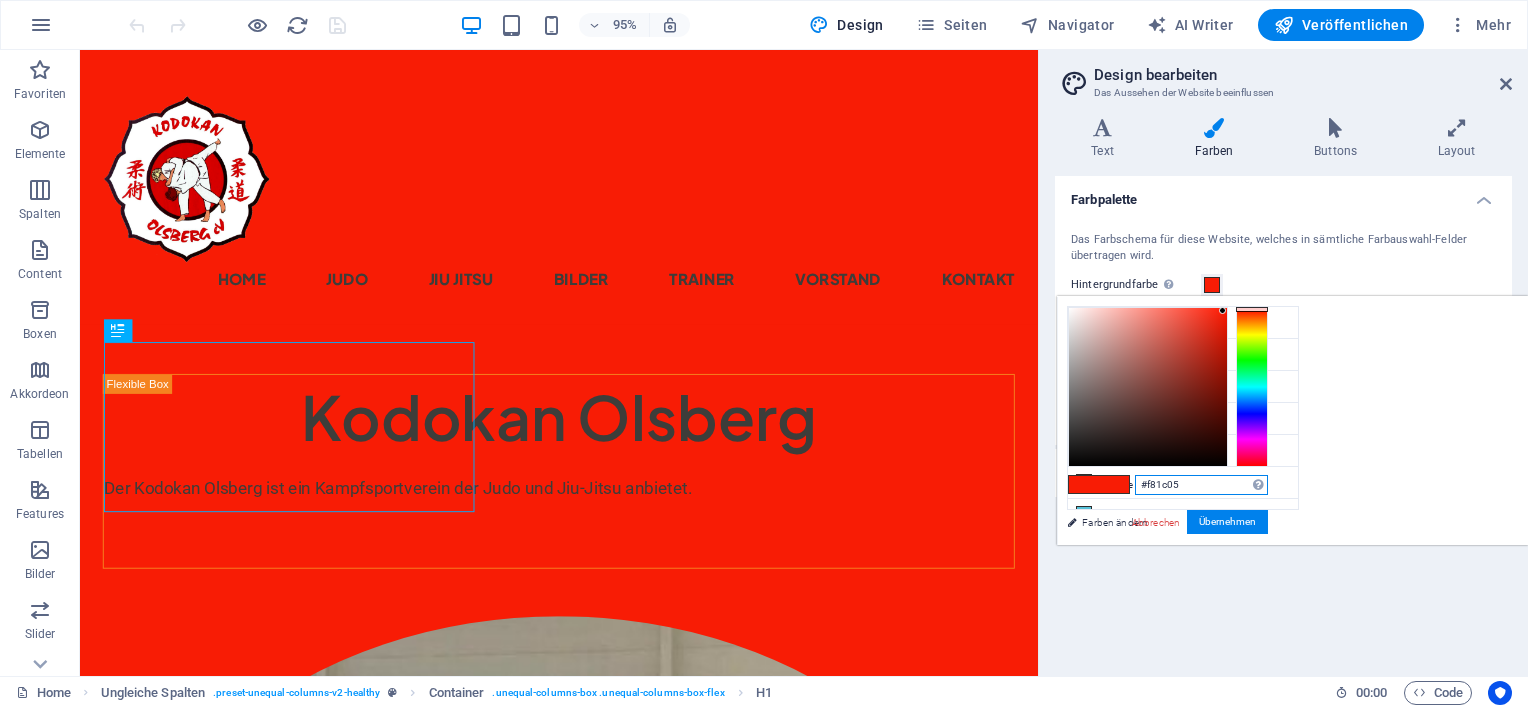 click on "#f81c05" at bounding box center (1201, 485) 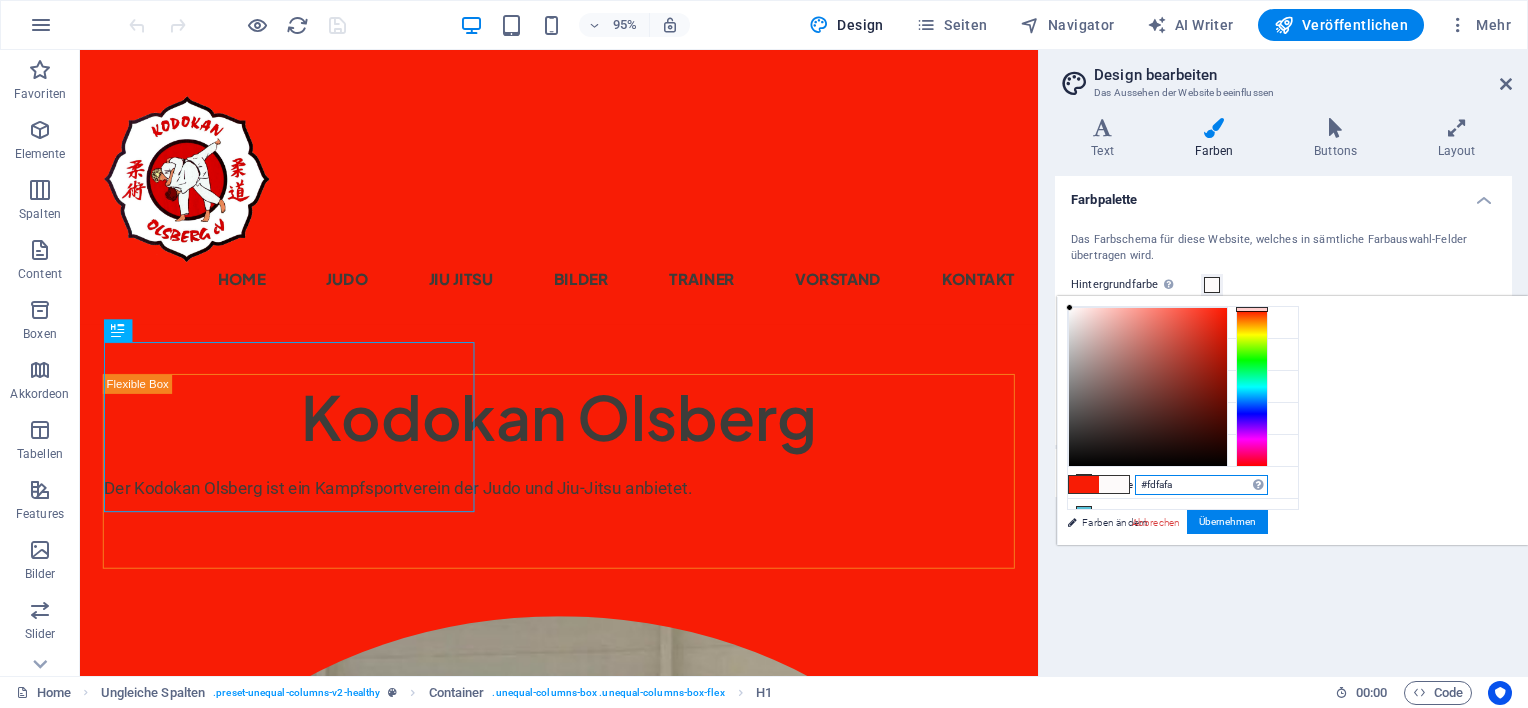 click at bounding box center (1148, 387) 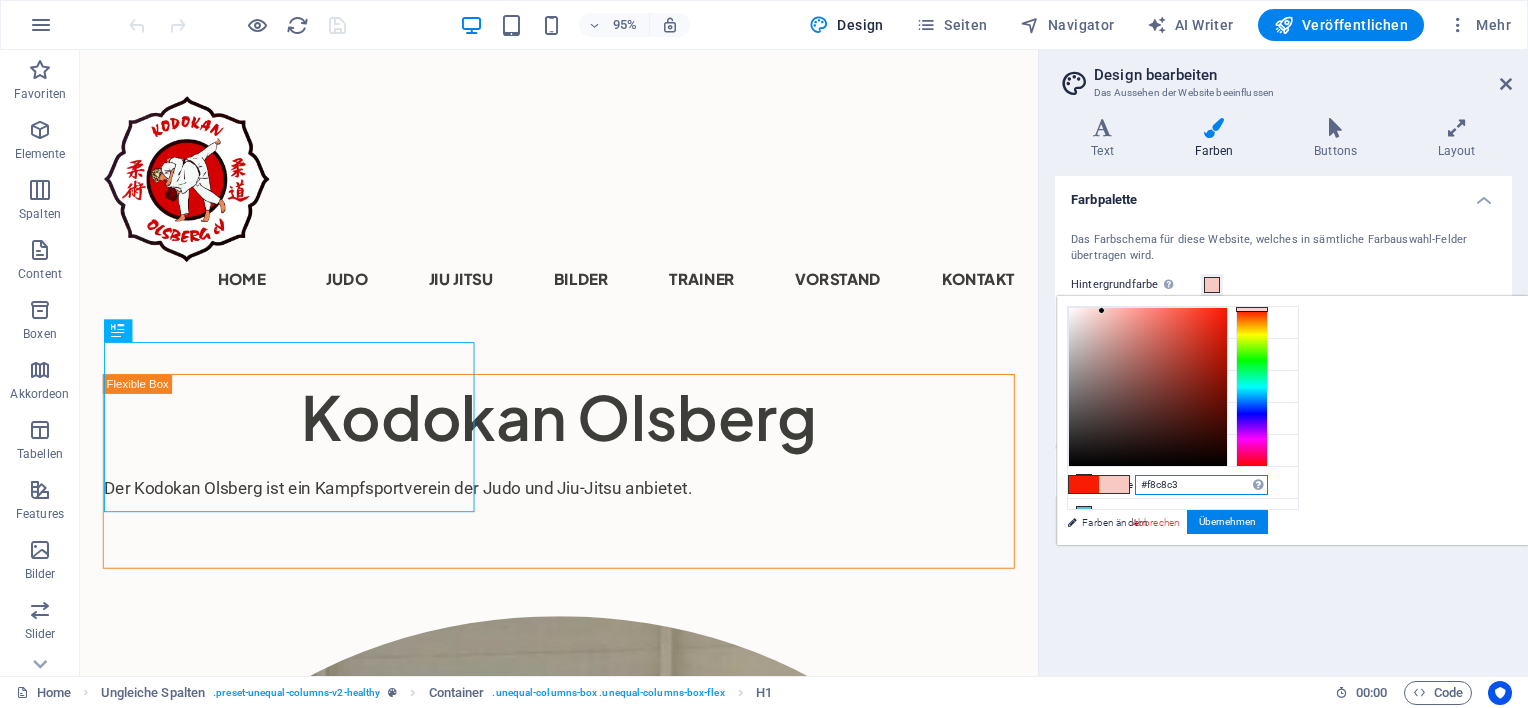 click at bounding box center (1148, 387) 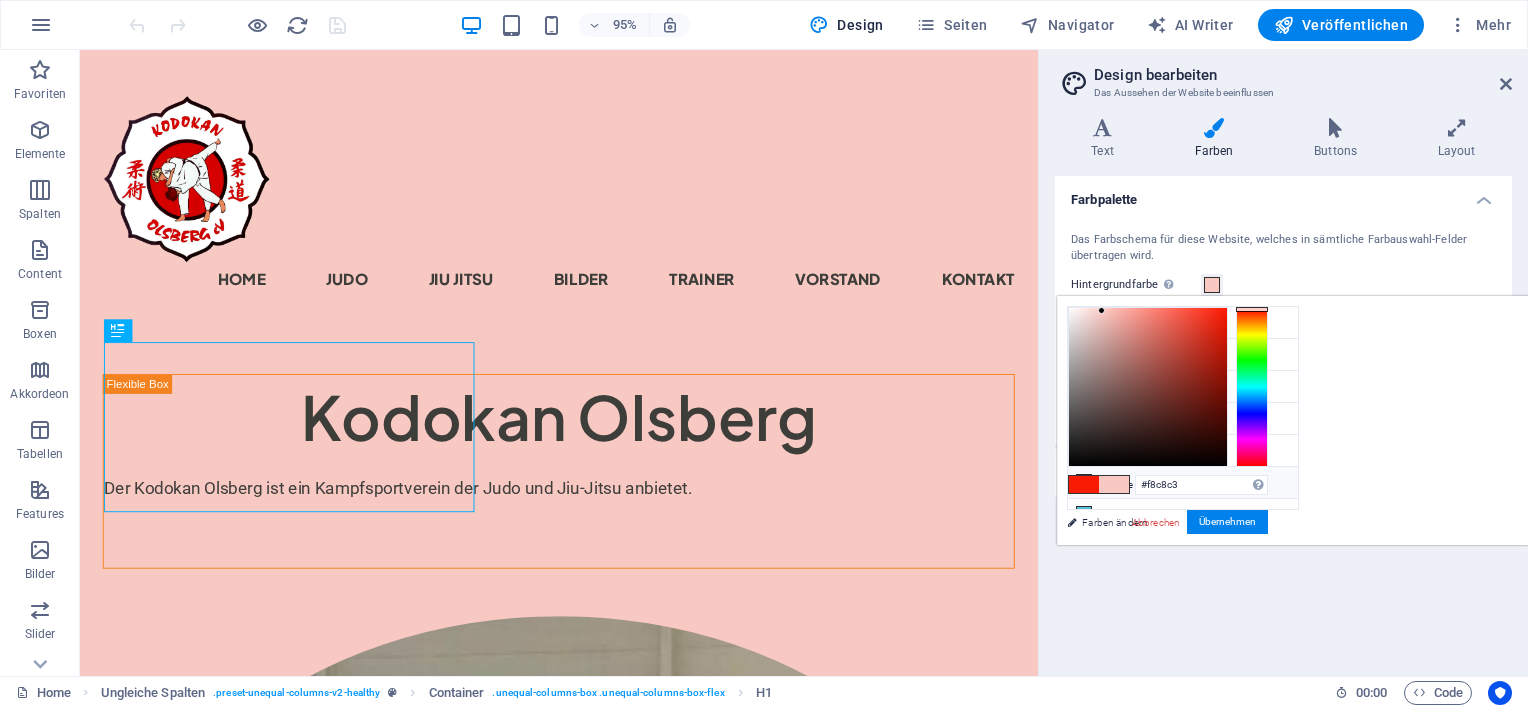 click on "#ffffff" at bounding box center (1186, 486) 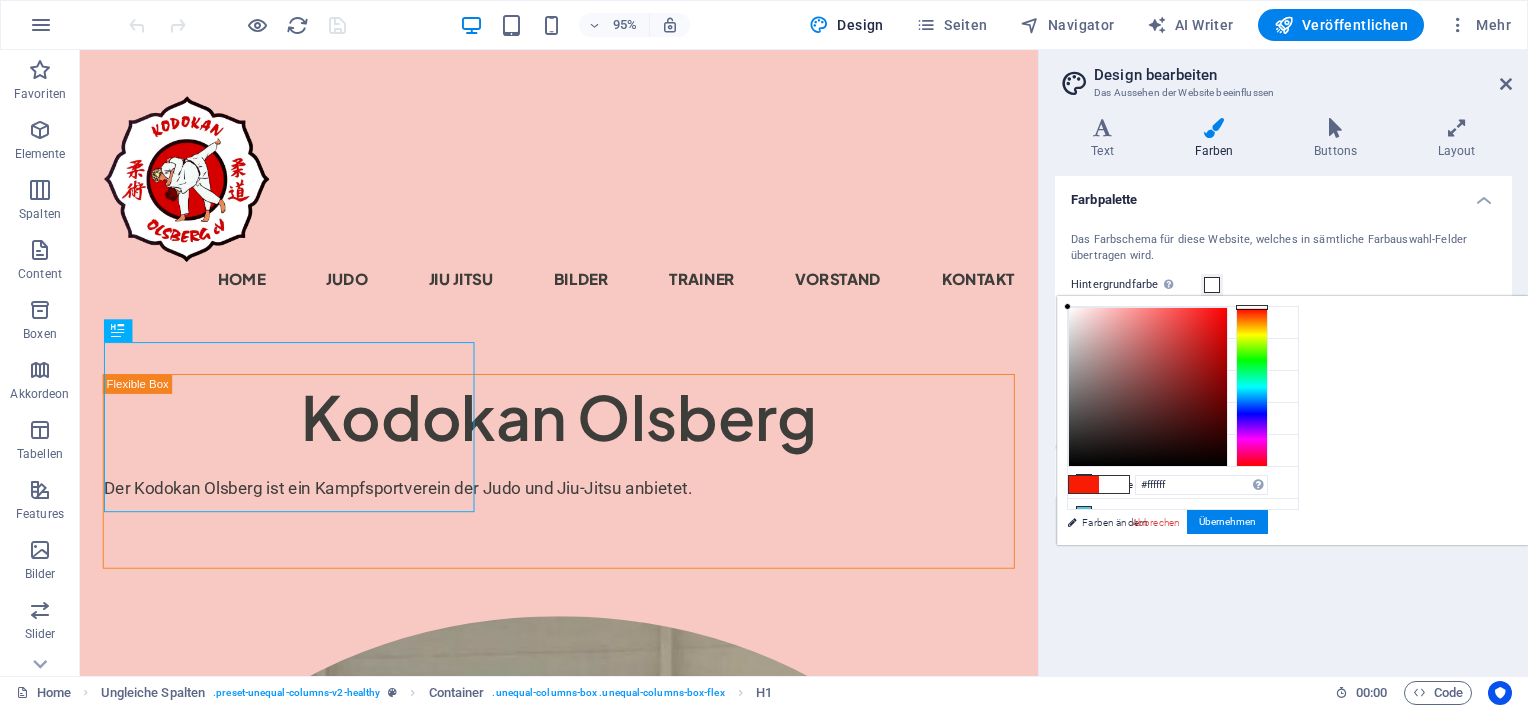 click on "Hintergrundfarbe
#ffffff
Primärfarbe
#3d3d3a
Sekundärfarbe
#3d3d3a
Schriftfarbe
#ffffff" at bounding box center (1292, 420) 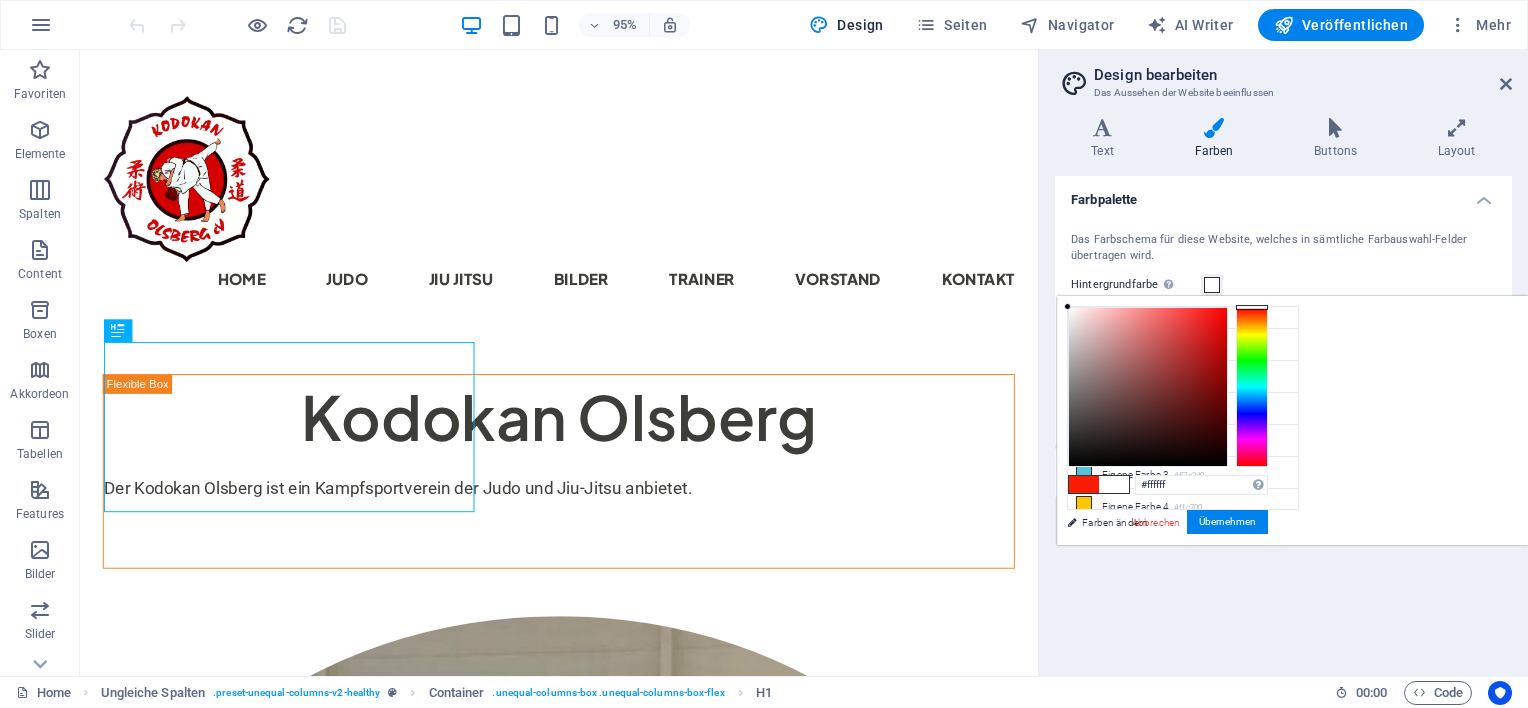 scroll, scrollTop: 44, scrollLeft: 0, axis: vertical 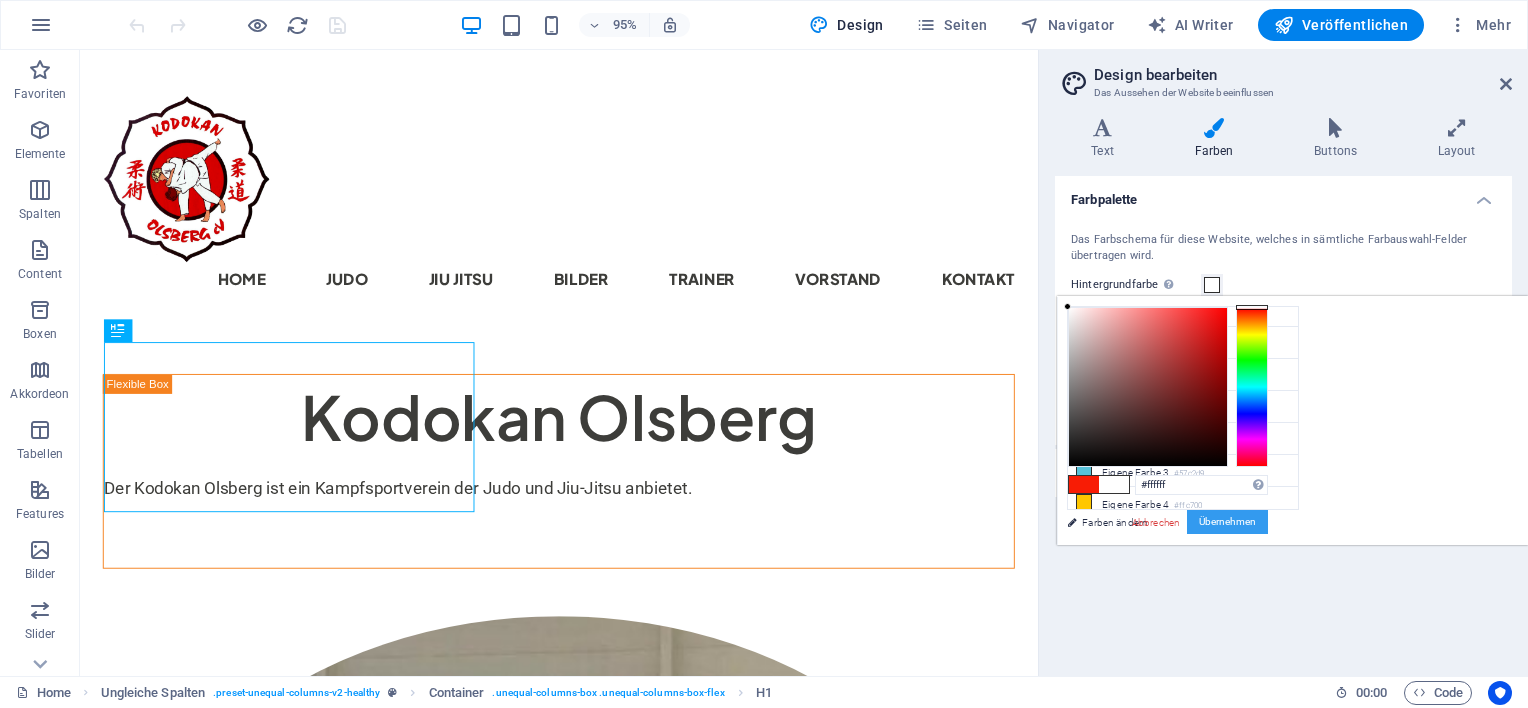 click on "Übernehmen" at bounding box center [1227, 522] 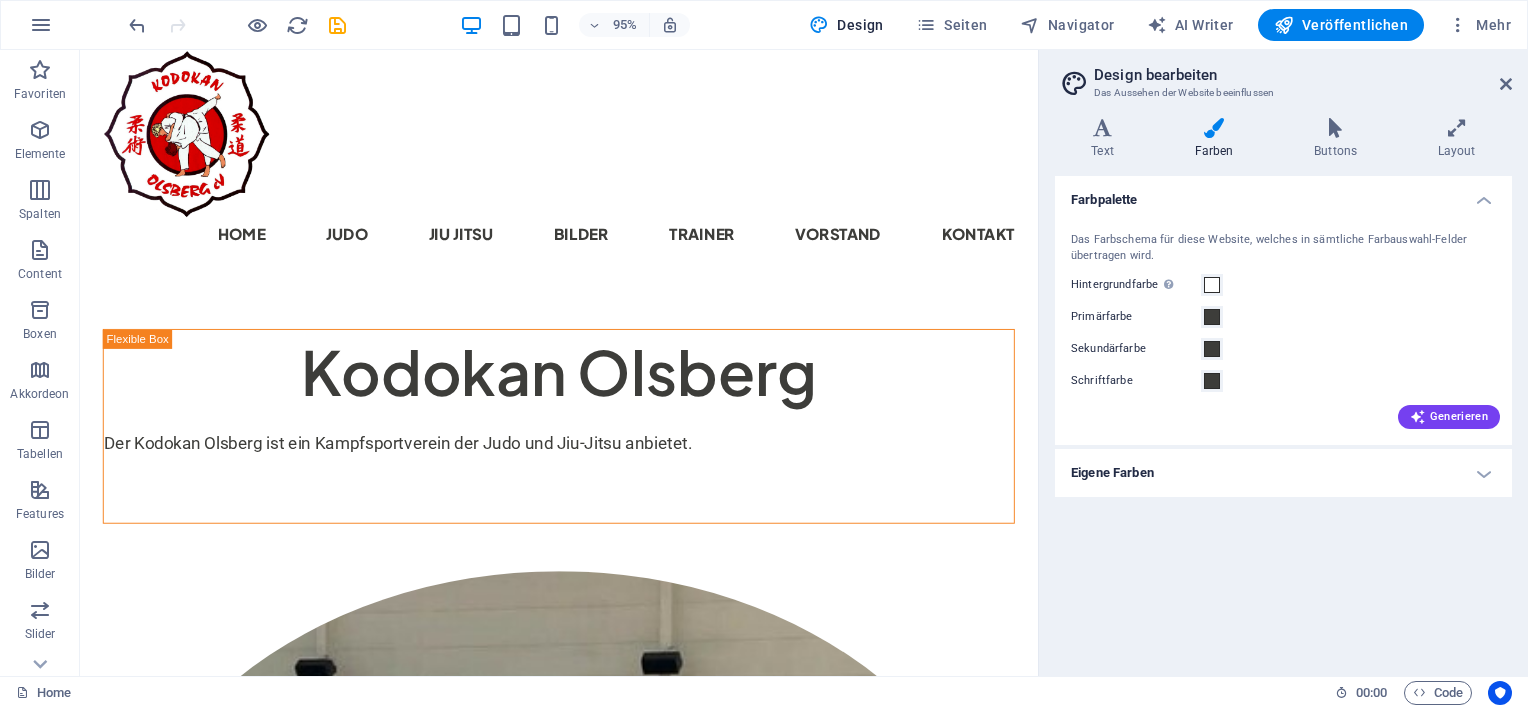 scroll, scrollTop: 0, scrollLeft: 0, axis: both 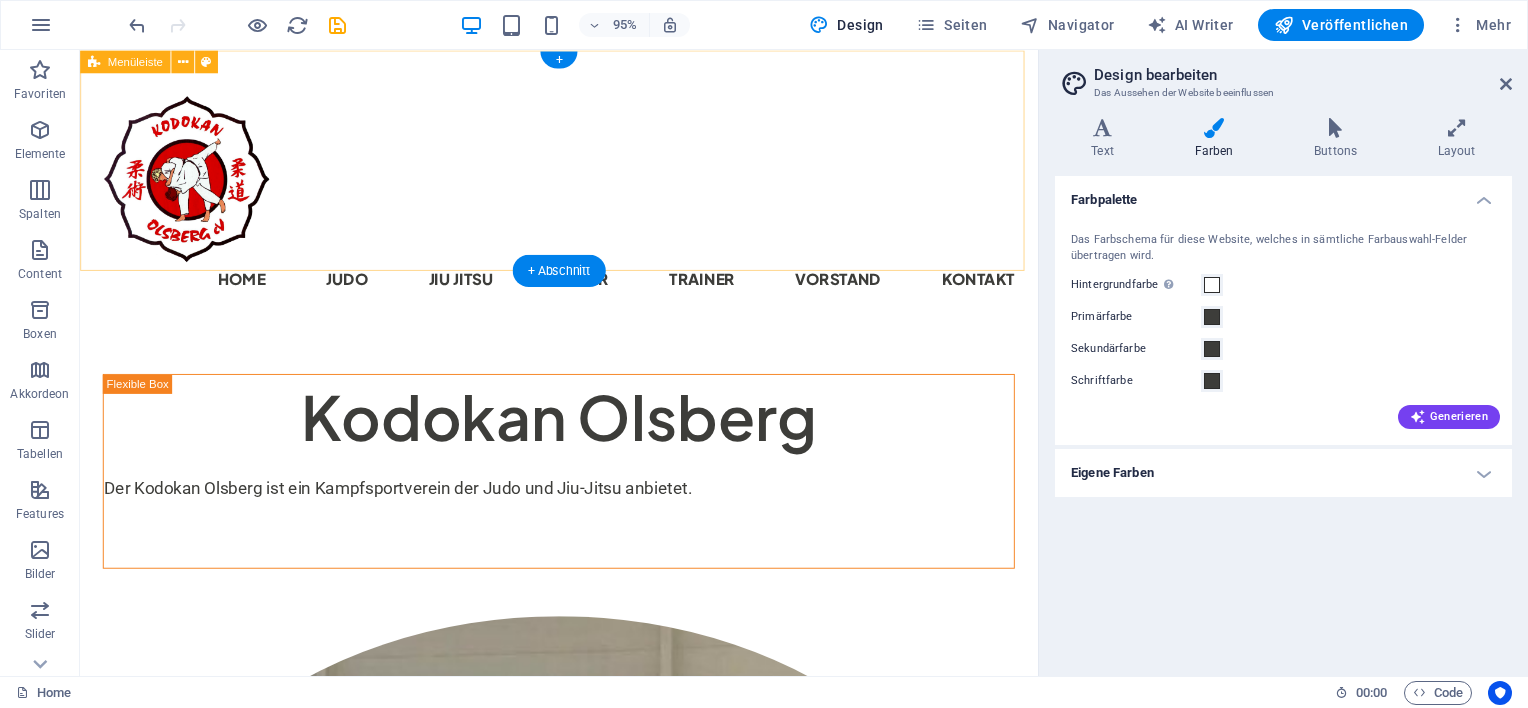 click on "Home Satzung Impressum Antrag auf Mitgliedschaft Informationspflicht Satzung, Ordnungen und Beitrage Datenschutzerklärung Judo Jiu Jitsu Bilder Trainer Vorstand Kontakt" at bounding box center (584, 194) 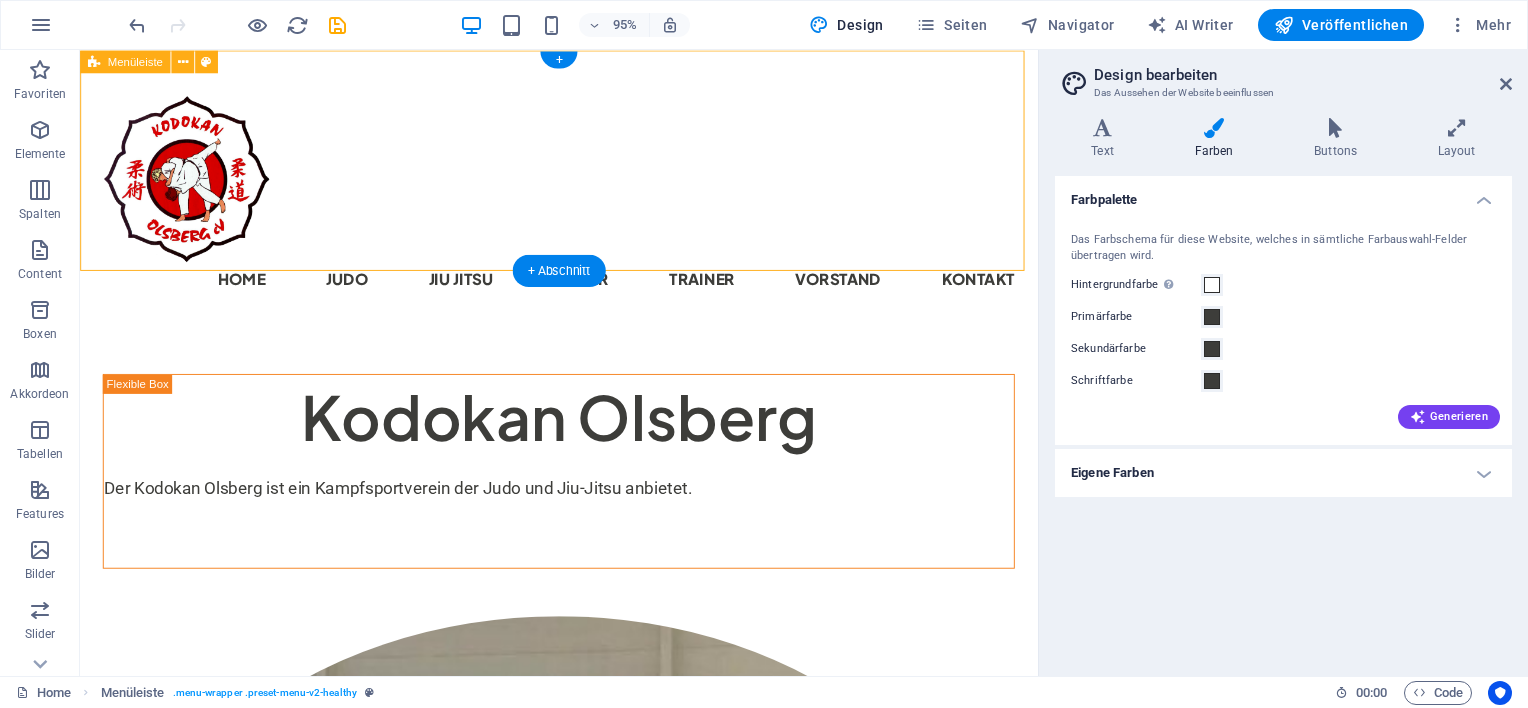 click on "Home Satzung Impressum Antrag auf Mitgliedschaft Informationspflicht Satzung, Ordnungen und Beitrage Datenschutzerklärung Judo Jiu Jitsu Bilder Trainer Vorstand Kontakt" at bounding box center (584, 194) 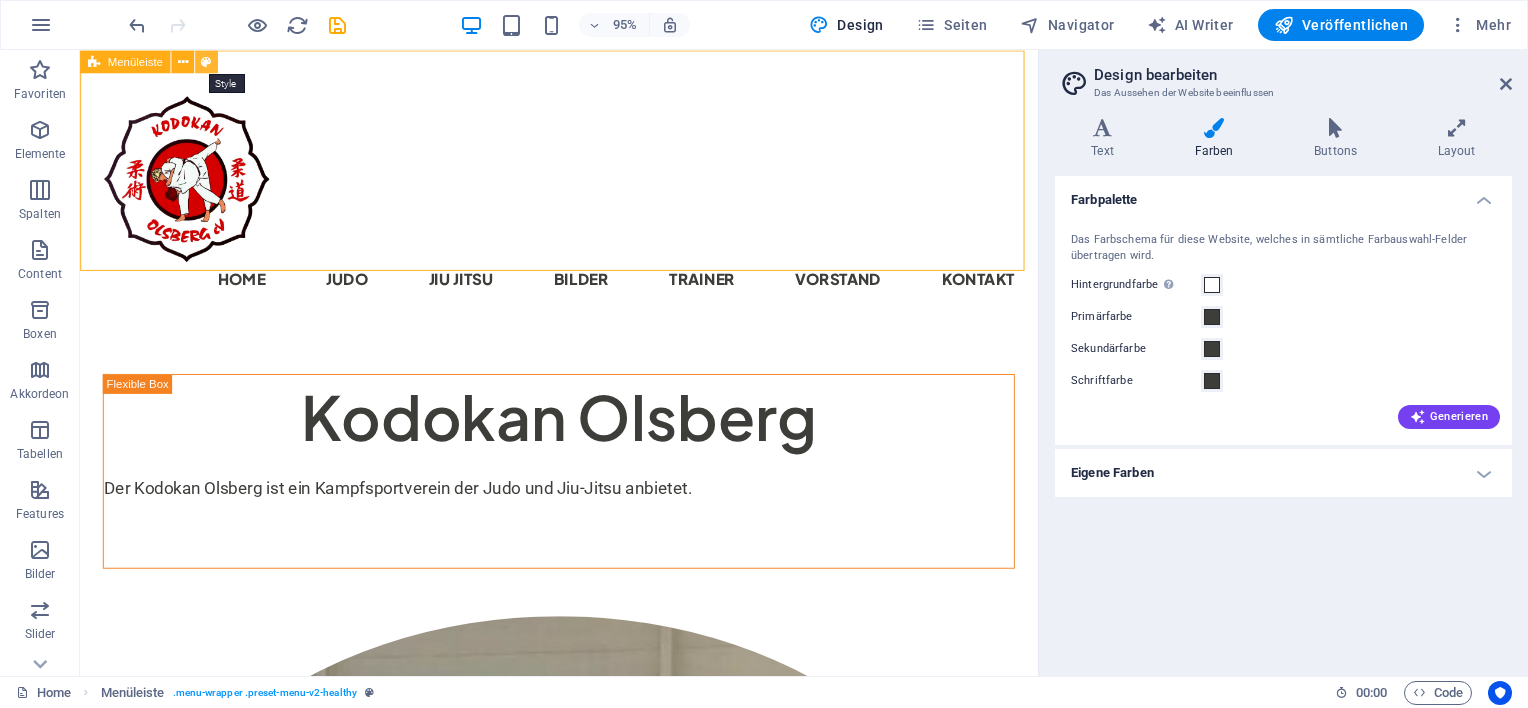 click at bounding box center (206, 61) 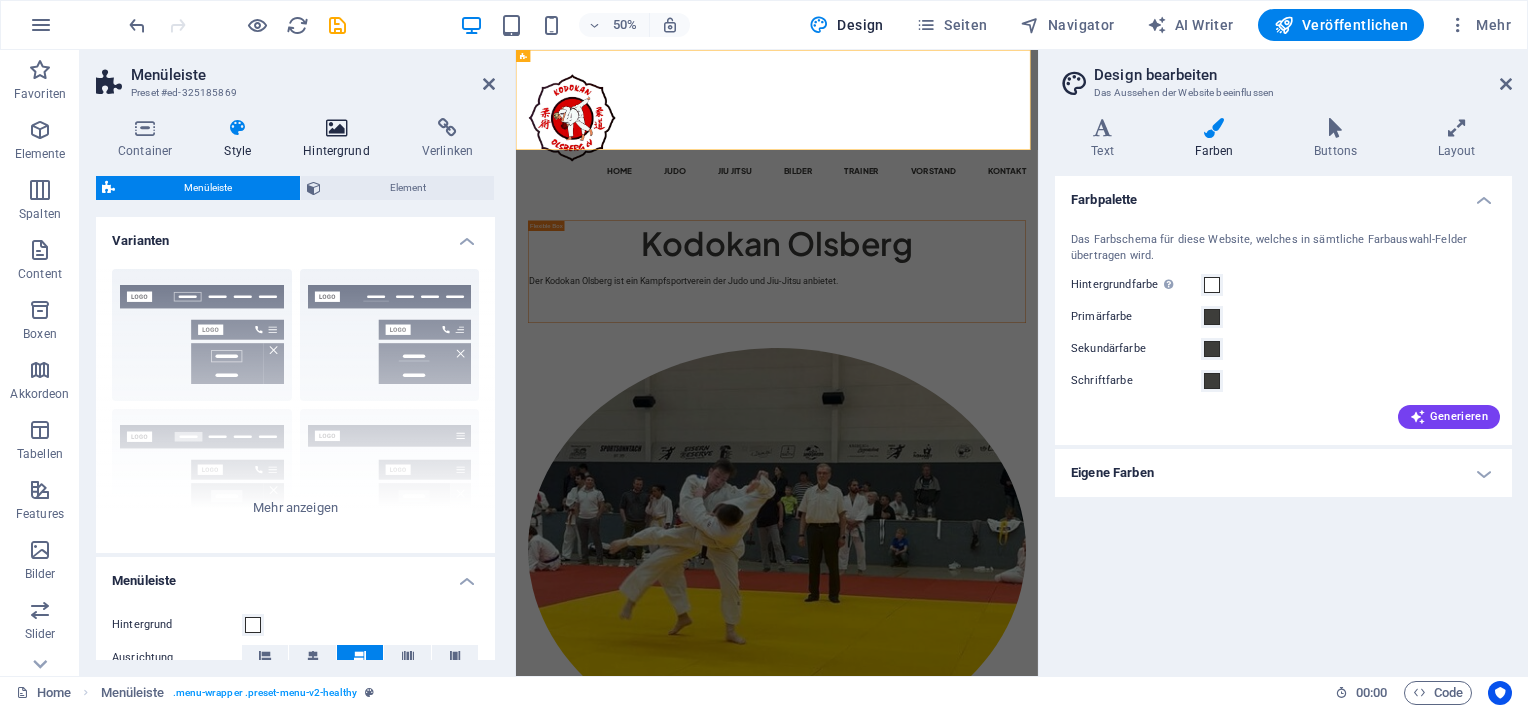 click at bounding box center [336, 128] 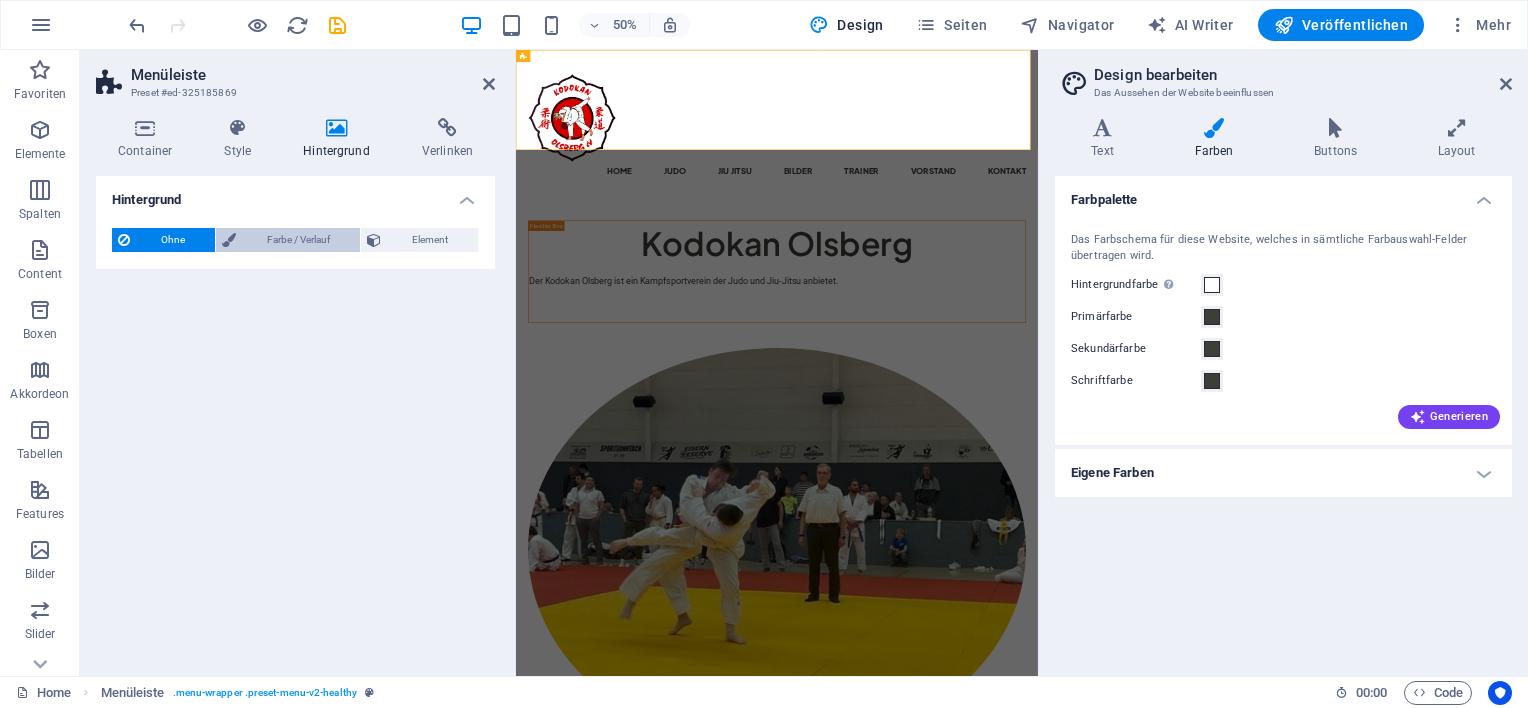 click on "Farbe / Verlauf" at bounding box center [298, 240] 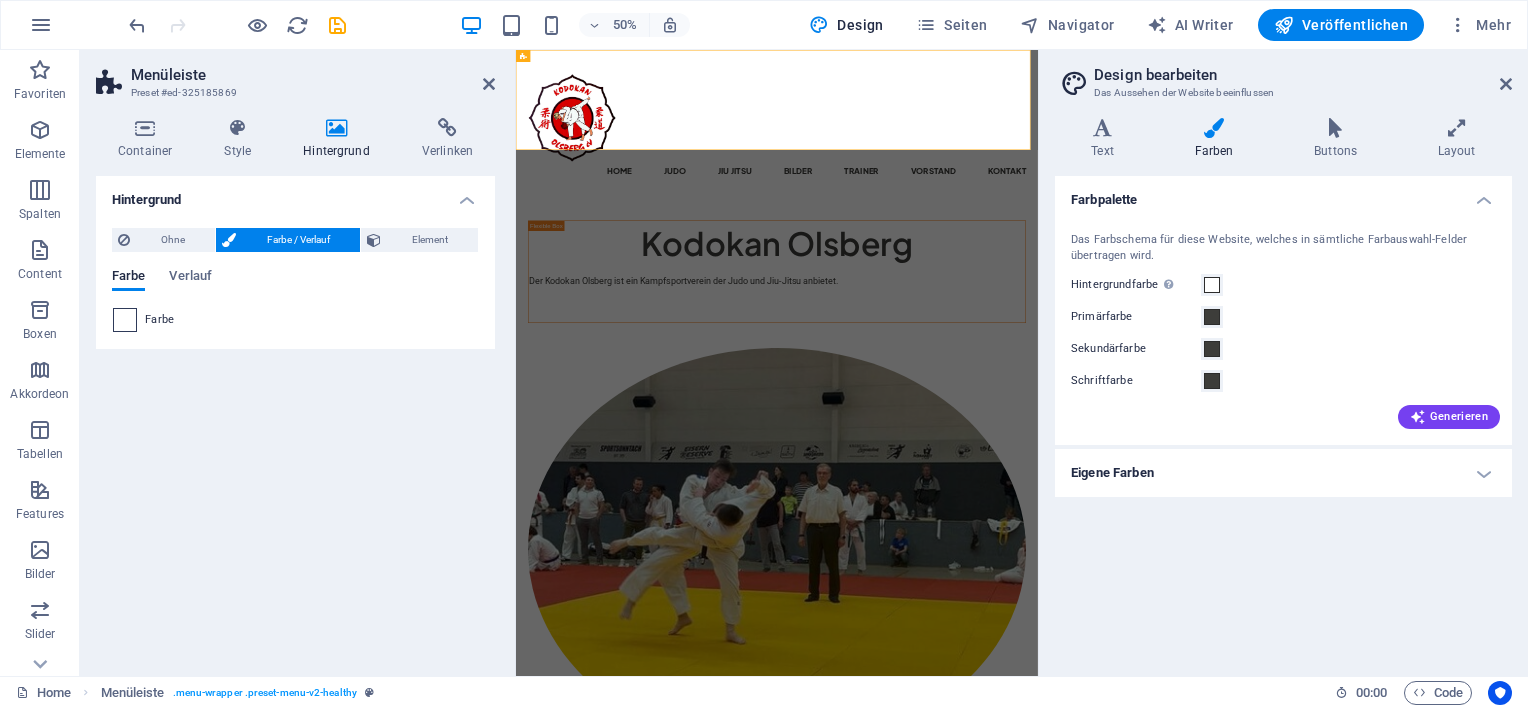 click at bounding box center (125, 320) 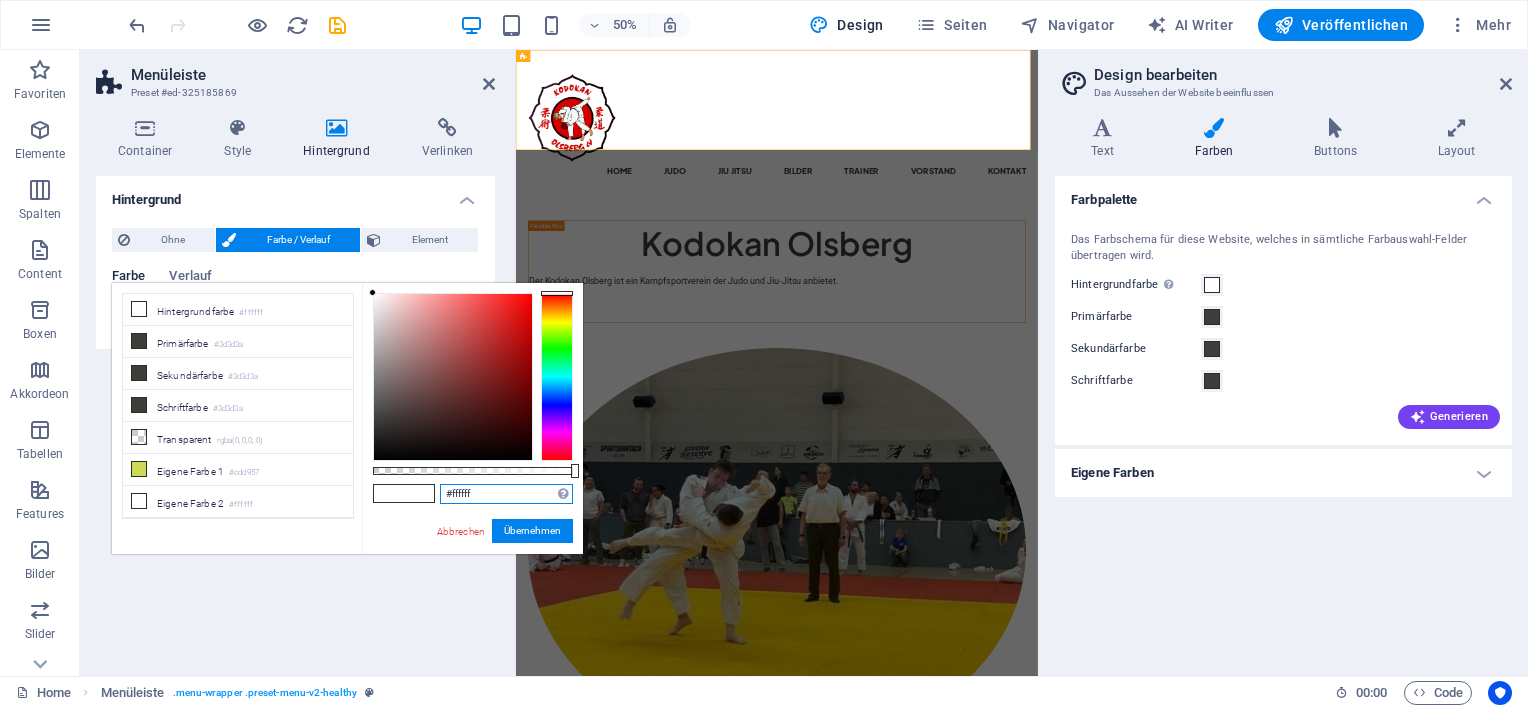 click on "#ffffff" at bounding box center (506, 494) 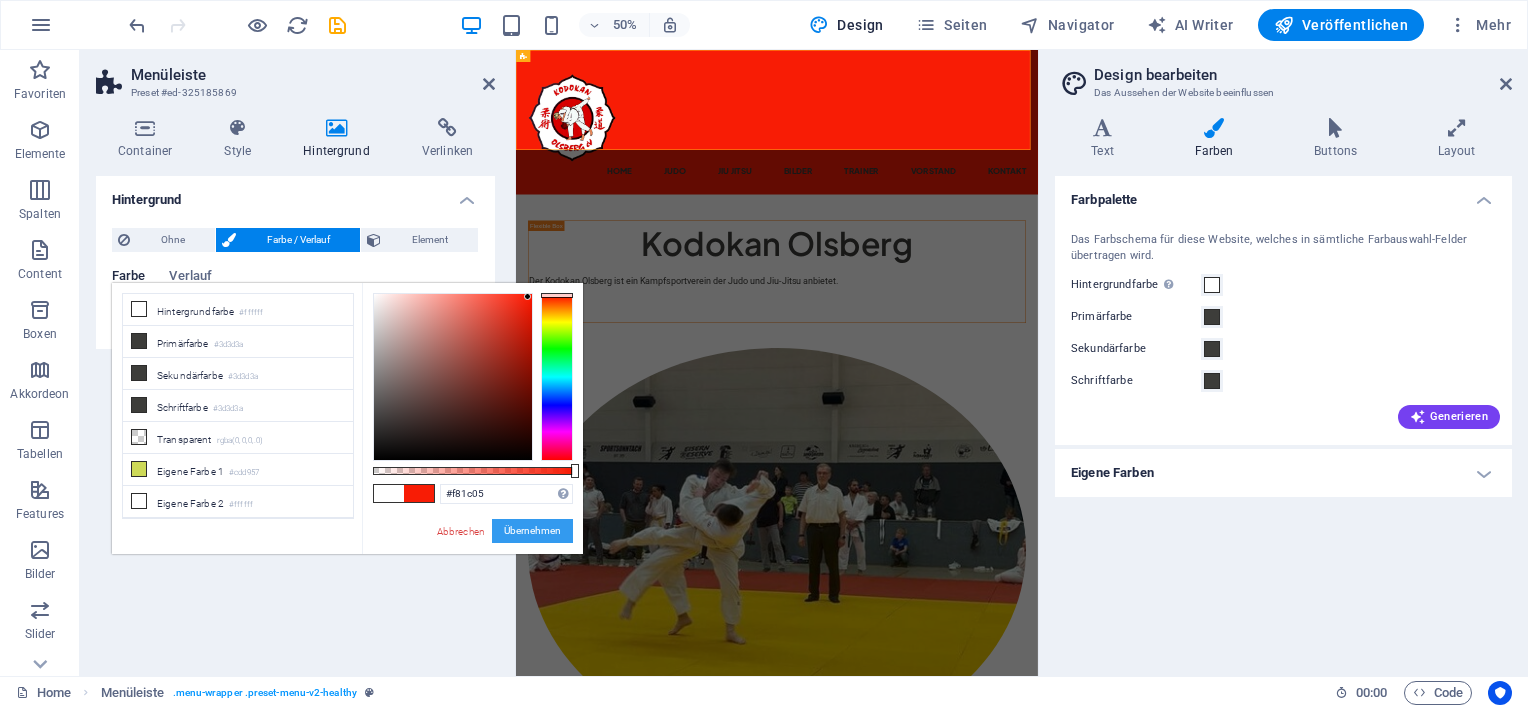 click on "Übernehmen" at bounding box center (532, 531) 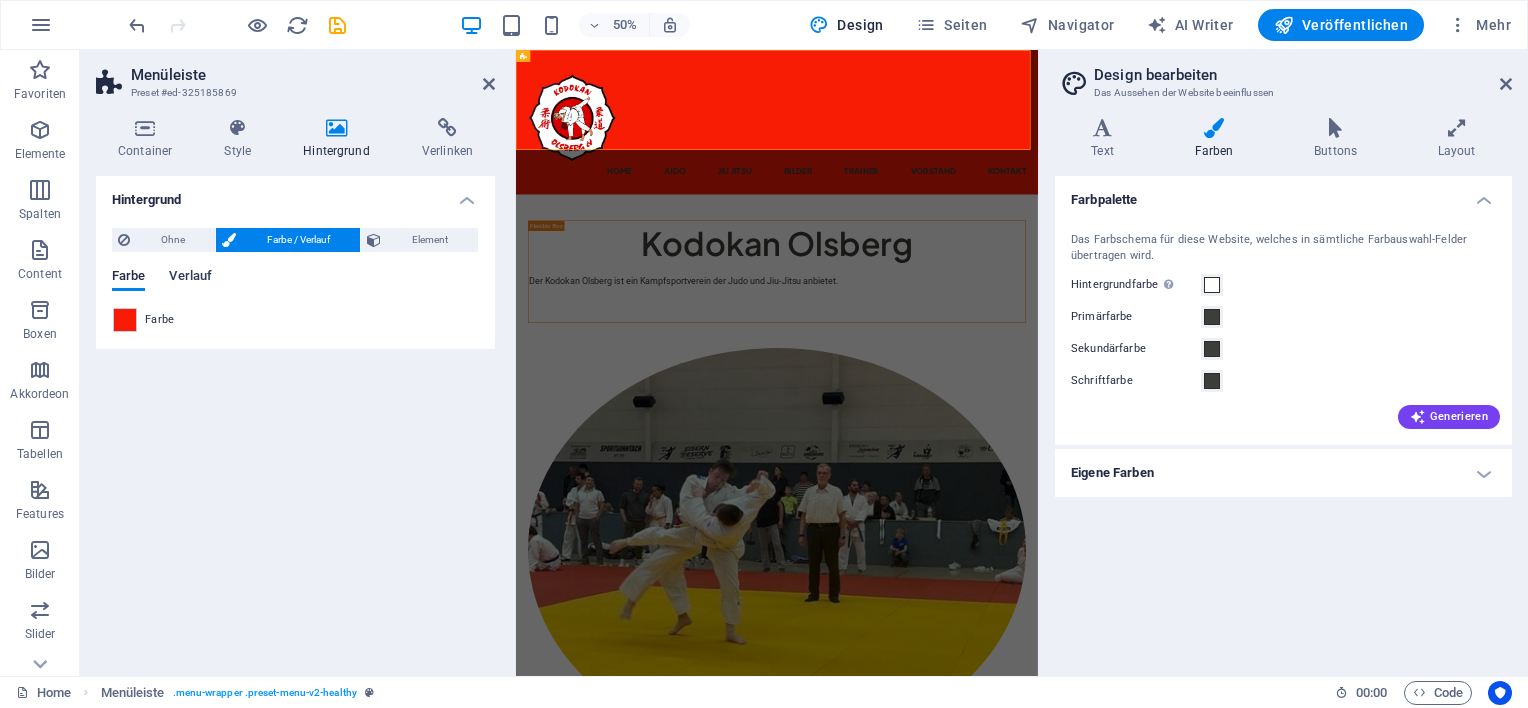 click on "Verlauf" at bounding box center (190, 278) 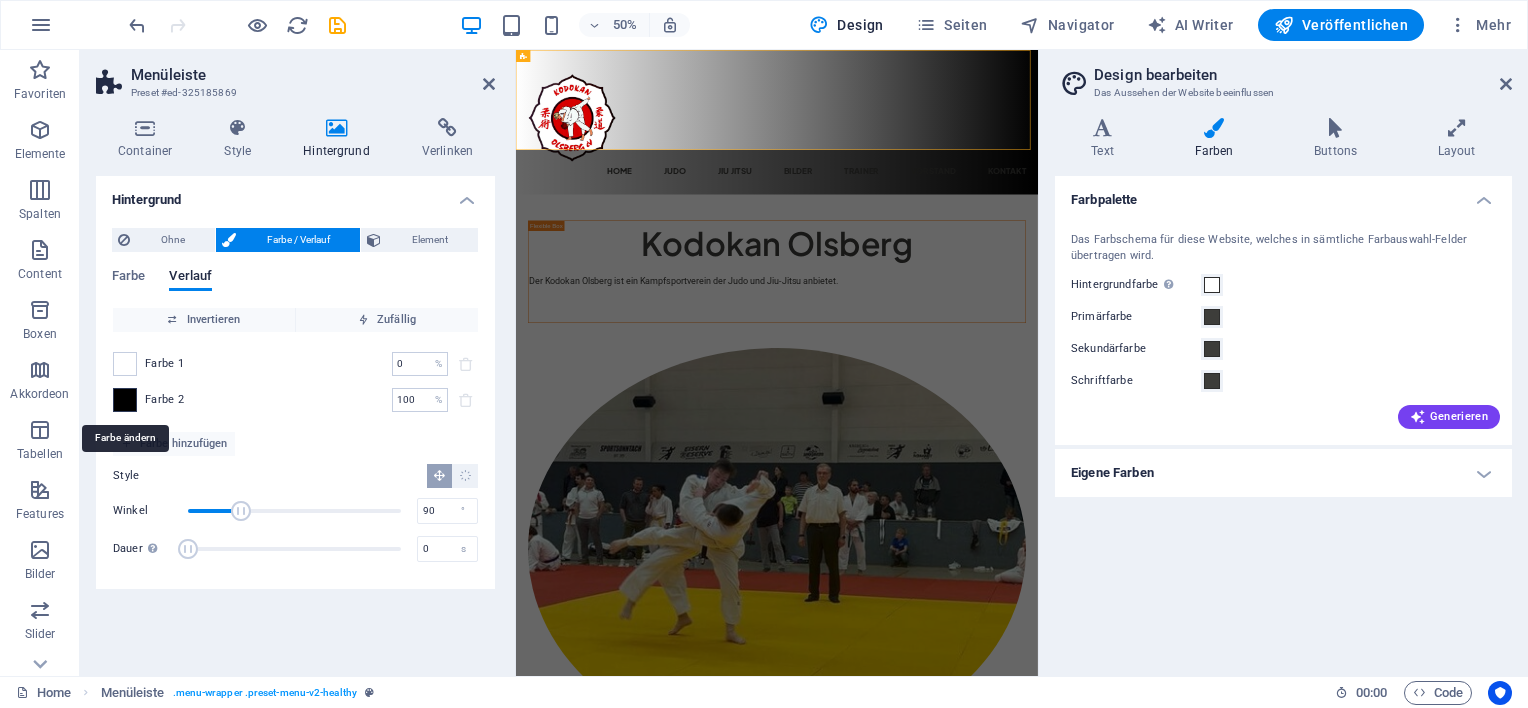 click at bounding box center [125, 400] 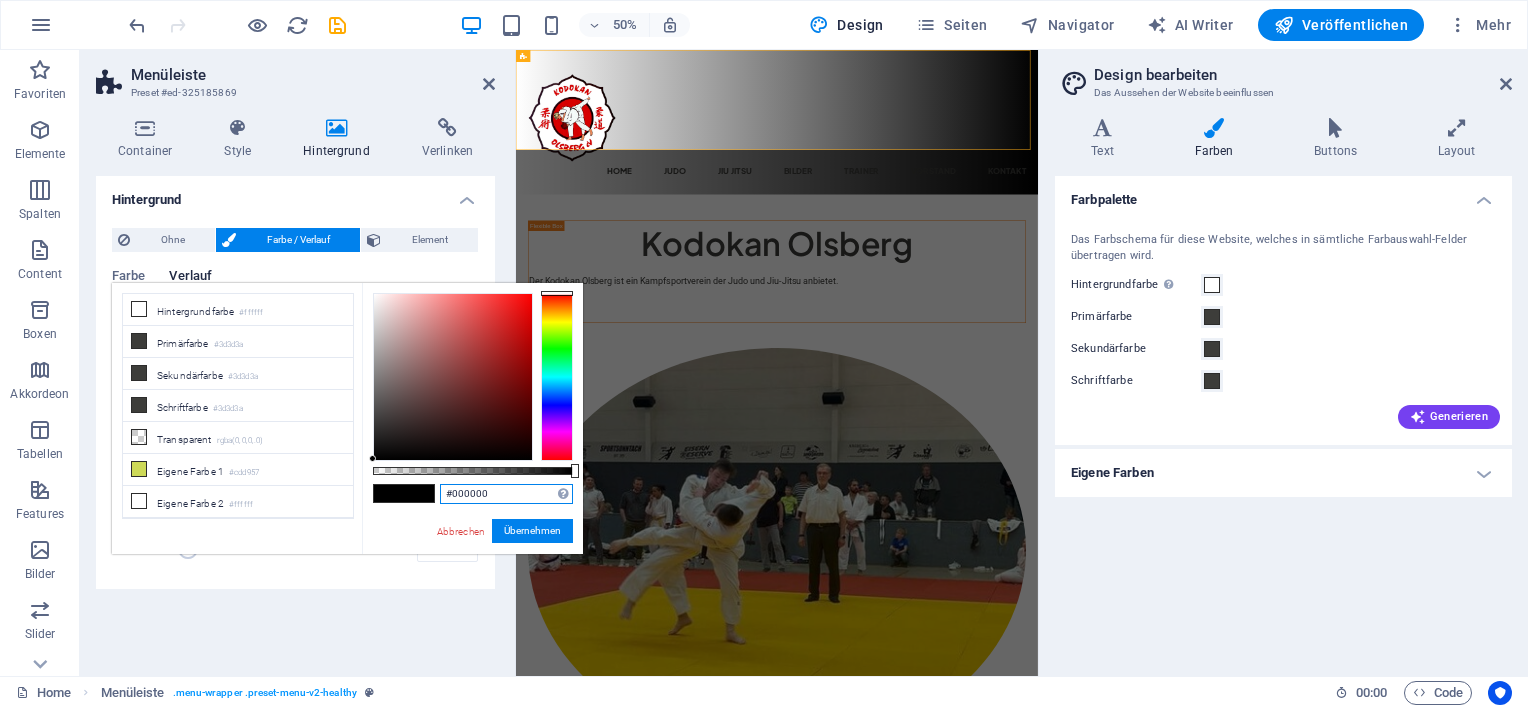 click on "#000000" at bounding box center (506, 494) 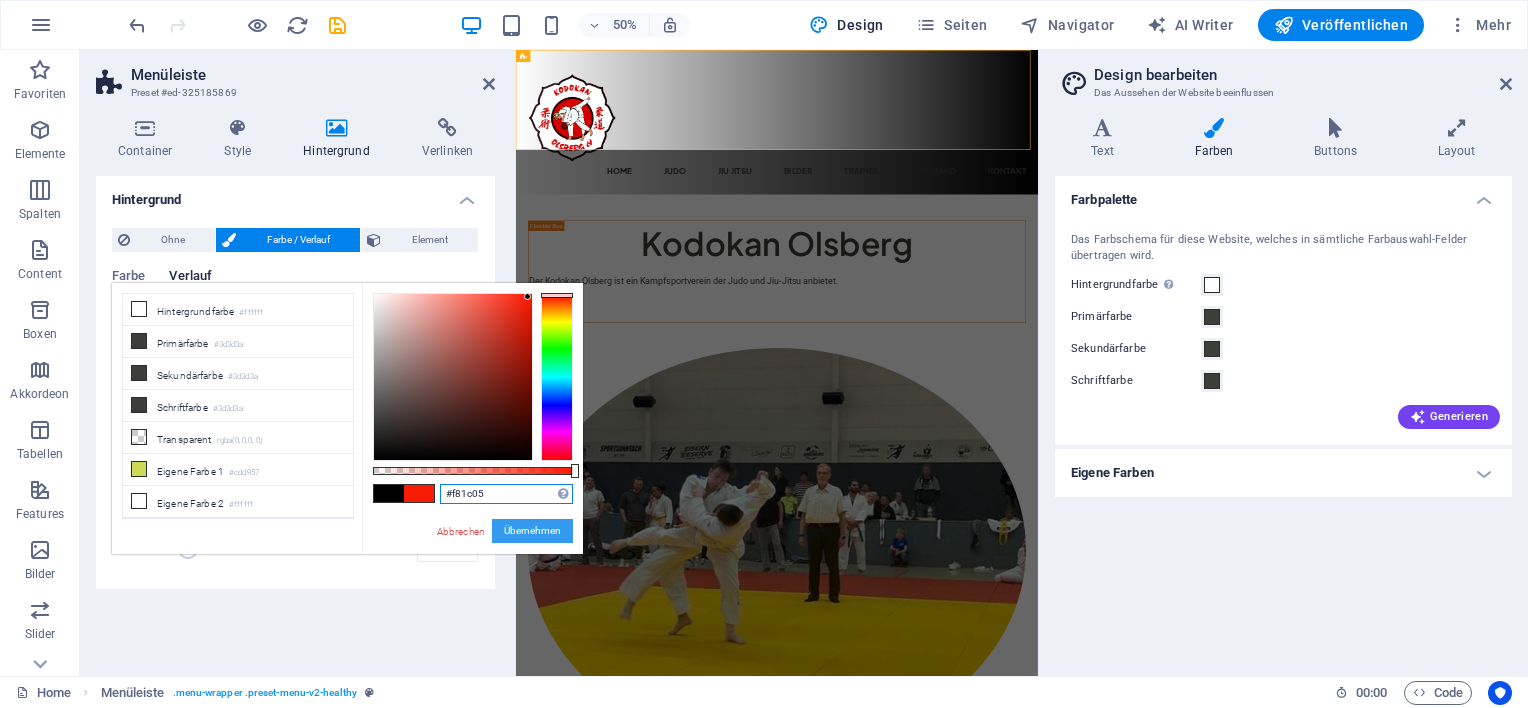 type on "#f81c05" 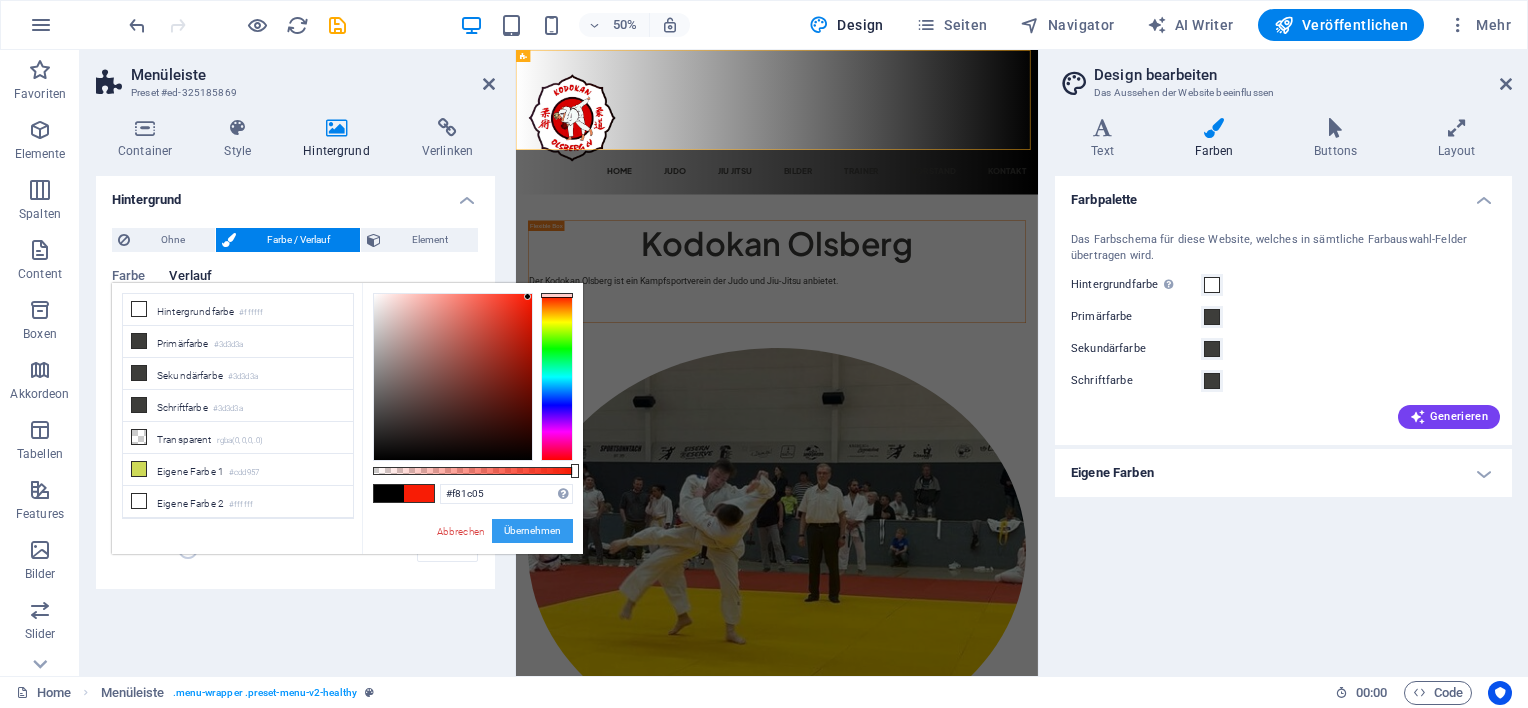 click on "Übernehmen" at bounding box center [532, 531] 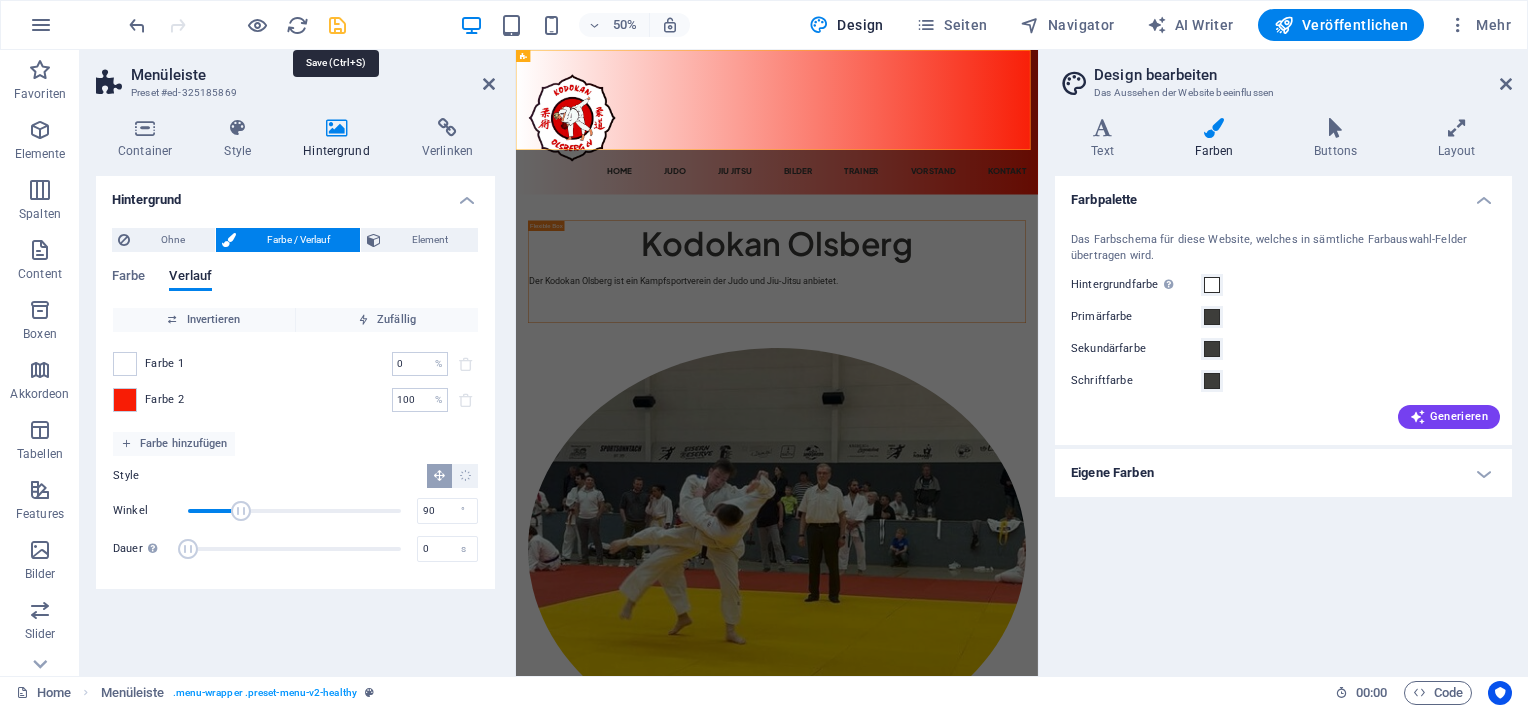 click at bounding box center (337, 25) 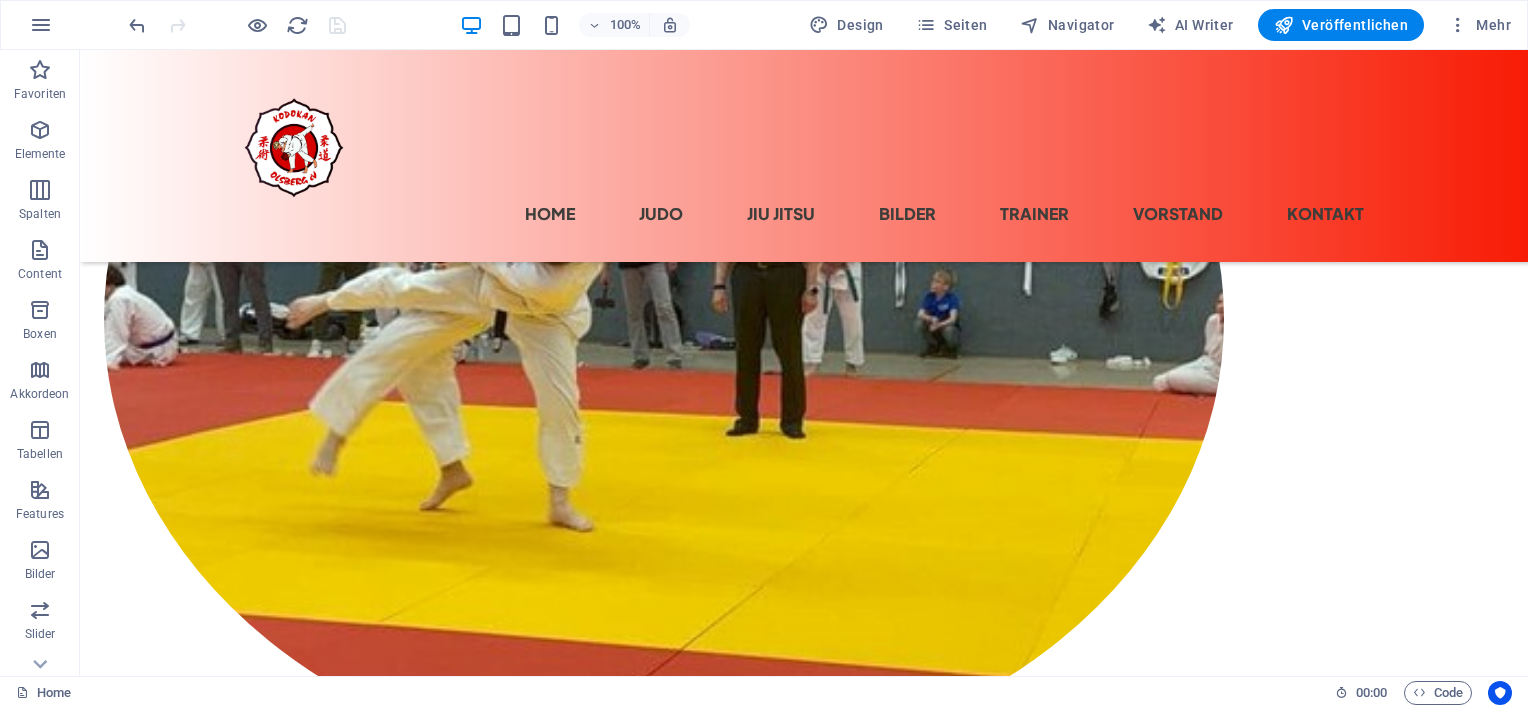 scroll, scrollTop: 676, scrollLeft: 0, axis: vertical 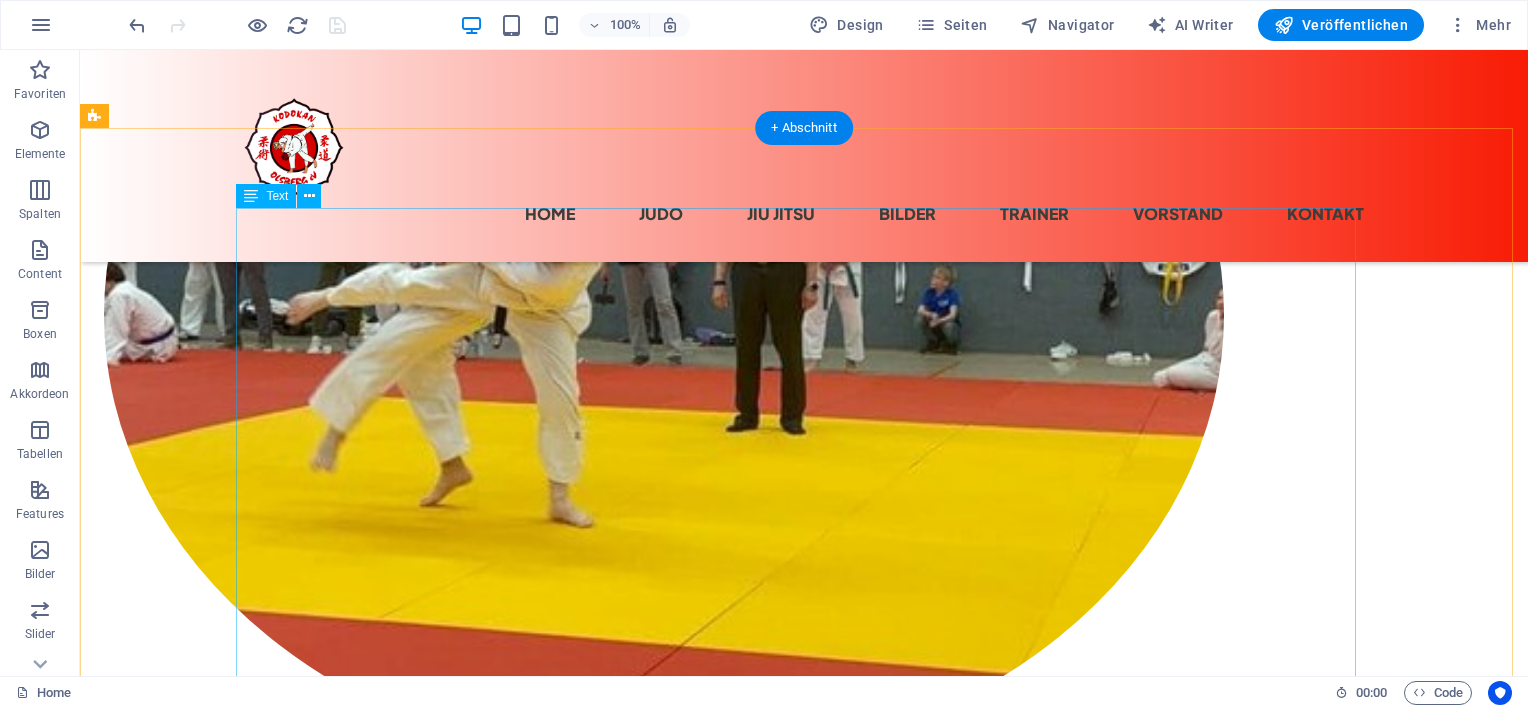 click on "Judo" at bounding box center [804, 1031] 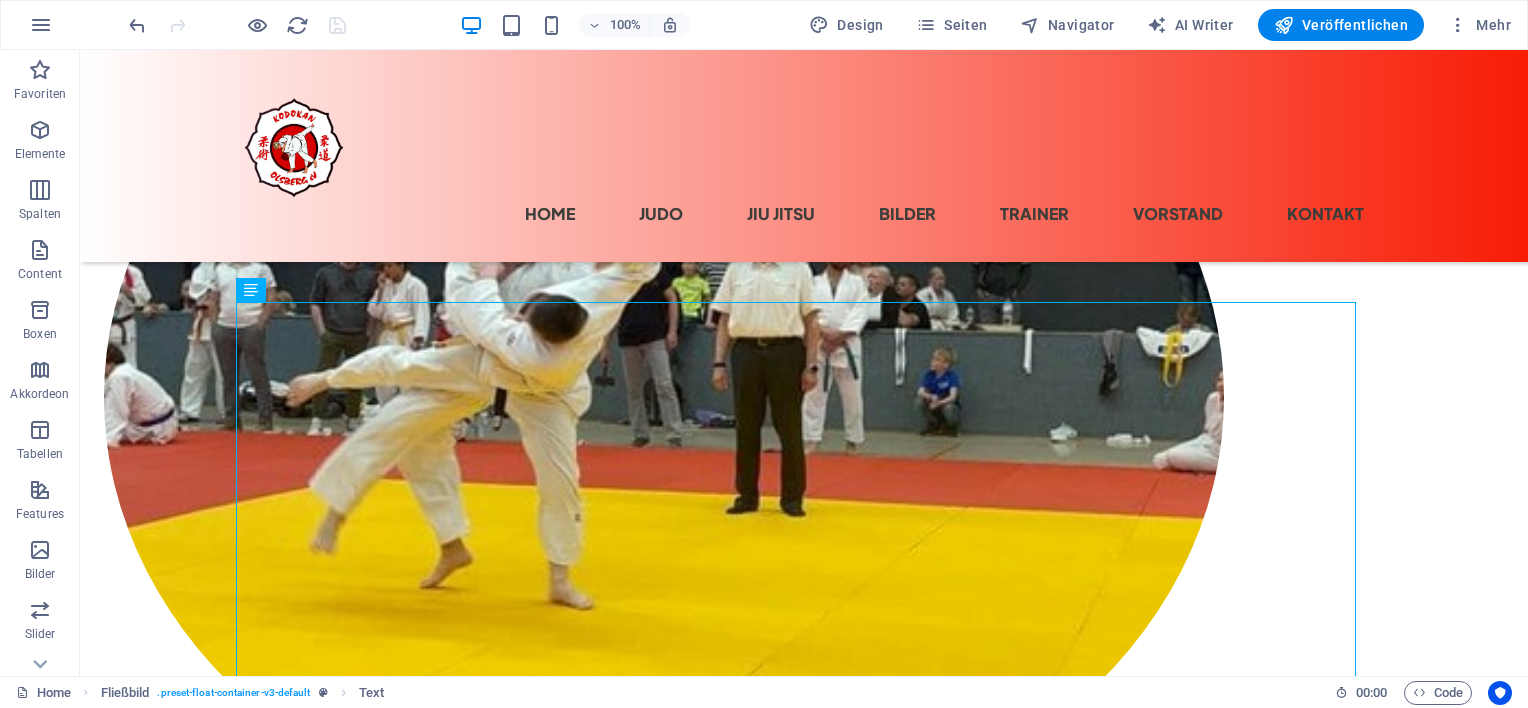 scroll, scrollTop: 583, scrollLeft: 0, axis: vertical 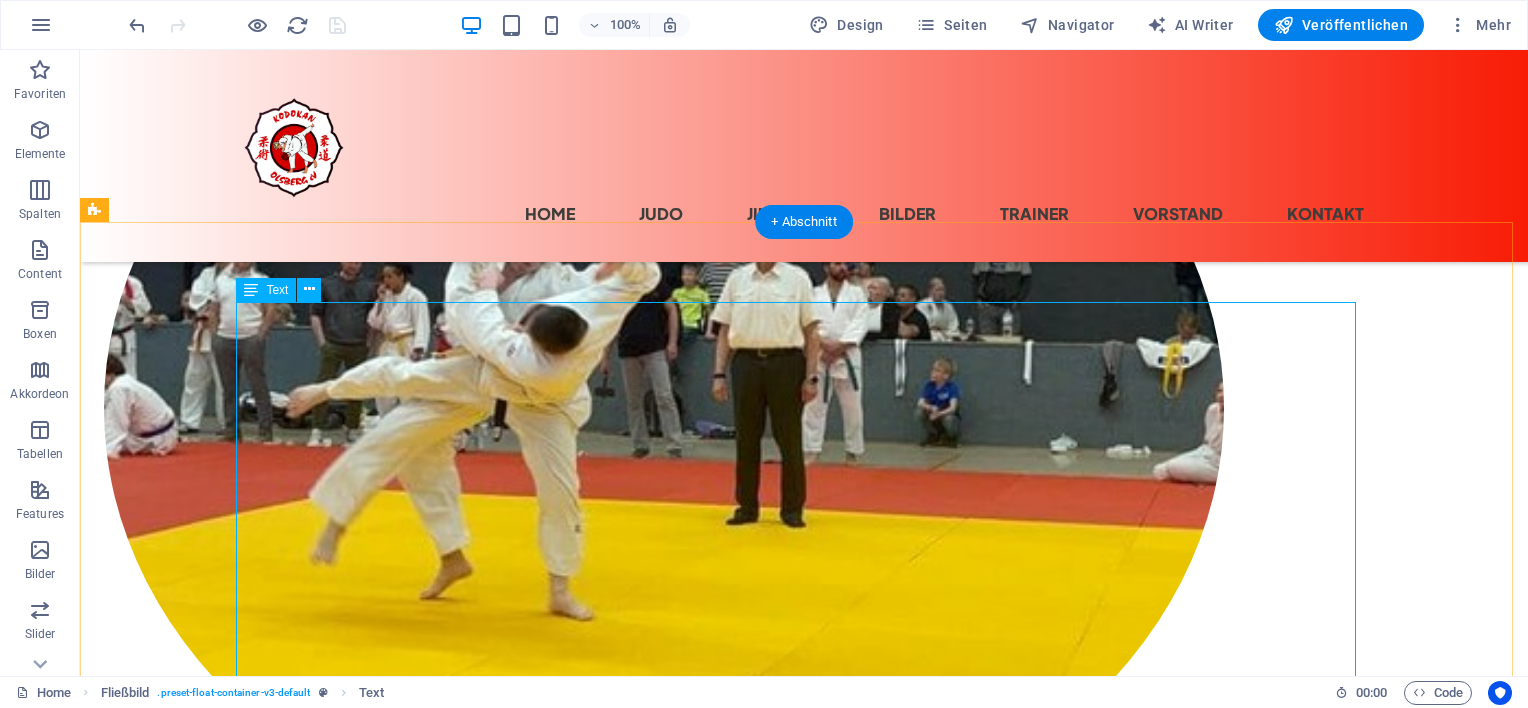 click on "18.00 - 19.30 Uhr Kraft / Ausdauertraining ab 7 Jahre" at bounding box center (804, 1186) 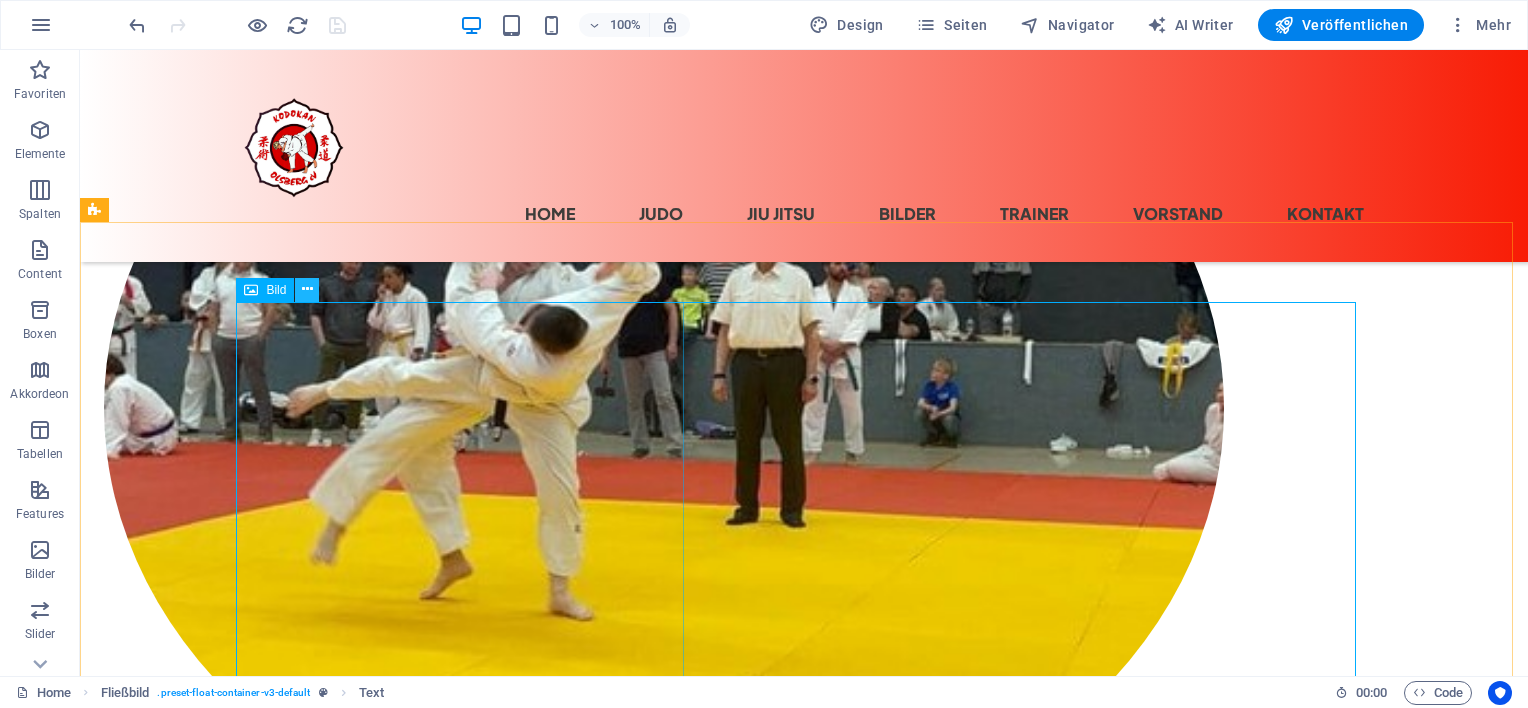 click at bounding box center (307, 289) 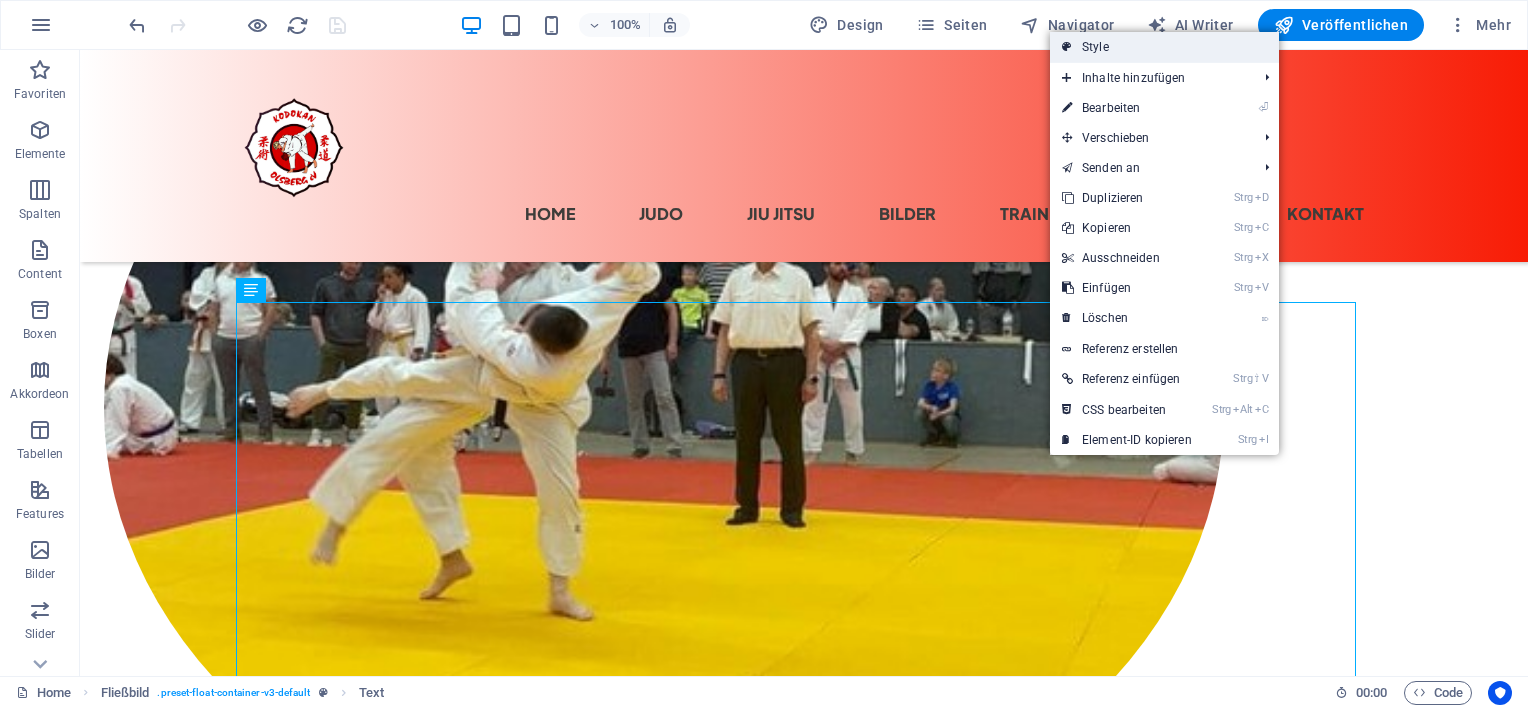click on "Style" at bounding box center (1164, 47) 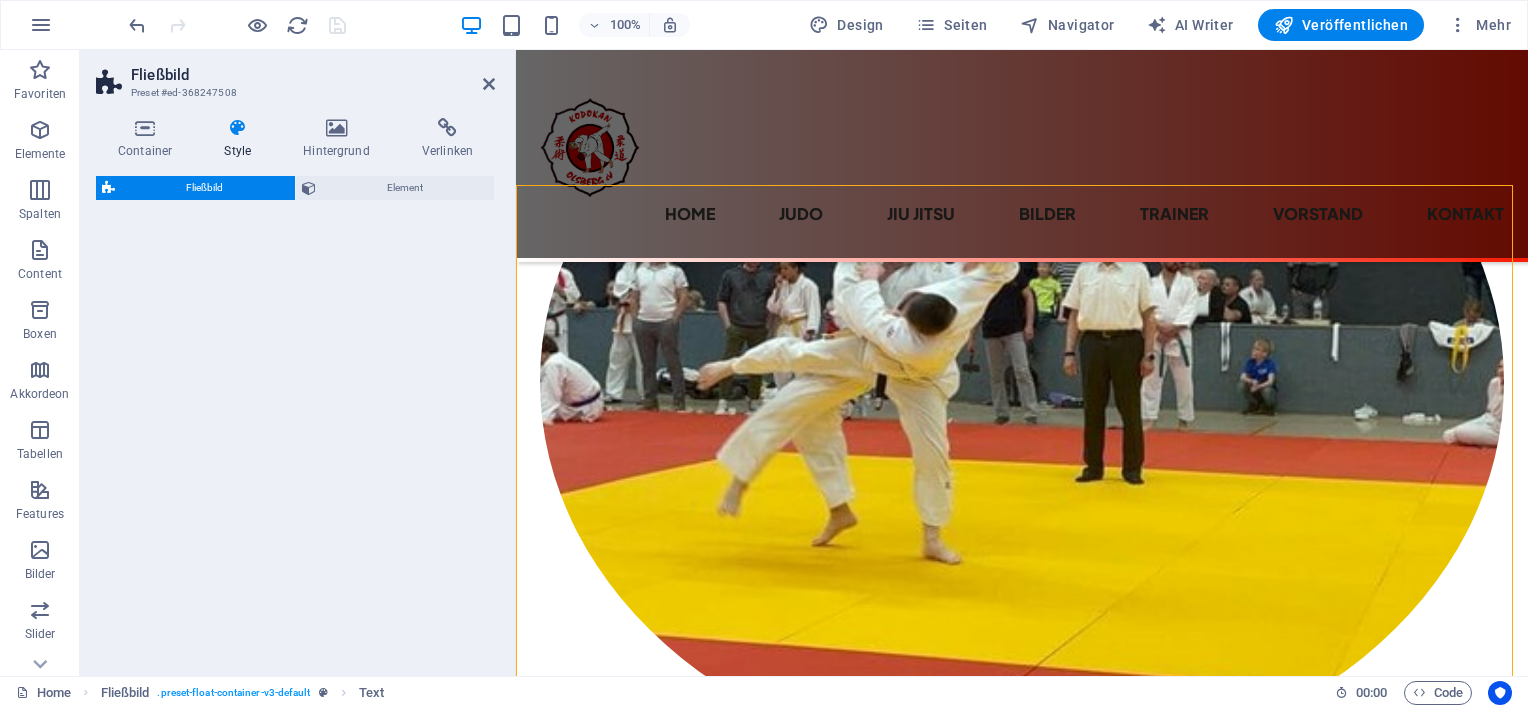 select on "%" 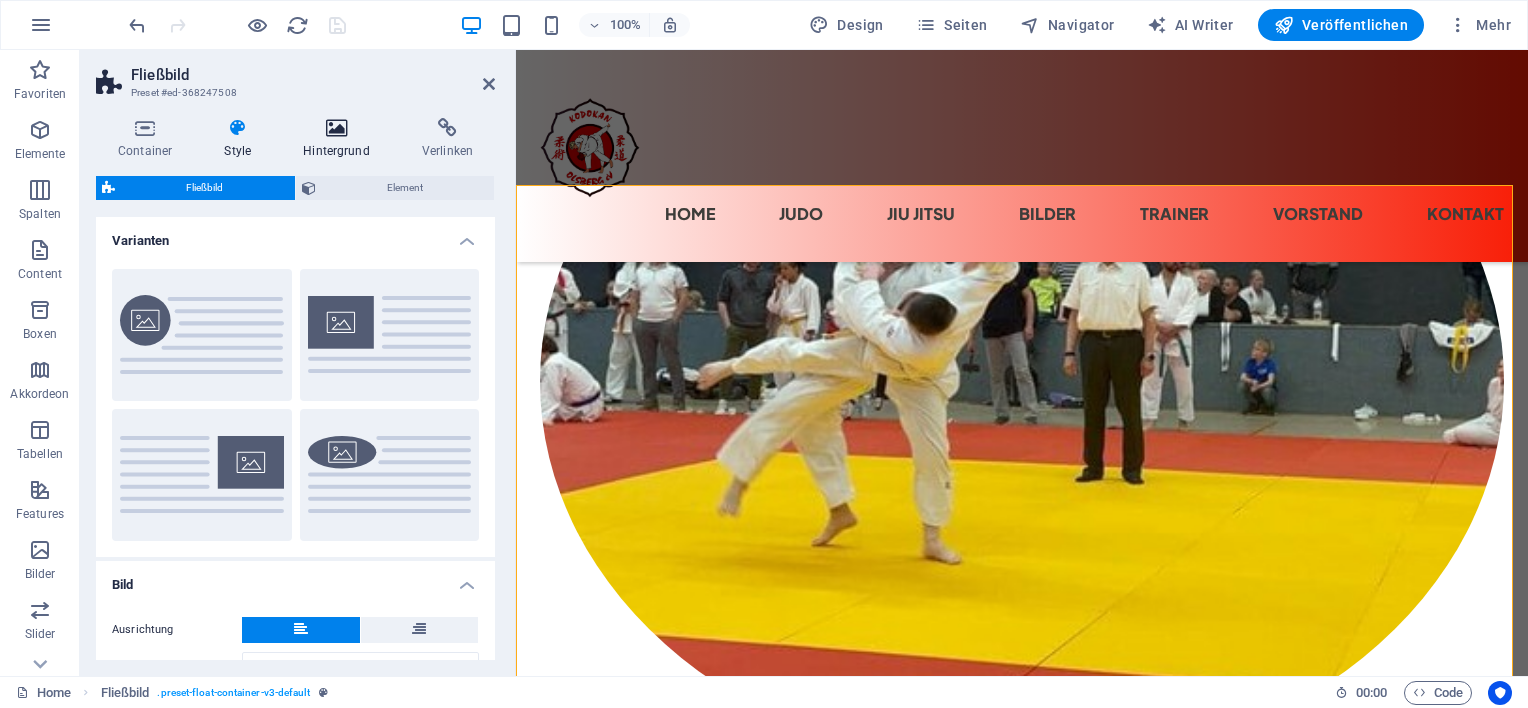 click on "Hintergrund" at bounding box center (340, 139) 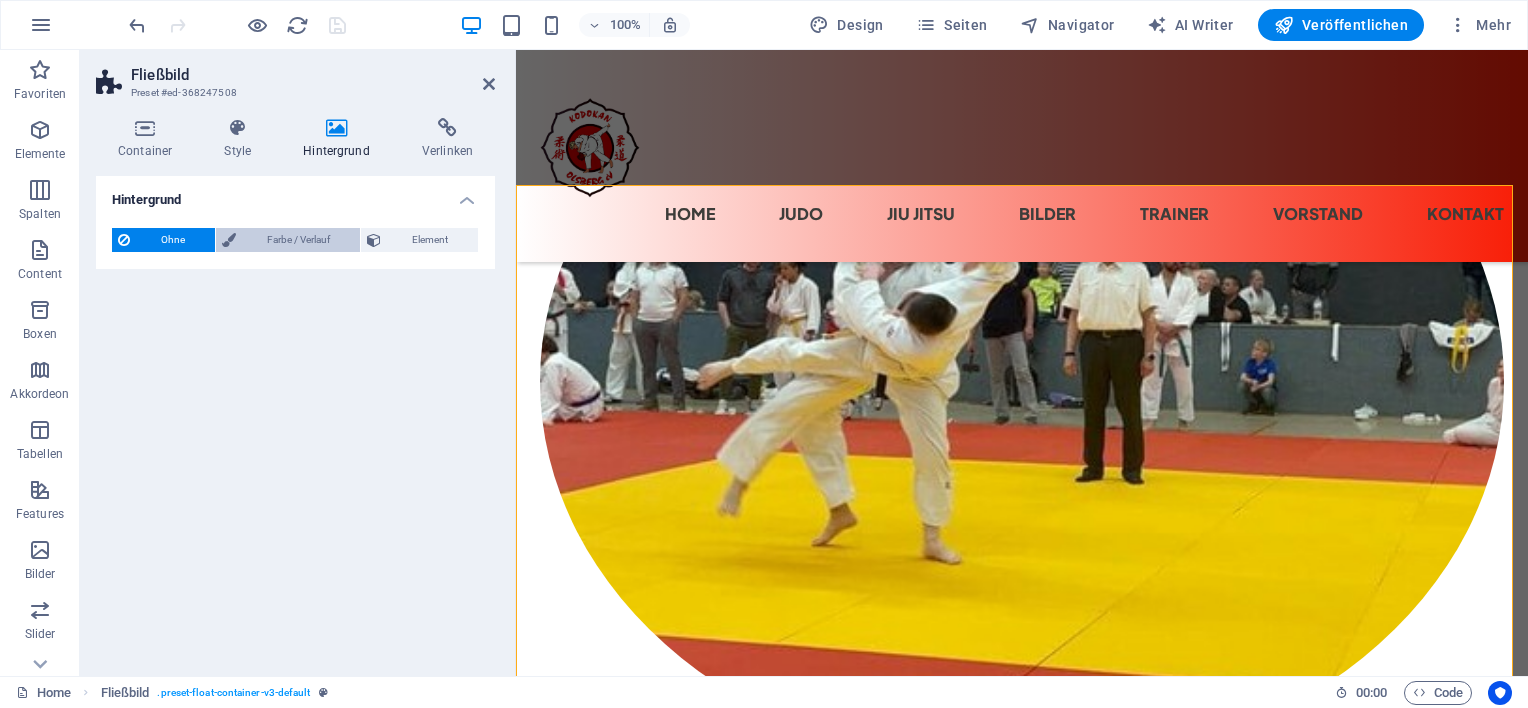 click on "Farbe / Verlauf" at bounding box center (298, 240) 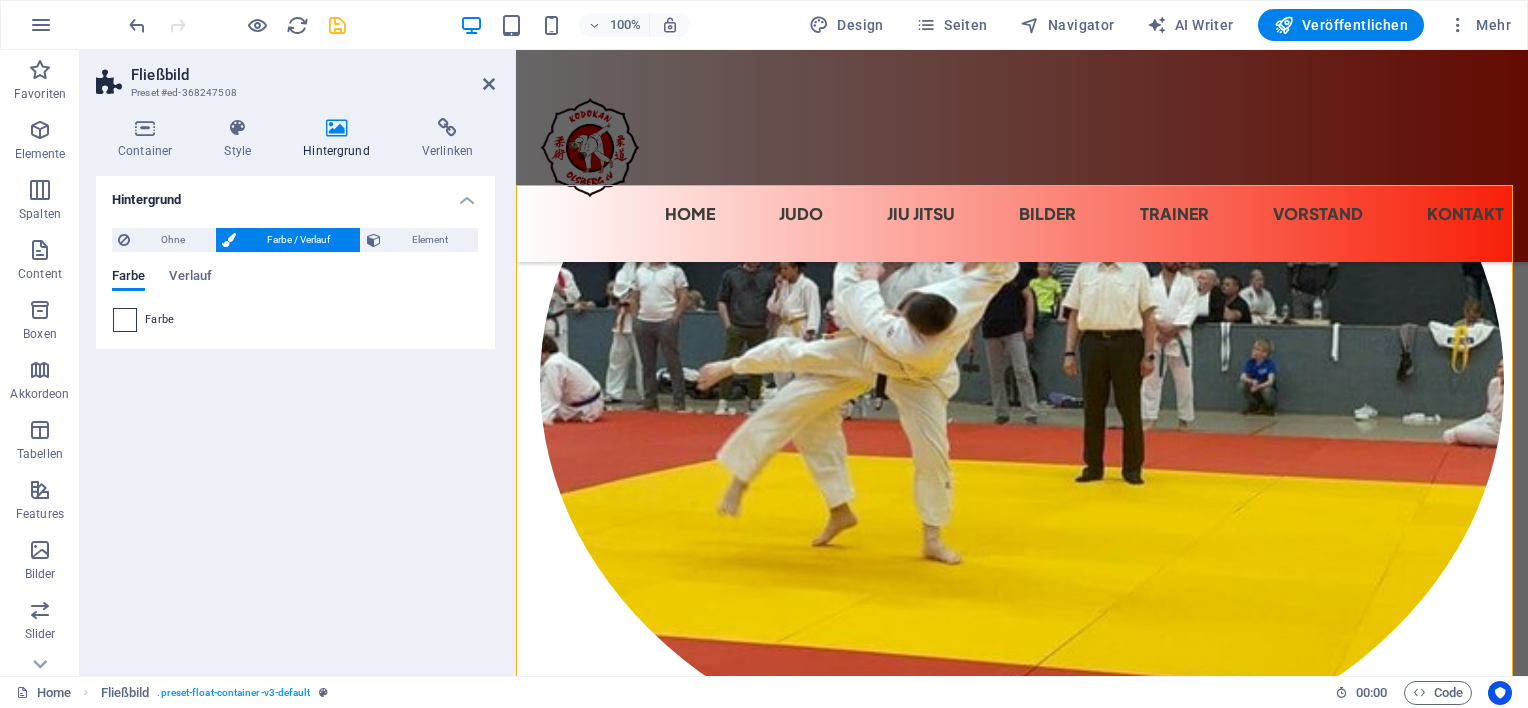 click at bounding box center (125, 320) 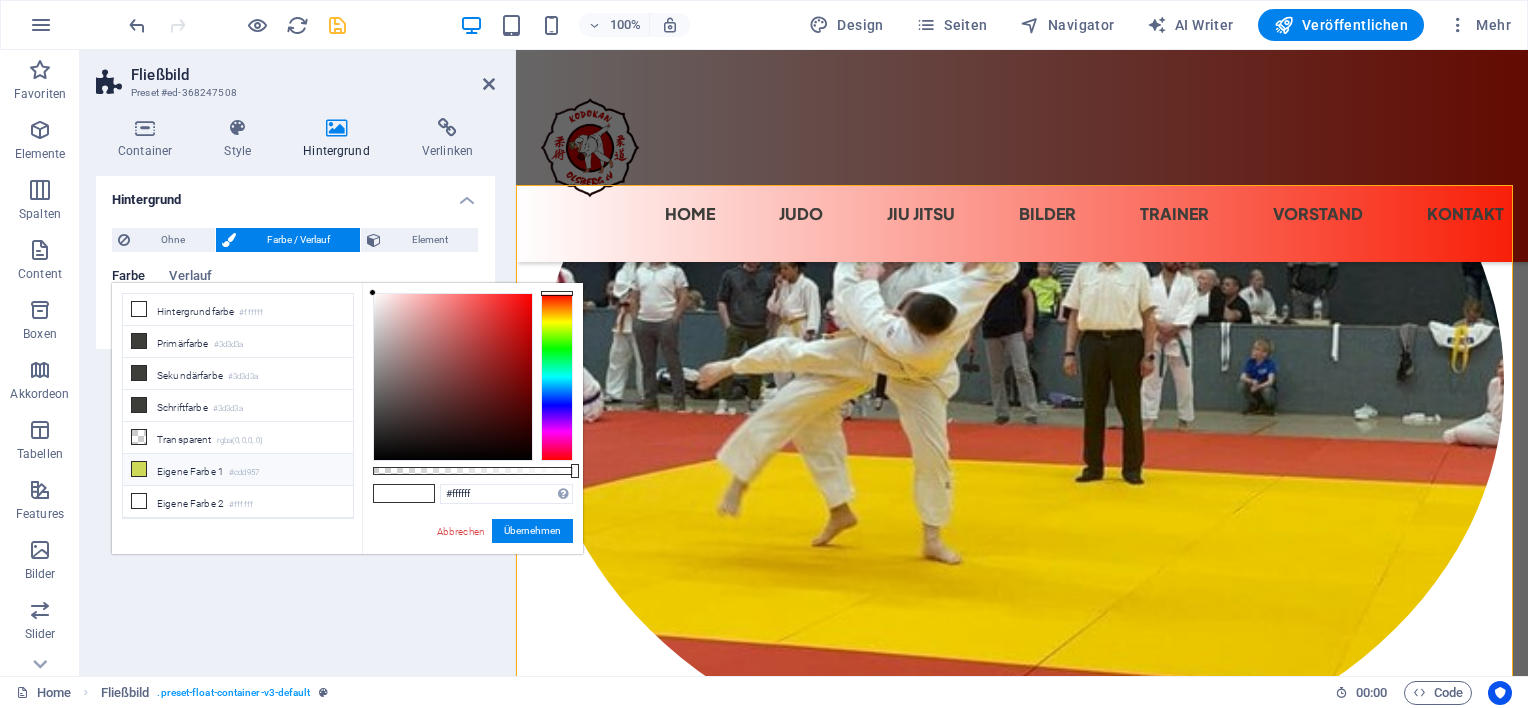 click on "Eigene Farbe 1
#cdd957" at bounding box center [238, 470] 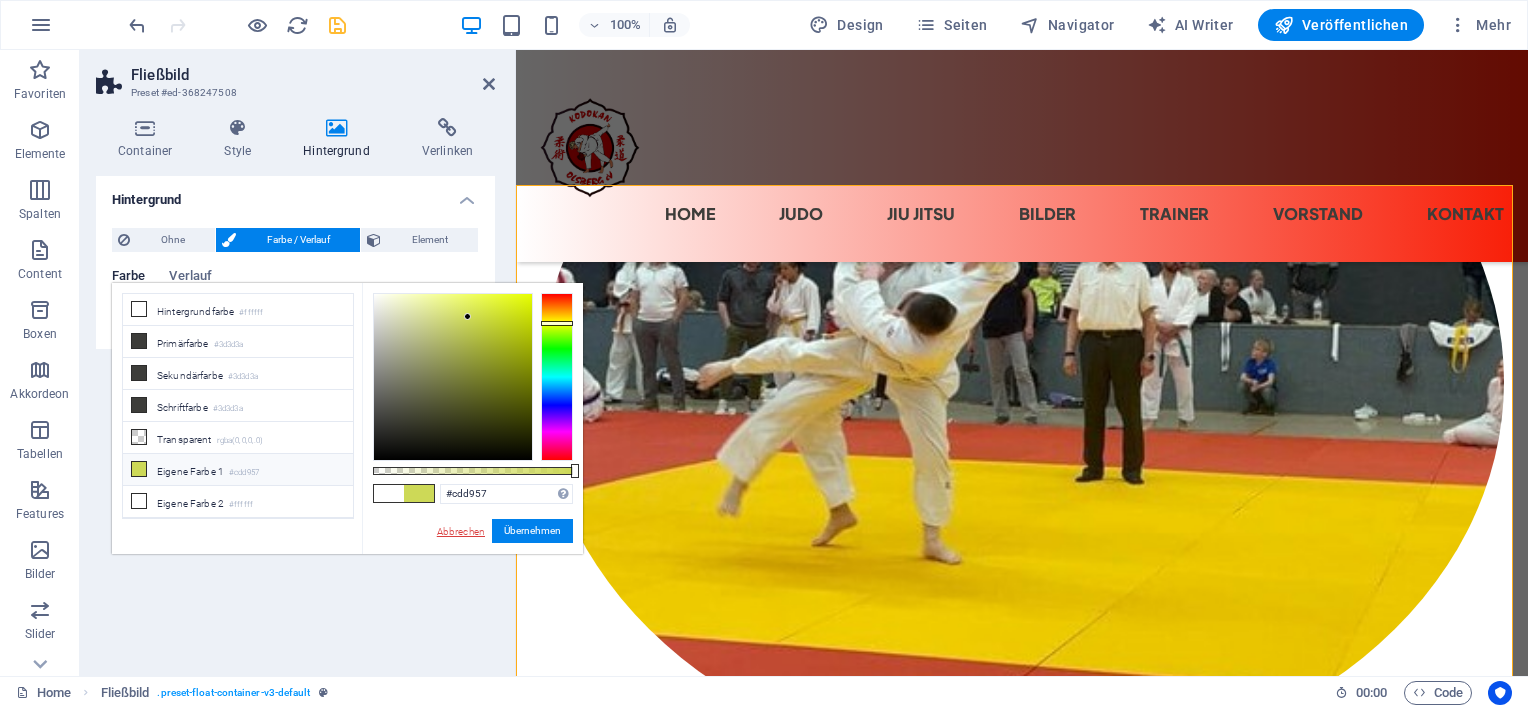 click on "Abbrechen" at bounding box center [461, 531] 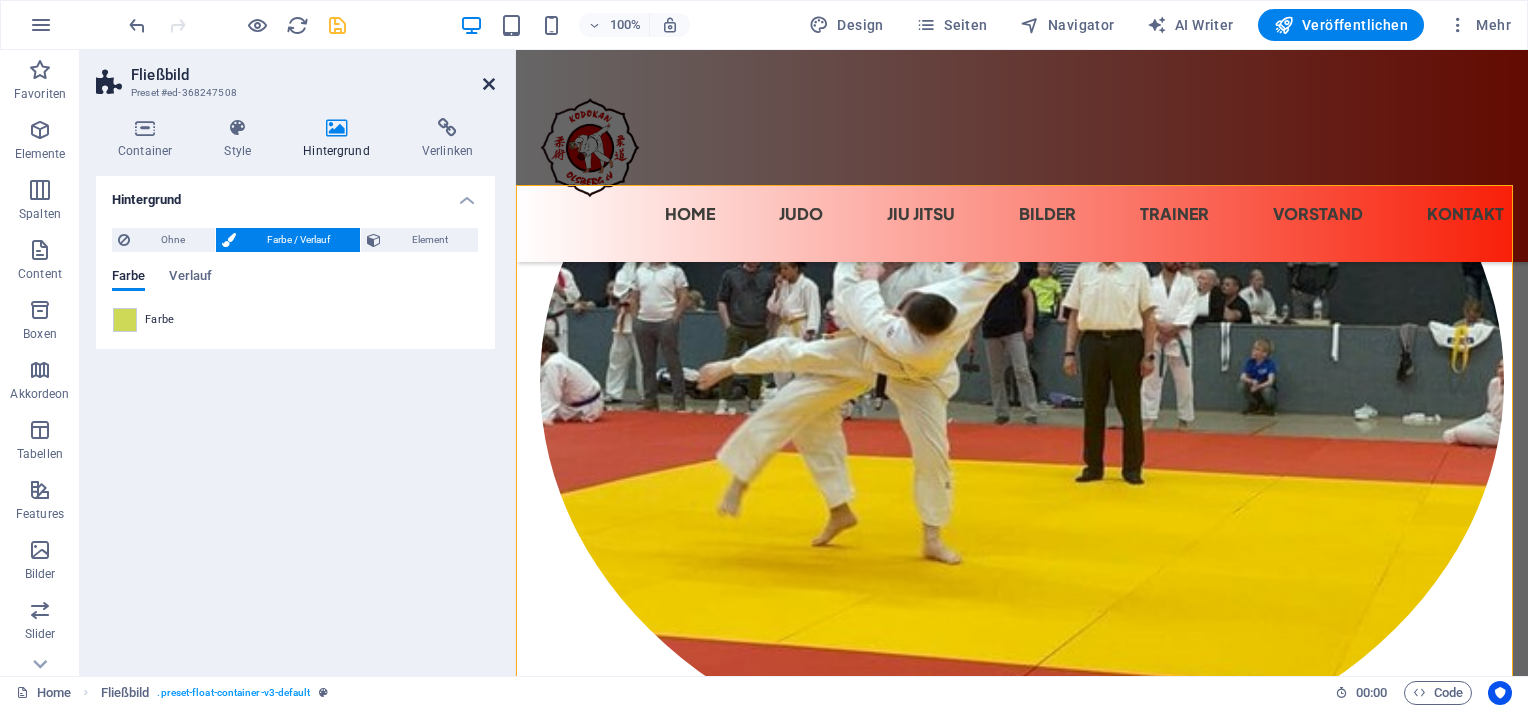 click at bounding box center (489, 84) 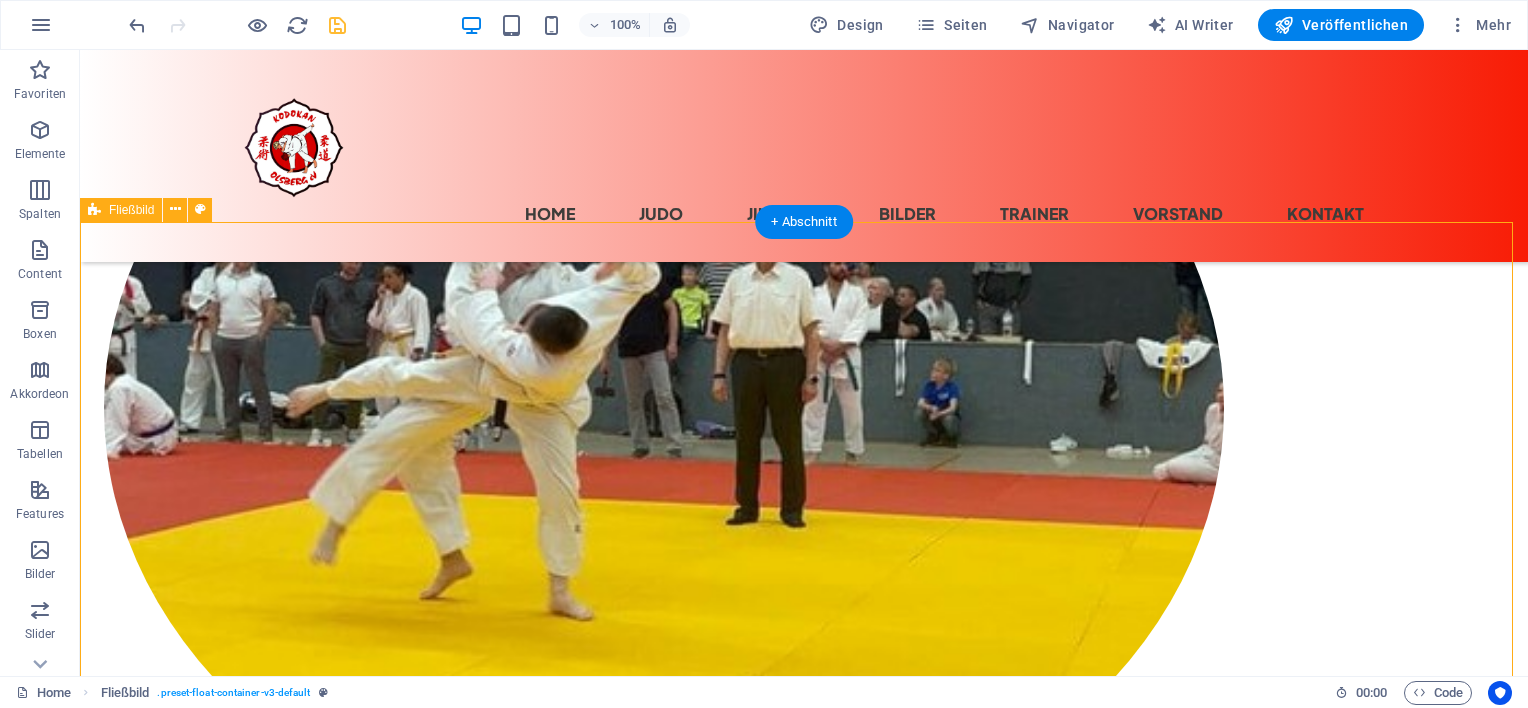 click on "Trainer: [PERSON]
Judo
Montag  Trainer: [PERSON]
18.00 - 19.30 Uhr Kraft / Ausdauertraining ab 7 Jahre
Dienstag  Trainer: [PERSON]
18.00 - 19.15 Uhr Jugendtraining ab 6 bis 11 Jahre 19.30 - 21.00 Uhr Erwachsenentraining ab 15 Jahre Donnerstag
16.30 - 17.45 Uhr Kindertraining ab 4 Jahre bis gelb/orange Gurt Trainer: [PERSON] / [PERSON] / [PERSON] / [PERSON]
17.45 - 19.15 Uhr Leistungsgruppe ab Orange Gurt Trainer: [PERSON] / [PERSON]
19.30 - 21.00 Uhr Erwachsenentraining ab 15 Jahre
Trainer: [PERSON]
Freitag Trainer [PERSON] / [PERSON]
18.00 - 19.30 Uhr Wettkampftraining ab Gelb Gurt
19.30 - 21.00 Uhr Wochenwechsel Kata / Spiel & Spaß" at bounding box center [804, 1313] 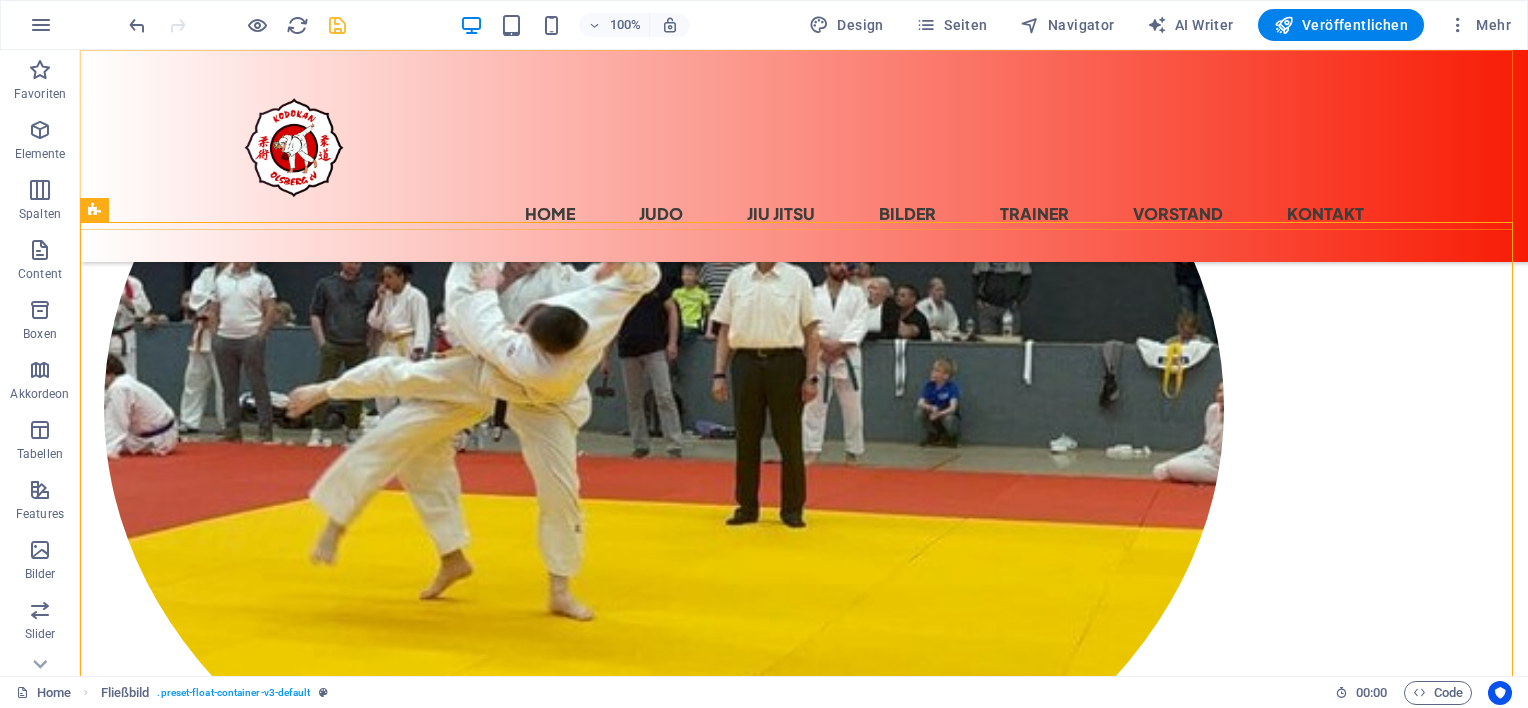 click on "Home Satzung Impressum Antrag auf Mitgliedschaft Informationspflicht Satzung, Ordnungen und Beitrage Datenschutzerklärung Judo Jiu Jitsu Bilder Trainer Vorstand Kontakt" at bounding box center (804, 156) 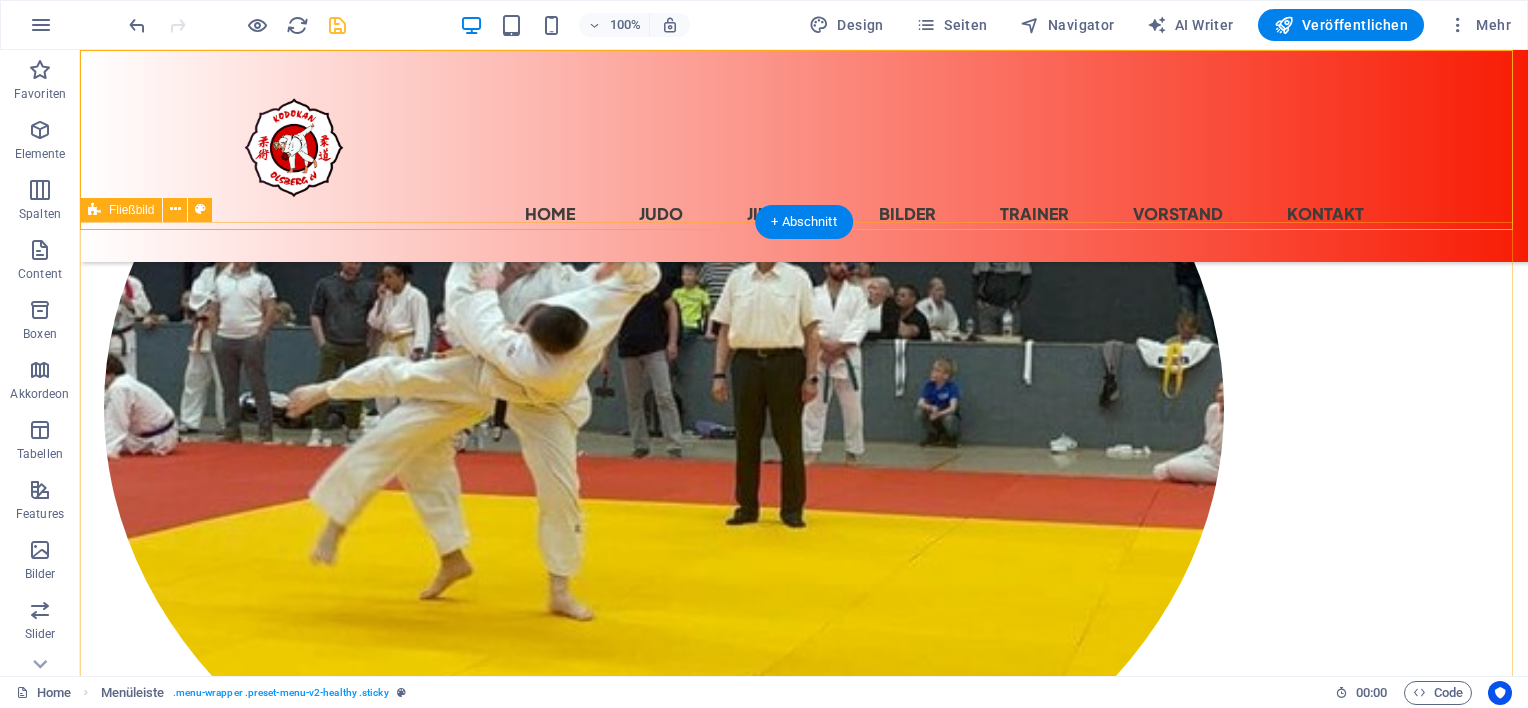 click on "Trainer: [PERSON]
Judo
Montag  Trainer: [PERSON]
18.00 - 19.30 Uhr Kraft / Ausdauertraining ab 7 Jahre
Dienstag  Trainer: [PERSON]
18.00 - 19.15 Uhr Jugendtraining ab 6 bis 11 Jahre 19.30 - 21.00 Uhr Erwachsenentraining ab 15 Jahre Donnerstag
16.30 - 17.45 Uhr Kindertraining ab 4 Jahre bis gelb/orange Gurt Trainer: [PERSON] / [PERSON] / [PERSON] / [PERSON]
17.45 - 19.15 Uhr Leistungsgruppe ab Orange Gurt Trainer: [PERSON] / [PERSON]
19.30 - 21.00 Uhr Erwachsenentraining ab 15 Jahre
Trainer: [PERSON]
Freitag Trainer [PERSON] / [PERSON]
18.00 - 19.30 Uhr Wettkampftraining ab Gelb Gurt
19.30 - 21.00 Uhr Wochenwechsel Kata / Spiel & Spaß" at bounding box center (804, 1313) 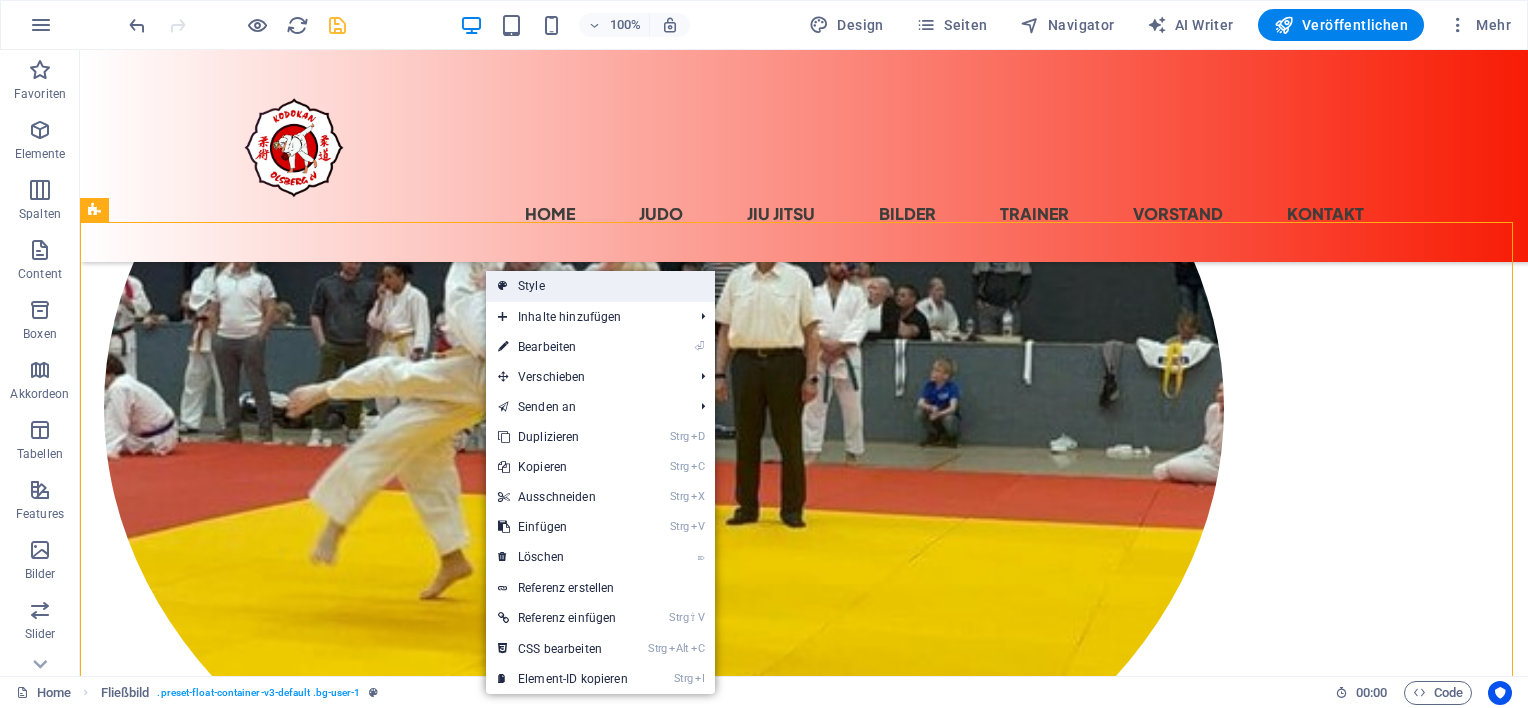 click at bounding box center (503, 286) 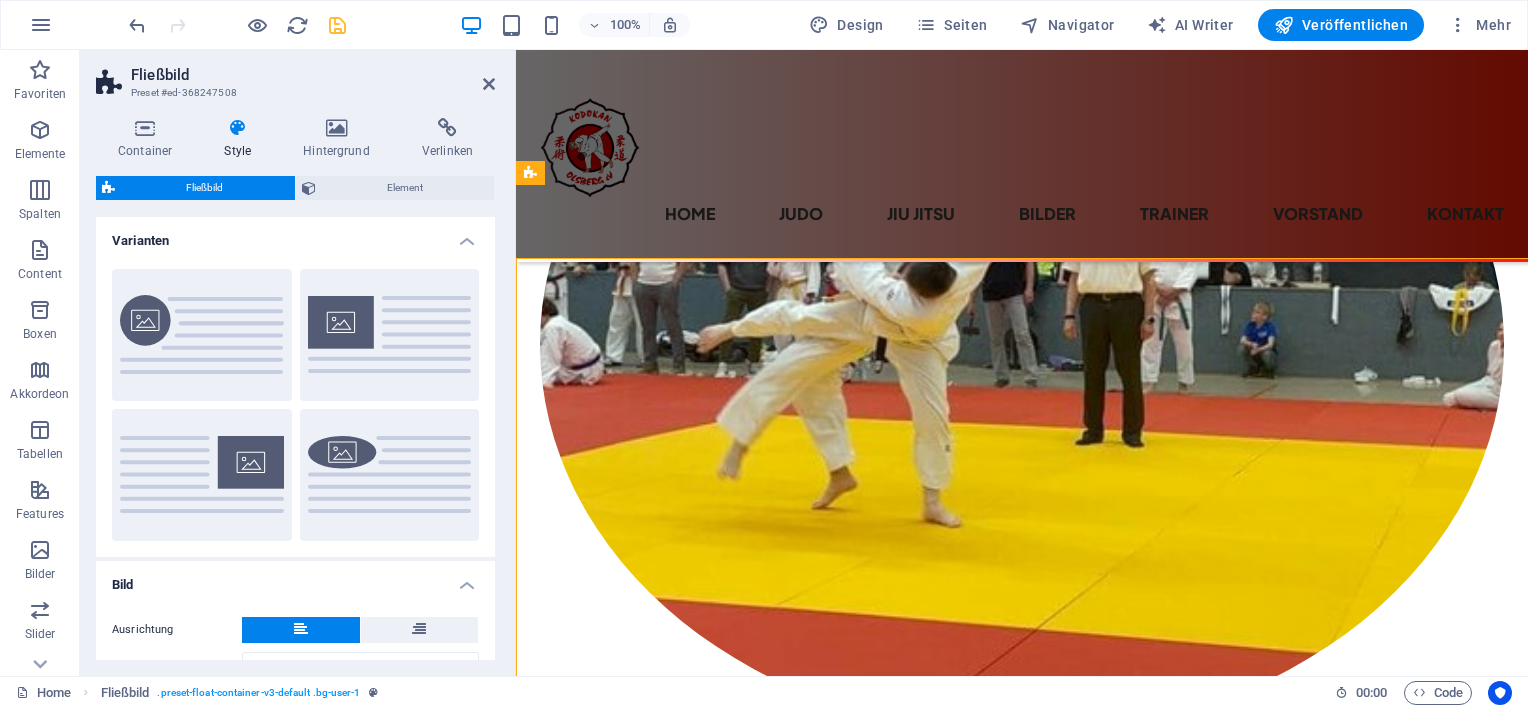 scroll, scrollTop: 546, scrollLeft: 0, axis: vertical 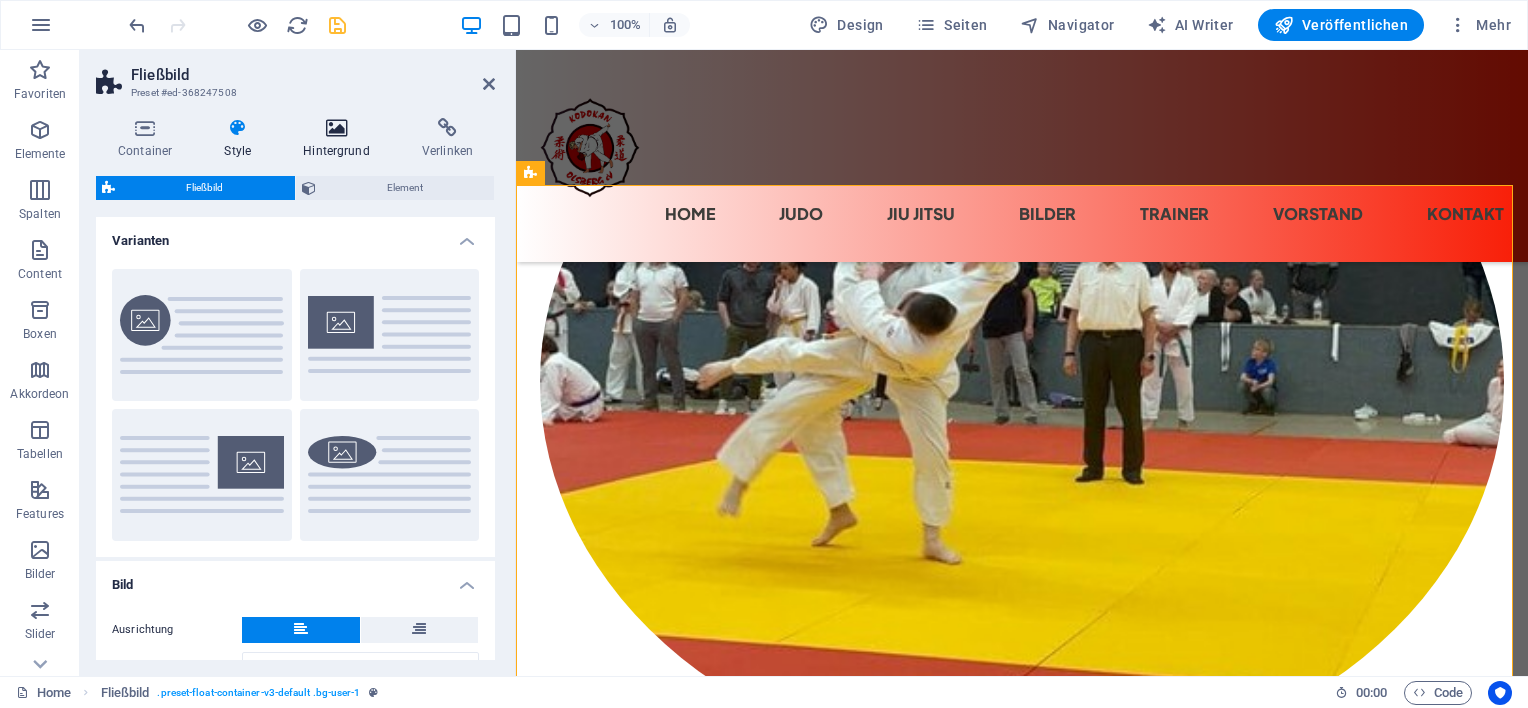 click on "Hintergrund" at bounding box center (340, 139) 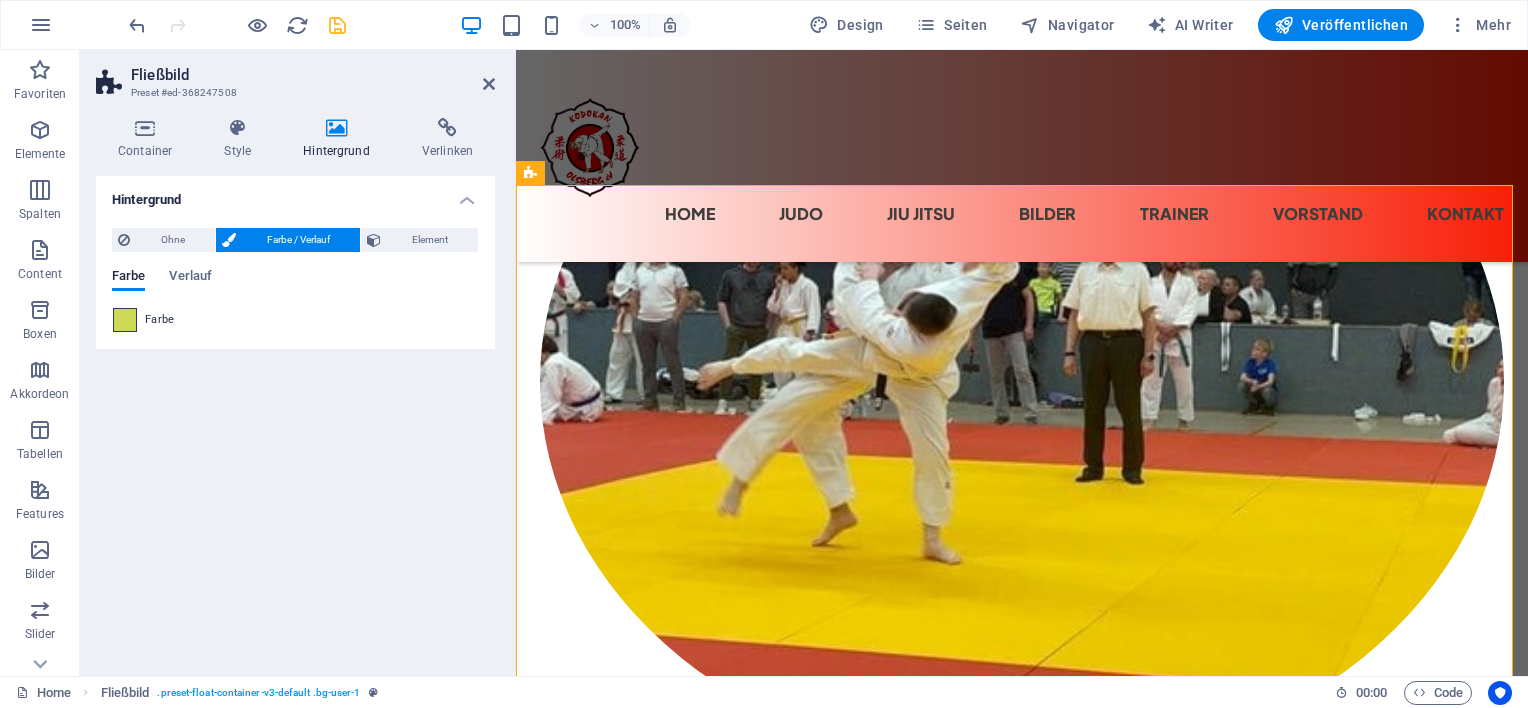 click at bounding box center (125, 320) 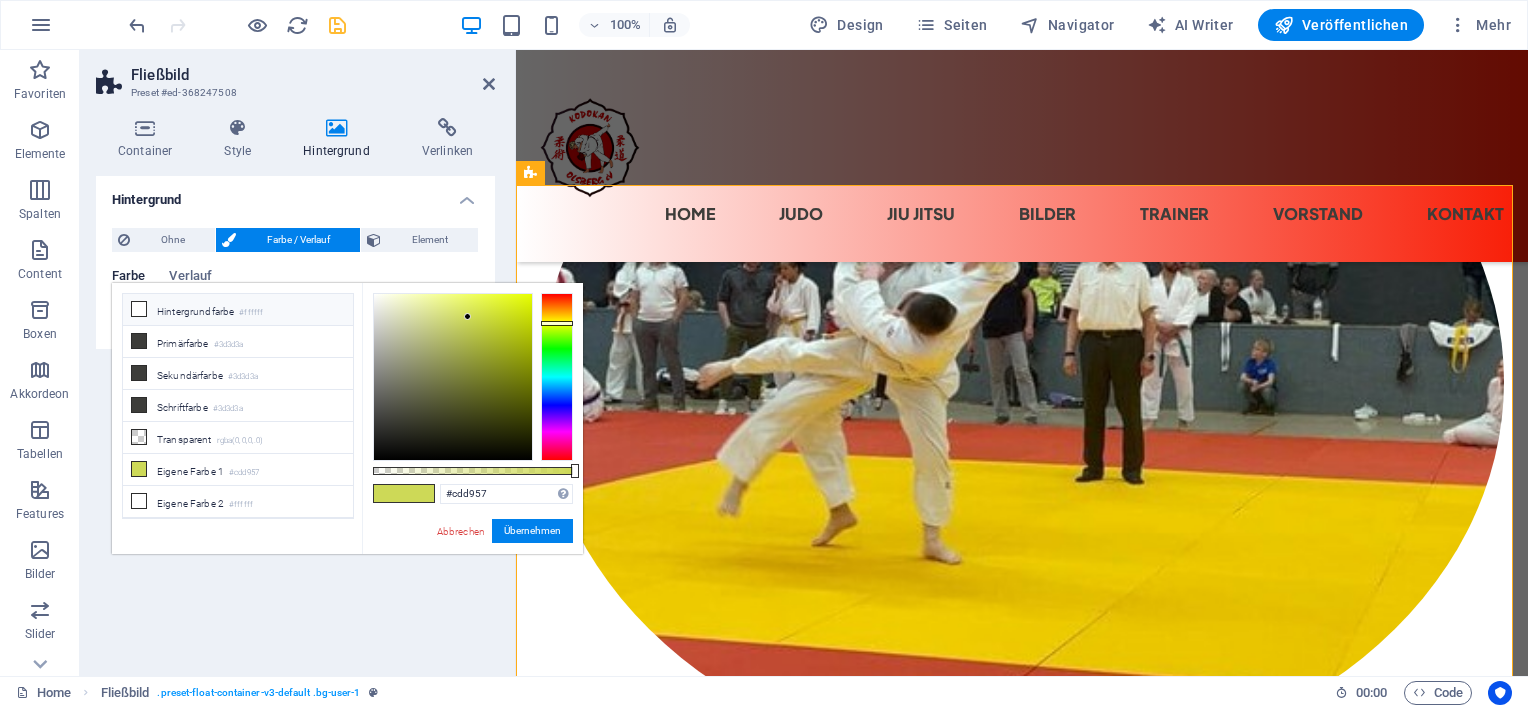 click at bounding box center (139, 309) 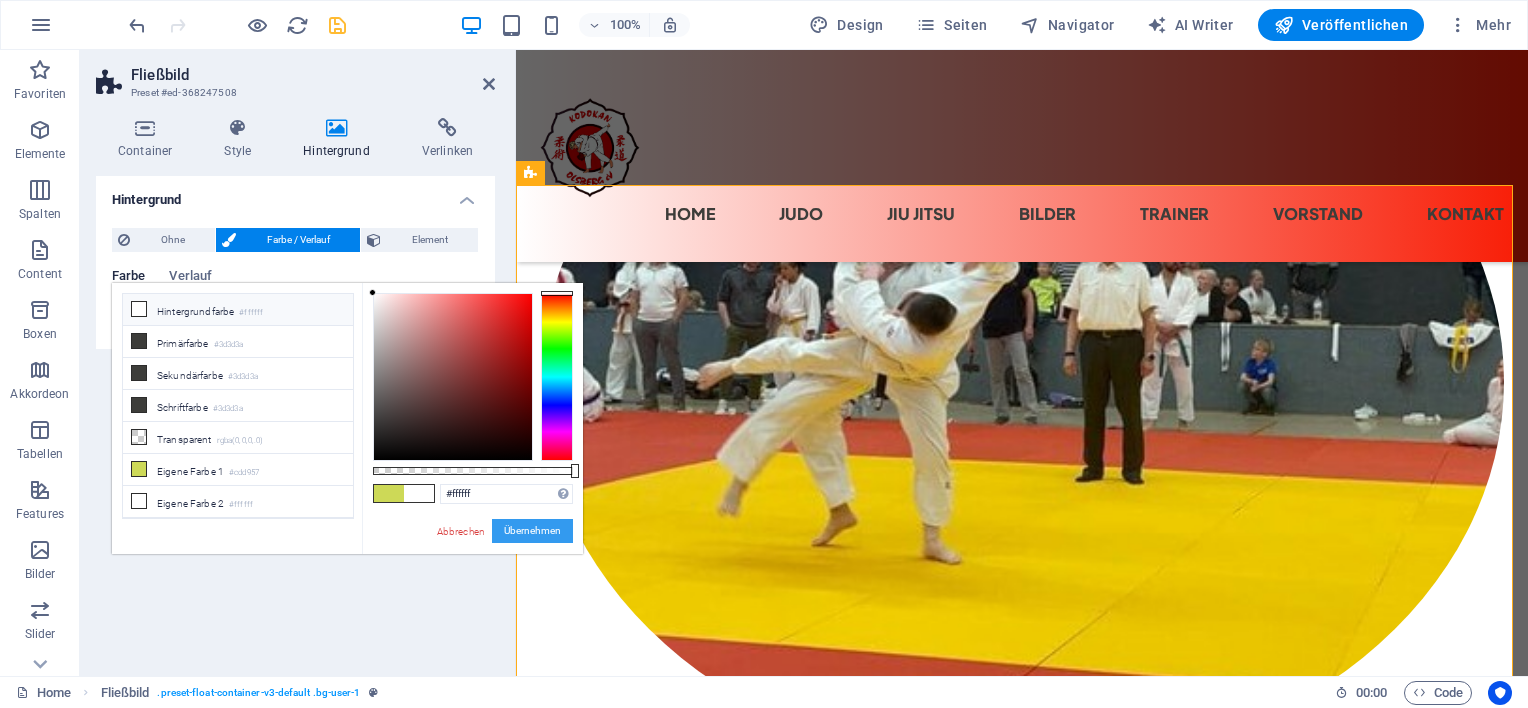 click on "Übernehmen" at bounding box center (532, 531) 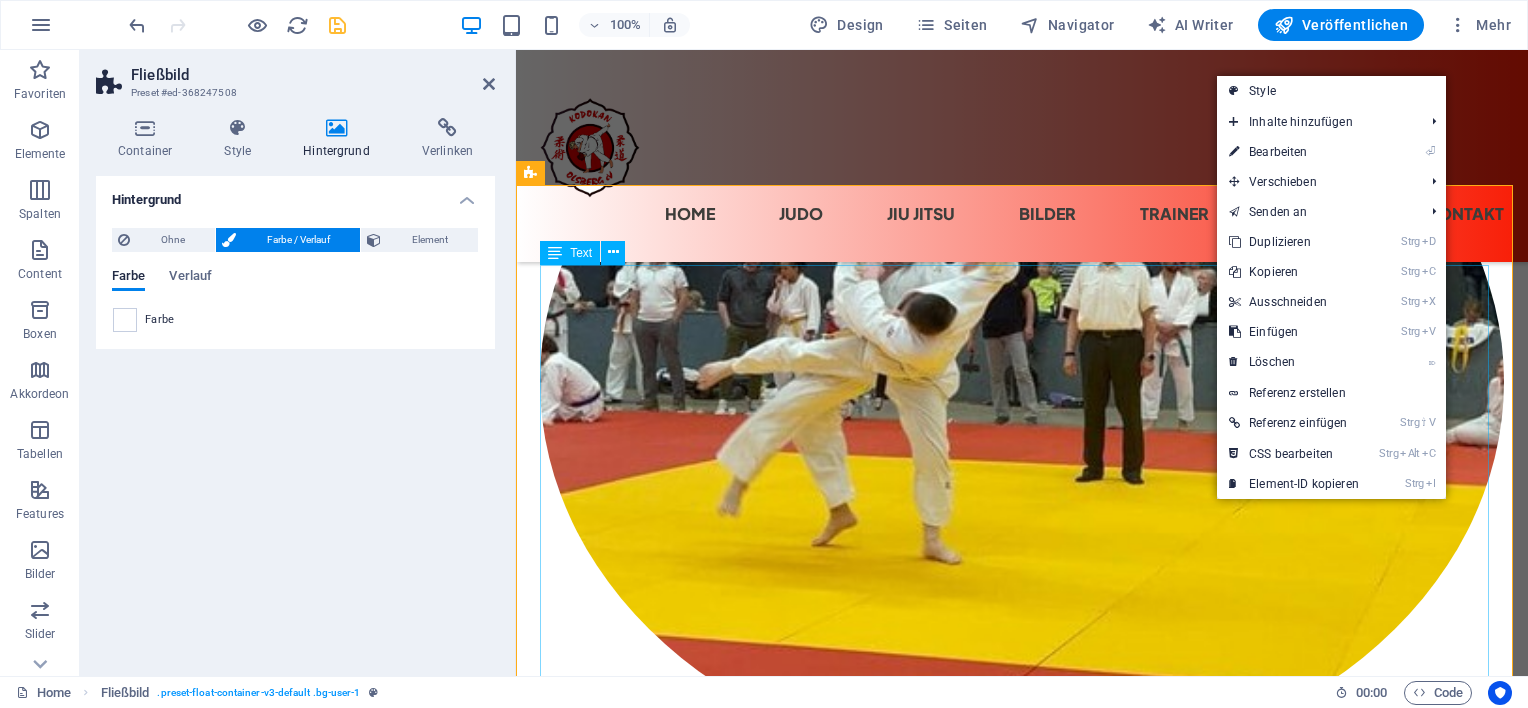 click on "18.00 - 19.15 Uhr Jugendtraining ab 6 bis 11 Jahre 19.30 - 21.00 Uhr Erwachsenentraining ab 15 Jahre" at bounding box center (1022, 1169) 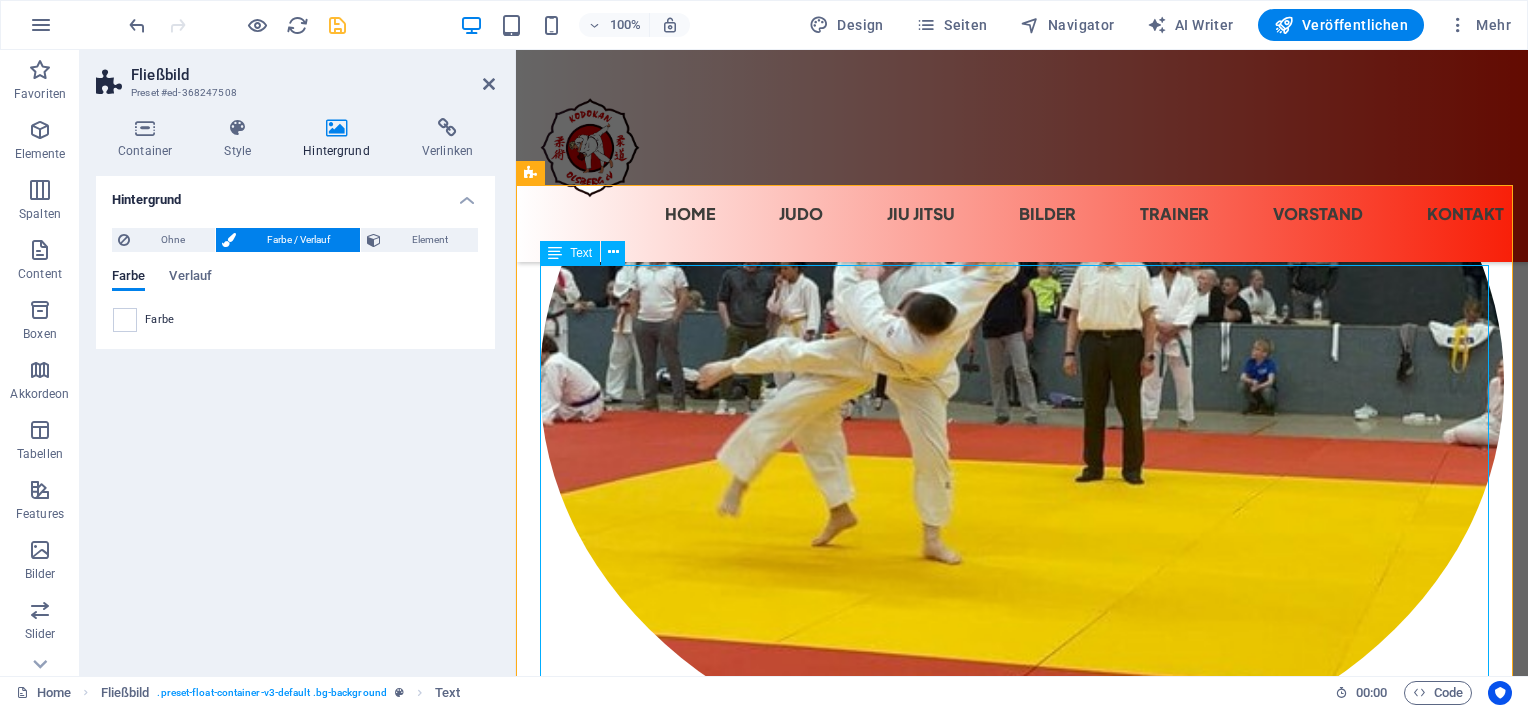 click on "18.00 - 19.15 Uhr Jugendtraining ab 6 bis 11 Jahre 19.30 - 21.00 Uhr Erwachsenentraining ab 15 Jahre" at bounding box center (1022, 1169) 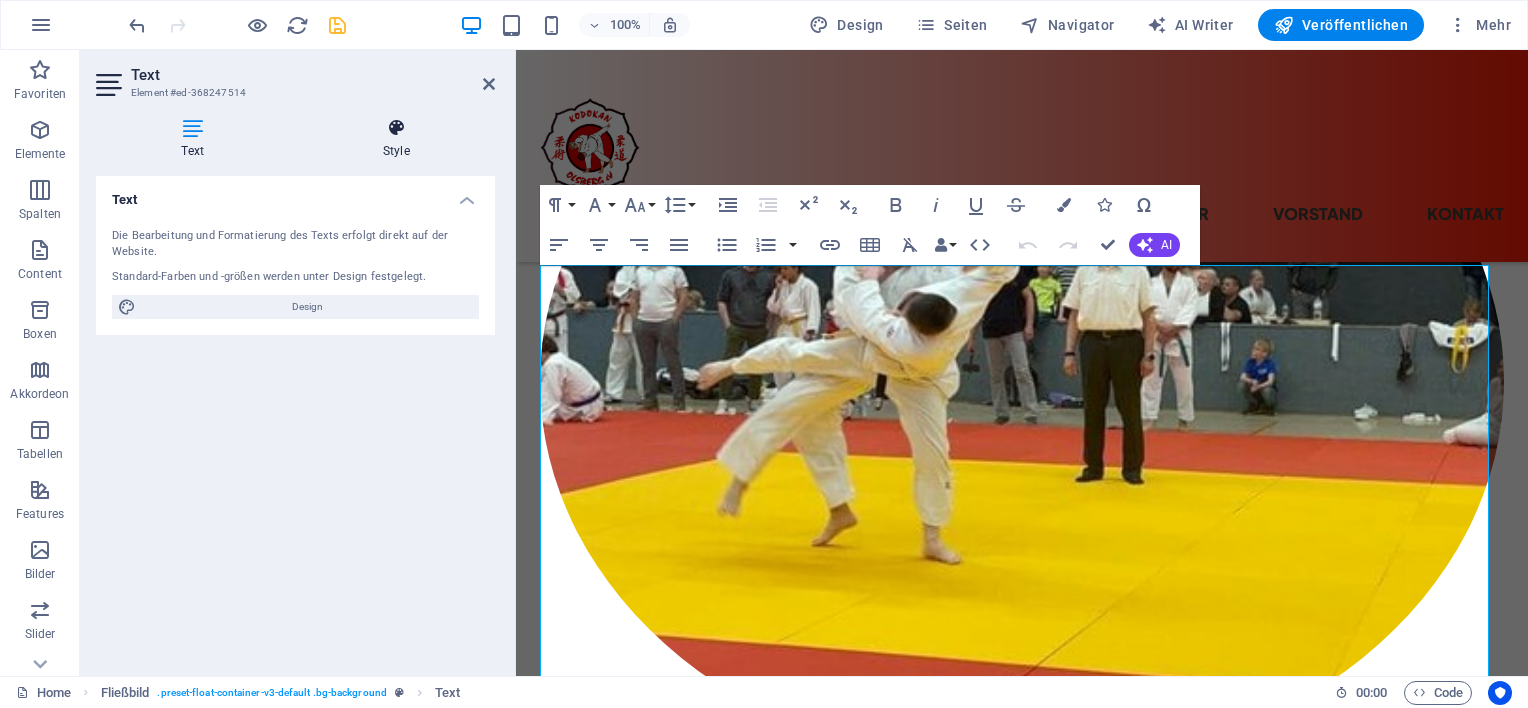 click on "Style" at bounding box center (397, 139) 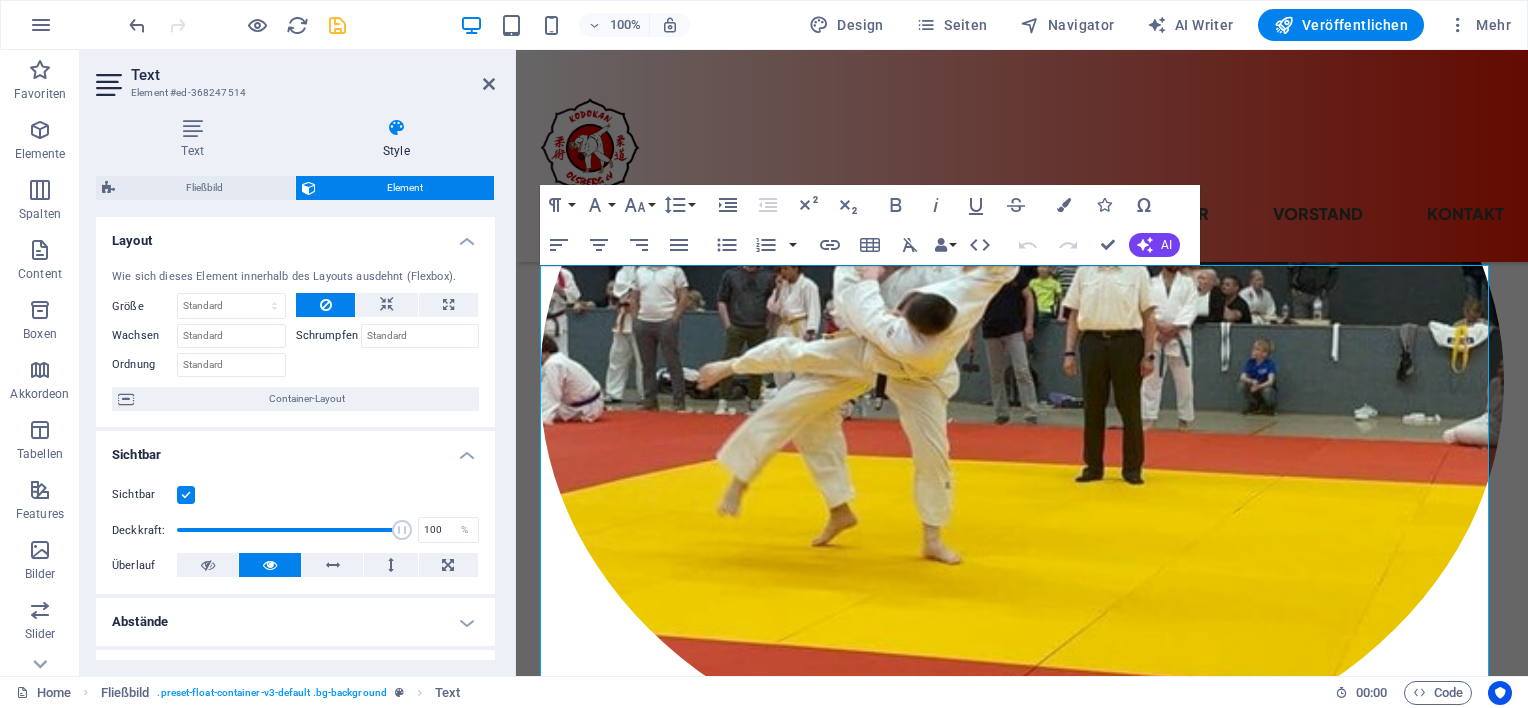 scroll, scrollTop: 388, scrollLeft: 0, axis: vertical 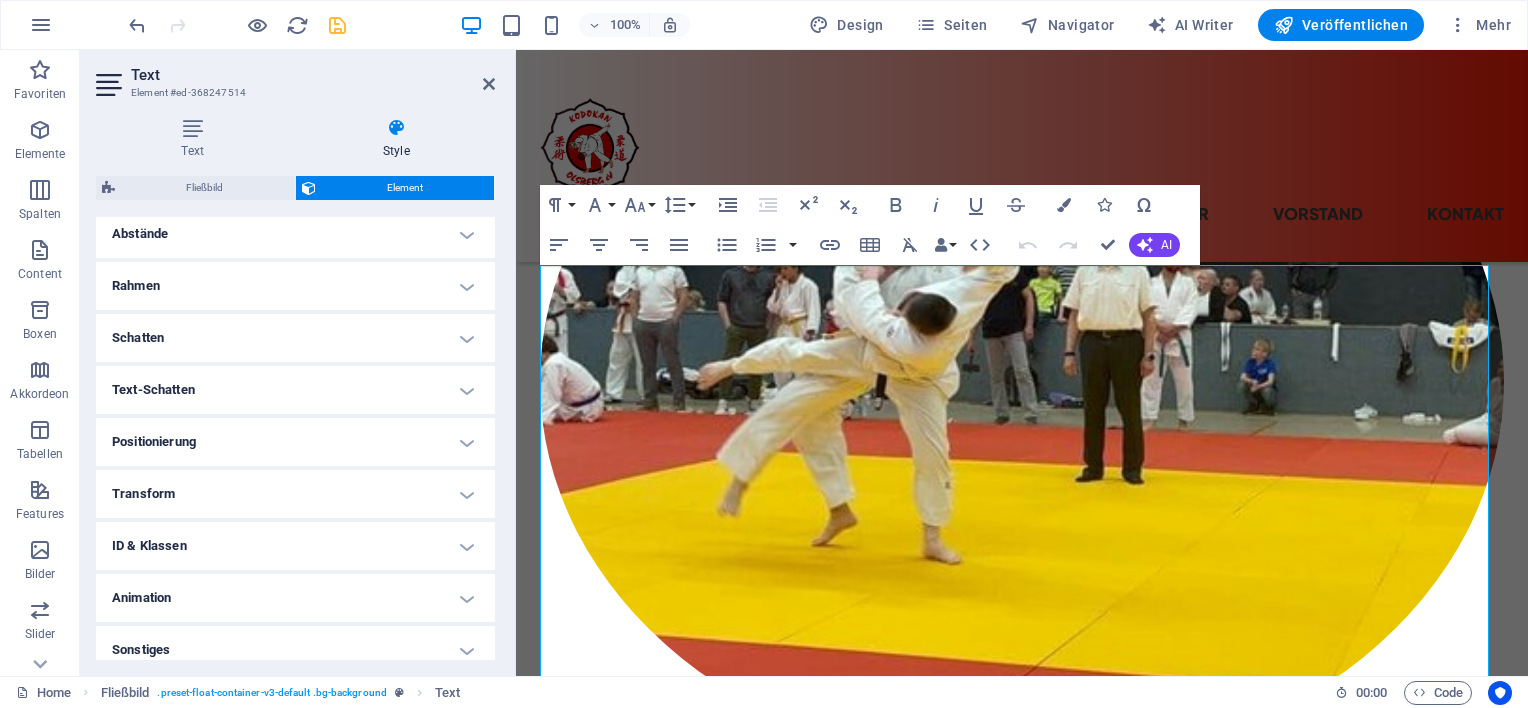 click on "Sonstiges" at bounding box center (295, 650) 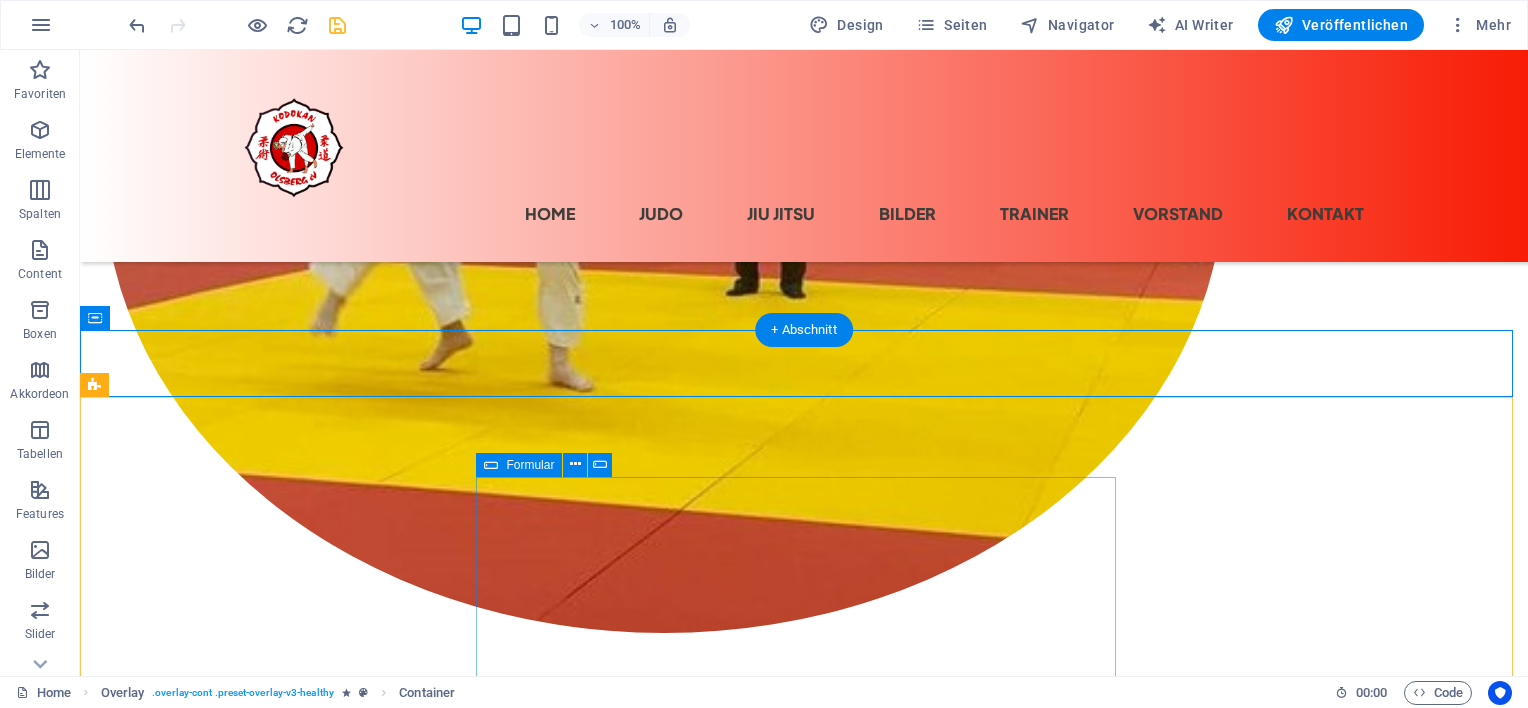 scroll, scrollTop: 1263, scrollLeft: 0, axis: vertical 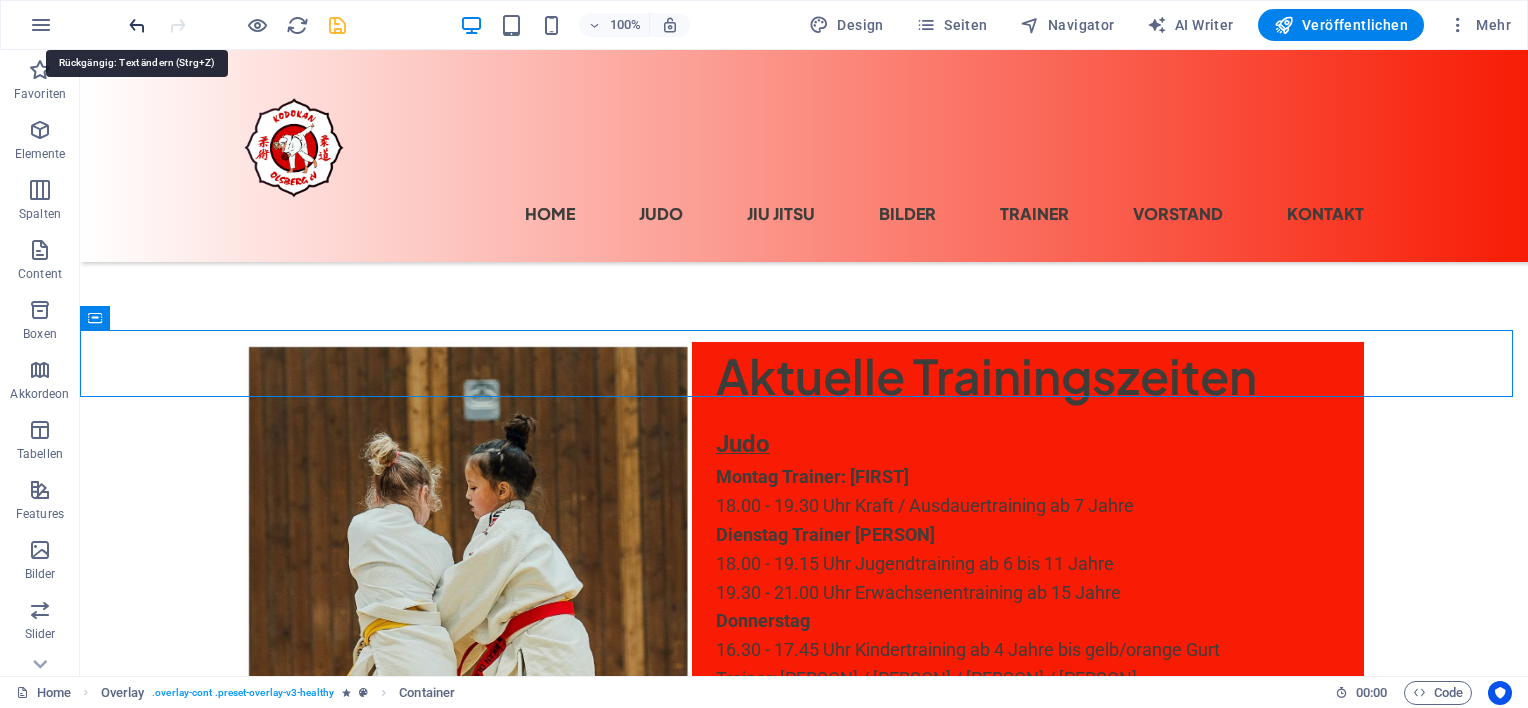 click at bounding box center [137, 25] 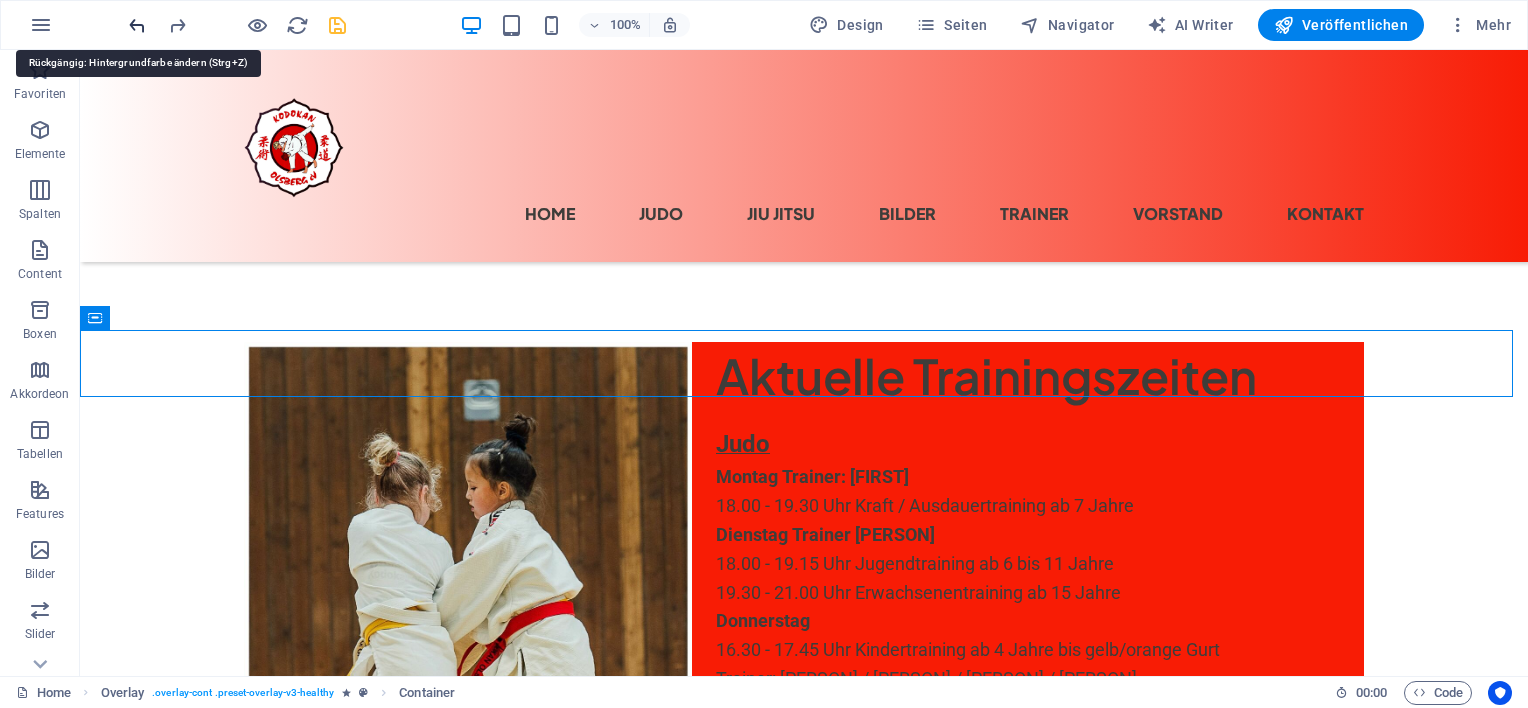 click at bounding box center (137, 25) 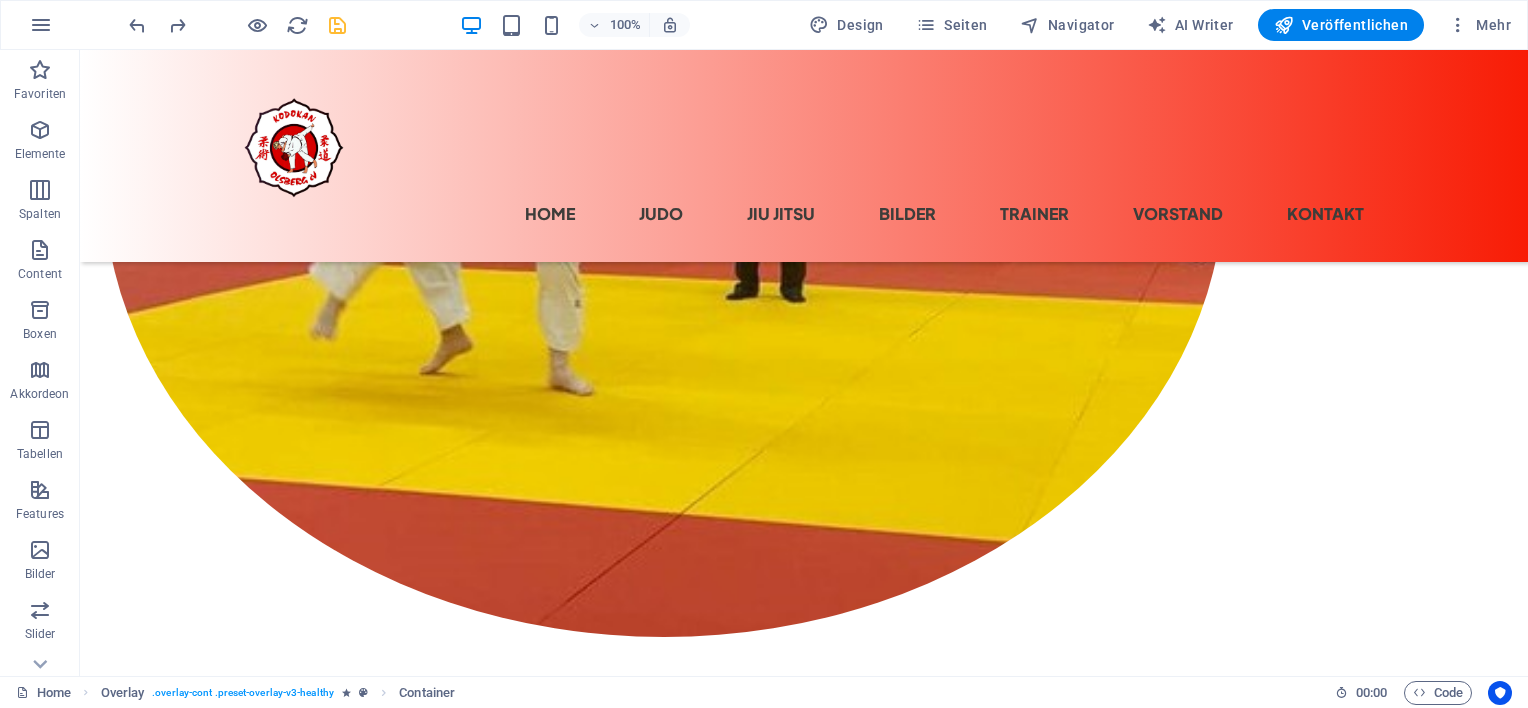 scroll, scrollTop: 715, scrollLeft: 0, axis: vertical 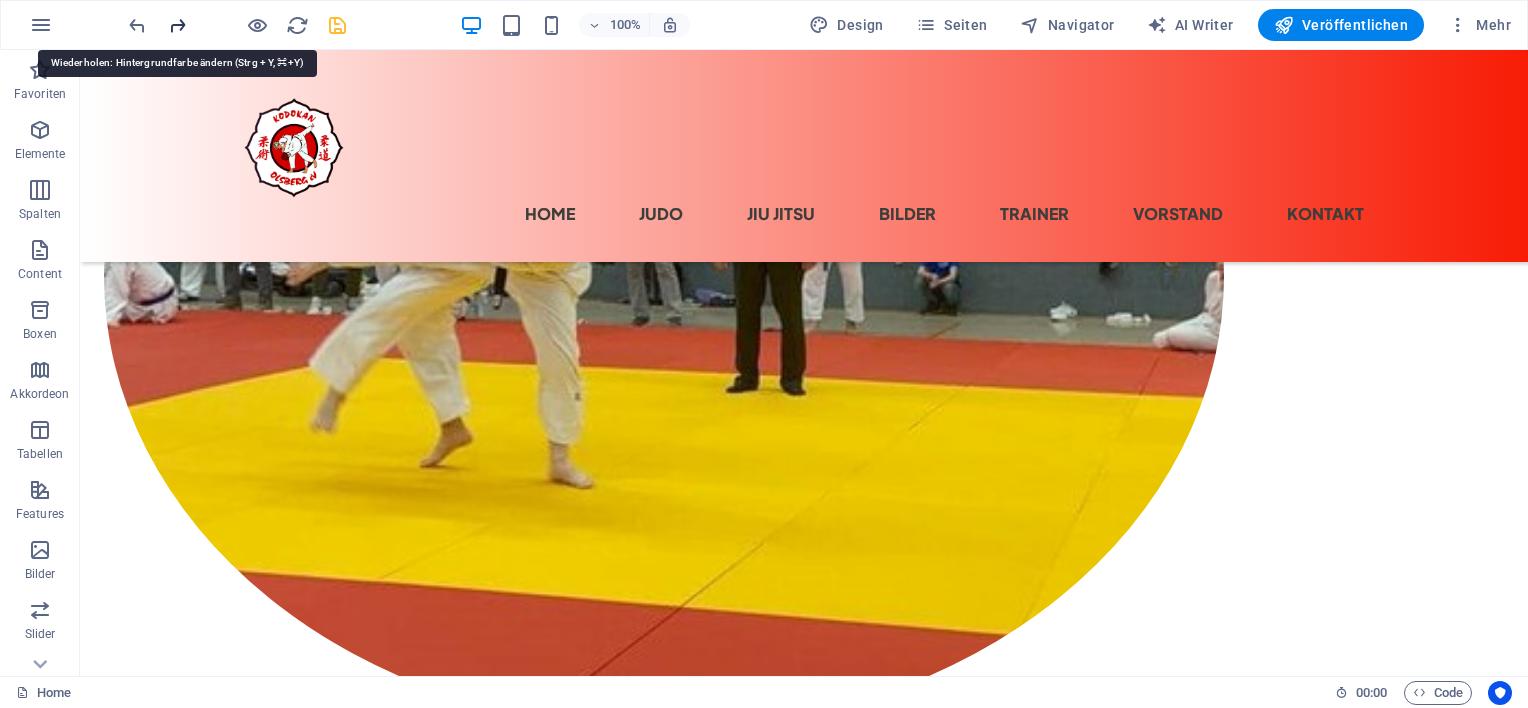 click at bounding box center (177, 25) 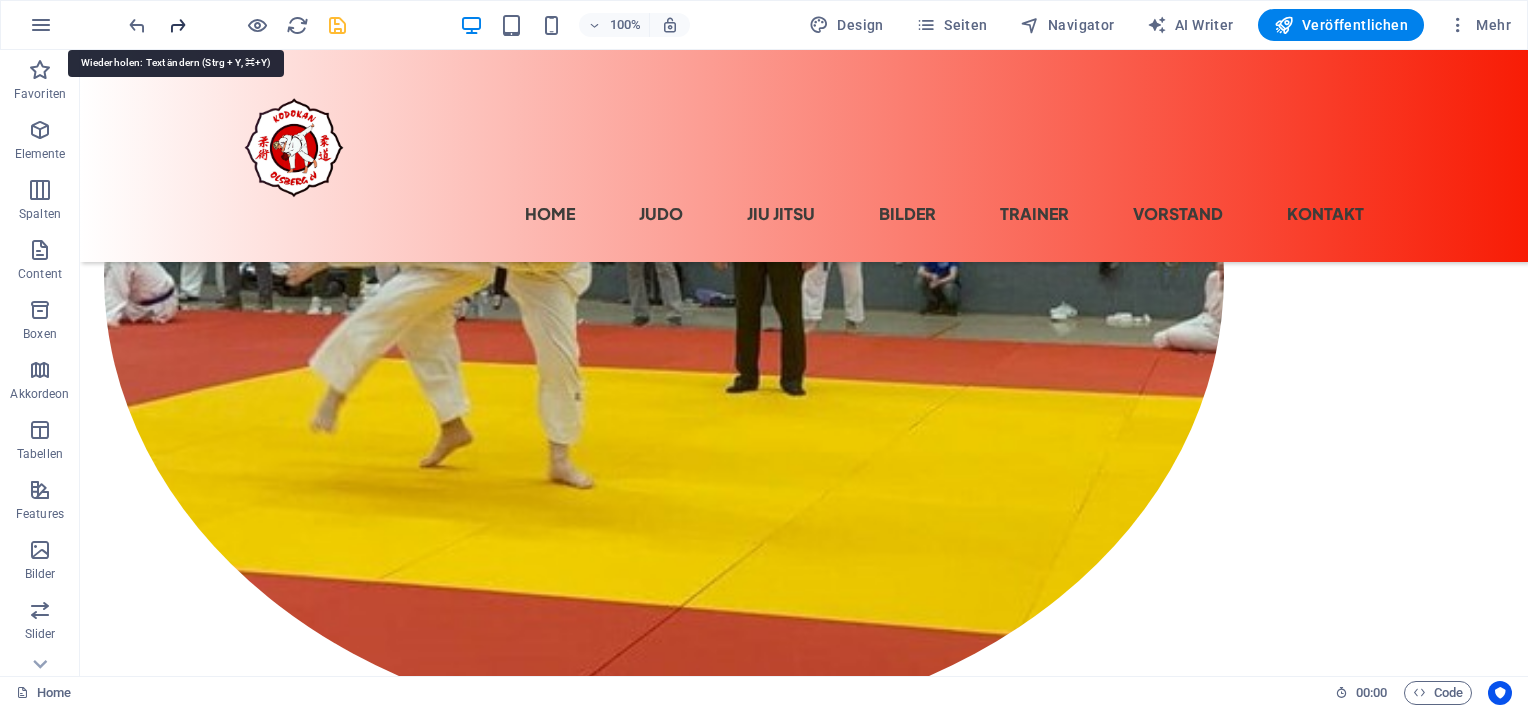 click at bounding box center (177, 25) 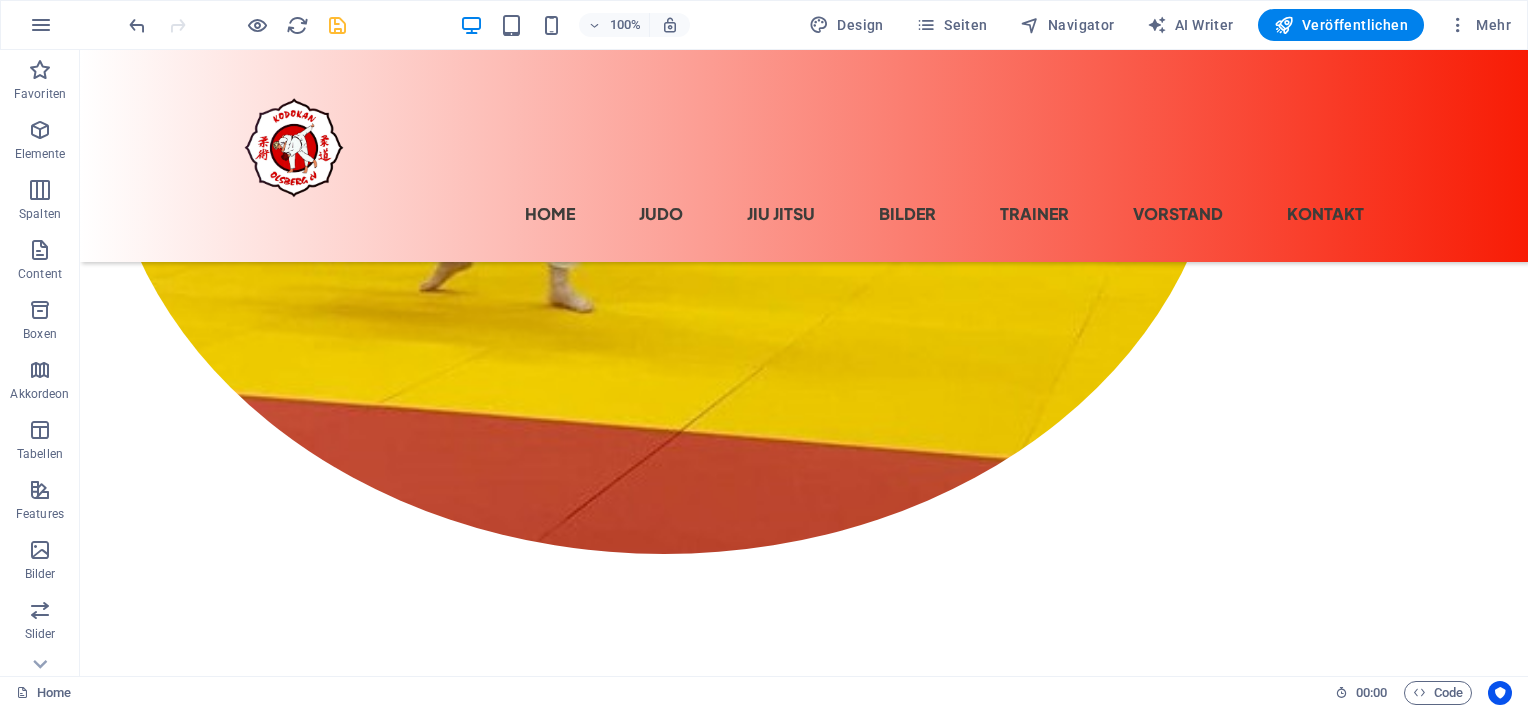 scroll, scrollTop: 954, scrollLeft: 0, axis: vertical 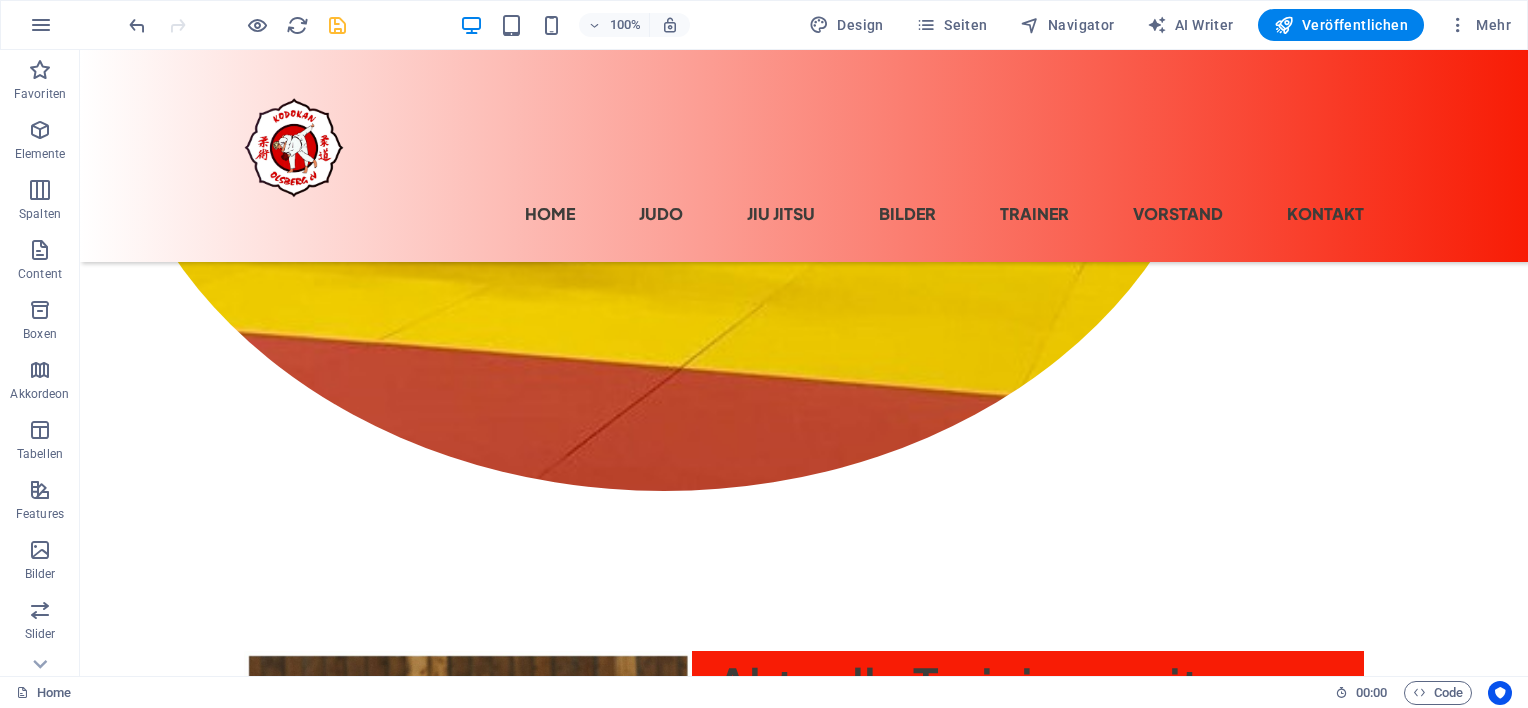 click at bounding box center [237, 25] 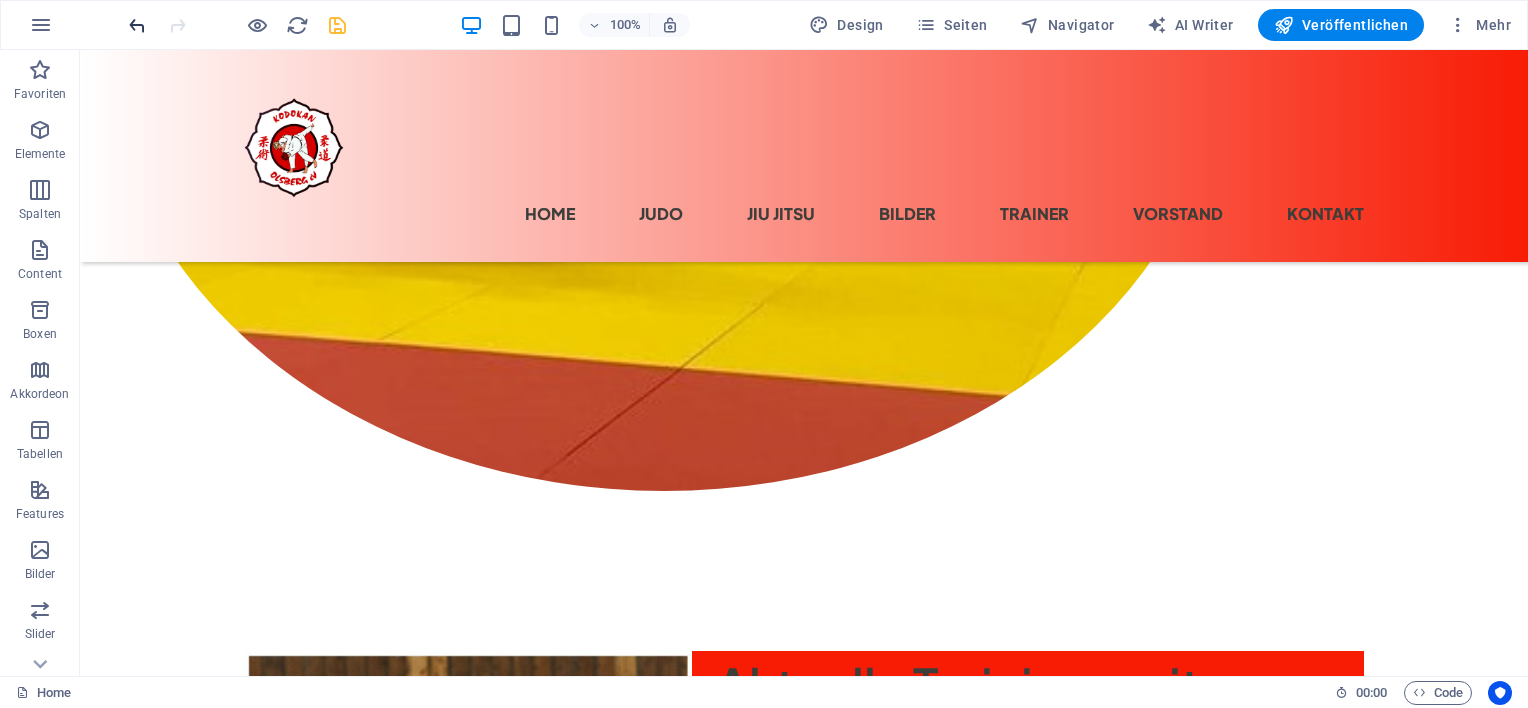 click at bounding box center (137, 25) 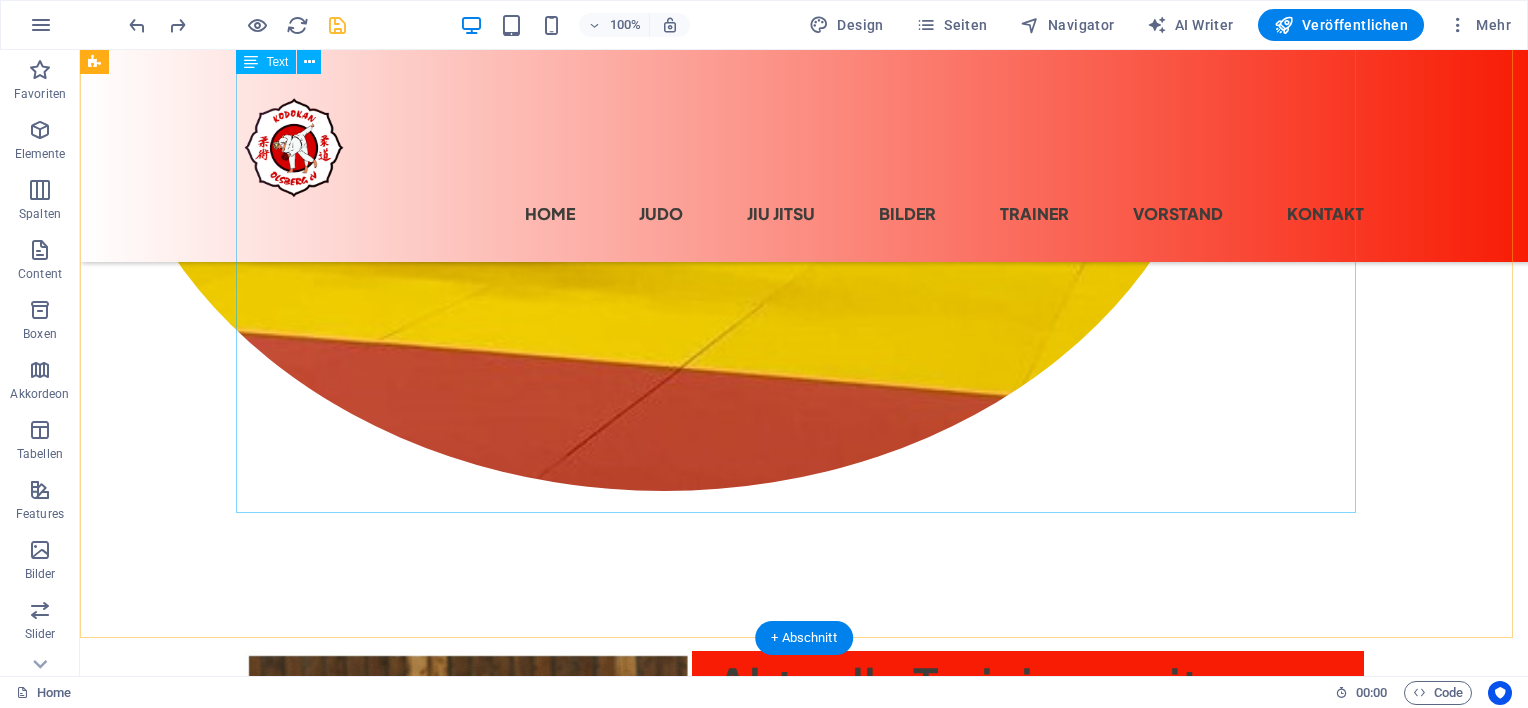 click on "Trainer: [FIRST]" at bounding box center (804, 1103) 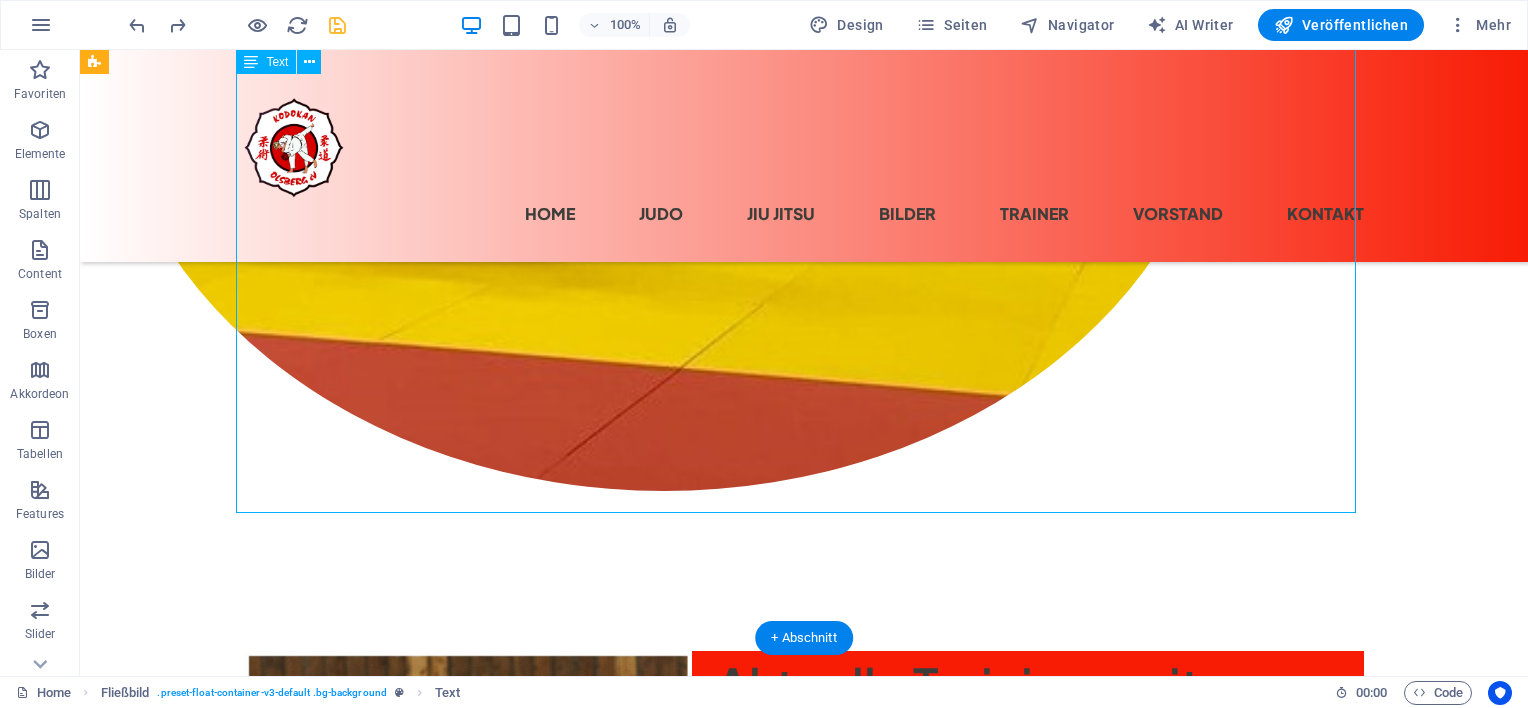 click on "19.30 - 21.00 Uhr Erwachsenentraining ab 15 Jahre" at bounding box center (804, 1074) 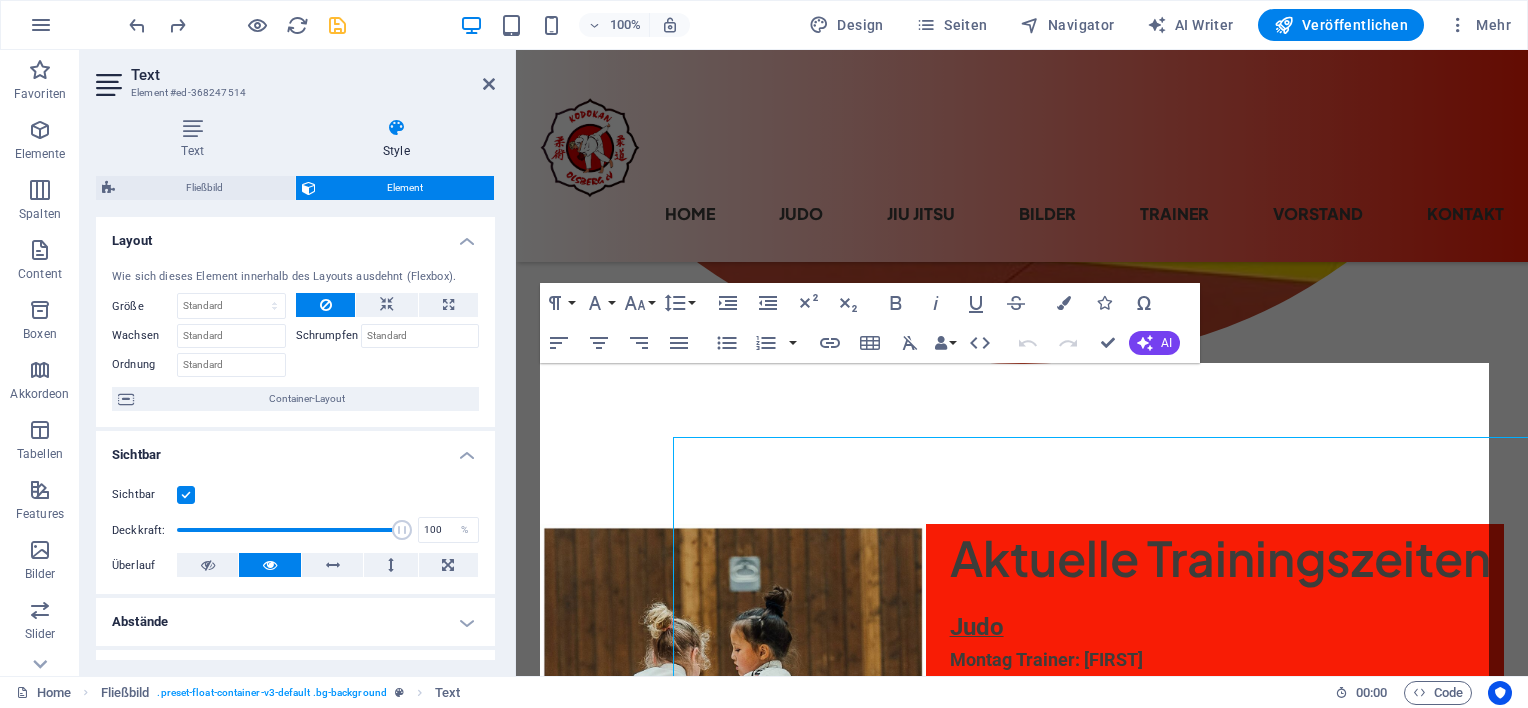 scroll, scrollTop: 448, scrollLeft: 0, axis: vertical 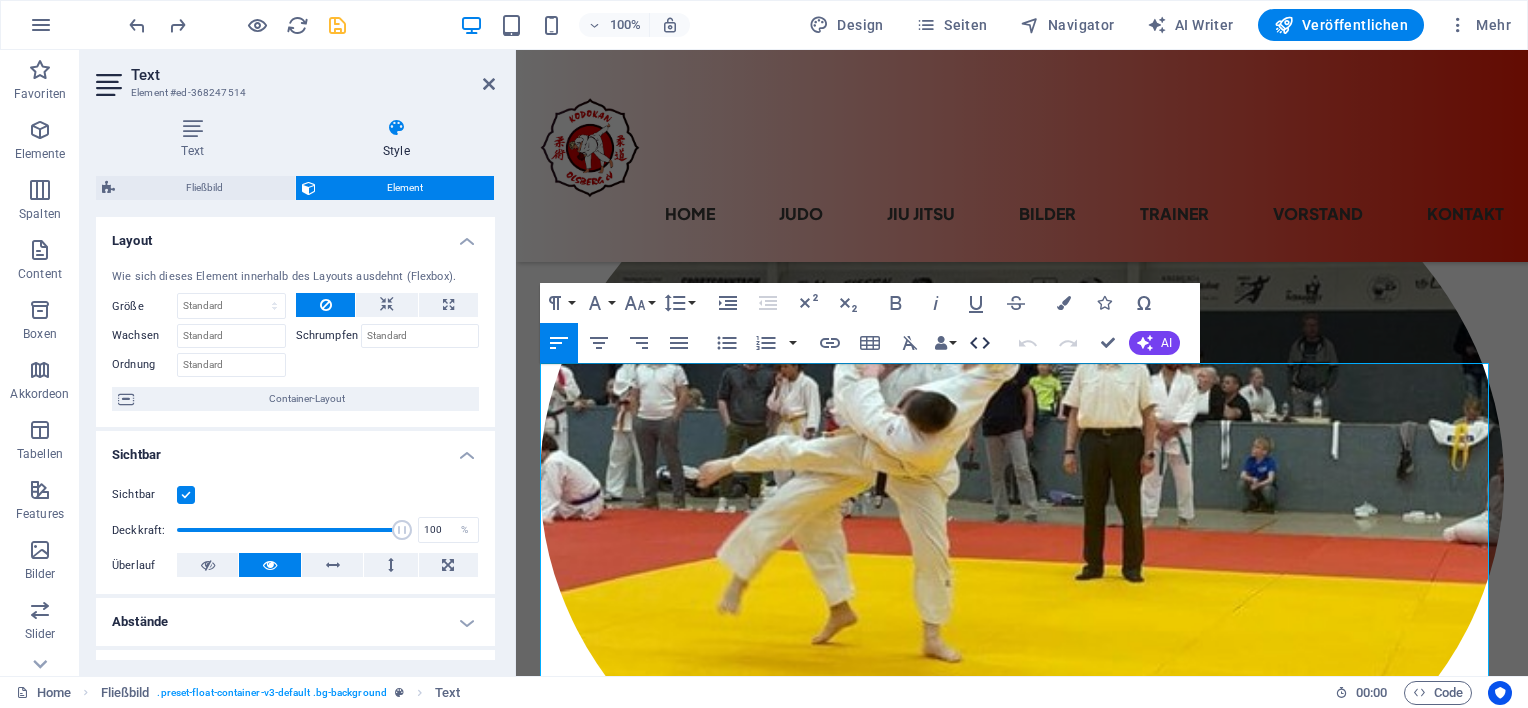 click 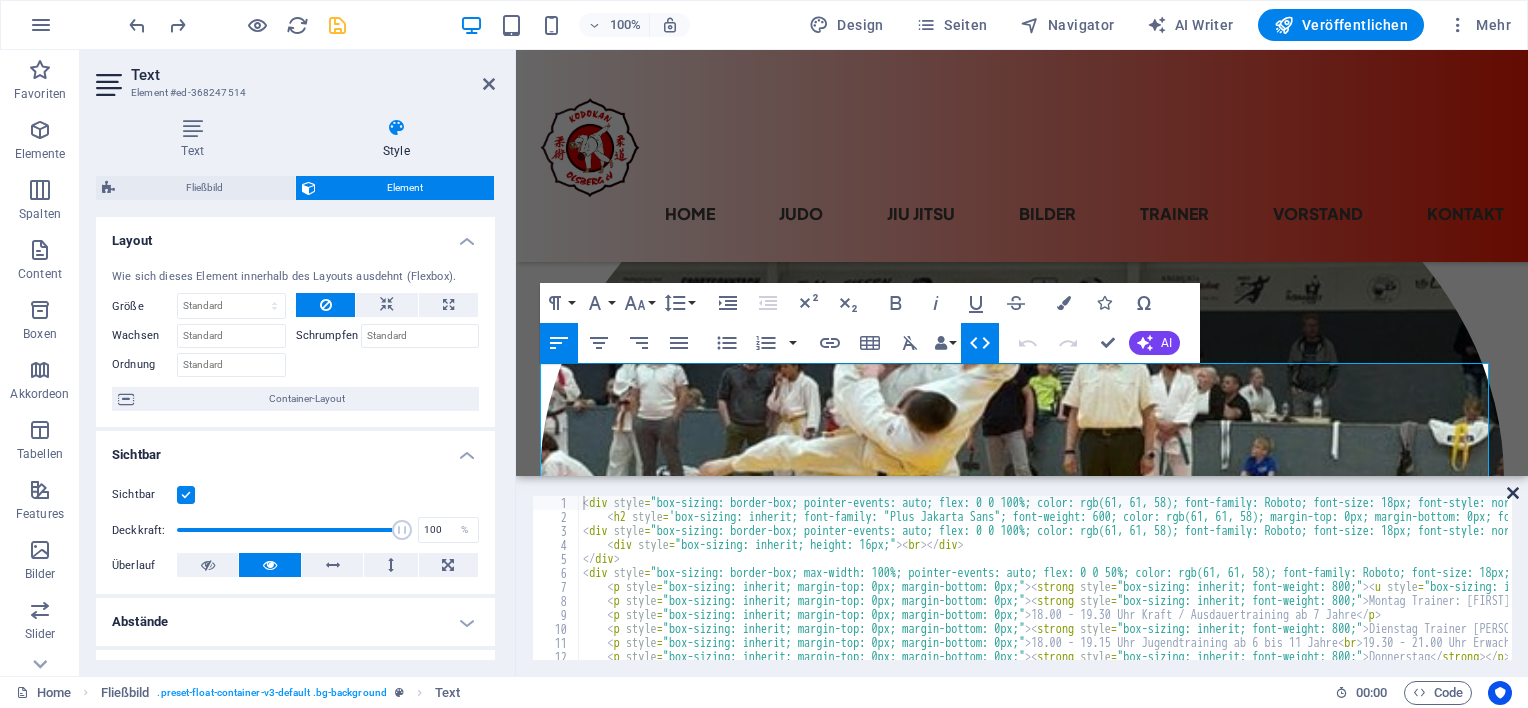 drag, startPoint x: 240, startPoint y: 369, endPoint x: 1509, endPoint y: 492, distance: 1274.947 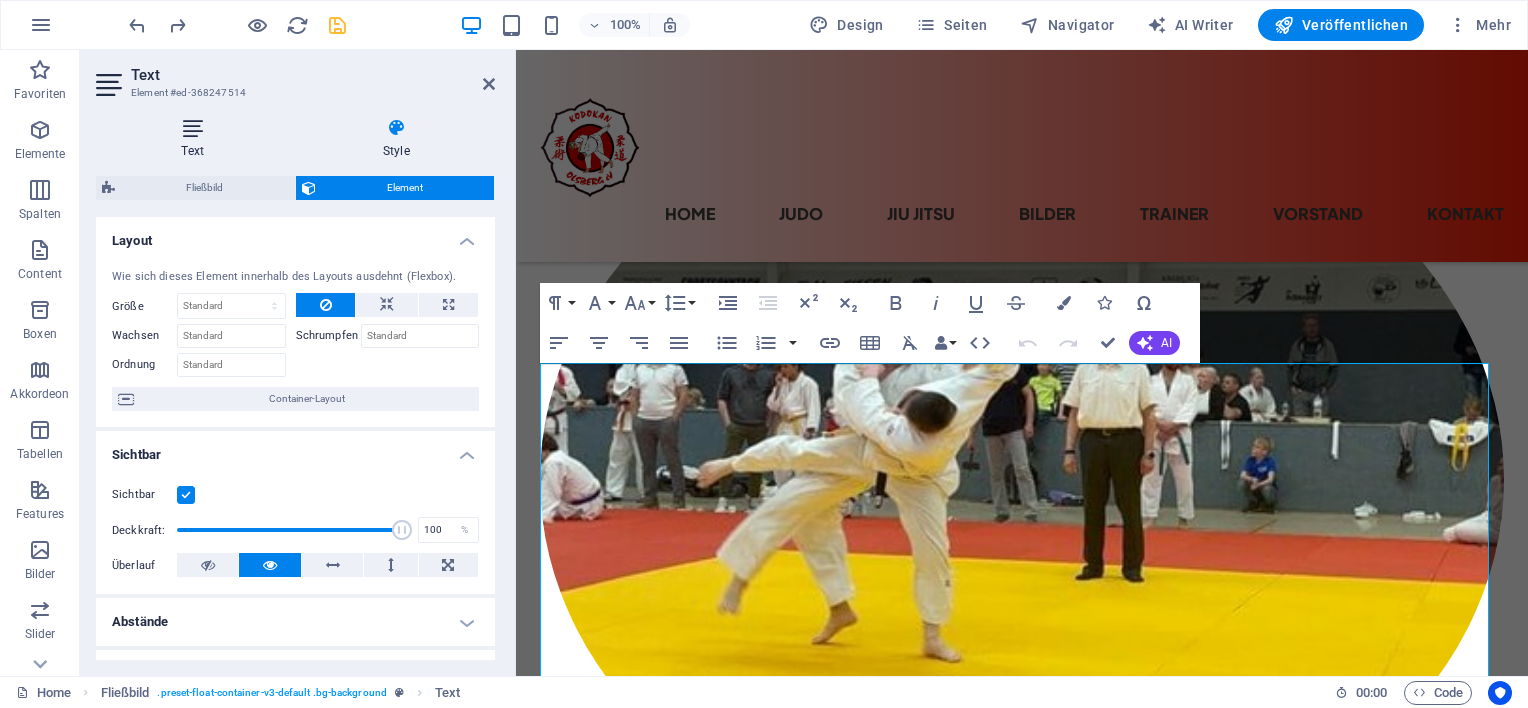click on "Text" at bounding box center [197, 139] 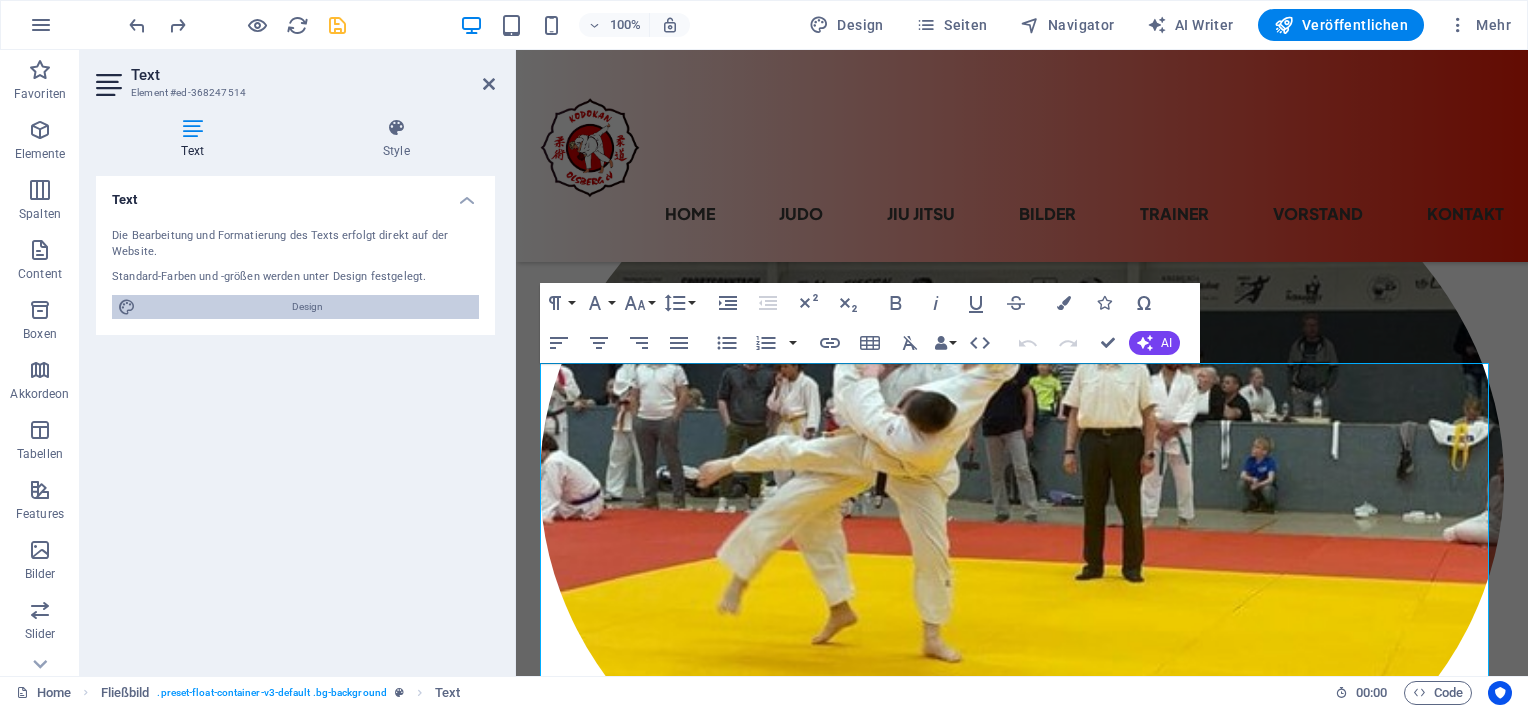 click on "Design" at bounding box center [307, 307] 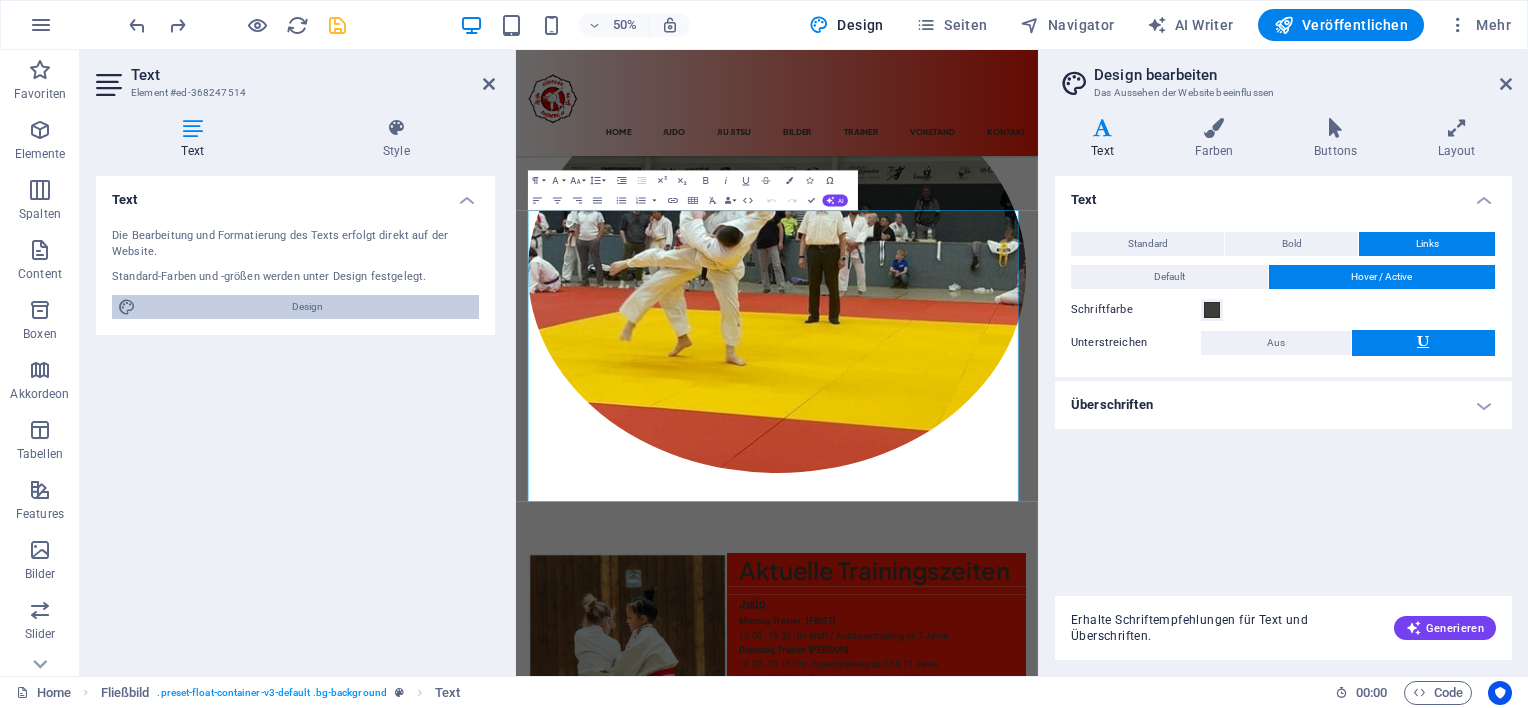 scroll, scrollTop: 454, scrollLeft: 0, axis: vertical 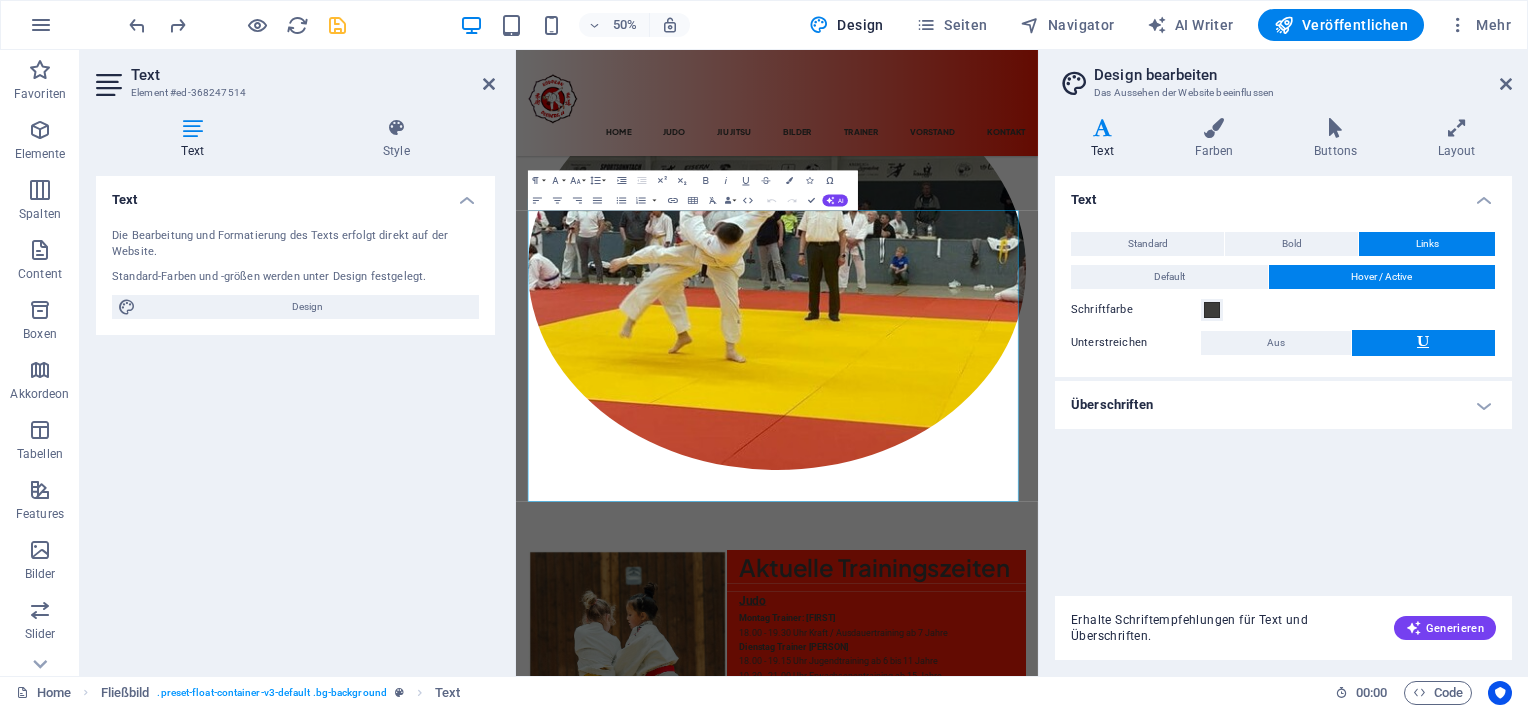 click on "Überschriften" at bounding box center [1283, 405] 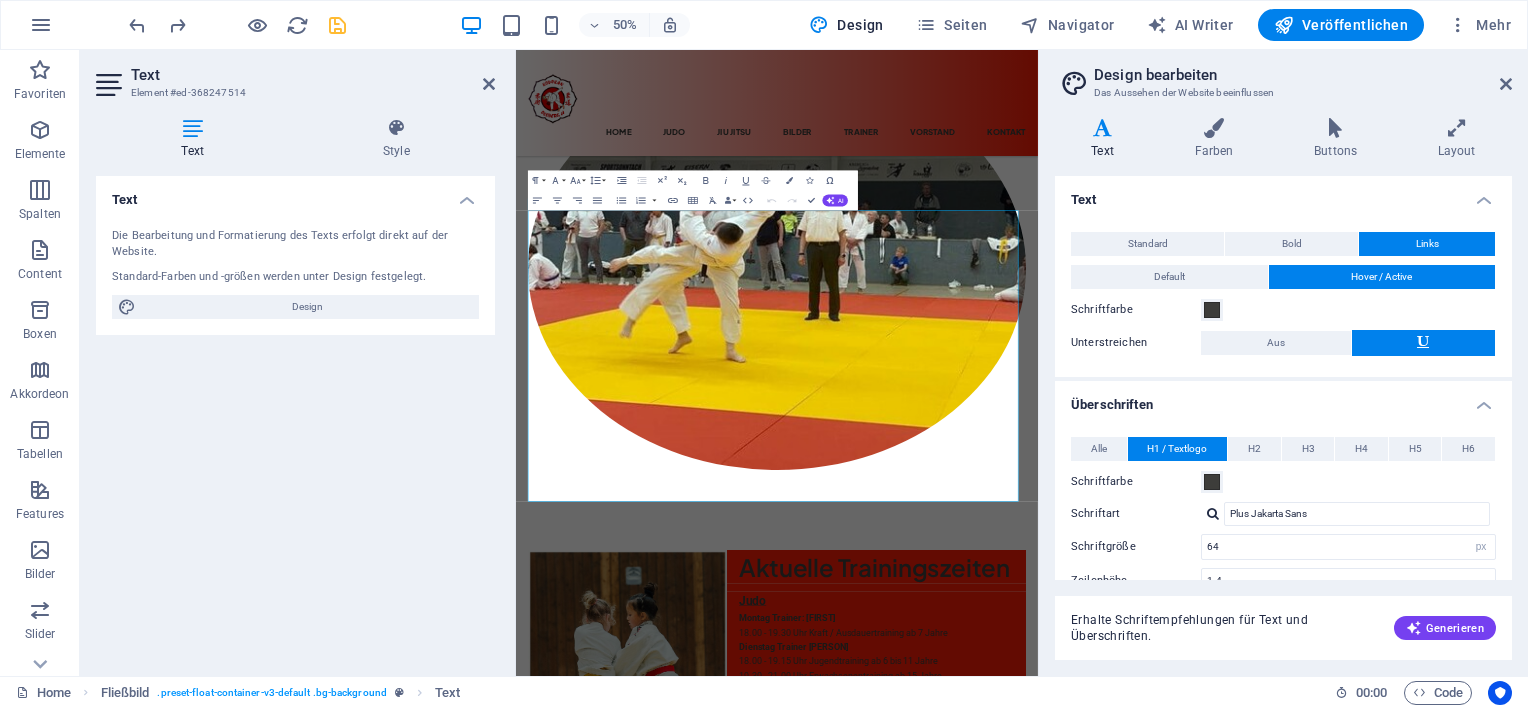 click on "Überschriften" at bounding box center (1283, 399) 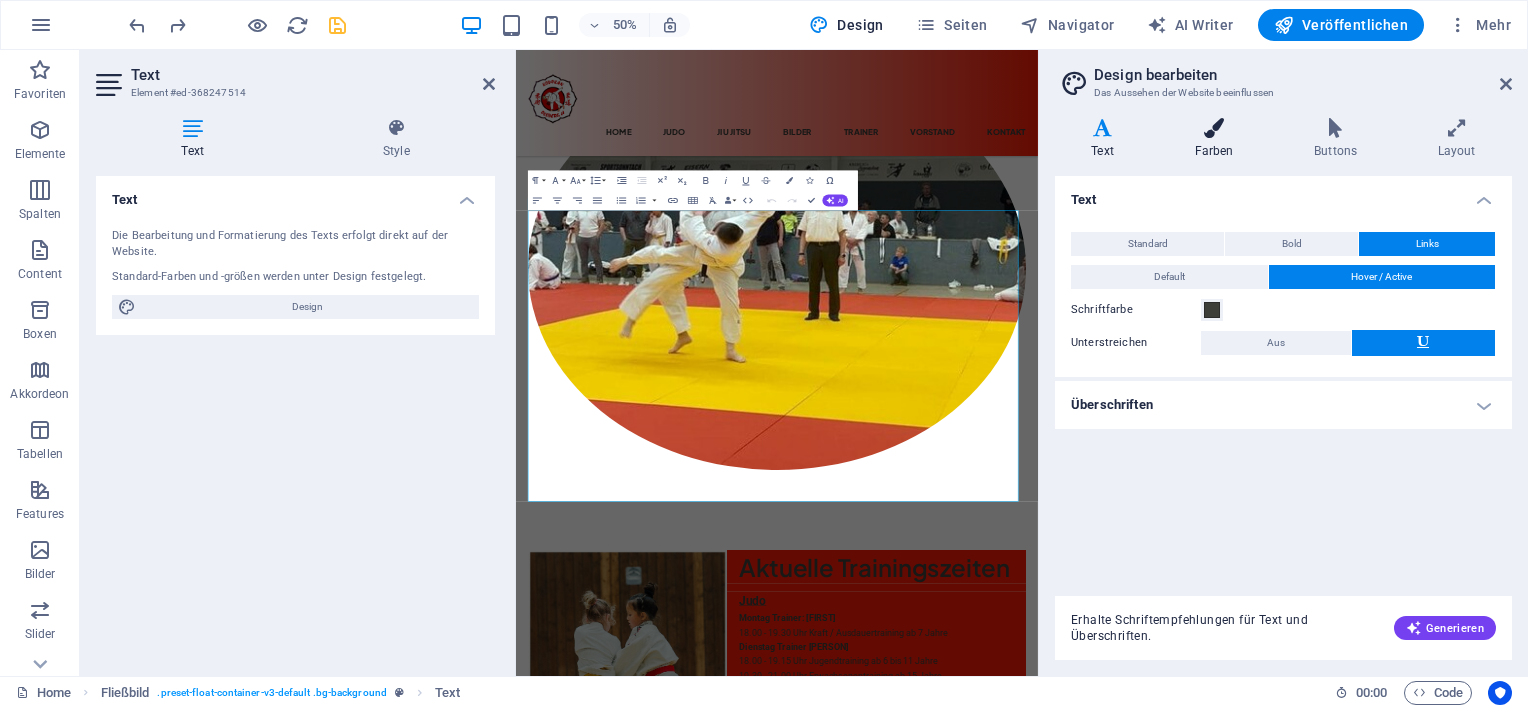 click on "Farben" at bounding box center (1218, 139) 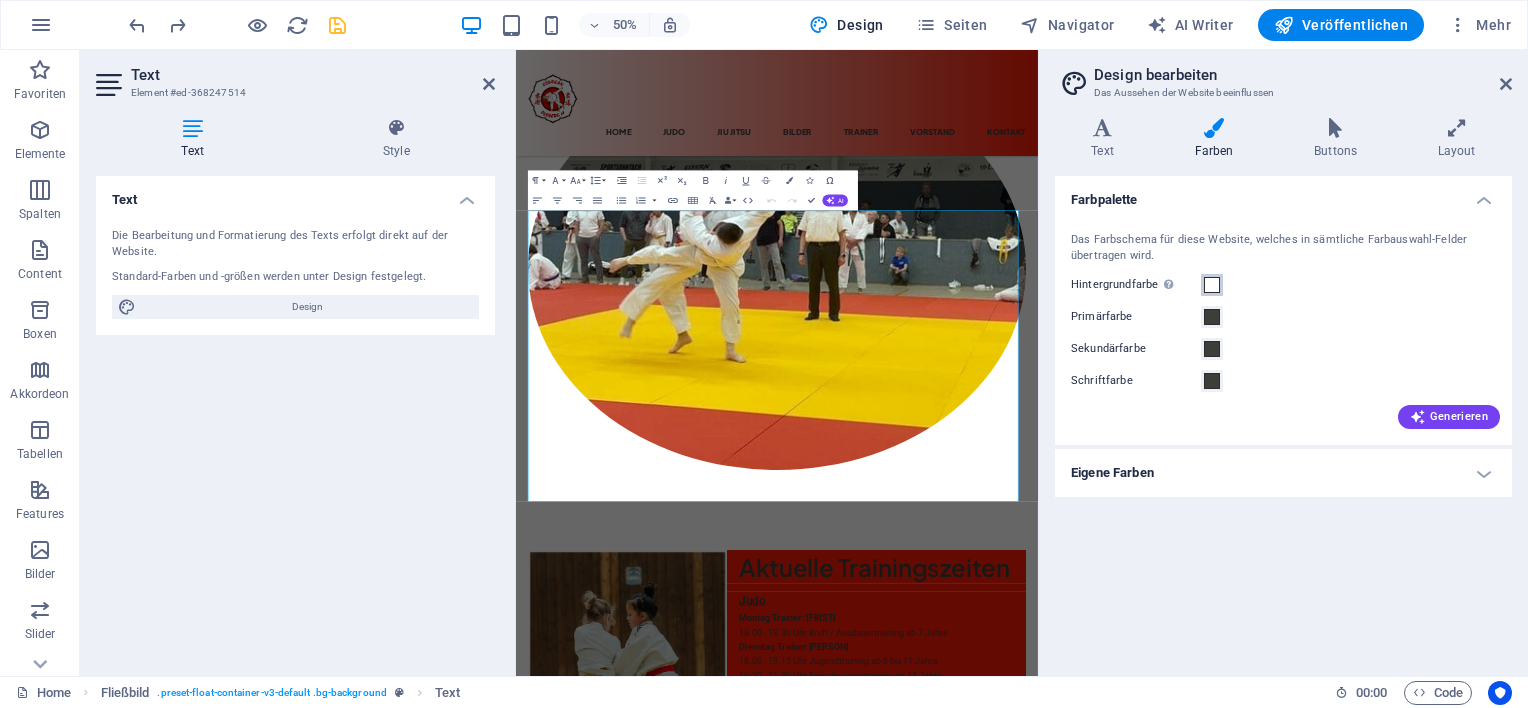 click at bounding box center (1212, 285) 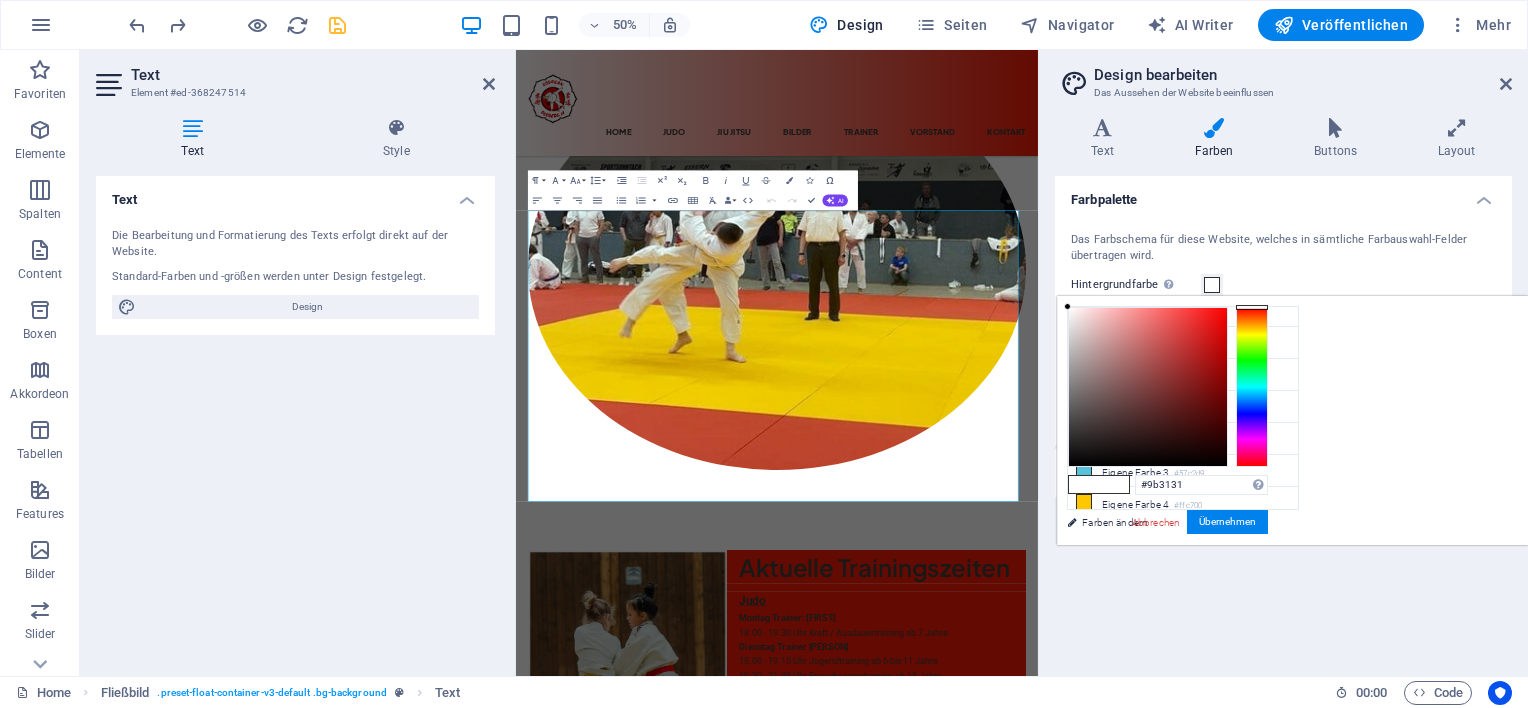 click at bounding box center [1148, 387] 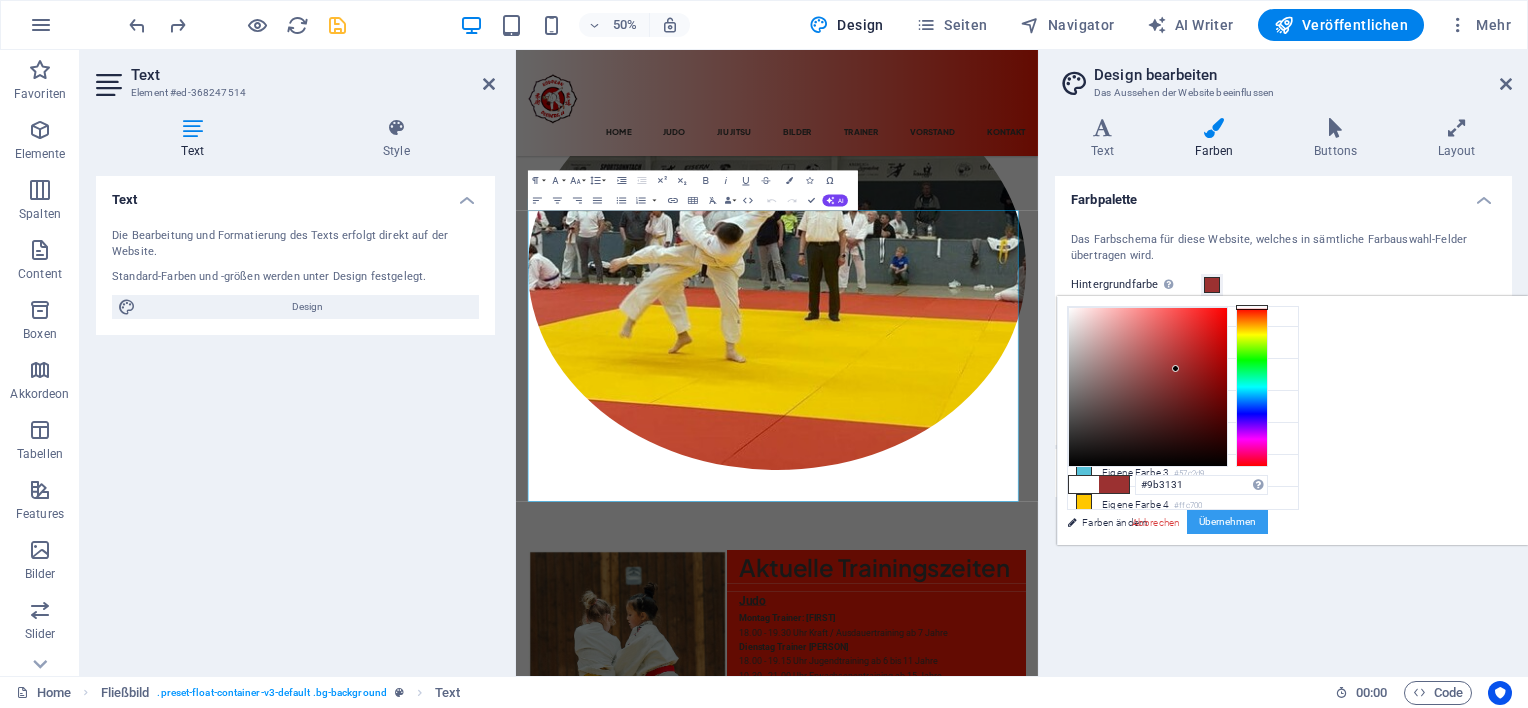 click on "Übernehmen" at bounding box center (1227, 522) 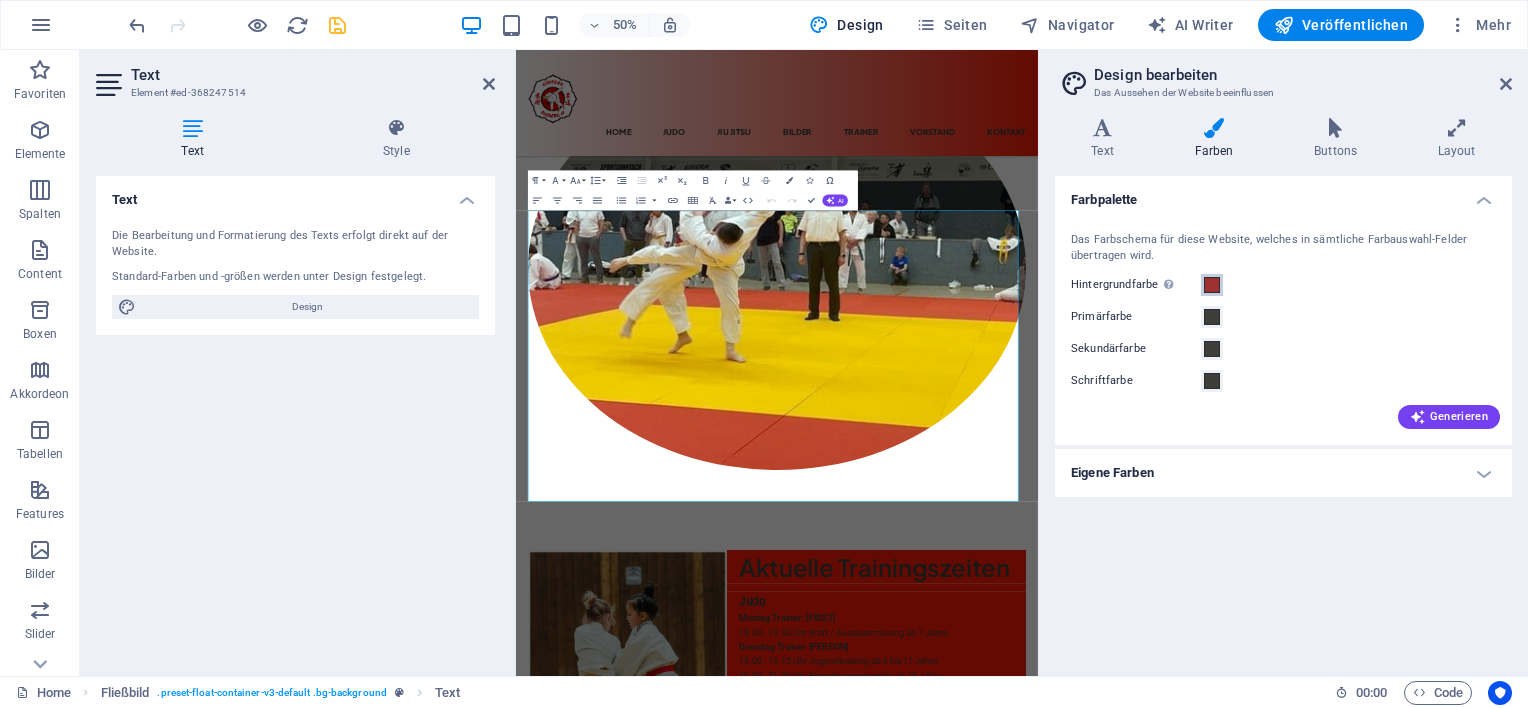 click at bounding box center [1212, 285] 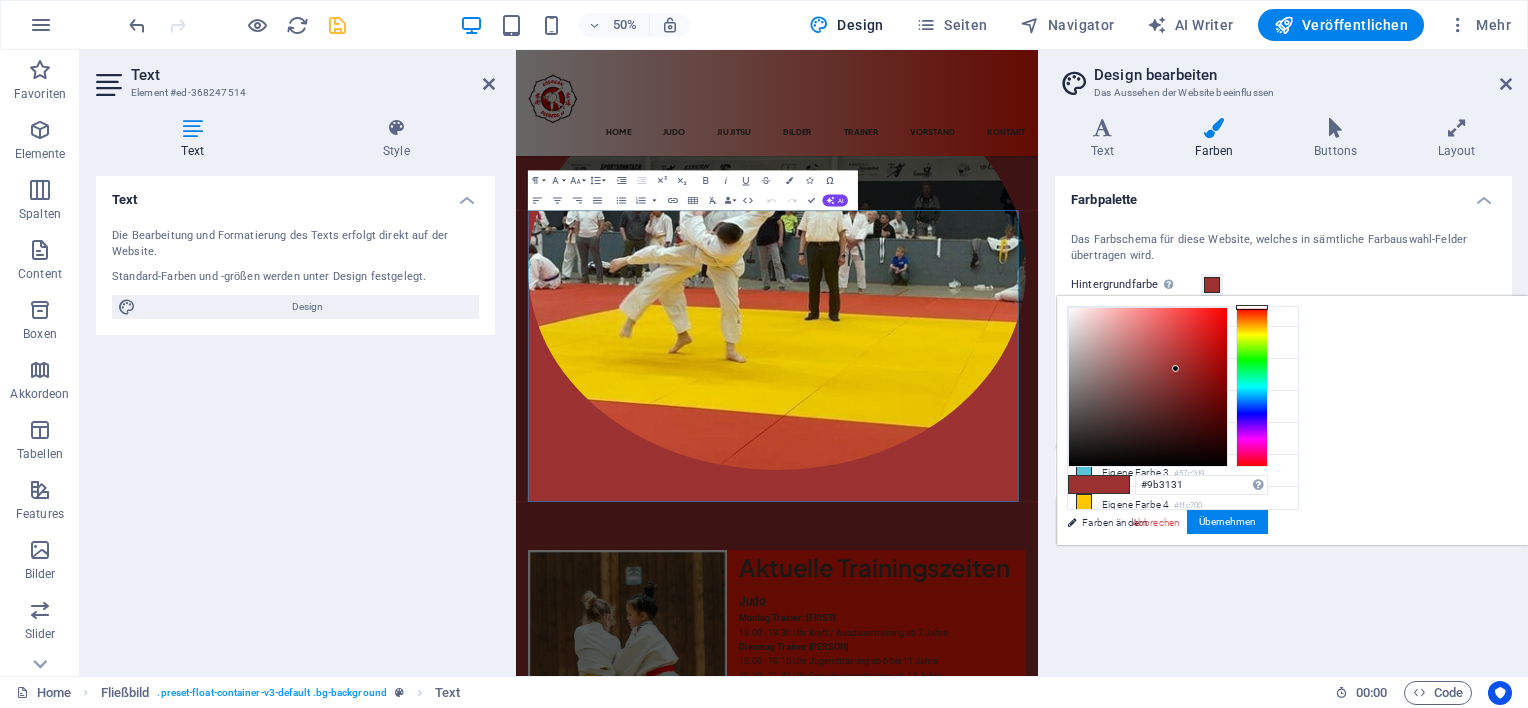 scroll, scrollTop: 44, scrollLeft: 0, axis: vertical 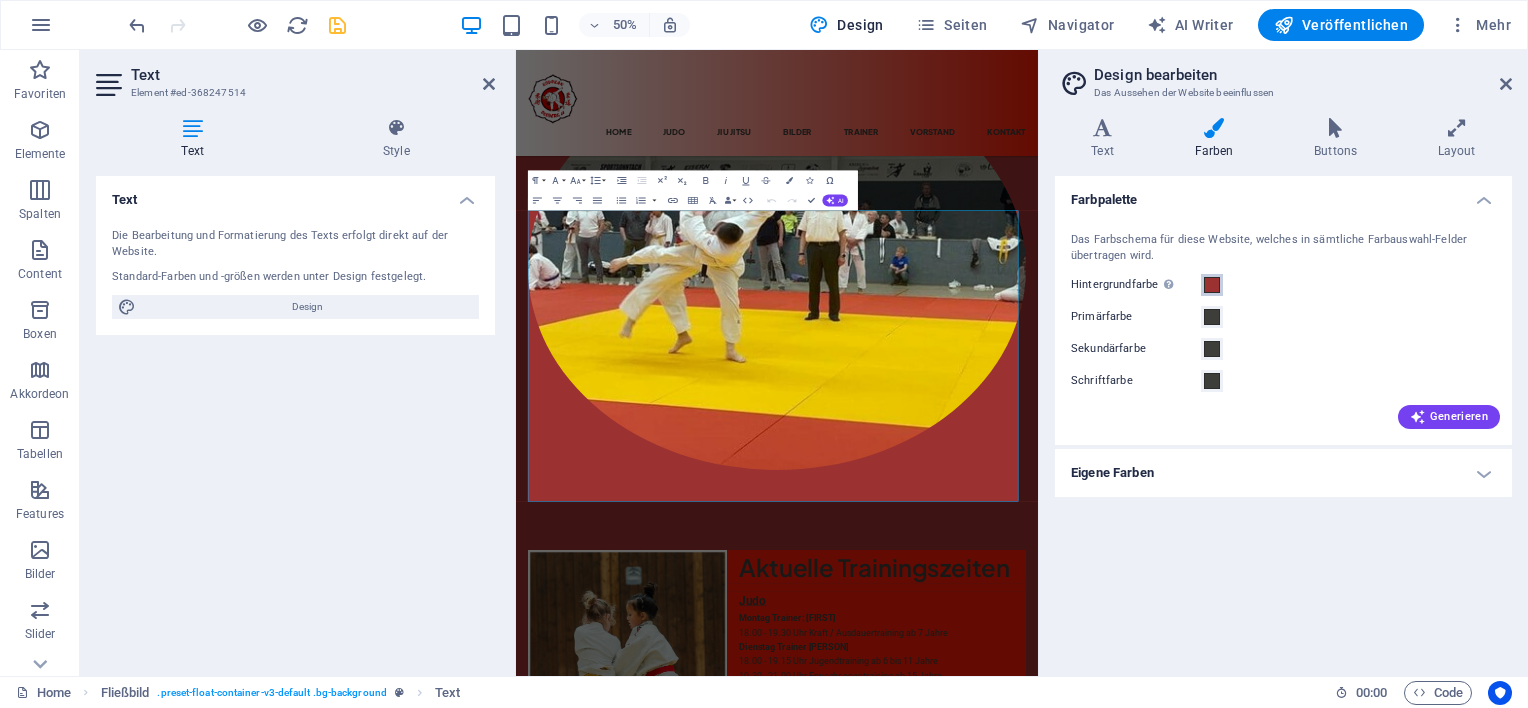 click at bounding box center [1212, 285] 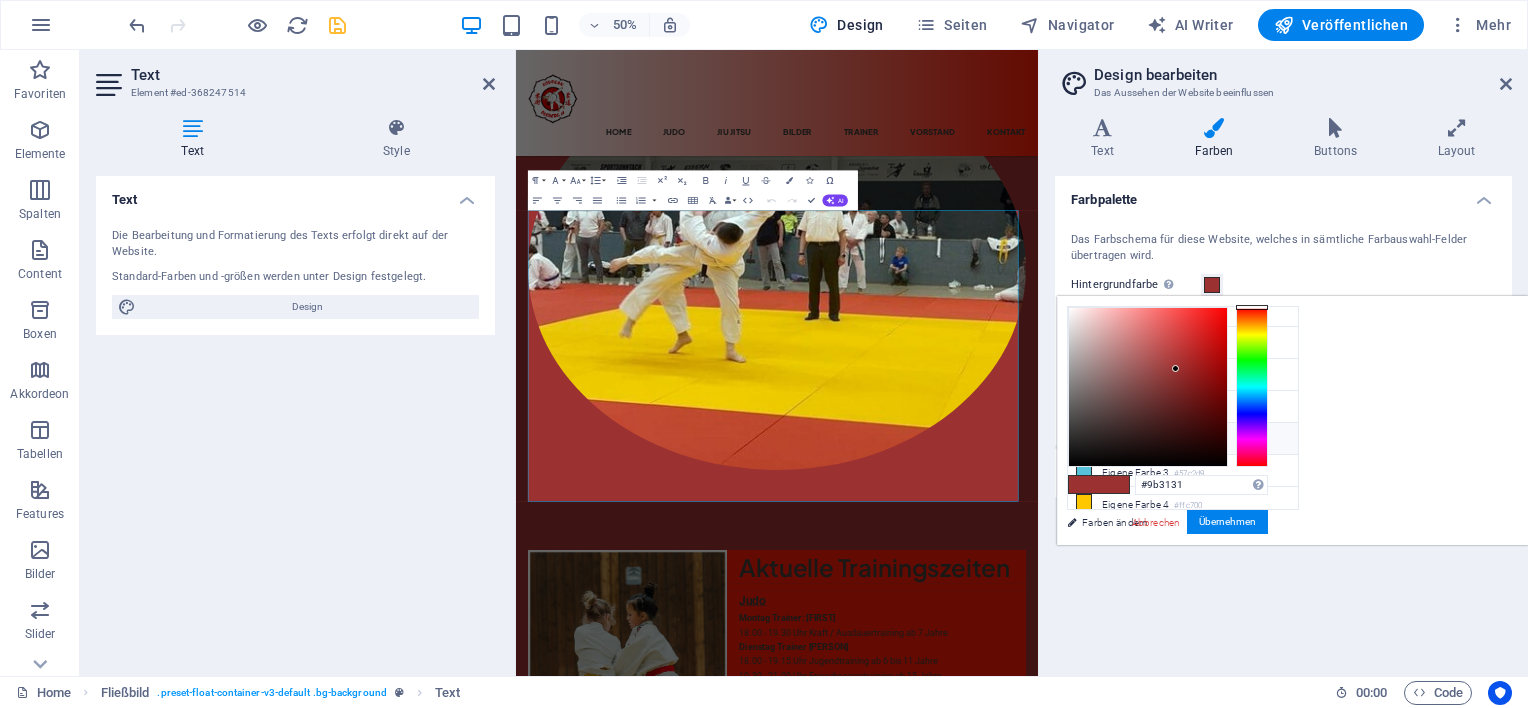 click on "Eigene Farbe 2
#ffffff" at bounding box center [1183, 439] 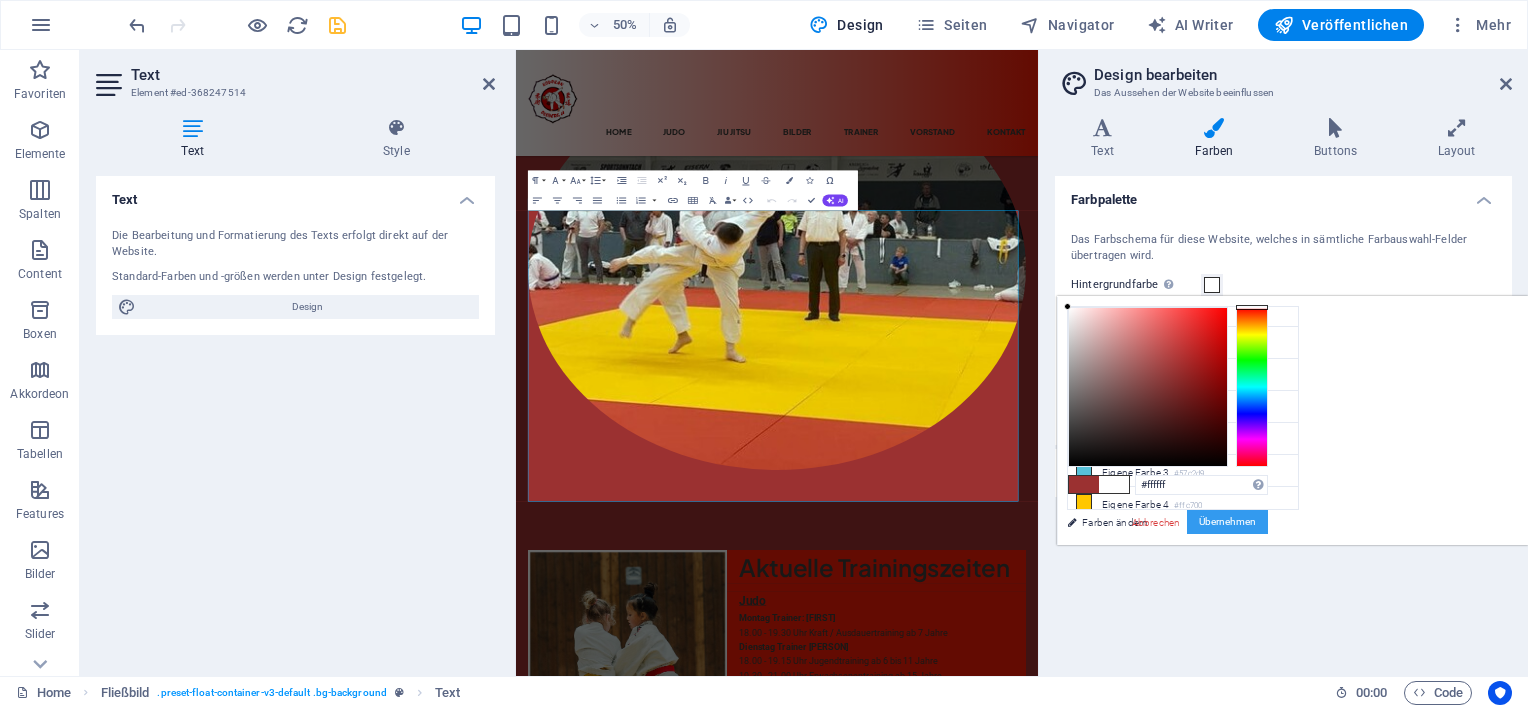 click on "Übernehmen" at bounding box center [1227, 522] 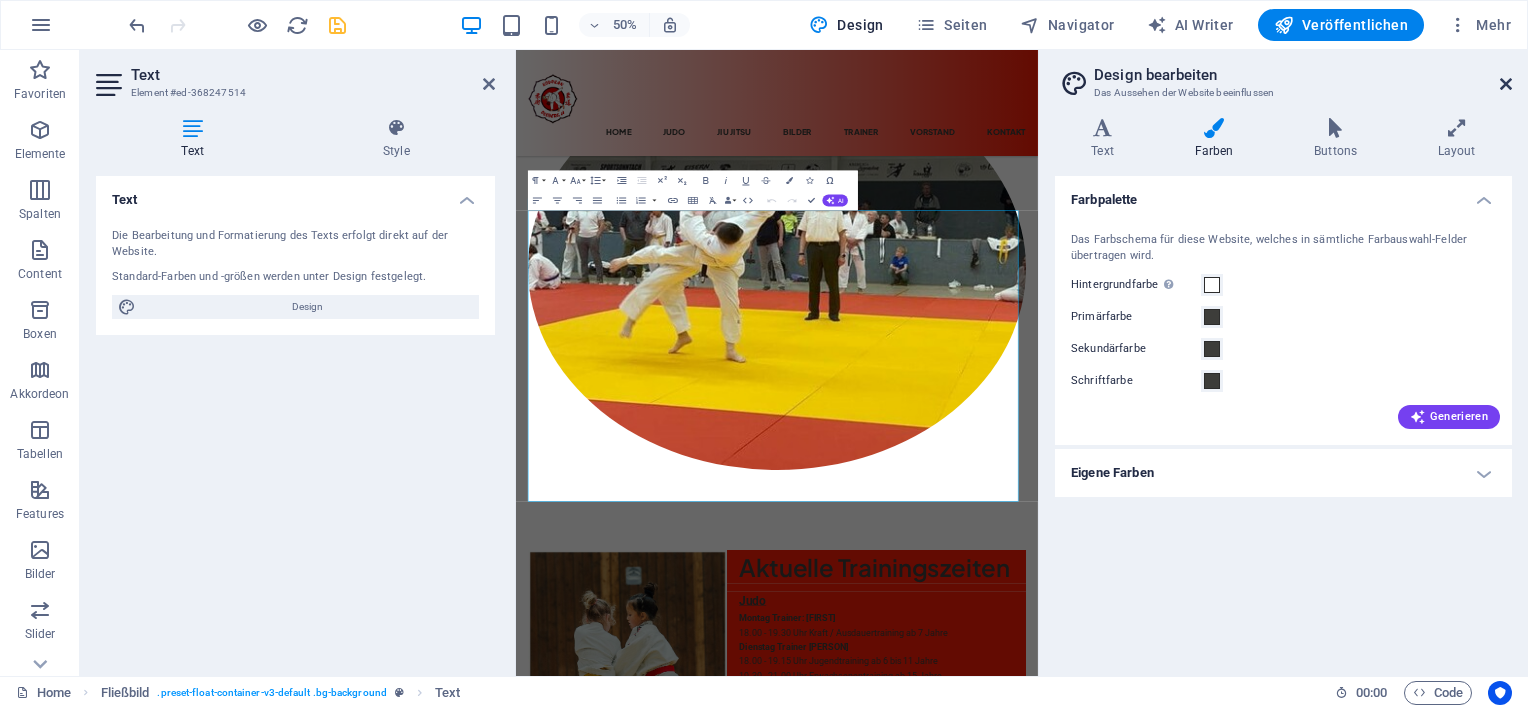 click at bounding box center (1506, 84) 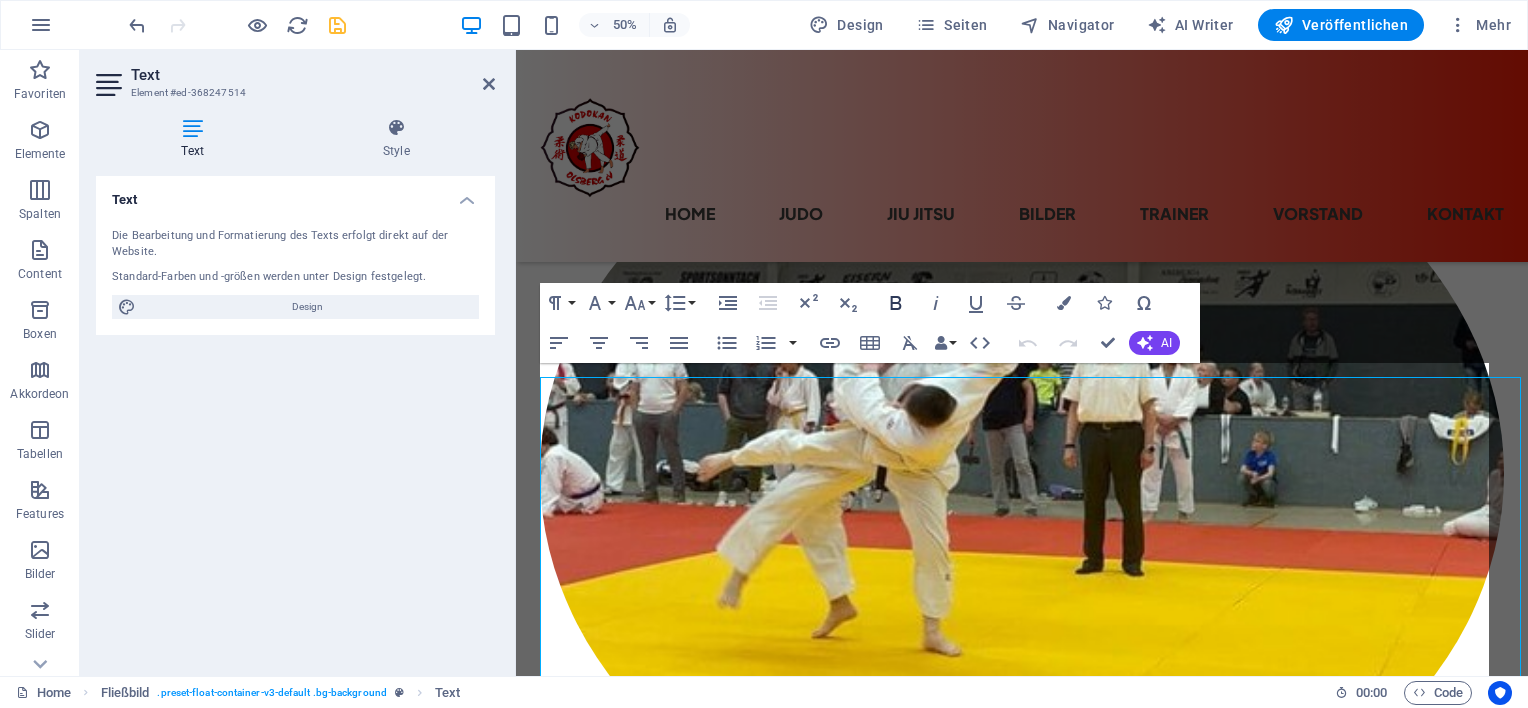 scroll, scrollTop: 448, scrollLeft: 0, axis: vertical 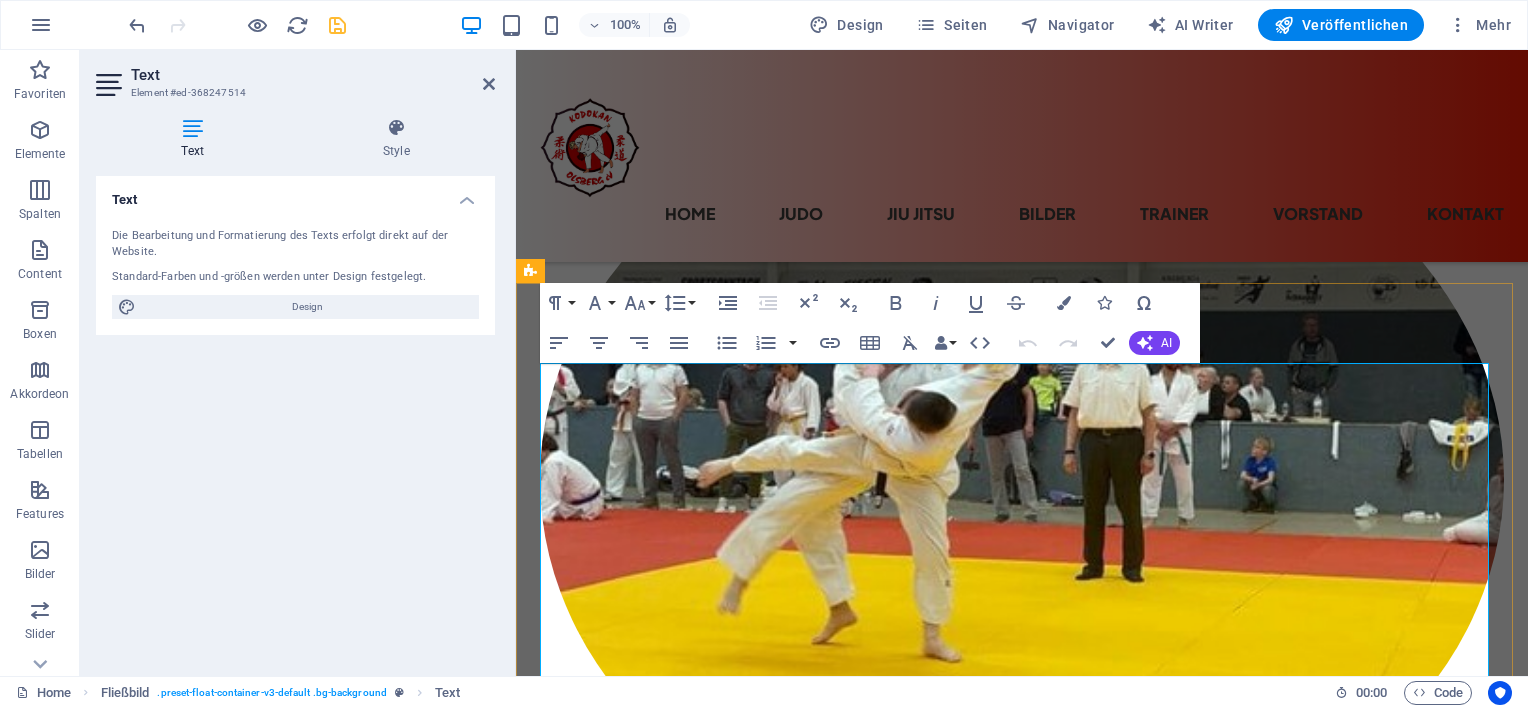 click on "18.00 - 19.30 Uhr Kraft / Ausdauertraining ab 7 Jahre" at bounding box center [1022, 1195] 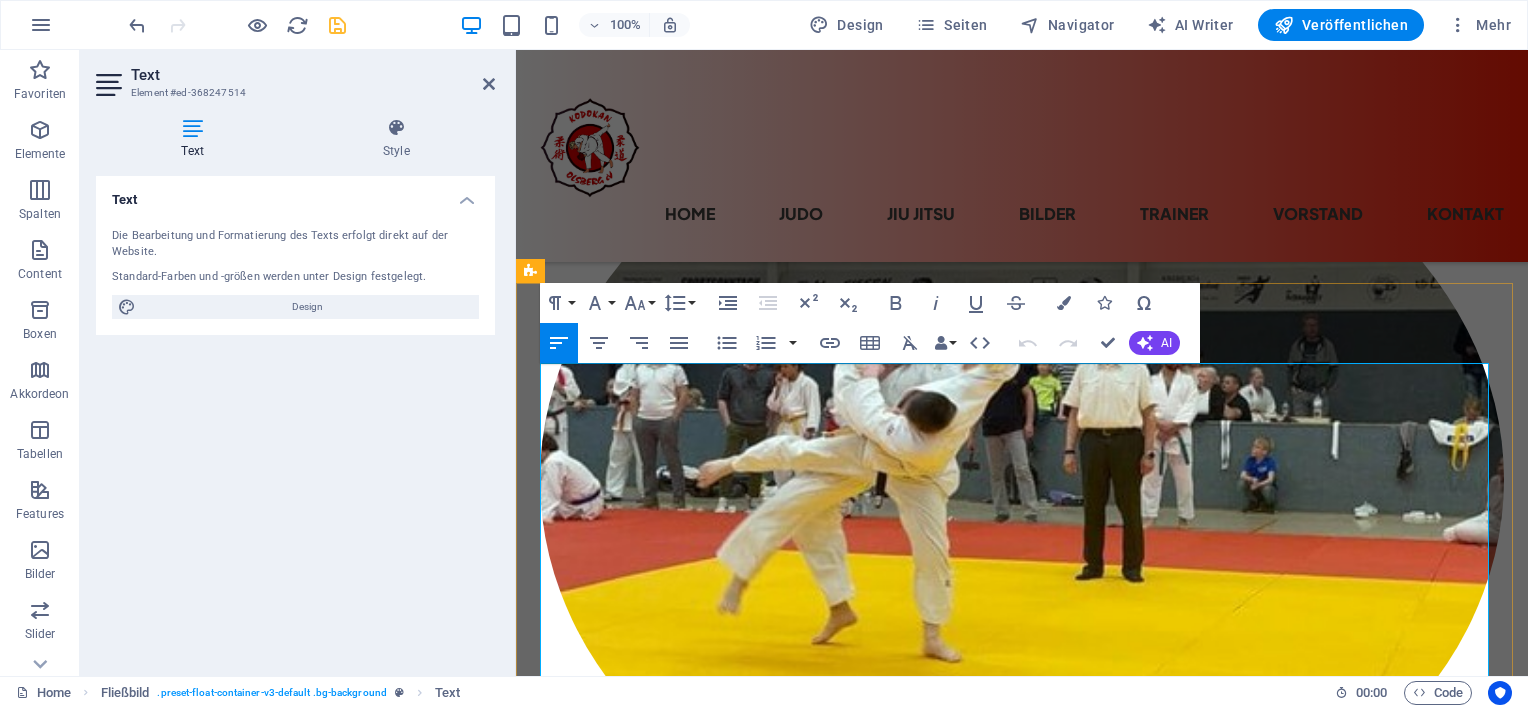 click on "18.00 - 19.30 Uhr Kraft / Ausdauertraining ab 7 Jahre" at bounding box center (1022, 1195) 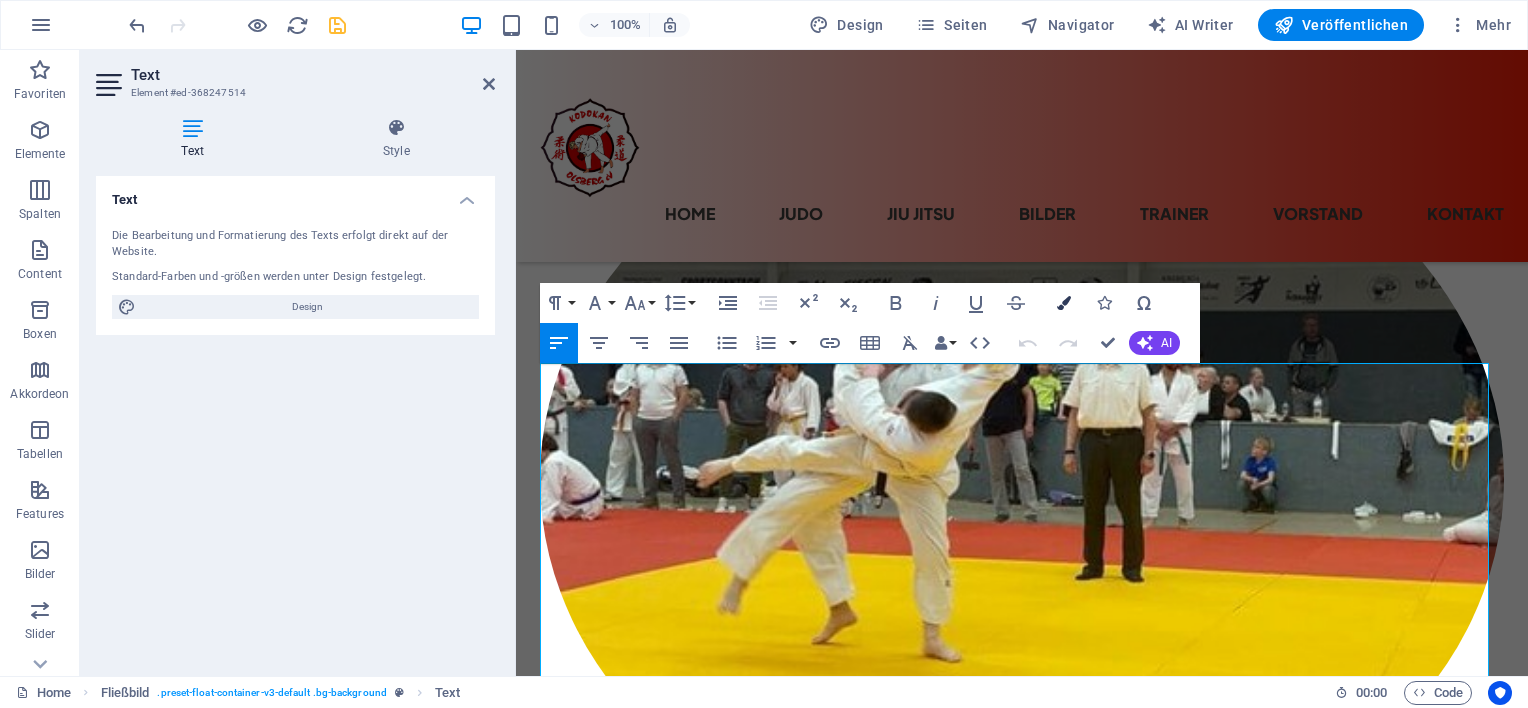 click at bounding box center (1064, 303) 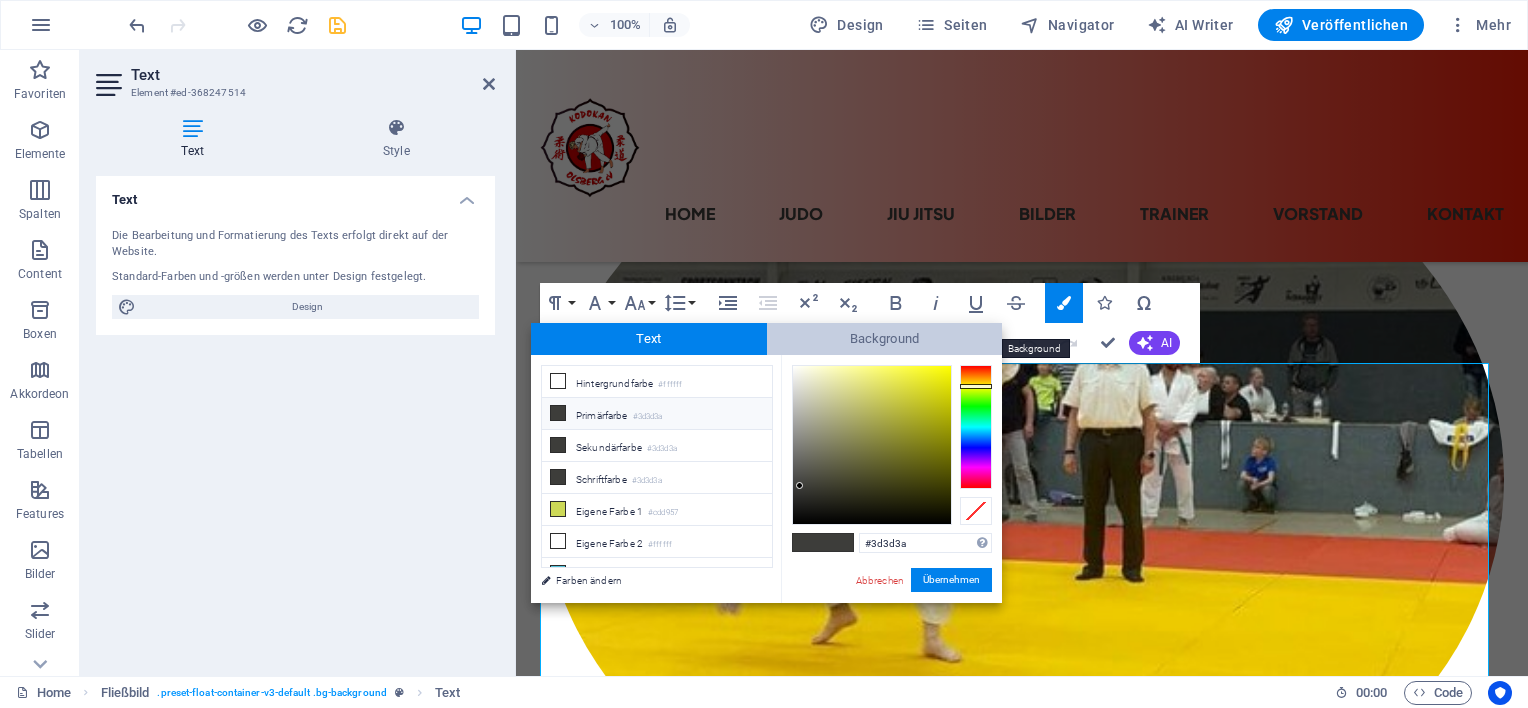 click on "Background" at bounding box center (885, 339) 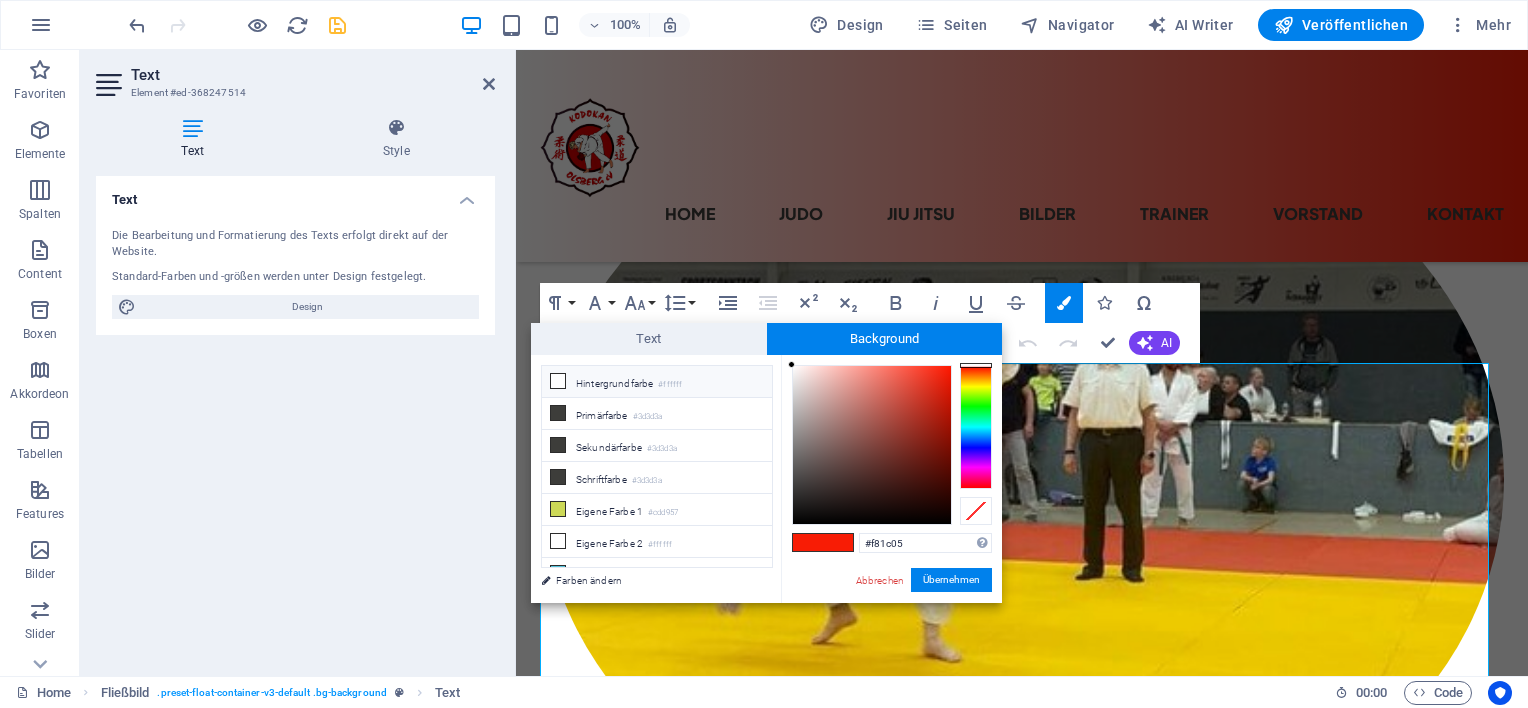 click on "Hintergrundfarbe
#ffffff" at bounding box center [657, 382] 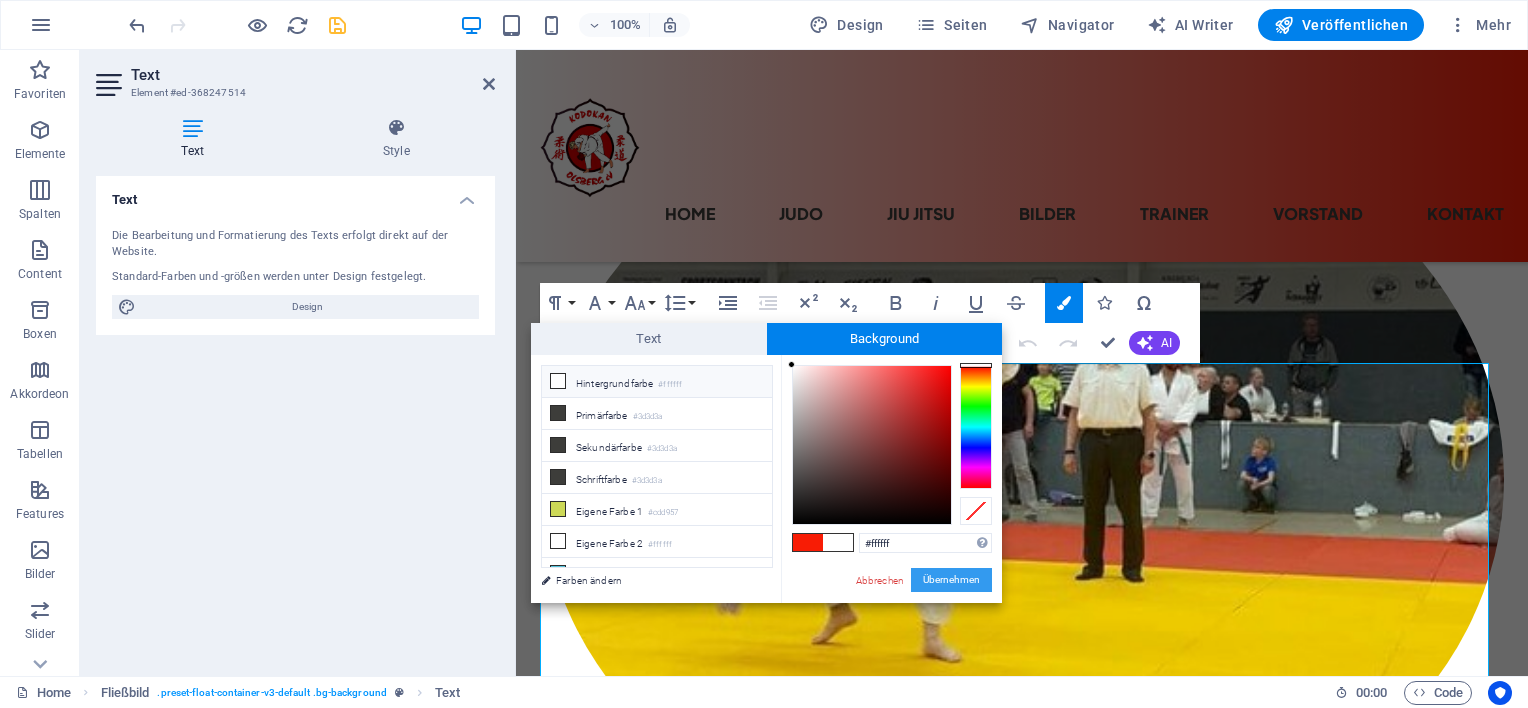 click on "Übernehmen" at bounding box center [951, 580] 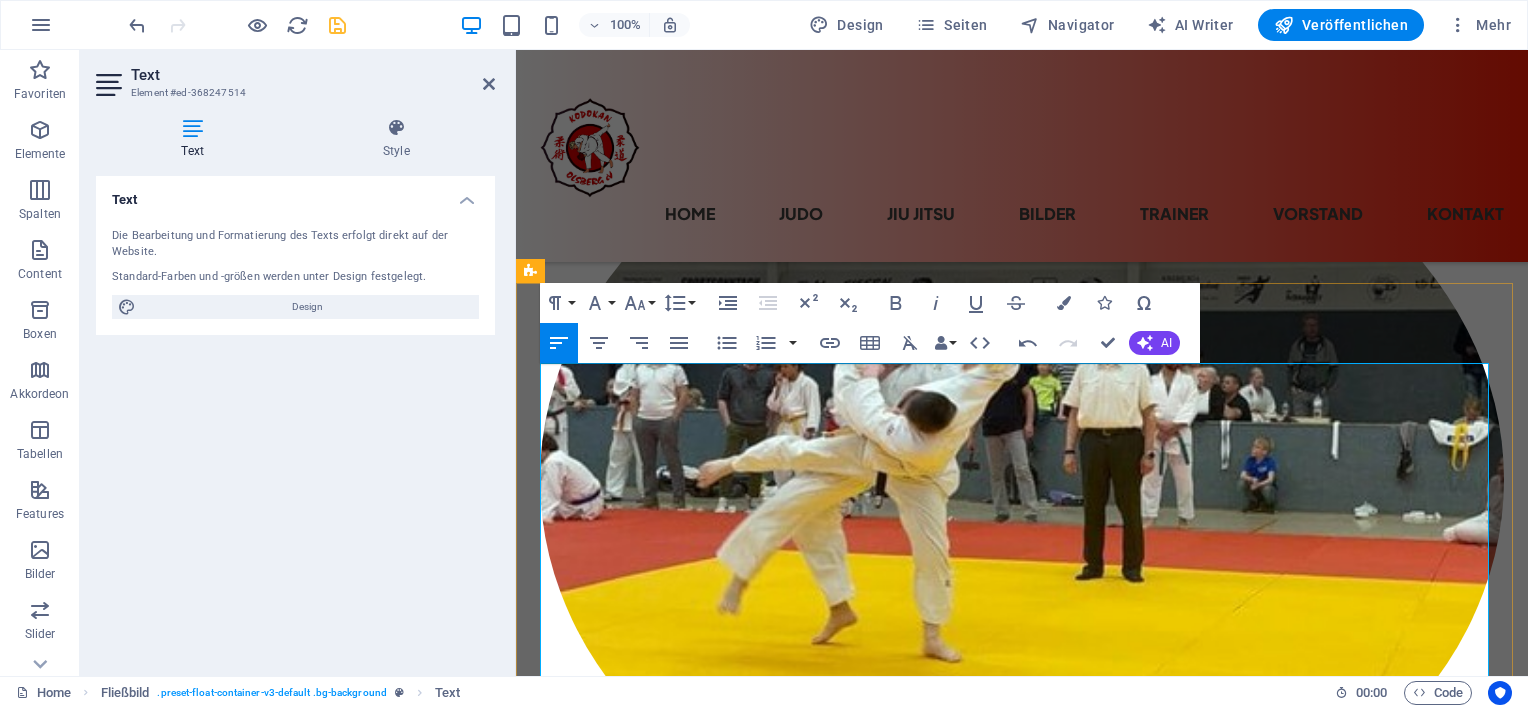 click on "Dienstag Trainer [PERSON]" at bounding box center [1022, 1224] 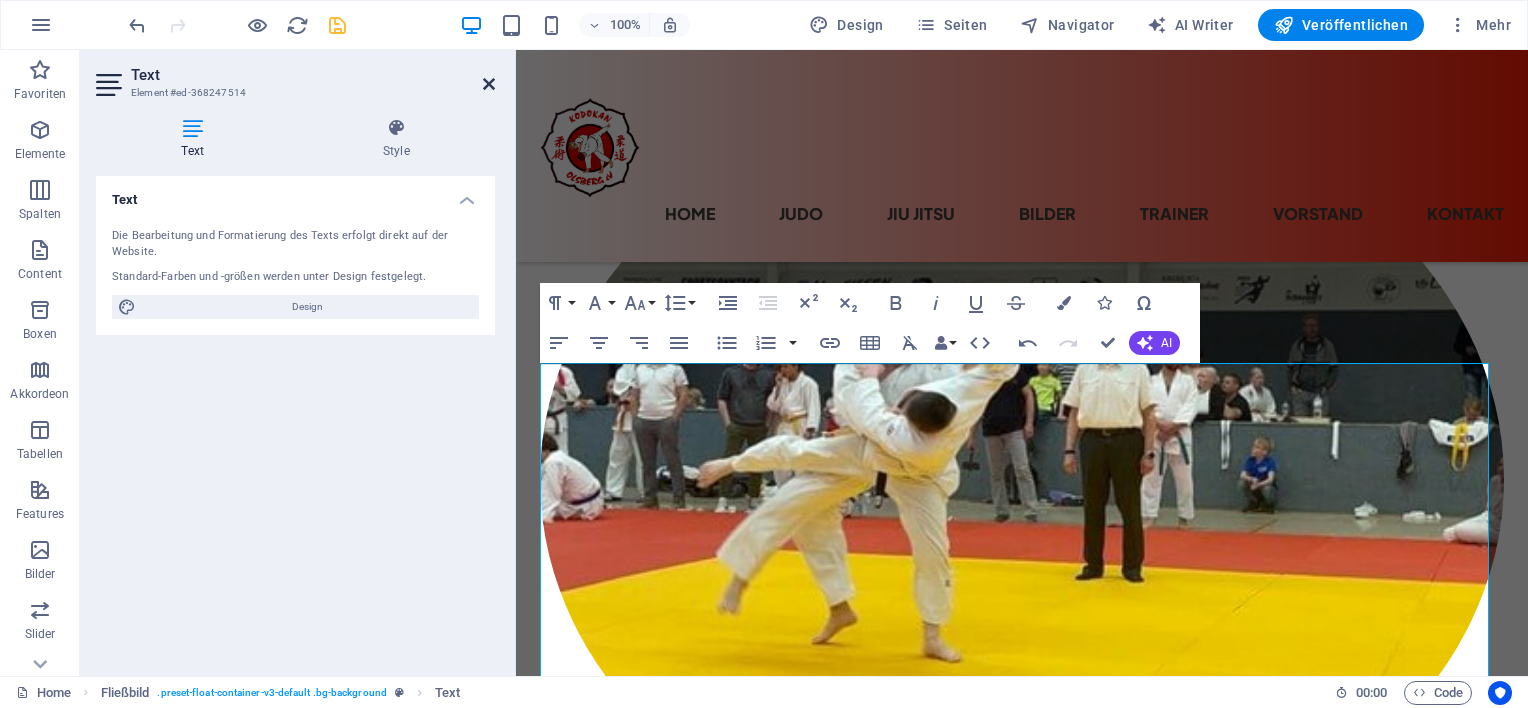 drag, startPoint x: 486, startPoint y: 84, endPoint x: 742, endPoint y: 207, distance: 284.01584 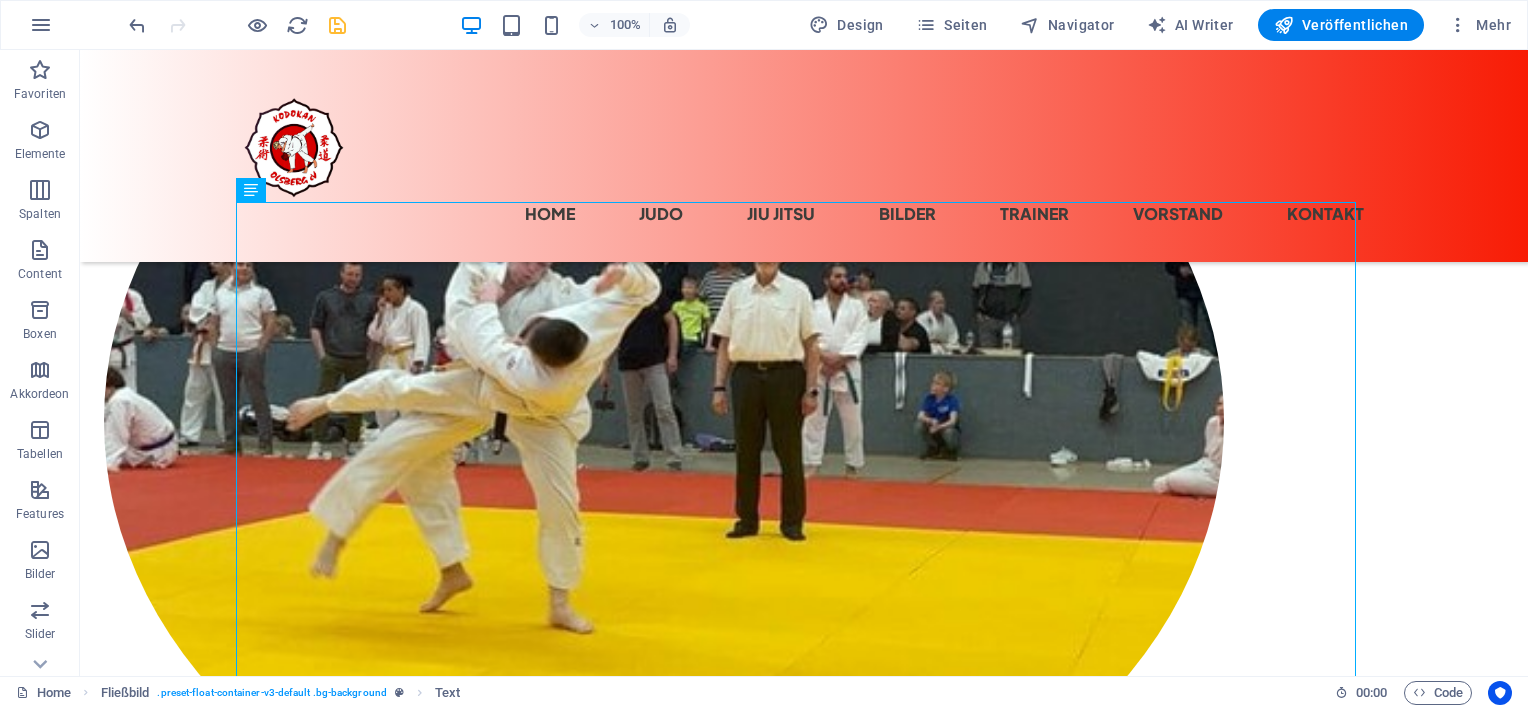 scroll, scrollTop: 562, scrollLeft: 0, axis: vertical 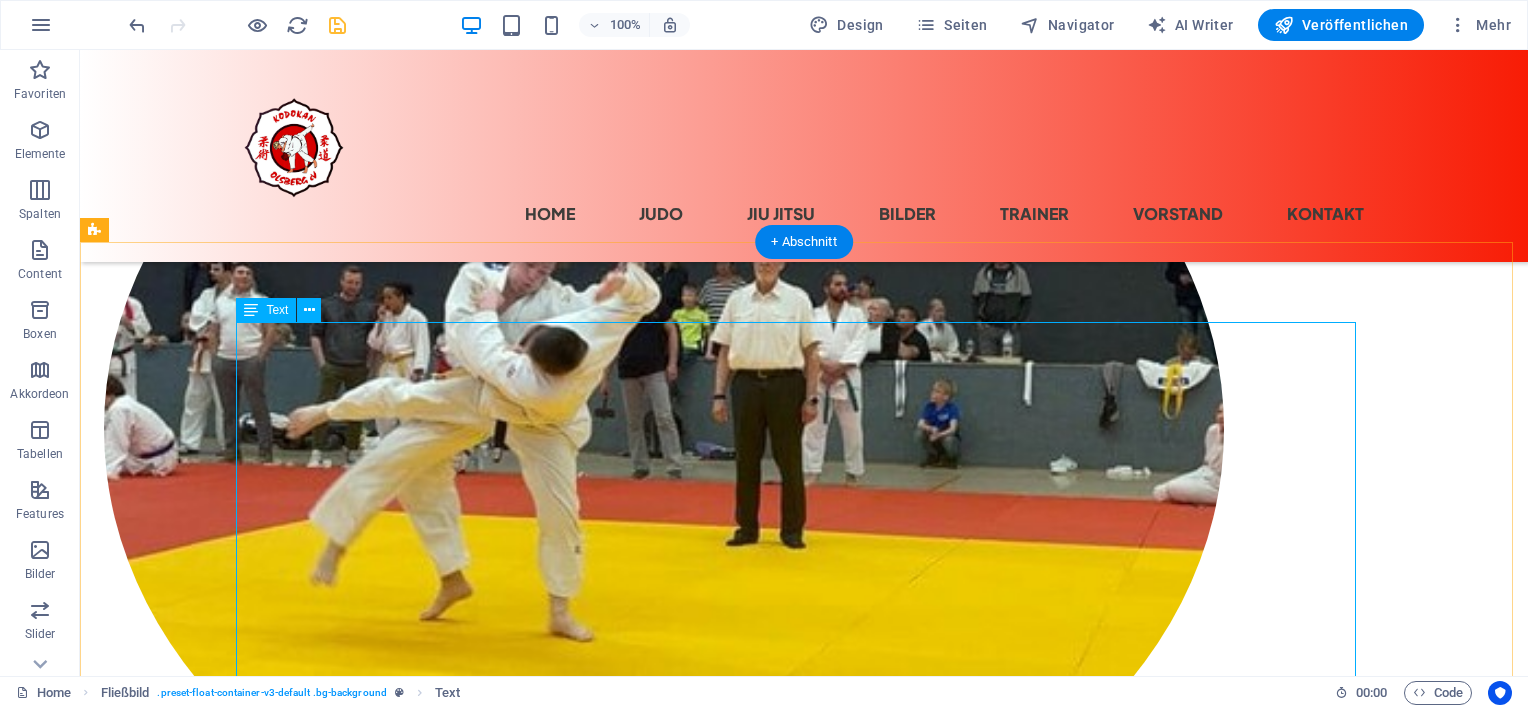 click on "18.00 - 19.30 Uhr Kraft / Ausdauertraining ab 7 Jahre" at bounding box center (804, 1207) 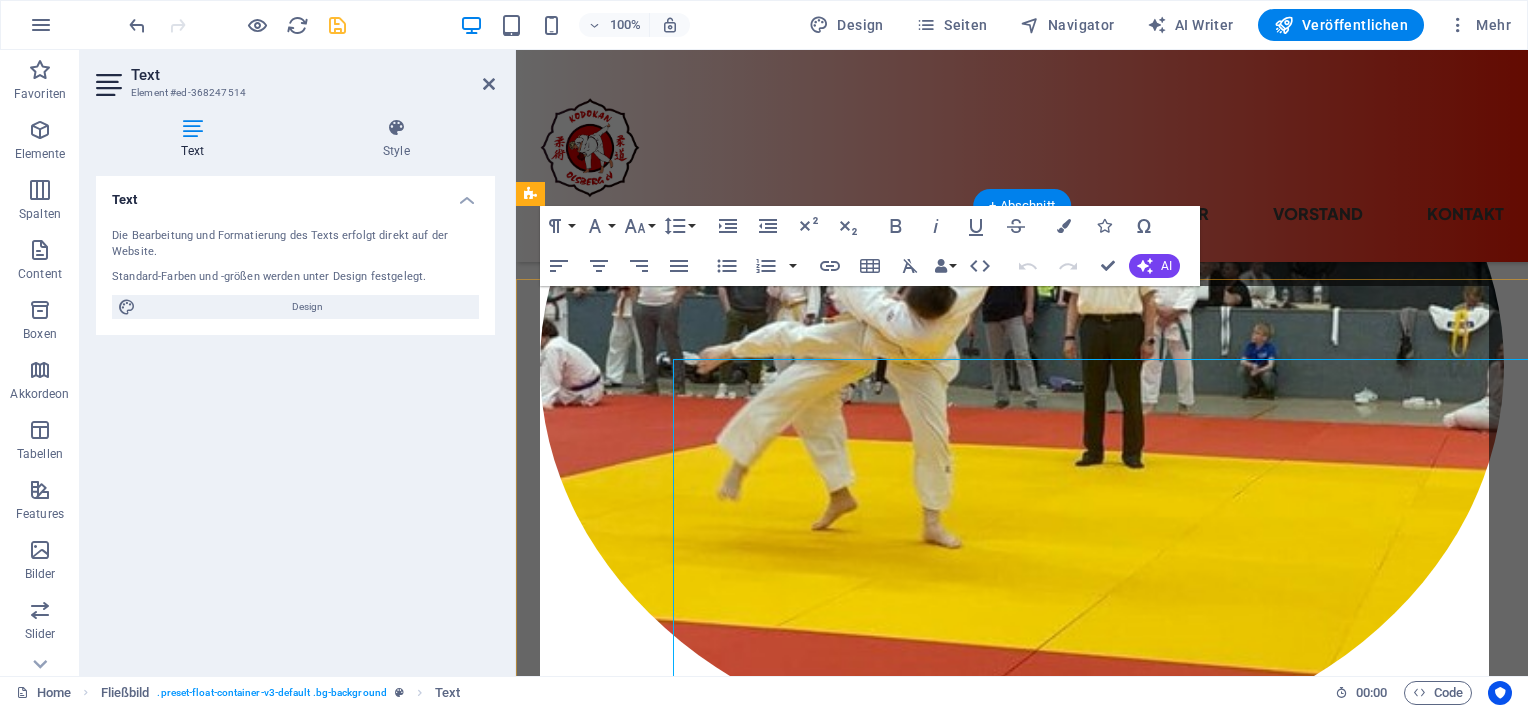 scroll, scrollTop: 525, scrollLeft: 0, axis: vertical 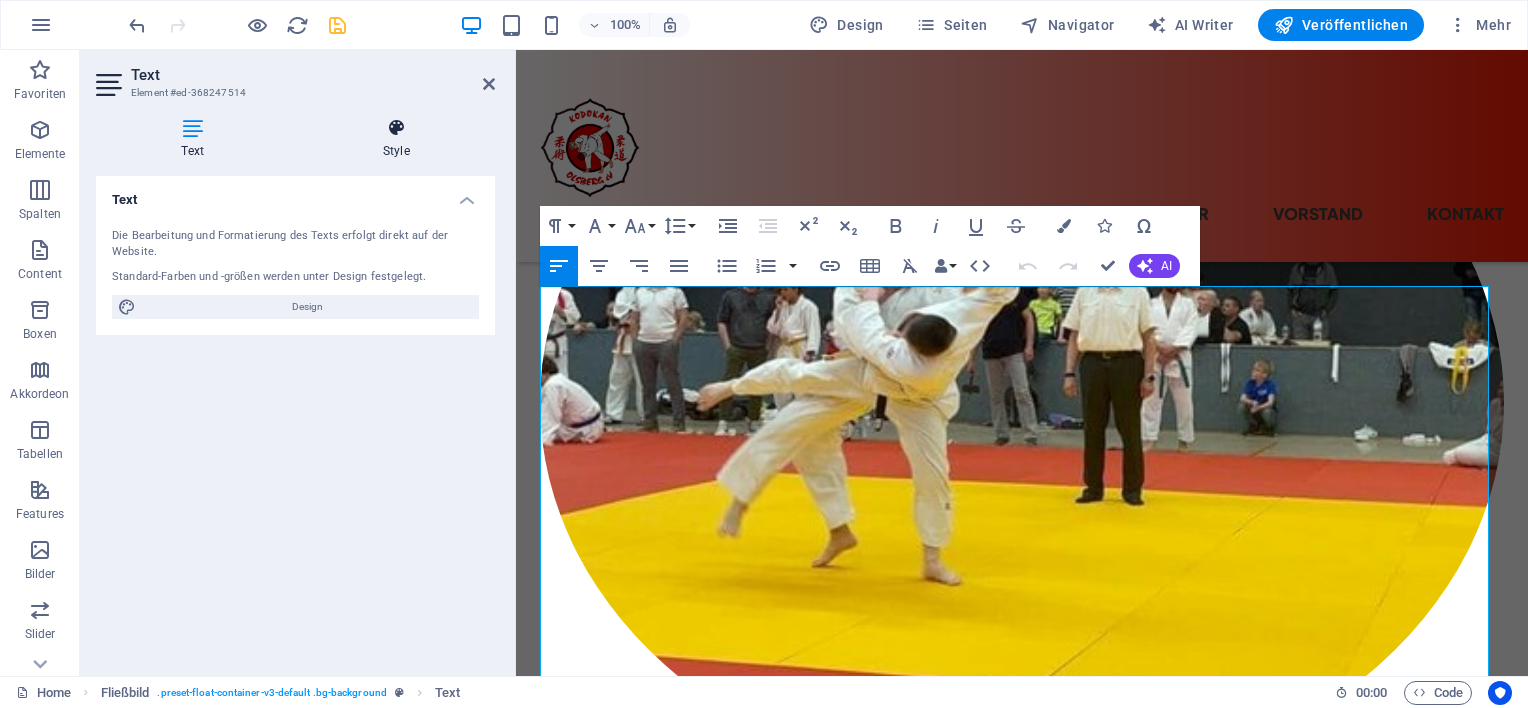 click at bounding box center (397, 128) 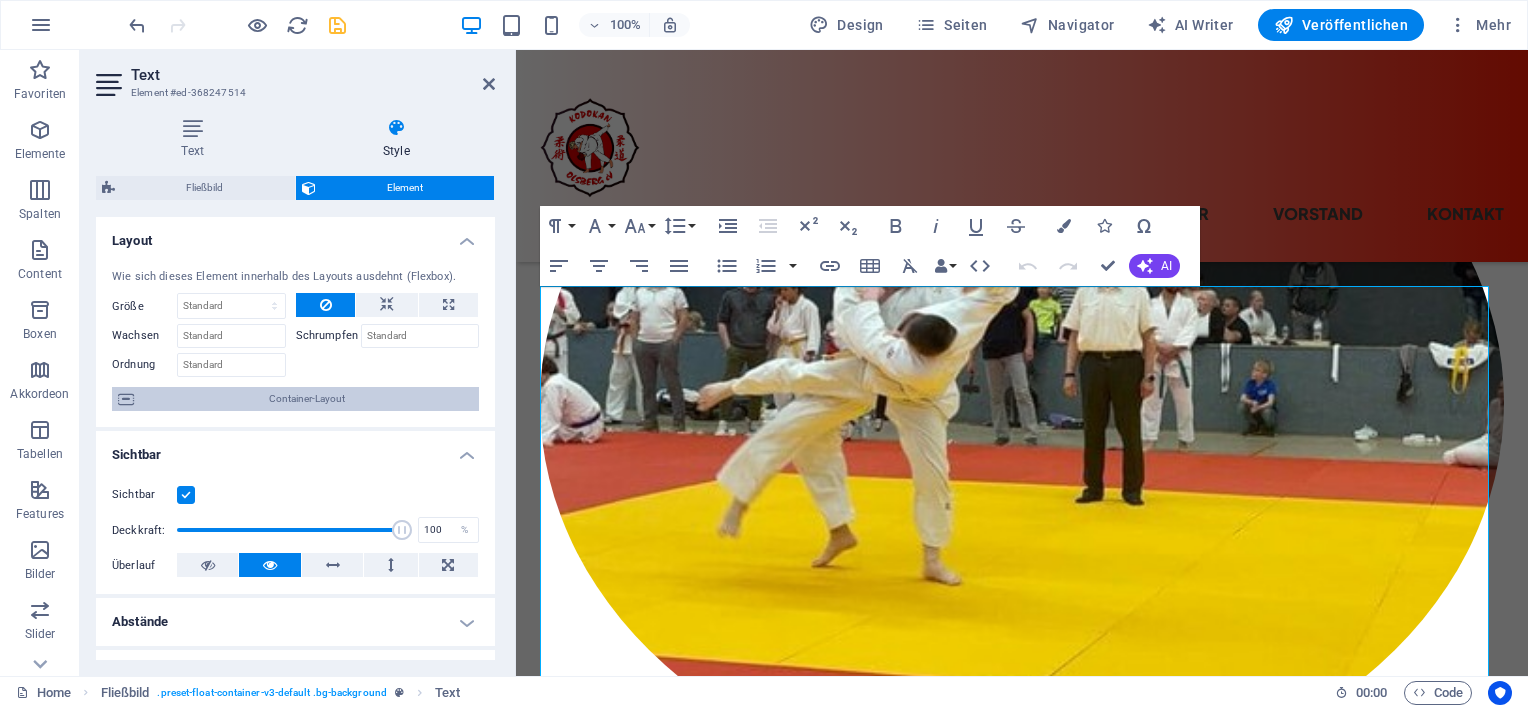 click on "Container-Layout" at bounding box center [306, 399] 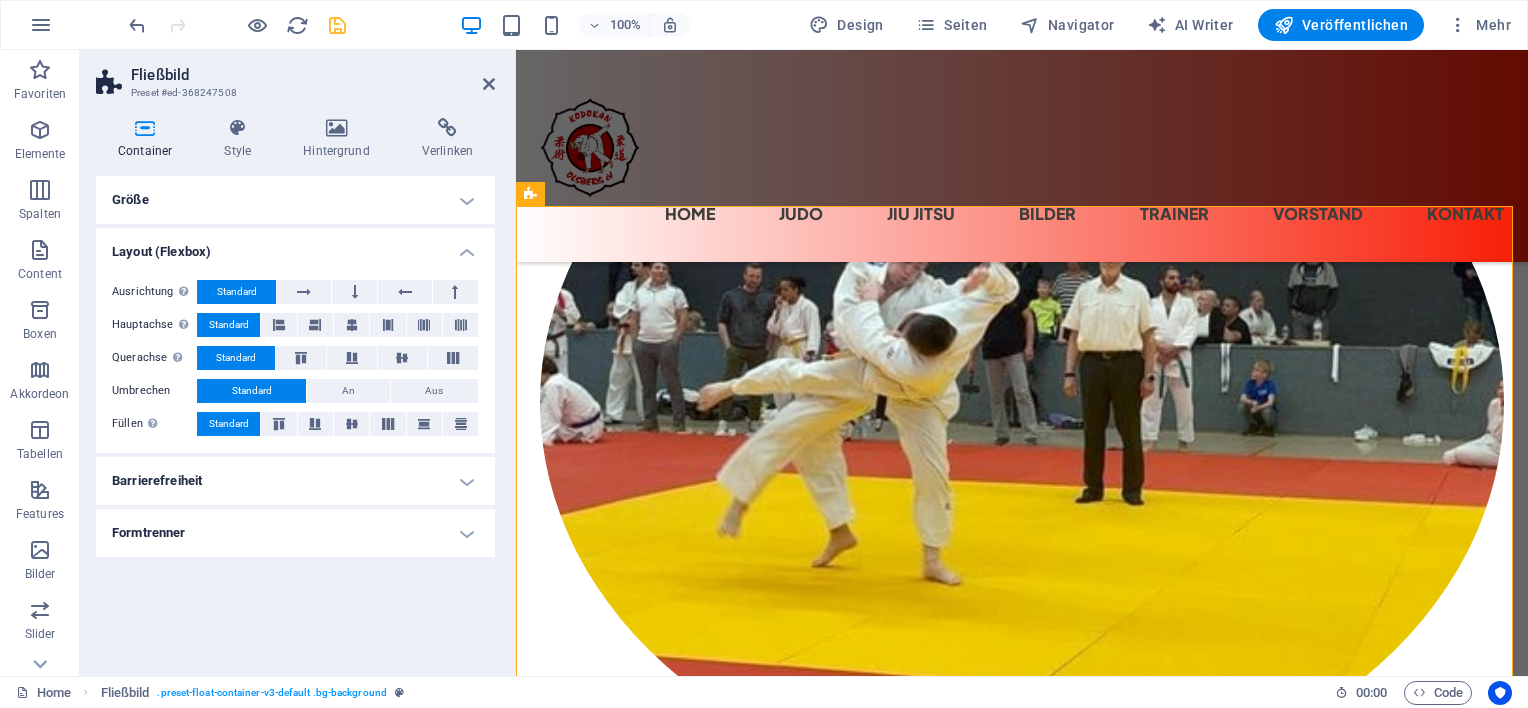 click on "Formtrenner" at bounding box center [295, 533] 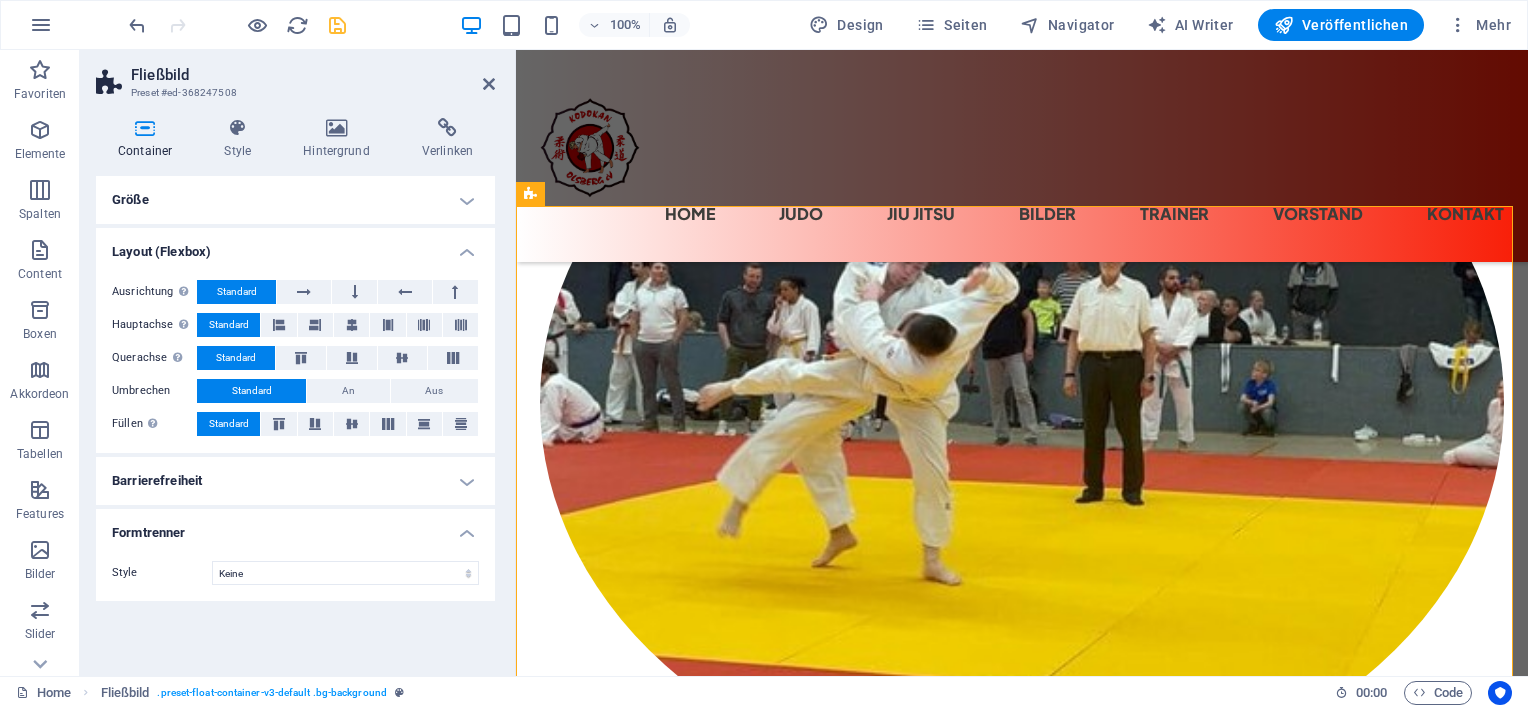 click on "Barrierefreiheit" at bounding box center [295, 481] 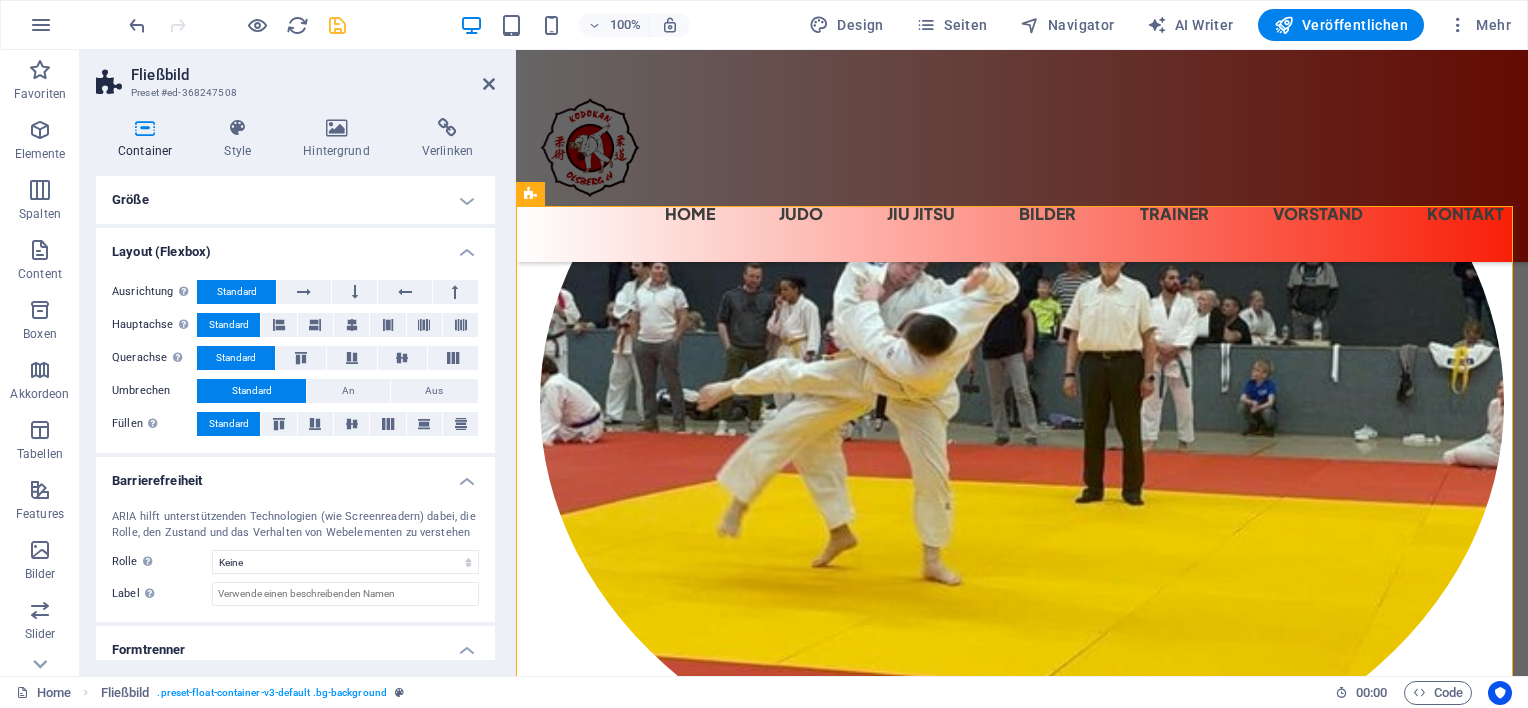 click on "Größe" at bounding box center (295, 200) 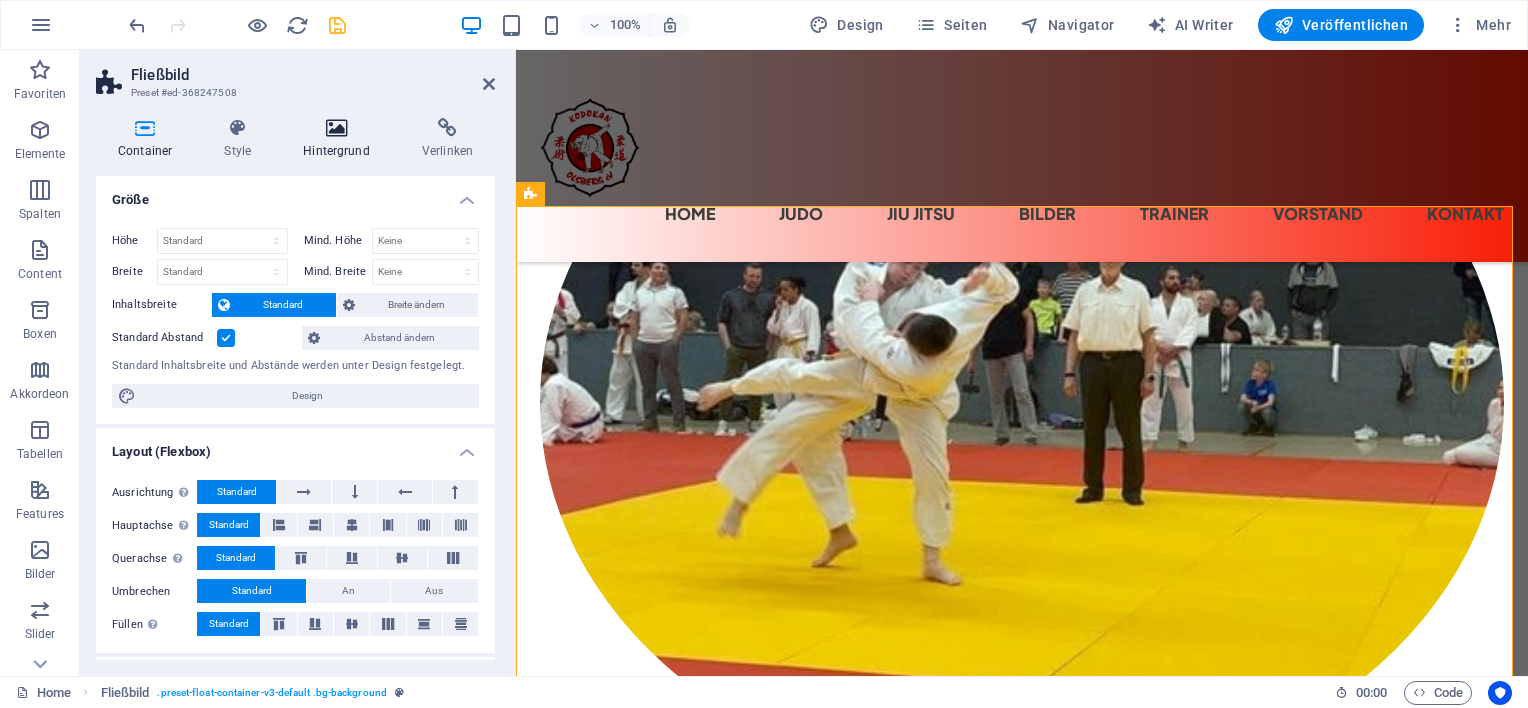 click on "Hintergrund" at bounding box center (340, 139) 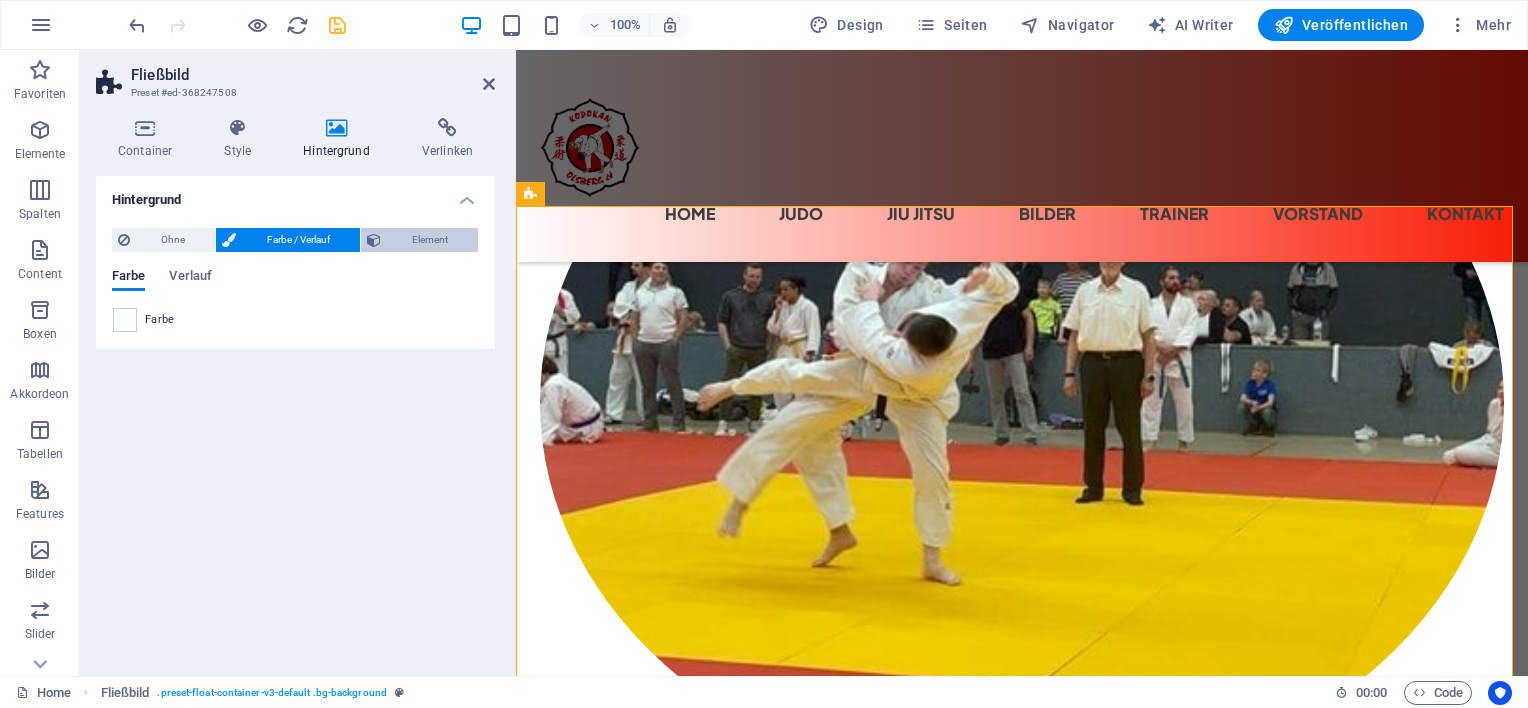 click on "Element" at bounding box center (429, 240) 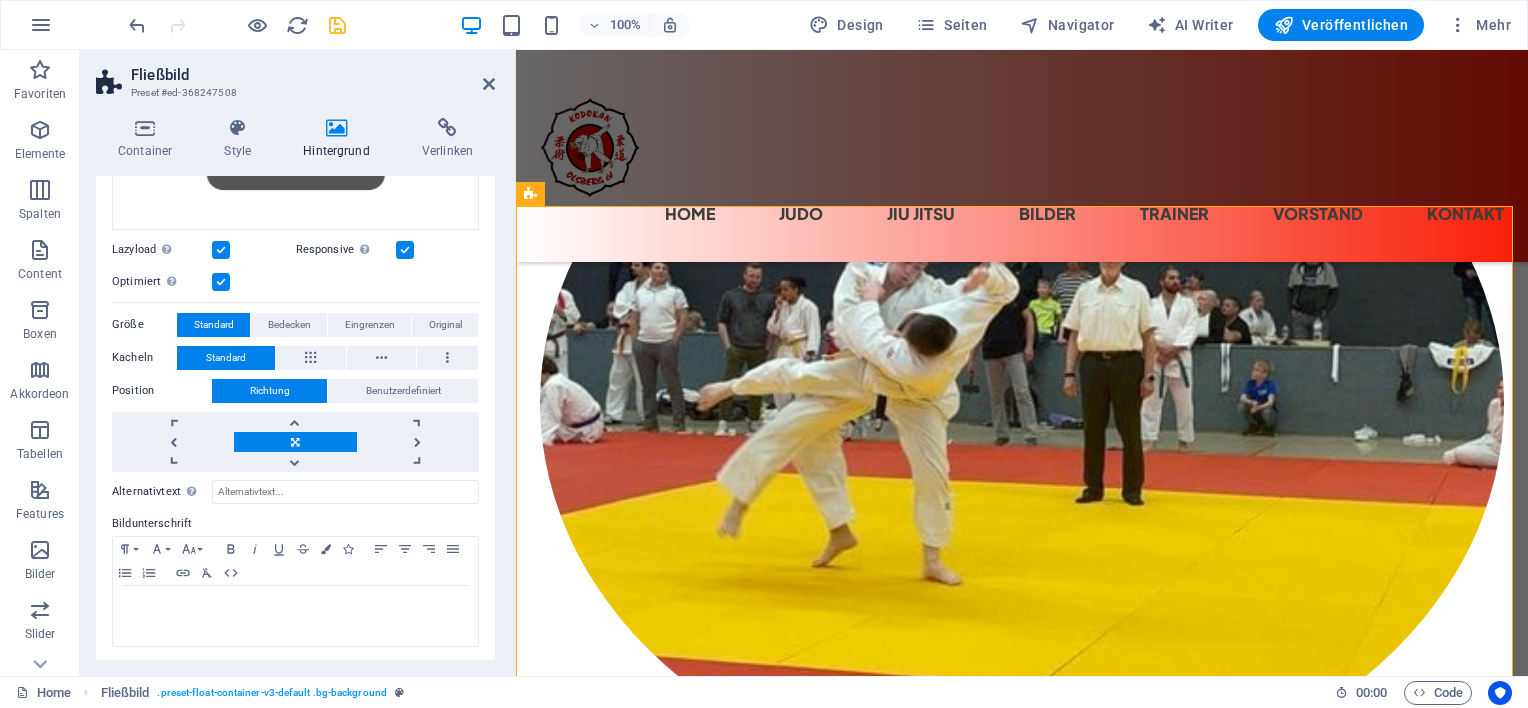scroll, scrollTop: 0, scrollLeft: 0, axis: both 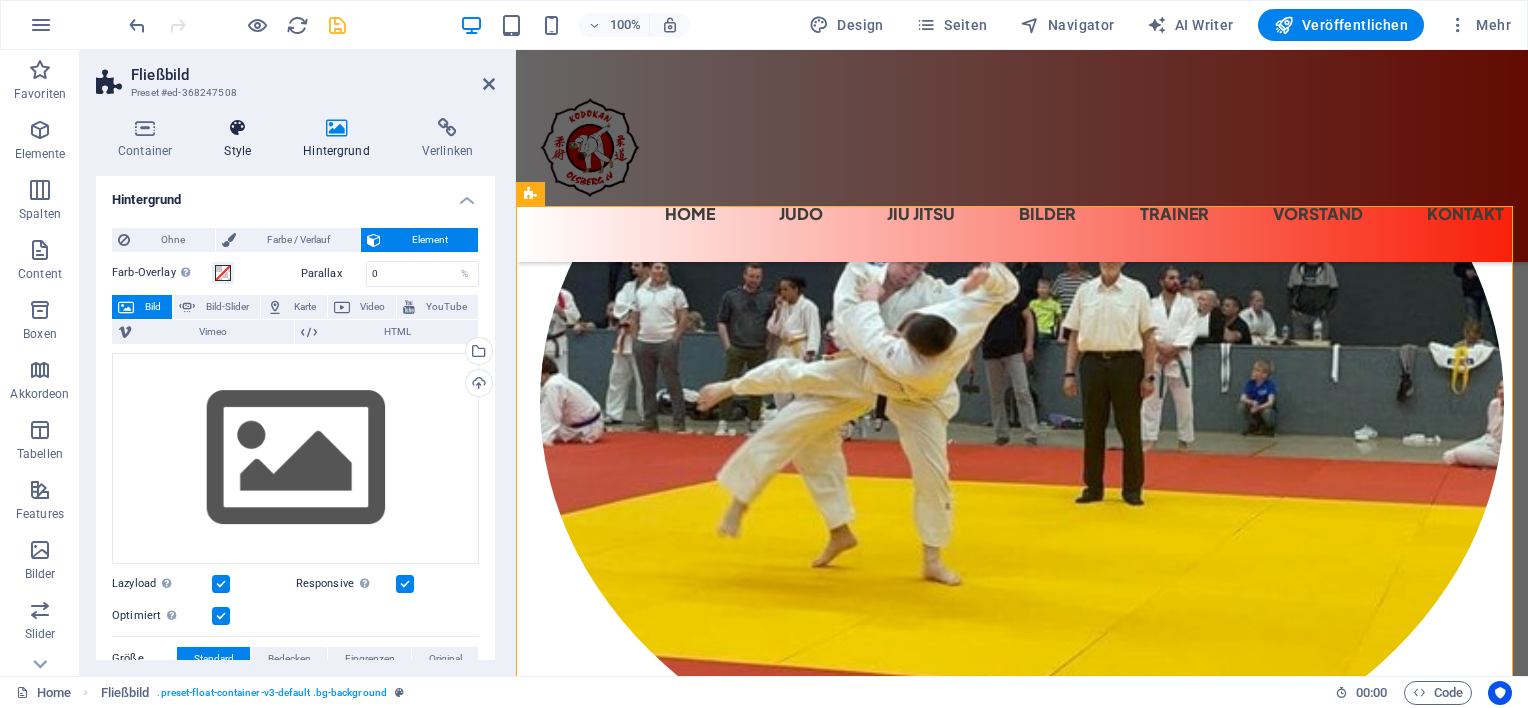 click on "Style" at bounding box center (241, 139) 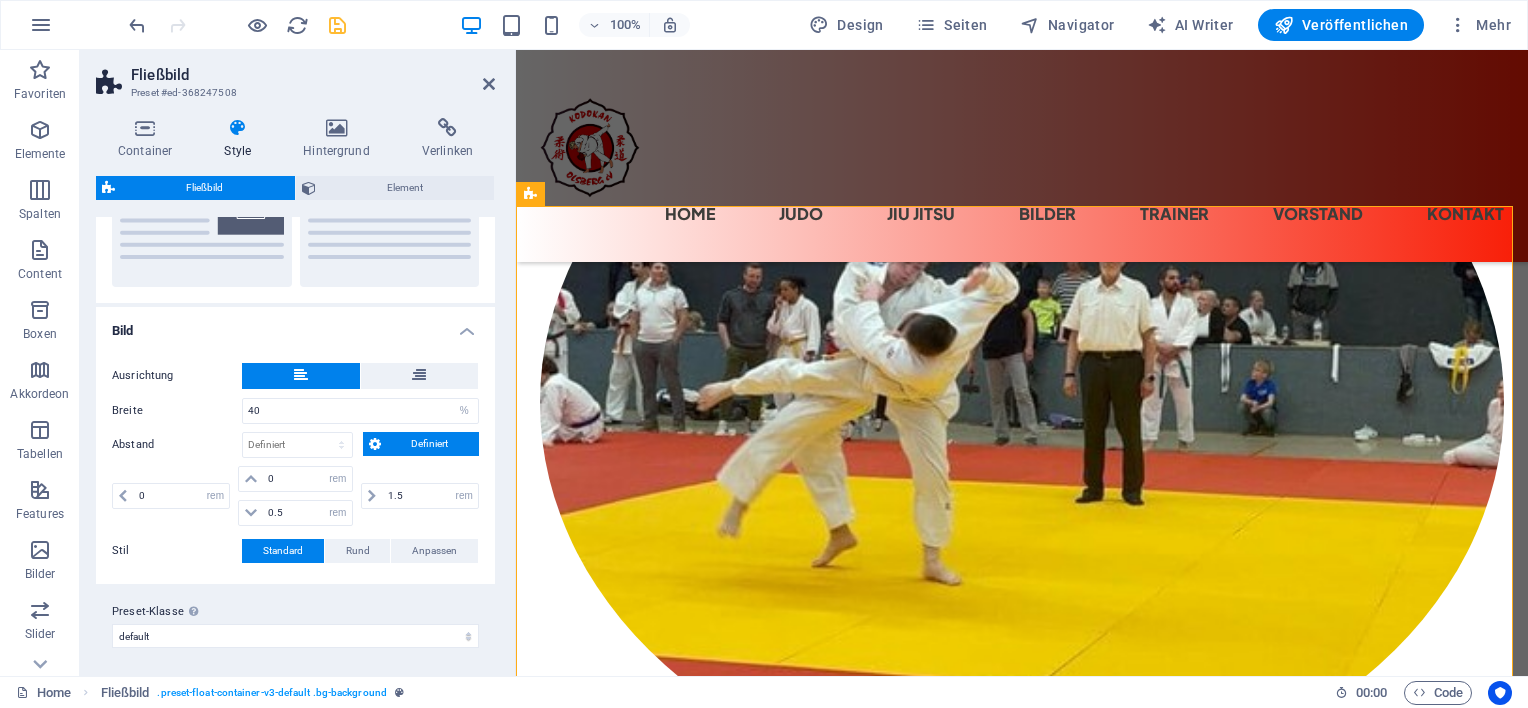 scroll, scrollTop: 256, scrollLeft: 0, axis: vertical 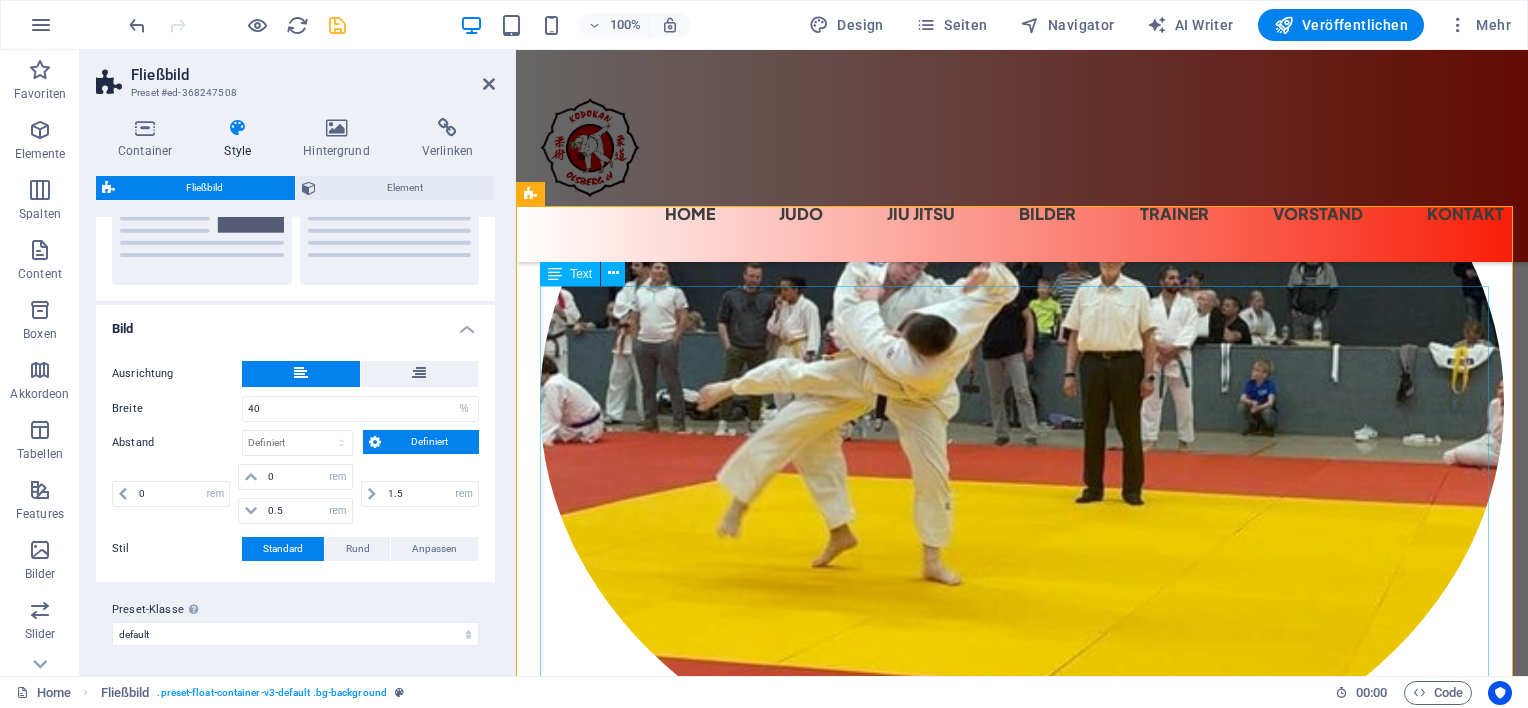click on "18.00 - 19.30 Uhr Kraft / Ausdauertraining ab 7 Jahre" at bounding box center [1022, 1861] 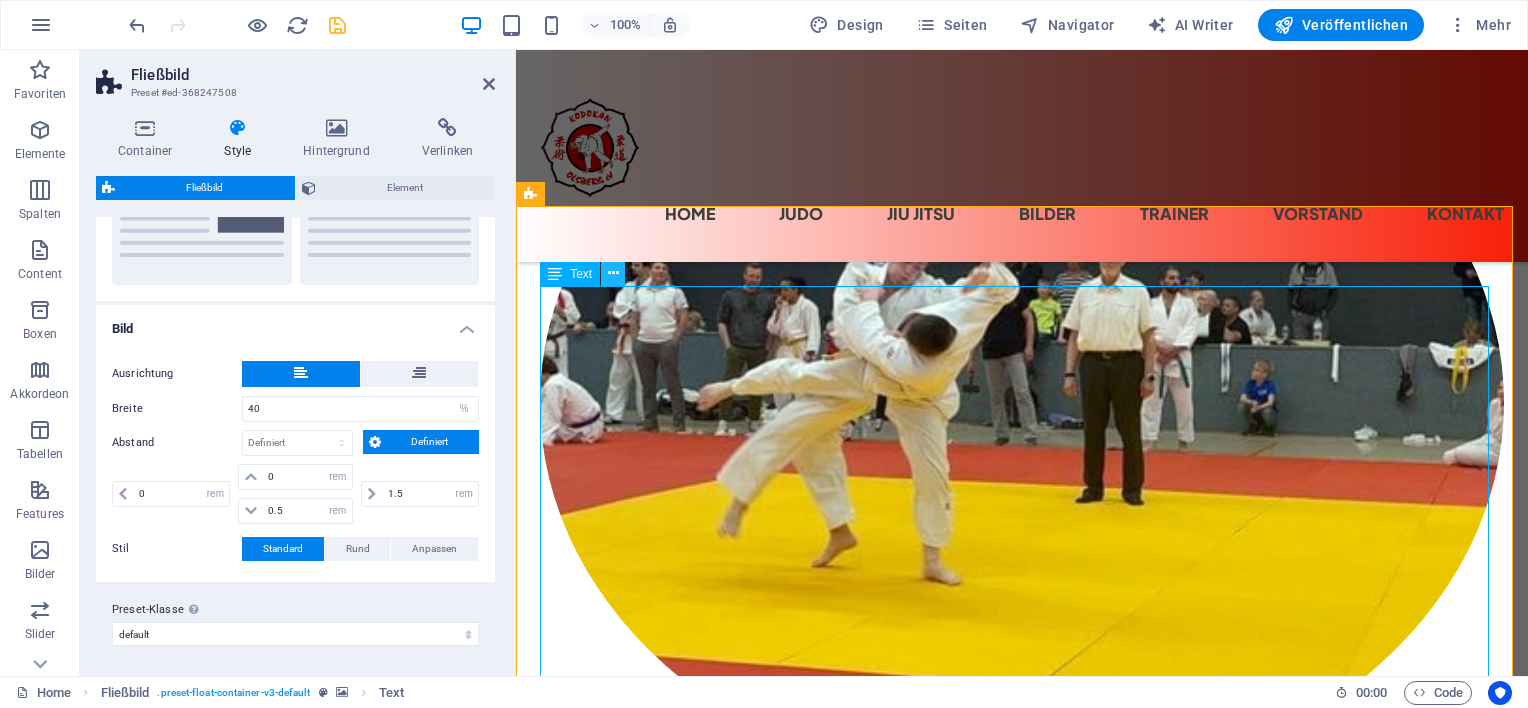 click at bounding box center (613, 273) 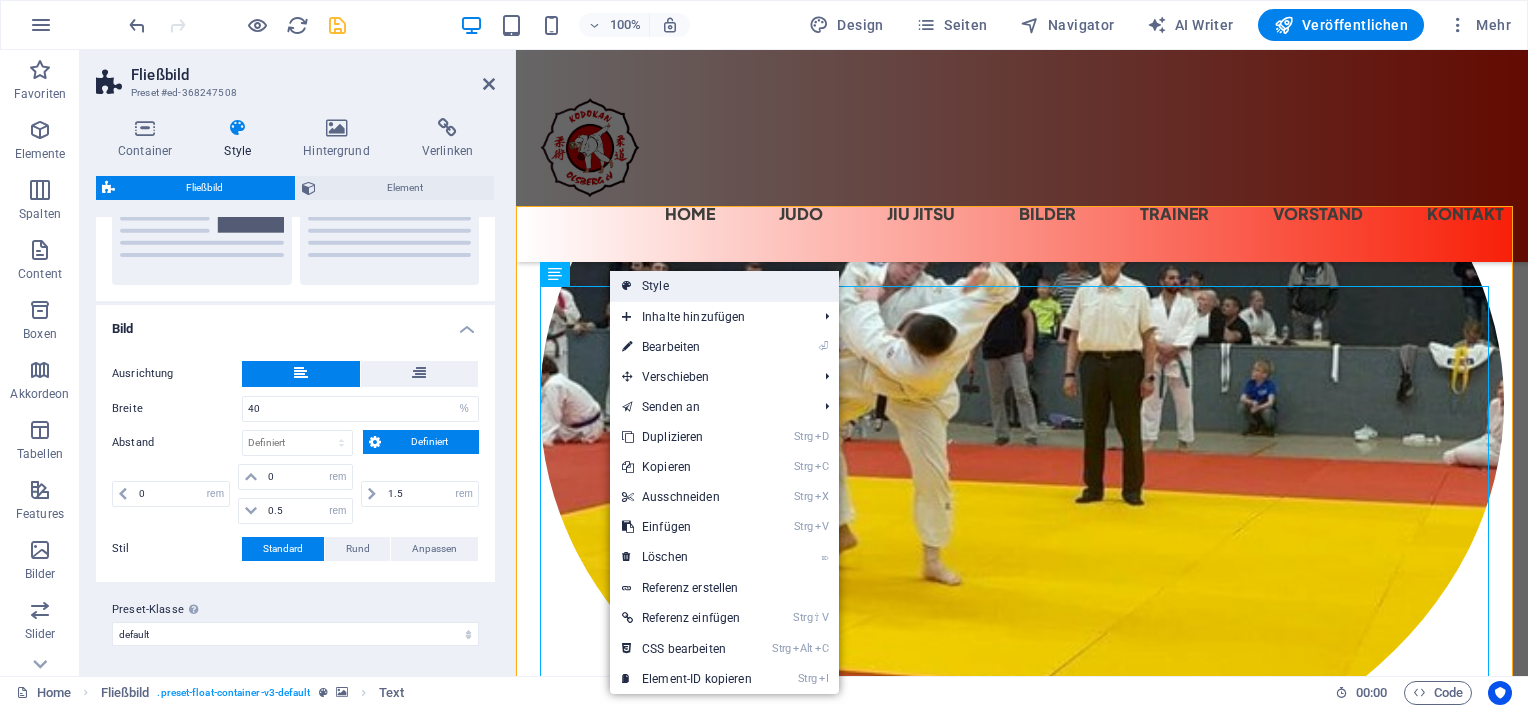 click on "Style" at bounding box center [724, 286] 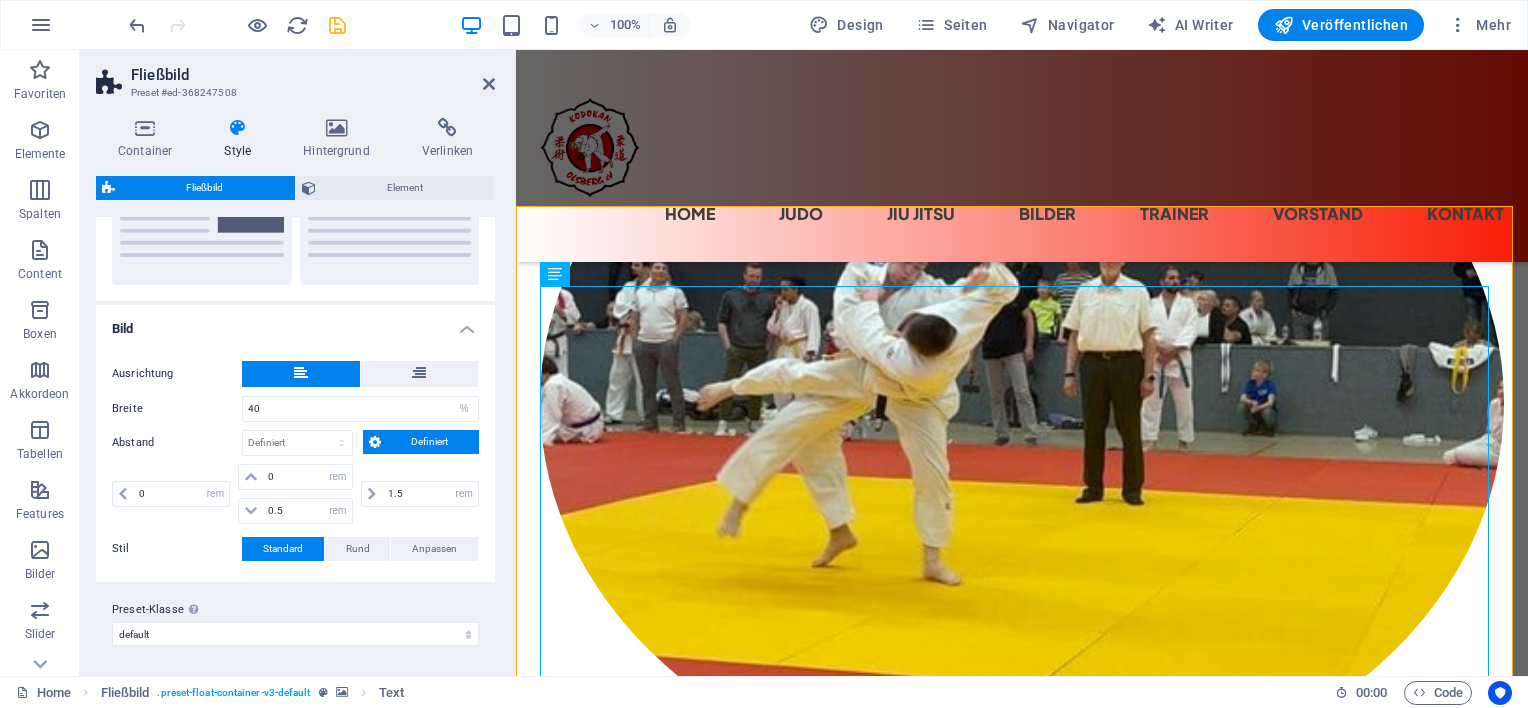 drag, startPoint x: 496, startPoint y: 648, endPoint x: 494, endPoint y: 454, distance: 194.01031 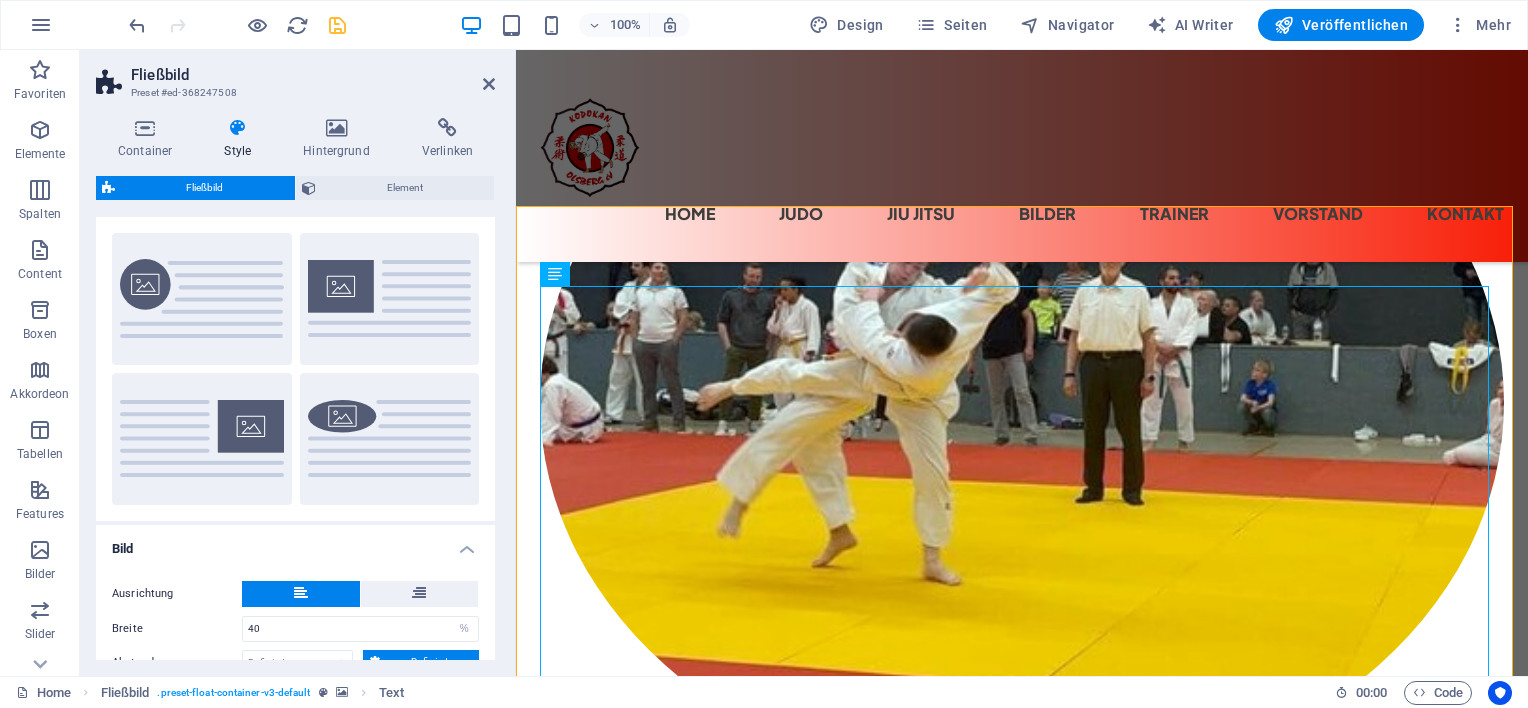 scroll, scrollTop: 0, scrollLeft: 0, axis: both 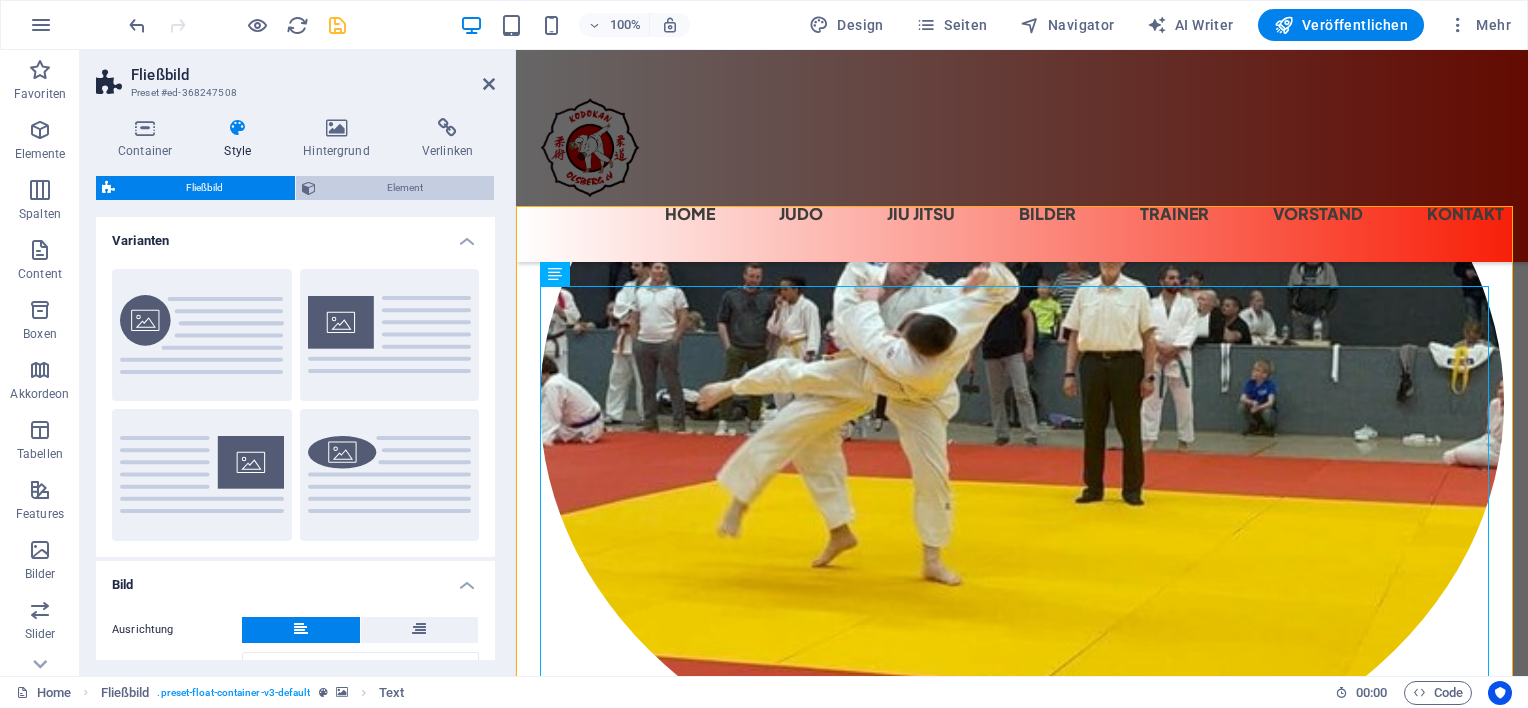 click on "Element" at bounding box center [405, 188] 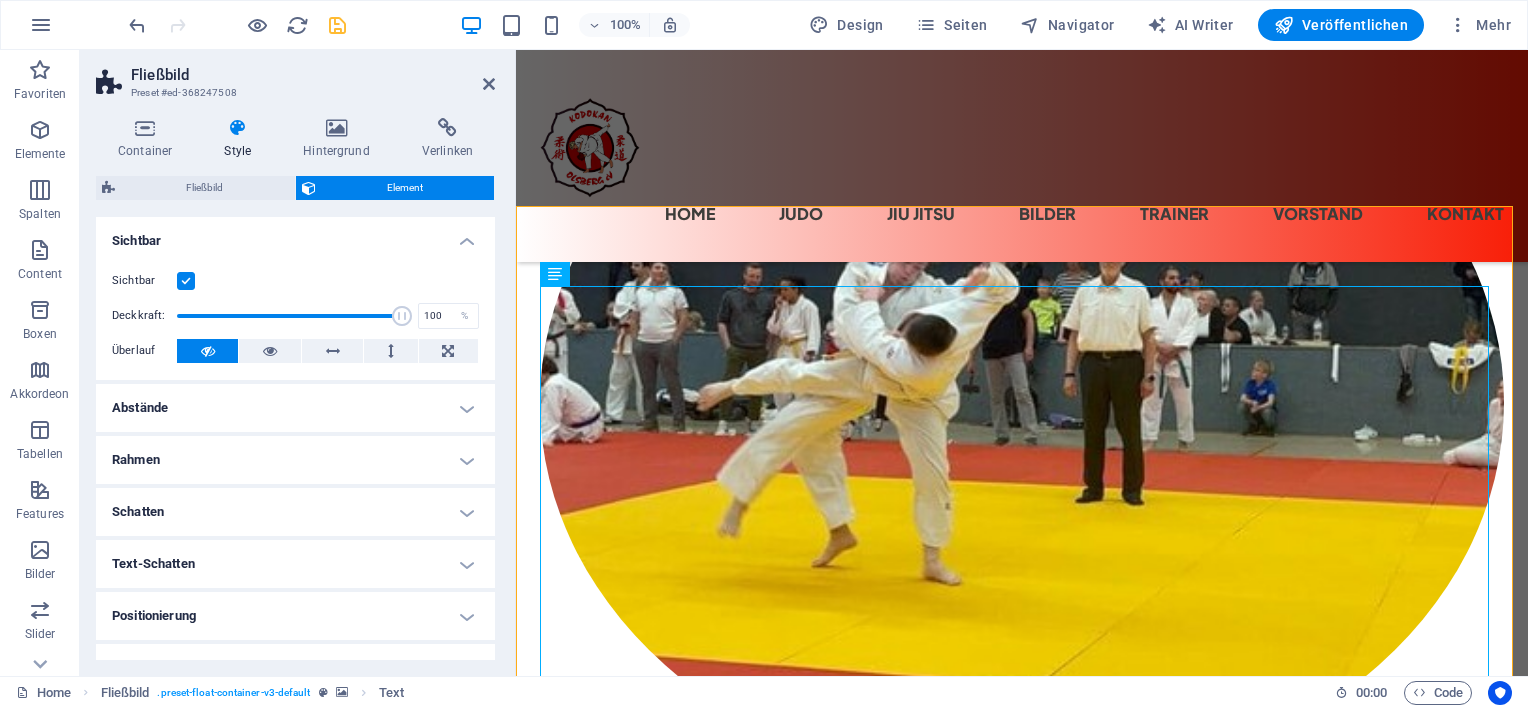 click on "Layout Wie sich dieses Element innerhalb des Layouts ausdehnt (Flexbox). Größe Standard auto px % 1/1 1/2 1/3 1/4 1/5 1/6 1/7 1/8 1/9 1/10 Wachsen Schrumpfen Ordnung Container-Layout Sichtbar Sichtbar Deckkraft: 100 % Überlauf Abstände Außenabstand Standard auto px % rem vw vh Definiert Definiert auto px % rem vw vh auto px % rem vw vh auto px % rem vw vh auto px % rem vw vh Innenabstand Standard px rem % vh vw Definiert Definiert px rem % vh vw px rem % vh vw px rem % vh vw px rem % vh vw Rahmen Stil              - Breite 1 auto px rem % vh vw Definiert Definiert 1 auto px rem % vh vw 1 auto px rem % vh vw 1 auto px rem % vh vw 1 auto px rem % vh vw  - Farbe Runde Ecken Bei Hintergrund-Overlay und Hintergrundbildern muss der Überlauf ausgeblendet werden, damit die runden Ecken sichtbar sind Standard px rem % vh vw Definiert Definiert px rem % vh vw px rem % vh vw px rem % vh vw px rem % vh vw Schatten Standard Ohne Außen Innen Farbe X-Versatz 0 px rem vh vw Y-Versatz 0 px rem vh vw Blur 0 px" at bounding box center (295, 438) 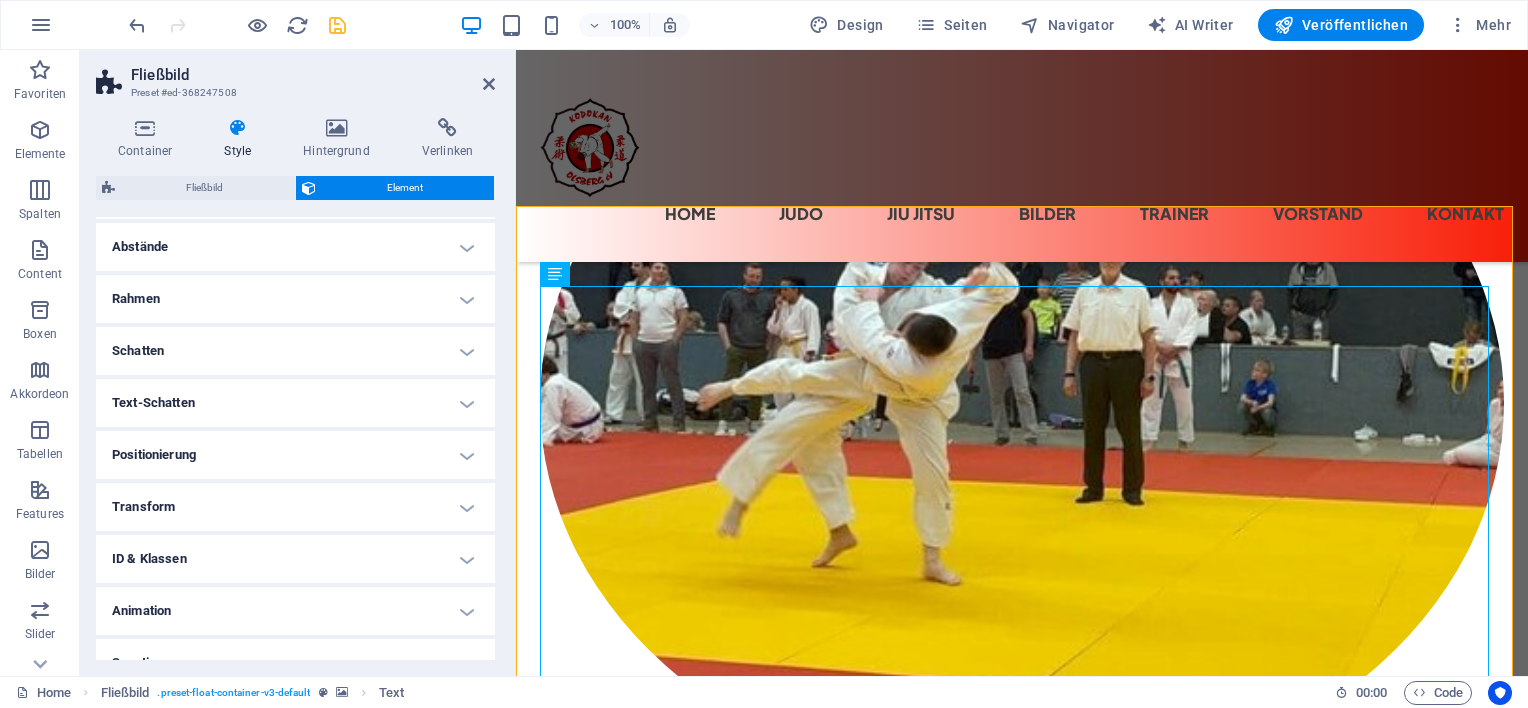 scroll, scrollTop: 188, scrollLeft: 0, axis: vertical 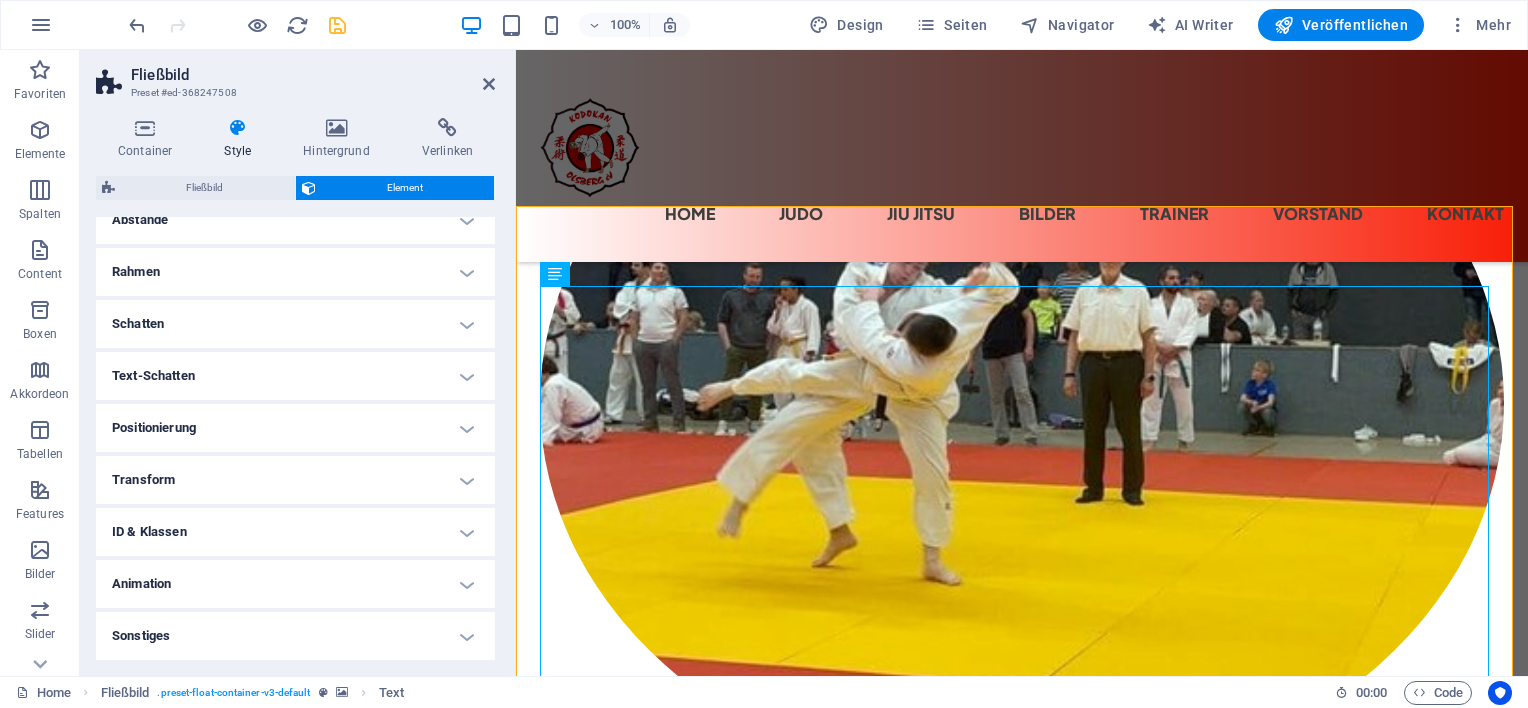 click on "Sonstiges" at bounding box center [295, 636] 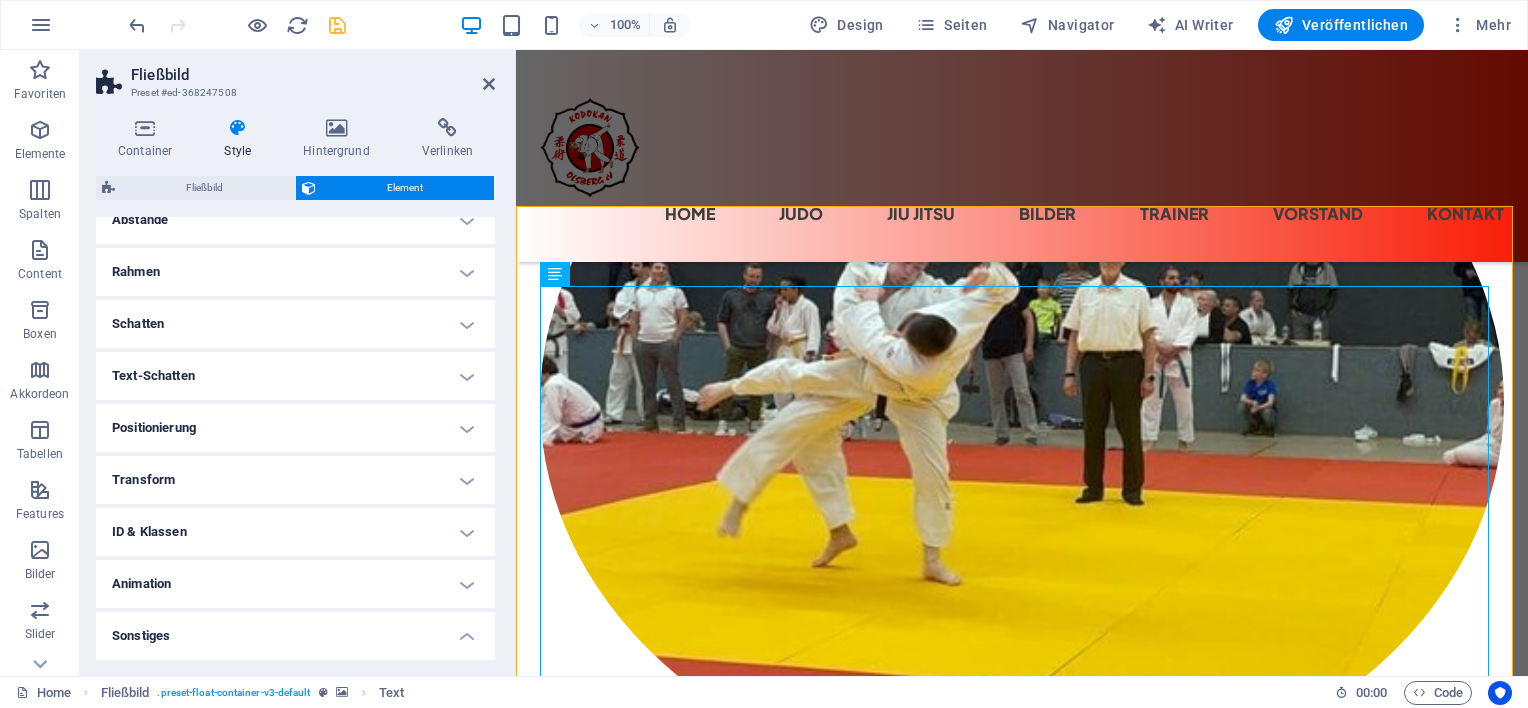 scroll, scrollTop: 311, scrollLeft: 0, axis: vertical 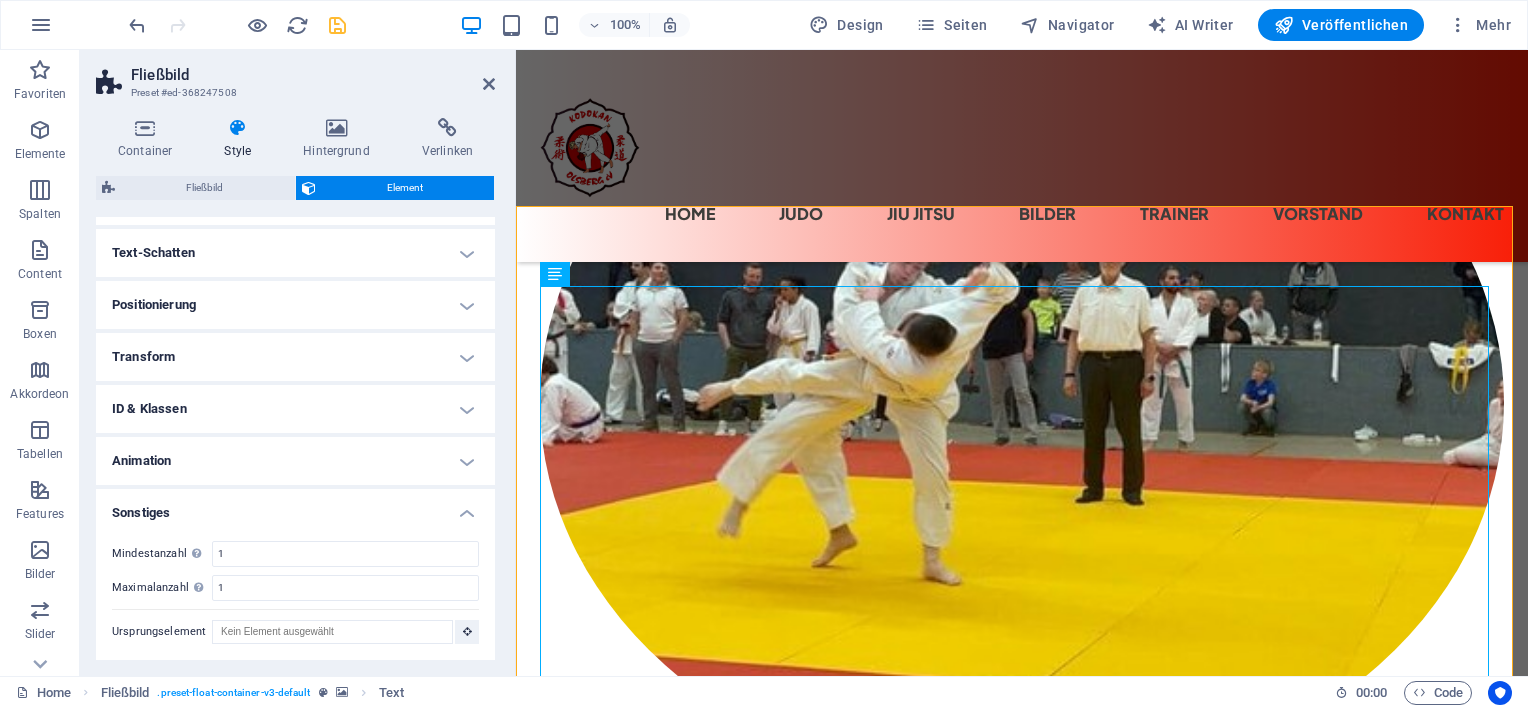 click on "Animation" at bounding box center (295, 461) 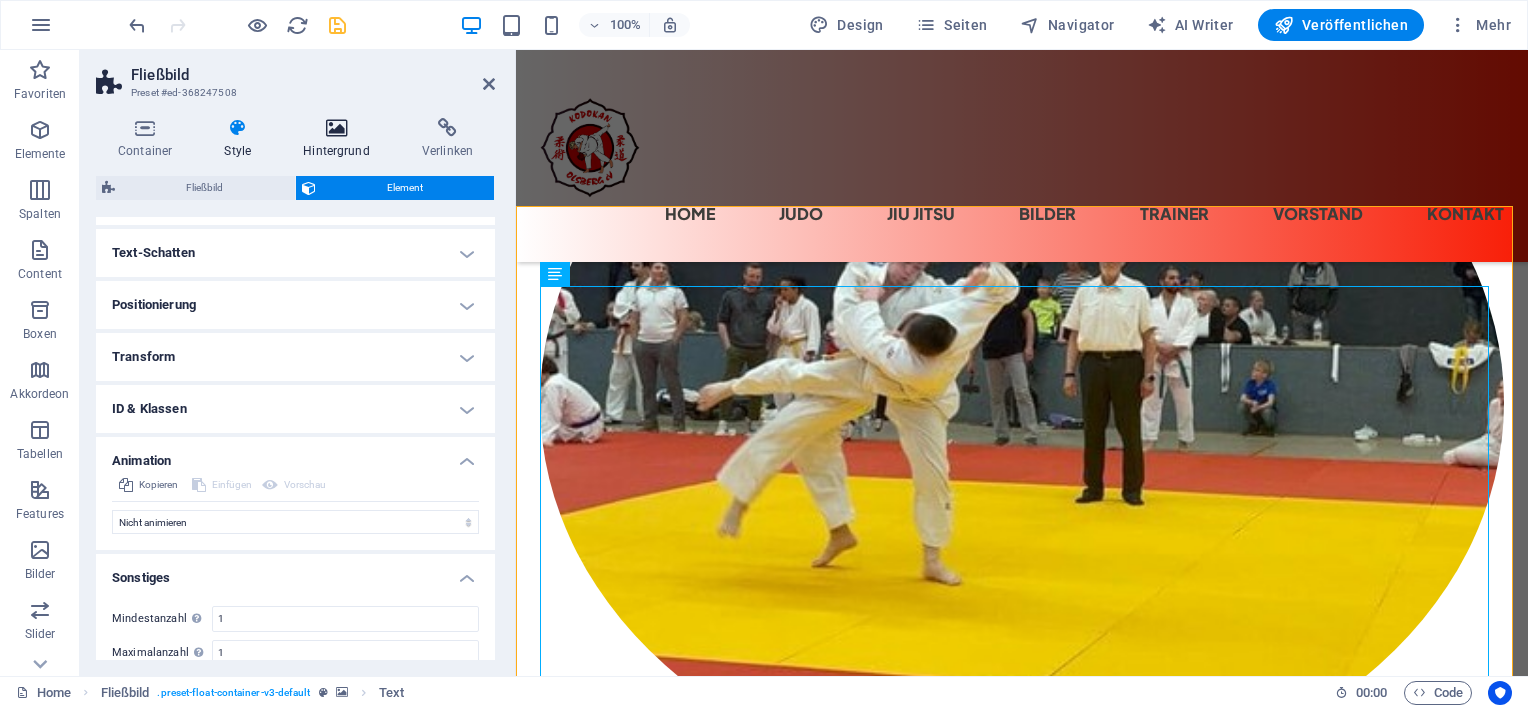click on "Hintergrund" at bounding box center [340, 139] 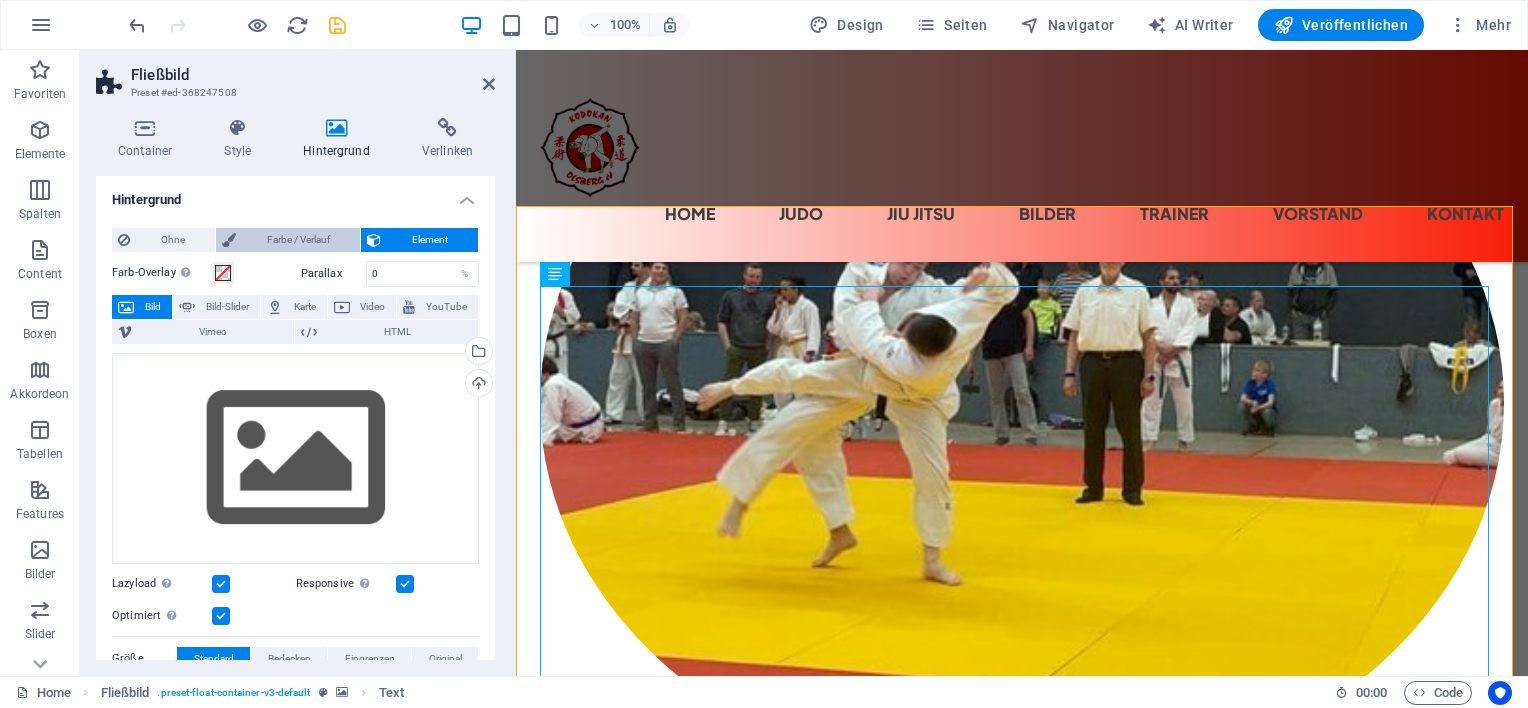 click on "Farbe / Verlauf" at bounding box center (298, 240) 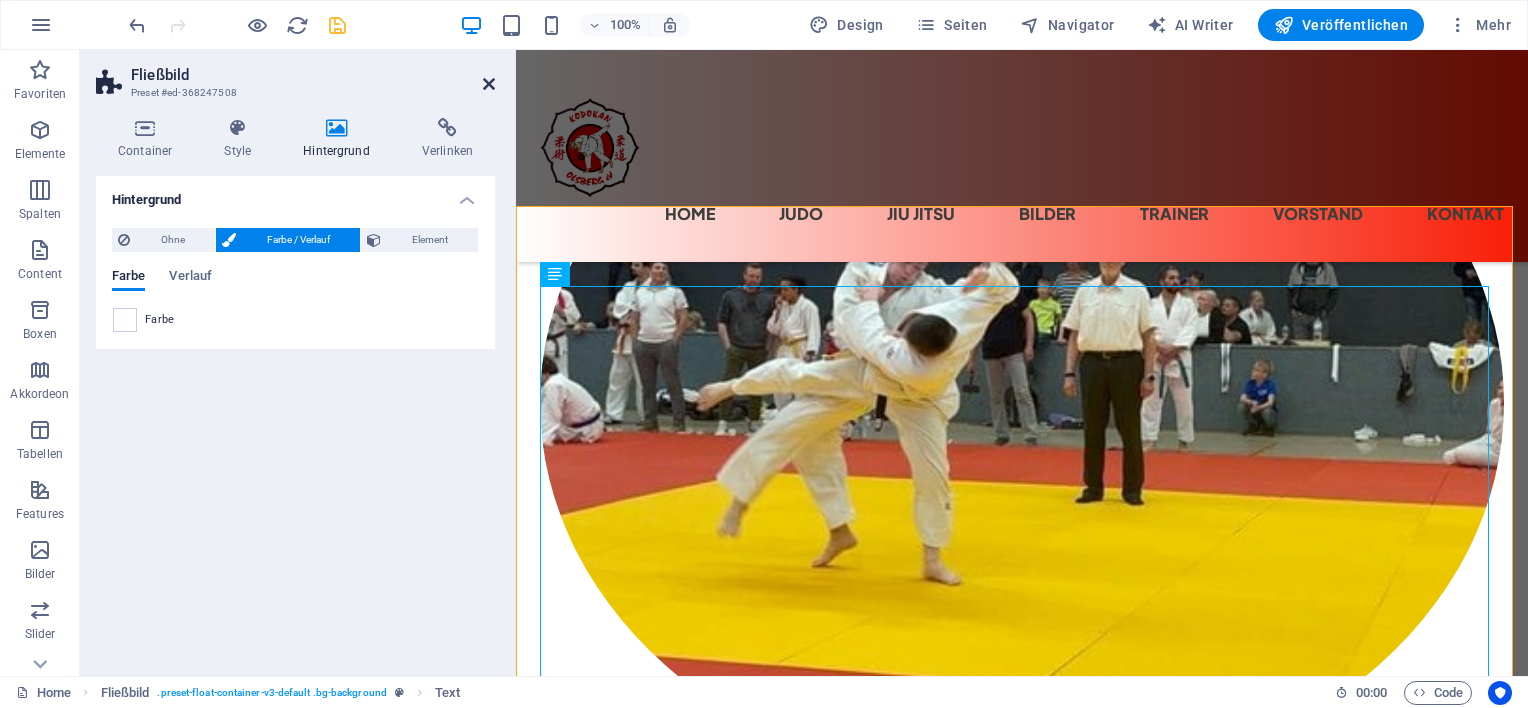 click at bounding box center [489, 84] 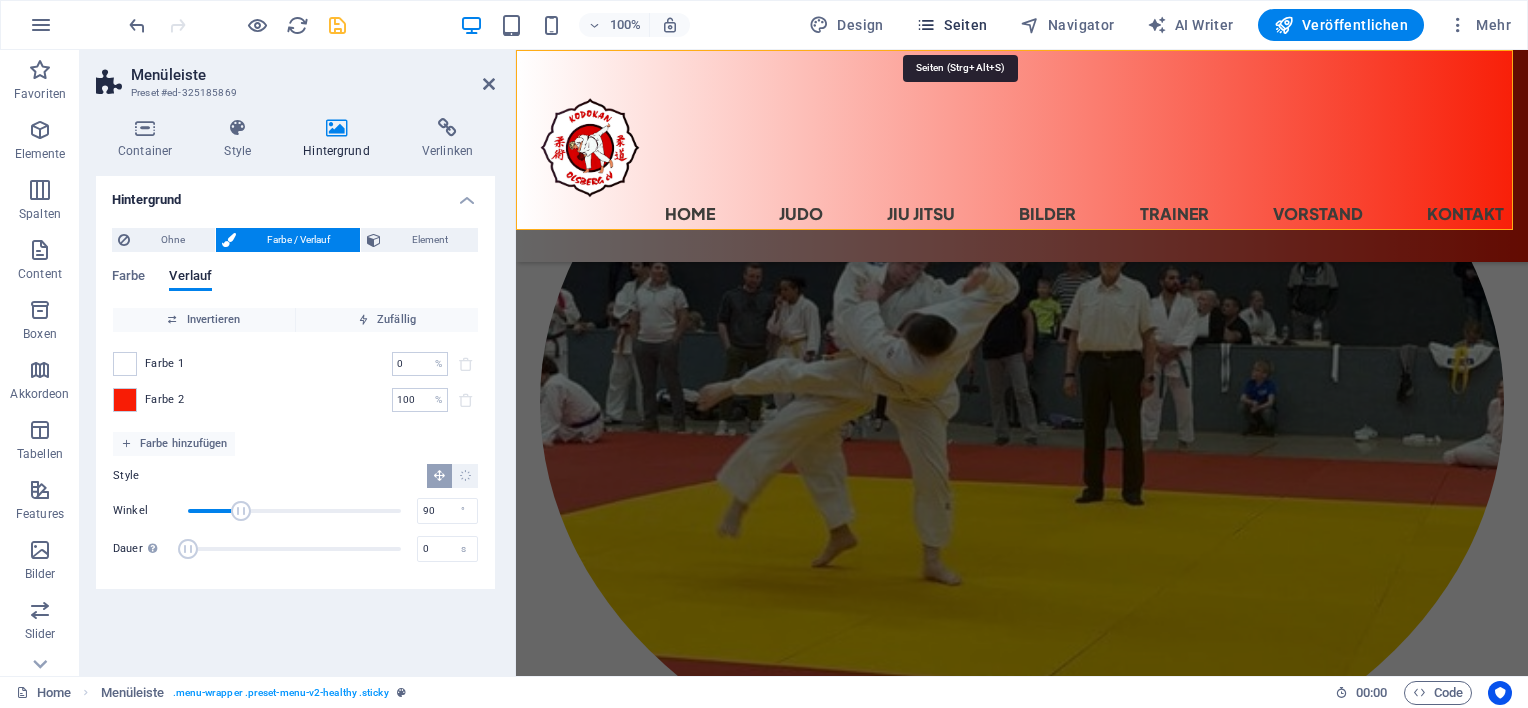 click on "Seiten" at bounding box center [952, 25] 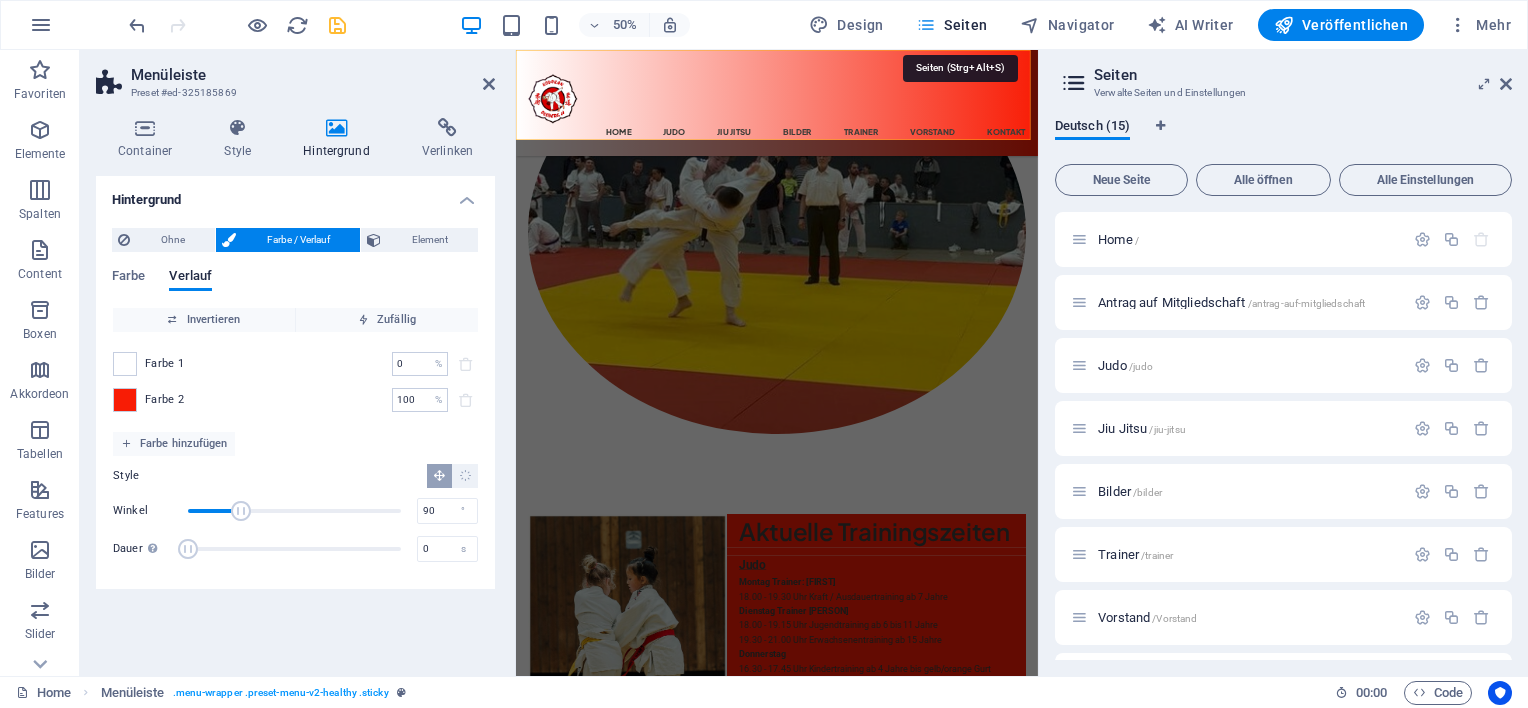 scroll, scrollTop: 532, scrollLeft: 0, axis: vertical 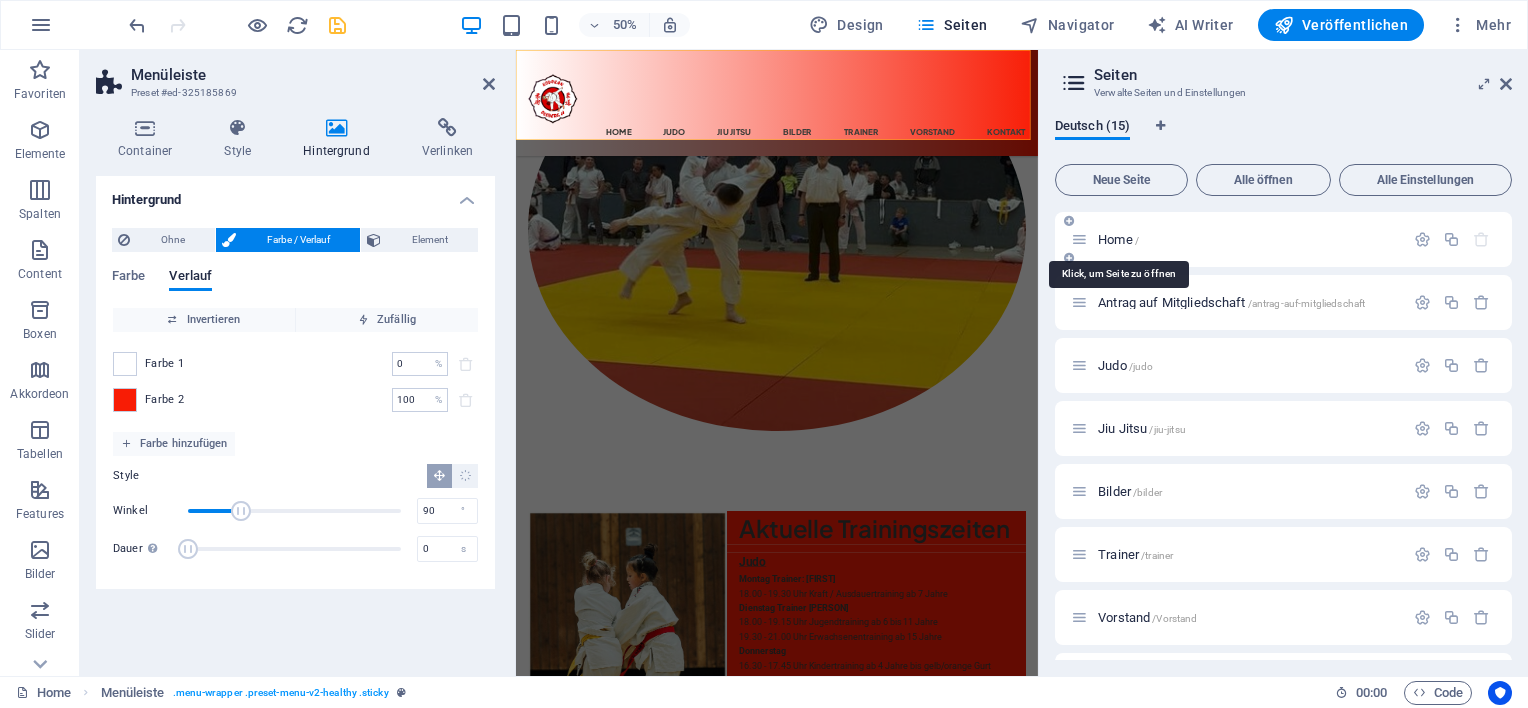 click on "Home /" at bounding box center (1118, 239) 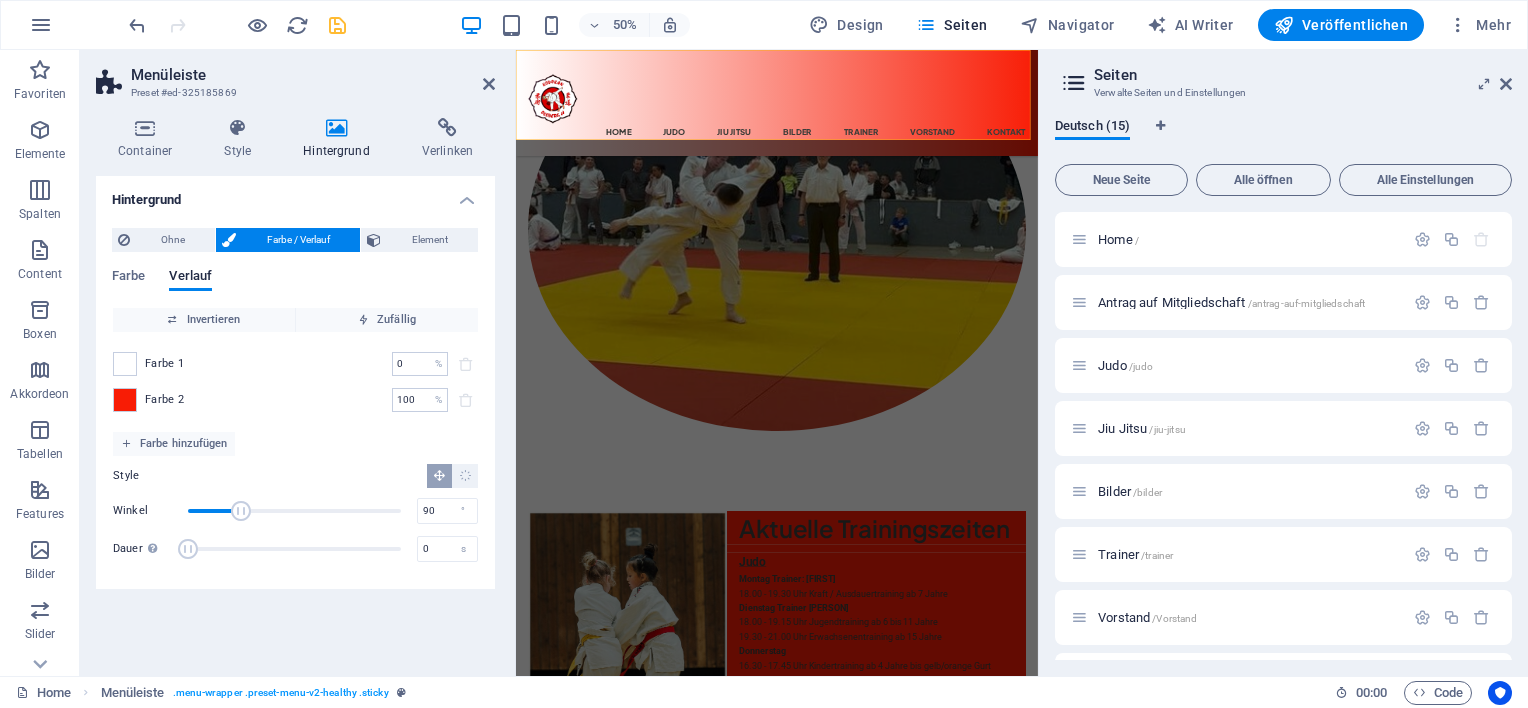 click on "Seiten Verwalte Seiten und Einstellungen" at bounding box center (1285, 76) 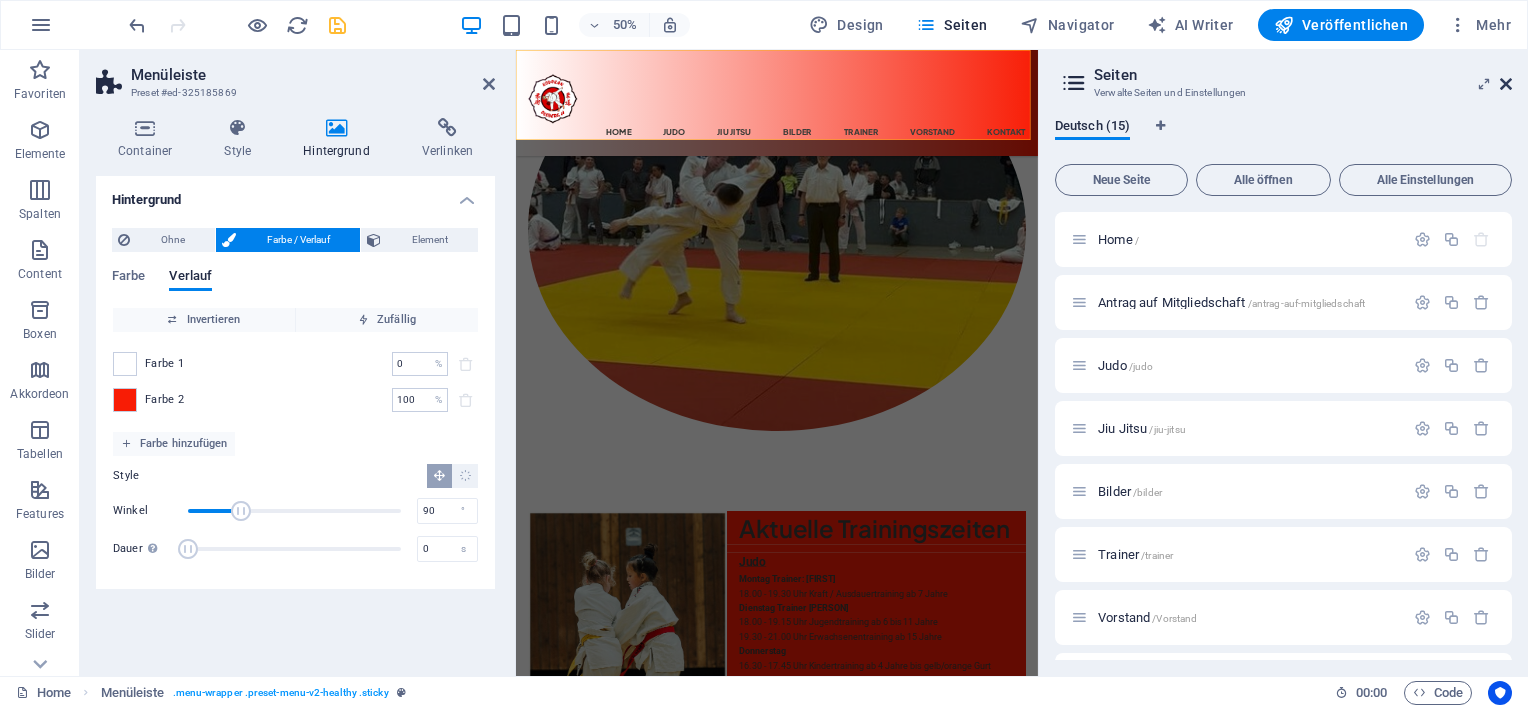 click at bounding box center (1506, 84) 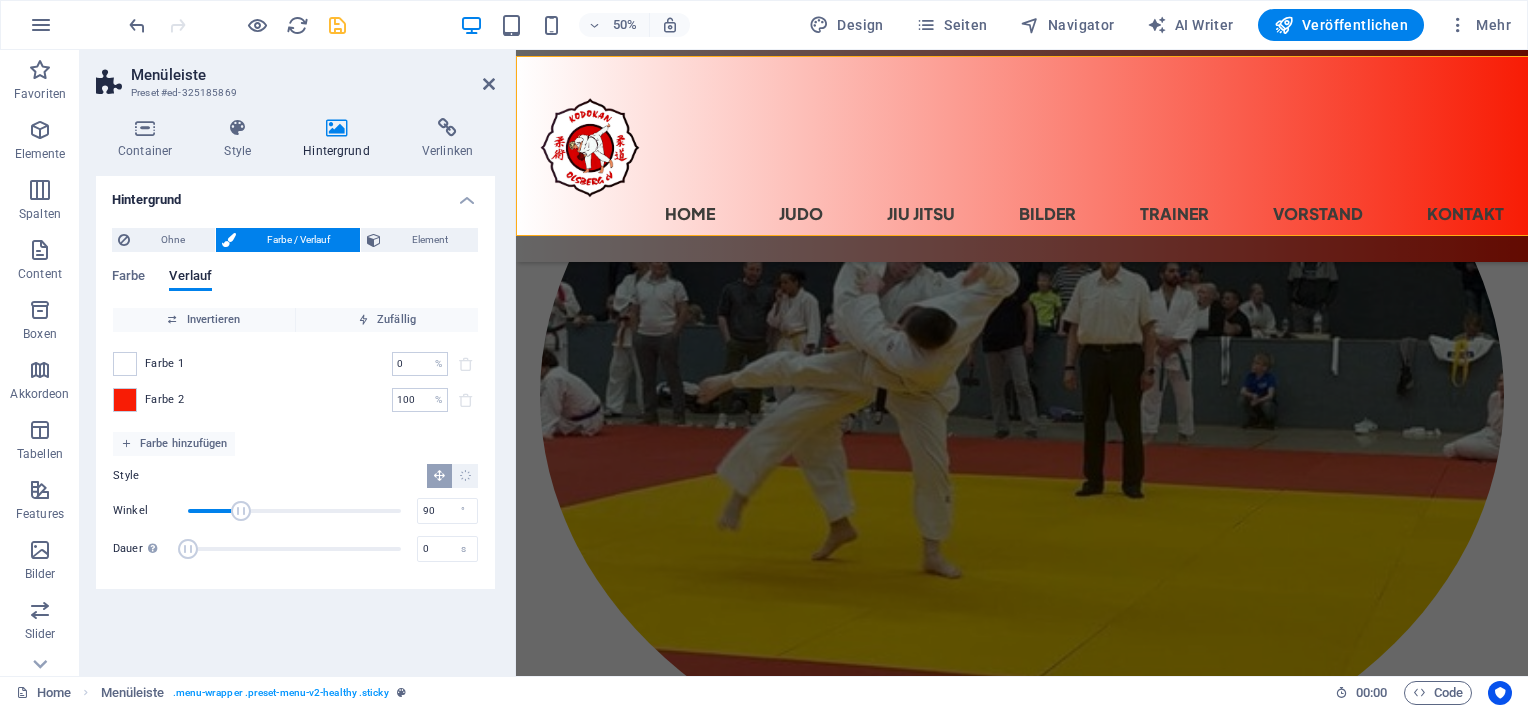 scroll, scrollTop: 525, scrollLeft: 0, axis: vertical 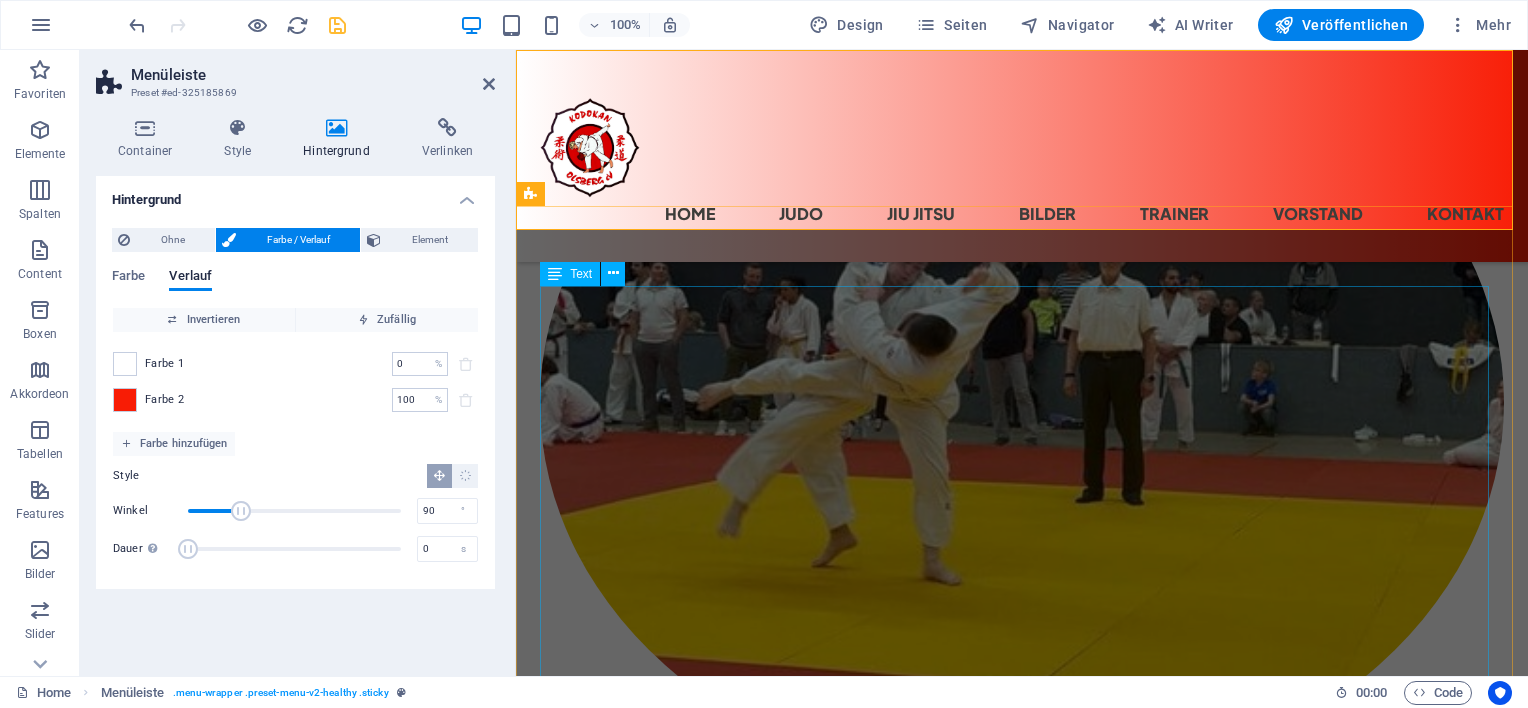 click on "Judo" at bounding box center [977, 1056] 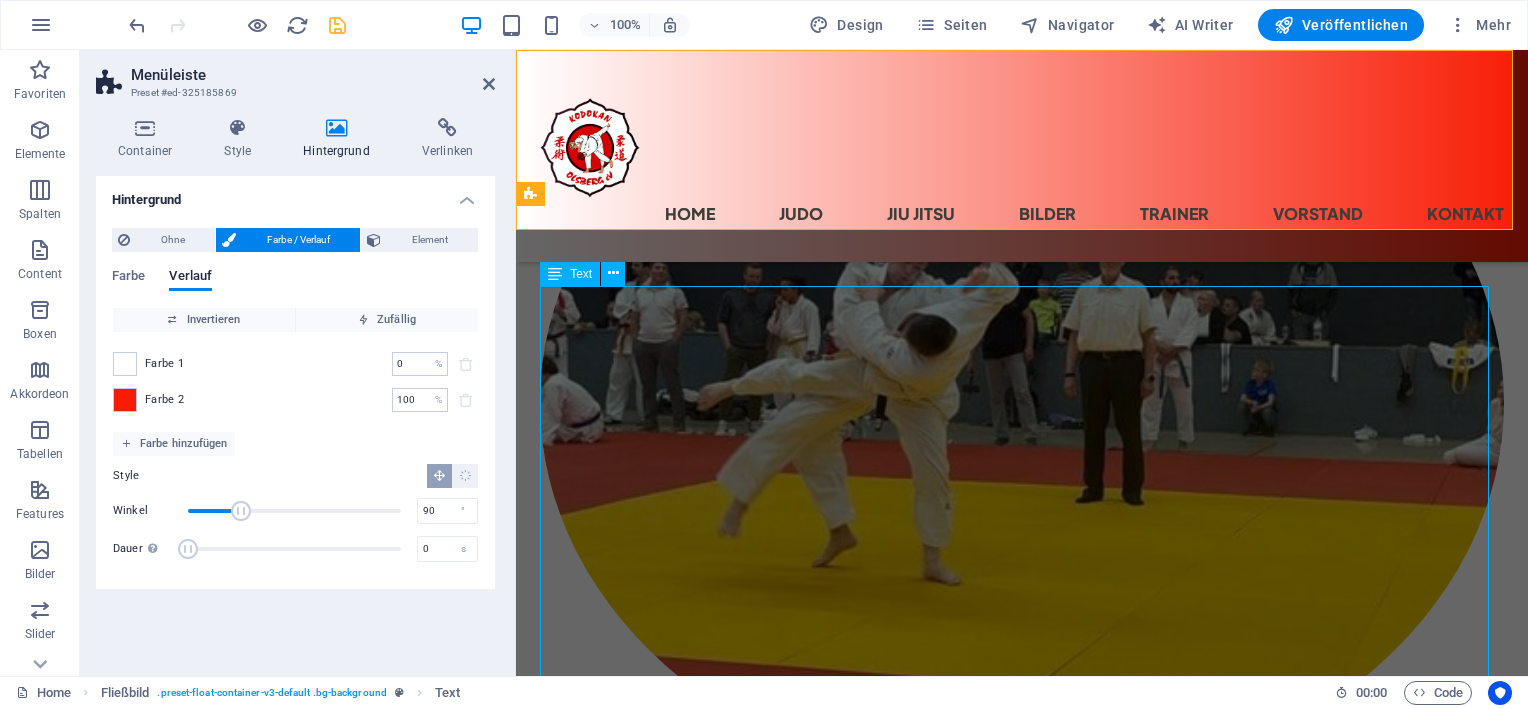 scroll, scrollTop: 562, scrollLeft: 0, axis: vertical 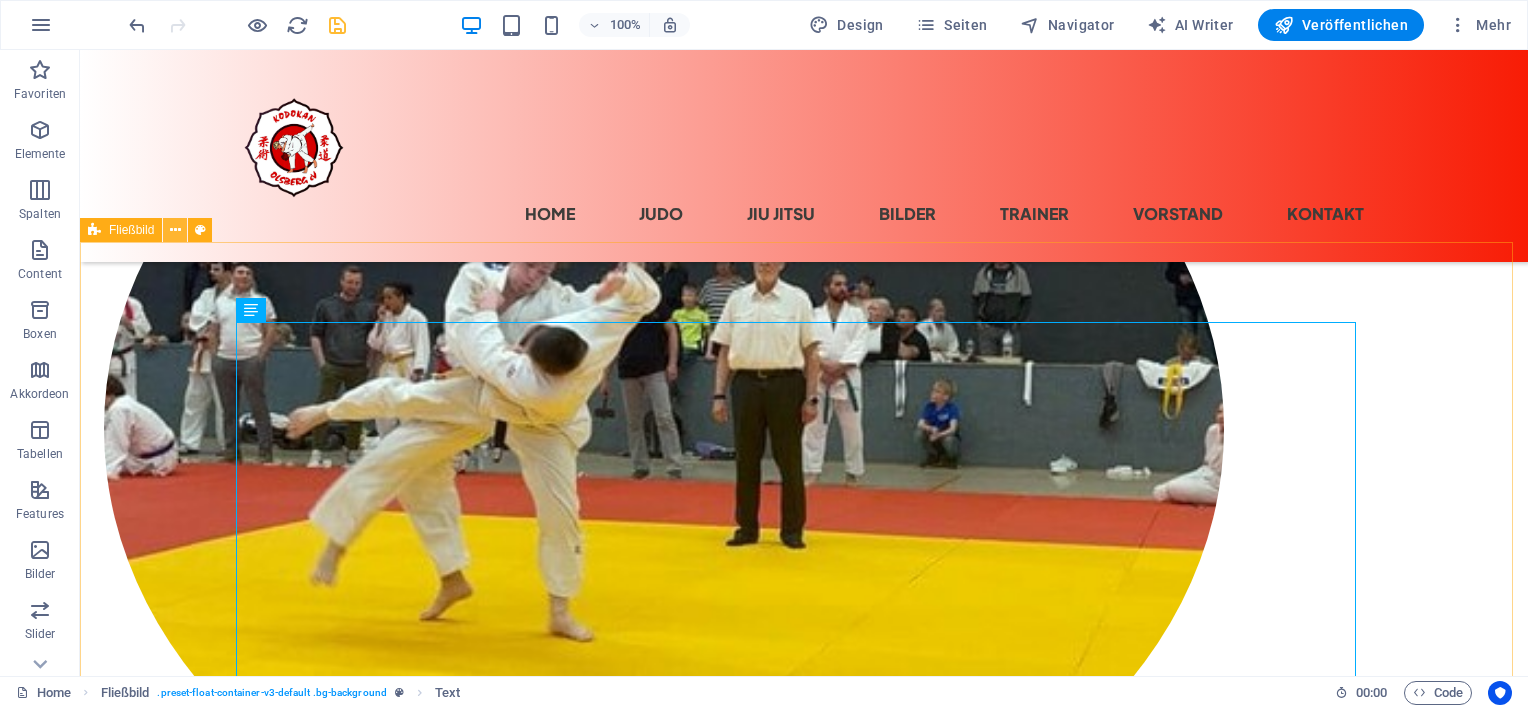 click at bounding box center (175, 230) 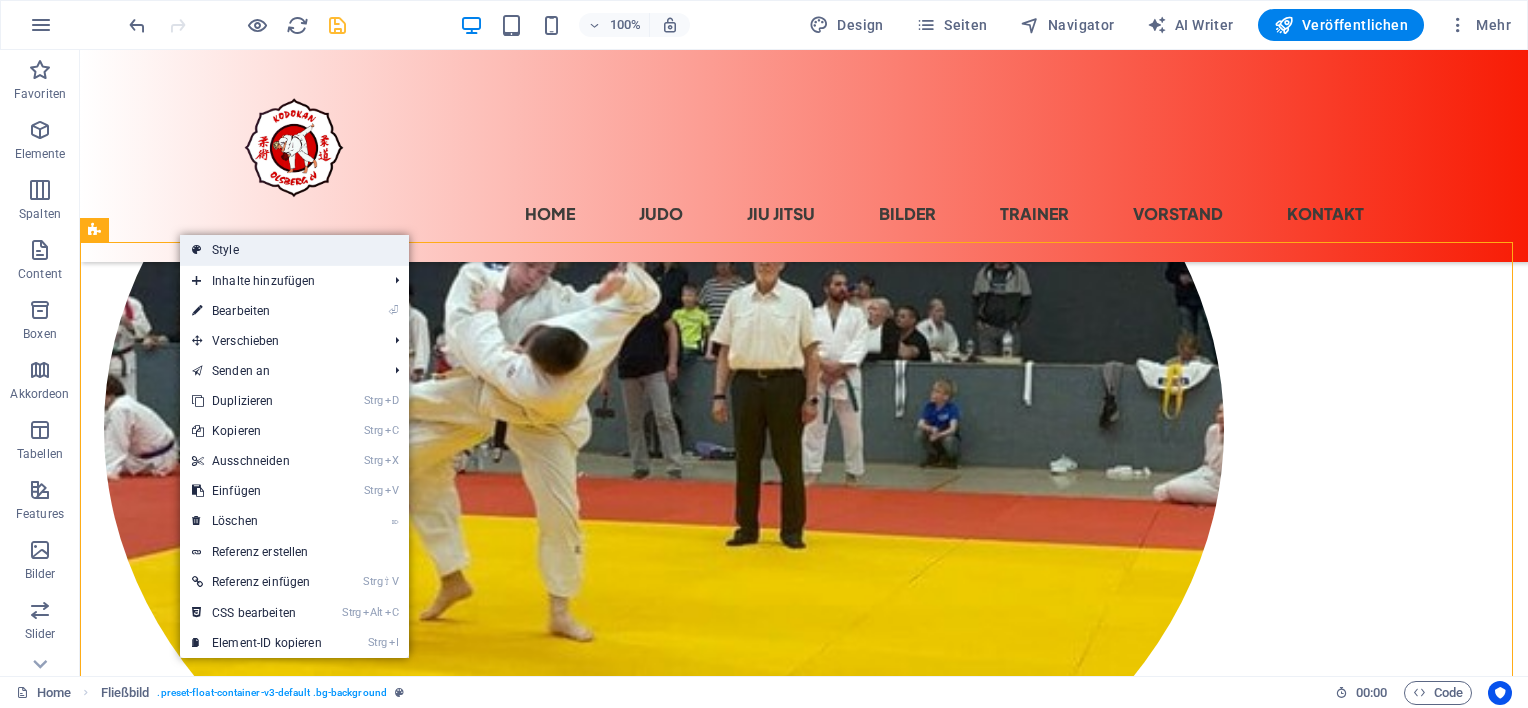 click on "Style" at bounding box center (294, 250) 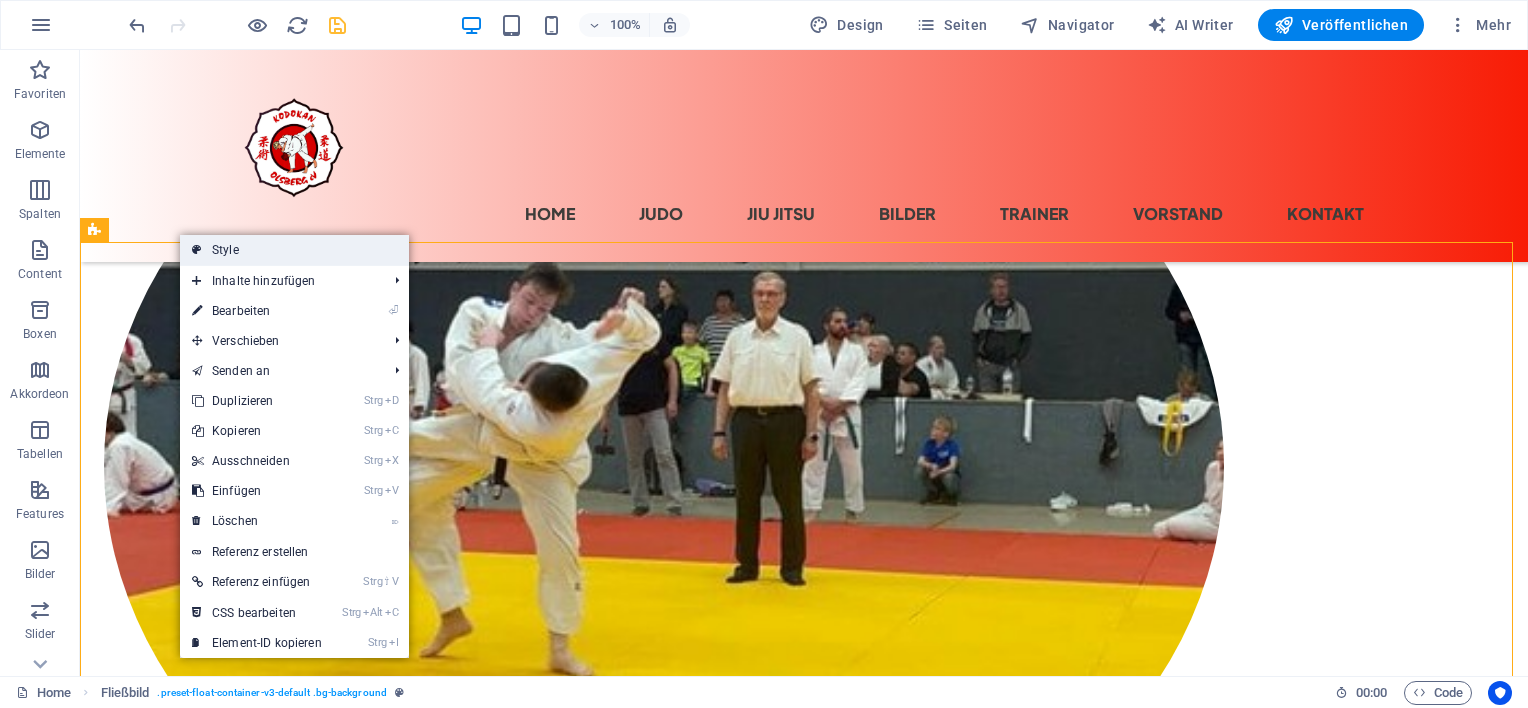 select on "%" 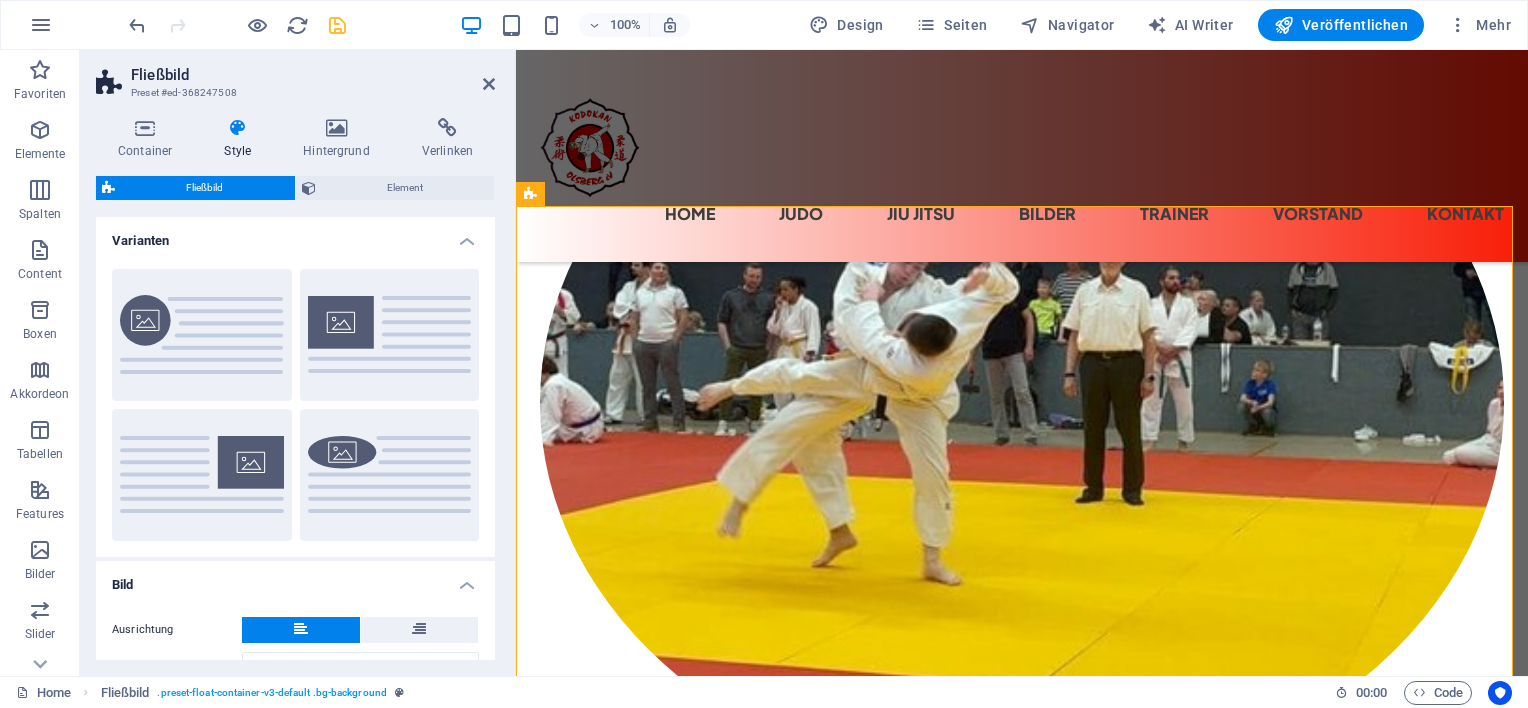 drag, startPoint x: 495, startPoint y: 389, endPoint x: 495, endPoint y: 525, distance: 136 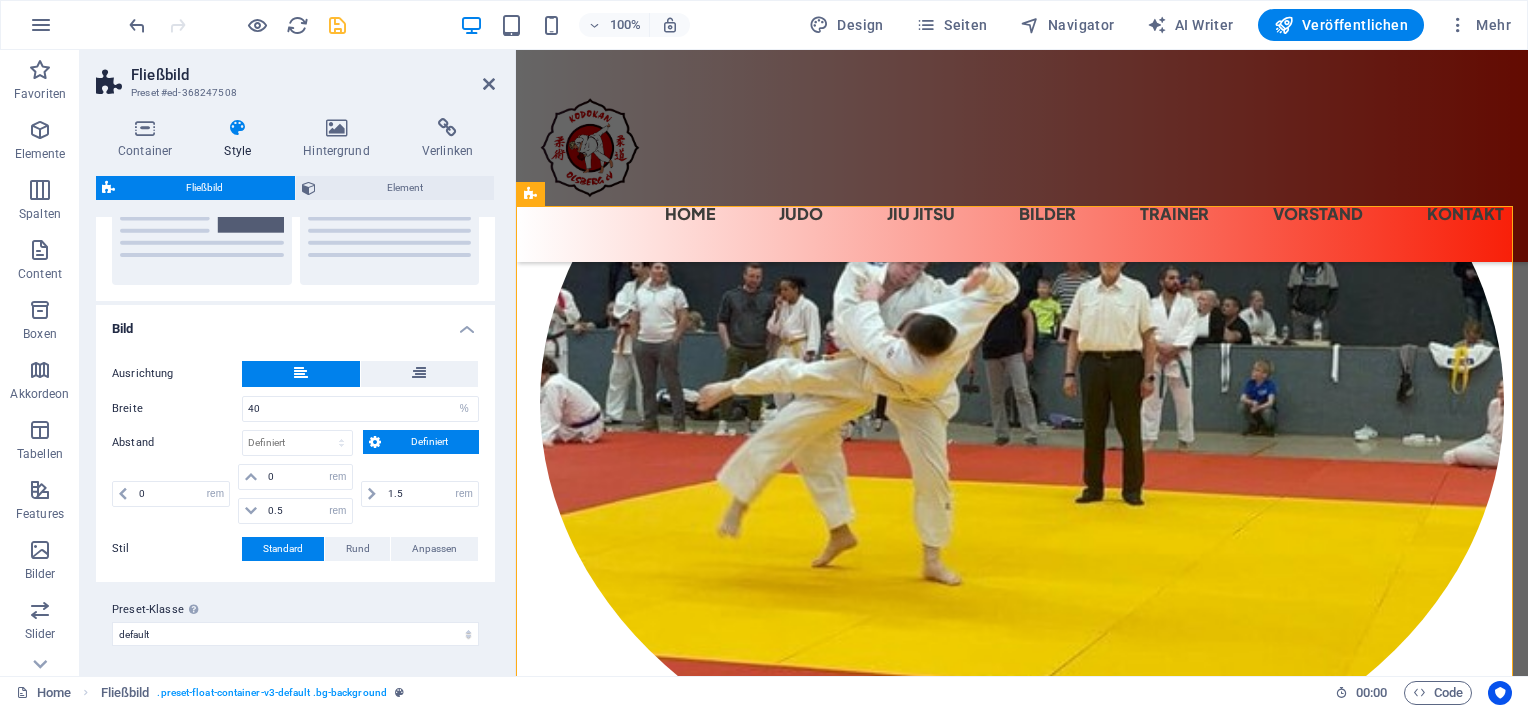 click on "Container Style Hintergrund Verlinken Größe Höhe Standard px rem % vh vw Mind. Höhe Keine px rem % vh vw Breite Standard px rem % em vh vw Mind. Breite Keine px rem % vh vw Inhaltsbreite Standard Breite ändern Breite Standard px rem % em vh vw Mind. Breite Keine px rem % vh vw Standard Abstand Abstand ändern Standard Inhaltsbreite und Abstände werden unter Design festgelegt. Design Layout (Flexbox) Ausrichtung Bestimmt, in welche Richtung das Spaltenverhalten Auswirkungen haben soll (flex-direction). Standard Hauptachse Beeinflusse, wie sich Elemente innerhalb dieses Containers entlang der Hauptsache verhalten sollen (justify-content). Standard Querachse Steuert die vertikale Ausrichtung der Elemente innerhalb des Containers (align-items). Standard Umbrechen Standard An Aus Füllen Steuert die Abstände und Ausrichtung von Elementen auf der Y-Achse bei mehreren Zeilen (align-content). Standard Barrierefreiheit Rolle Die ARIA-Rolle definiert den Zweck eines Elements.  Keine Alert Banner" at bounding box center [295, 389] 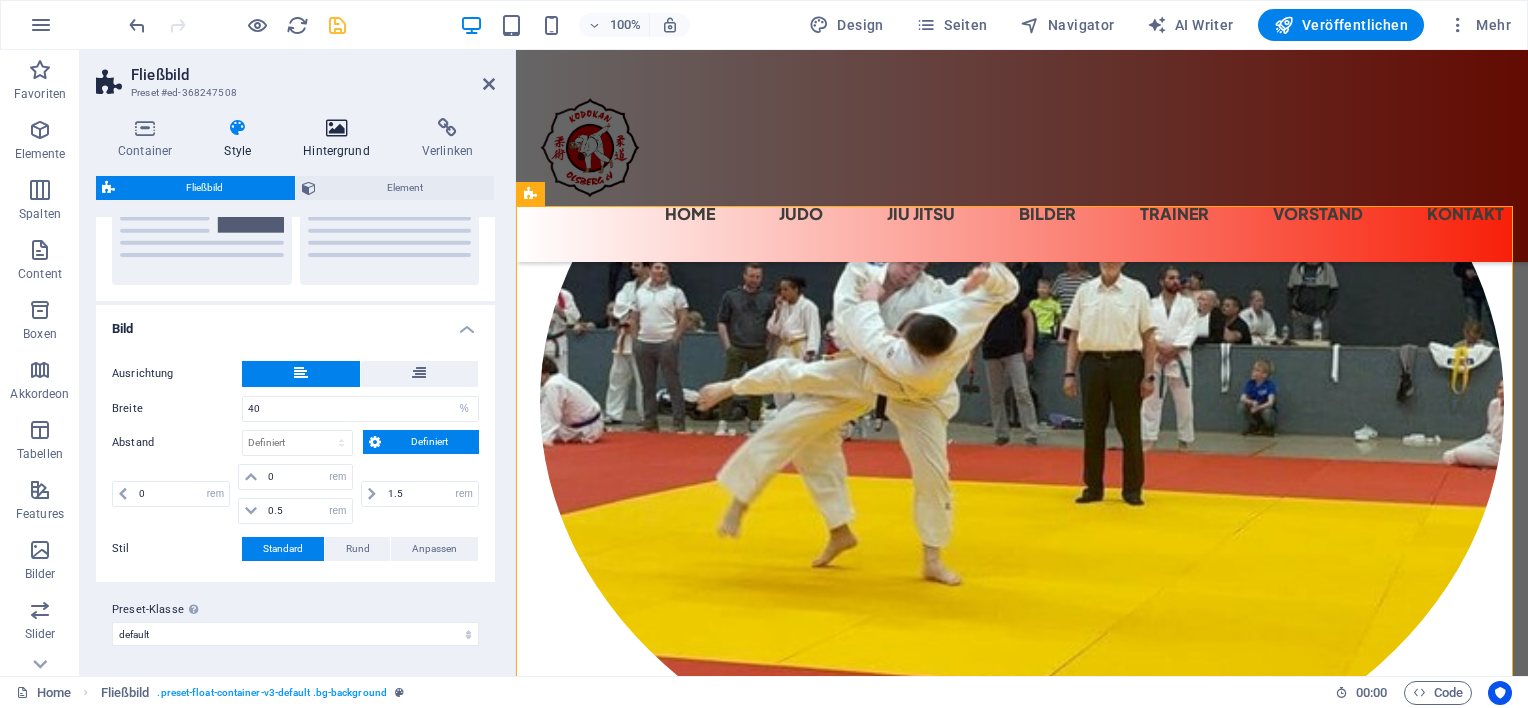 click at bounding box center [336, 128] 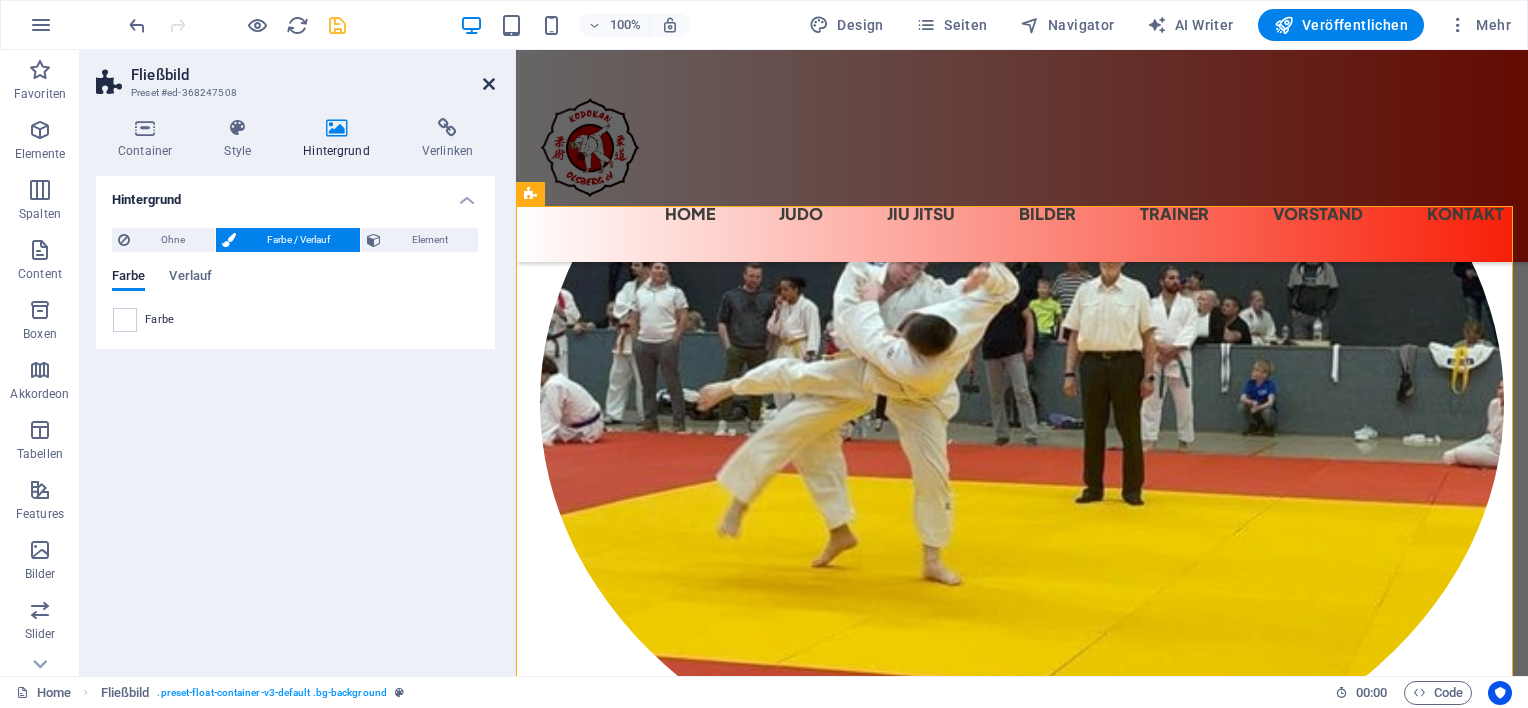 click at bounding box center (489, 84) 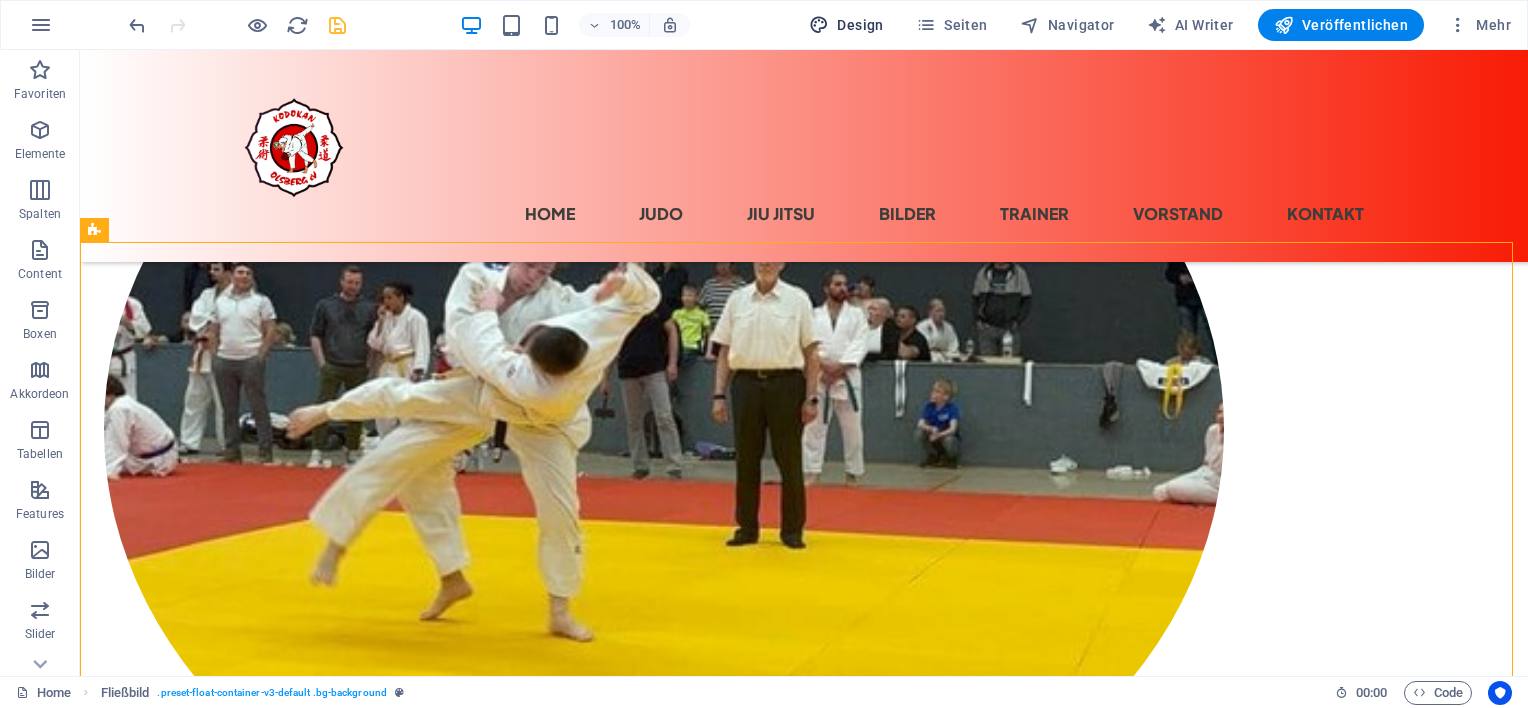 click on "Design" at bounding box center [846, 25] 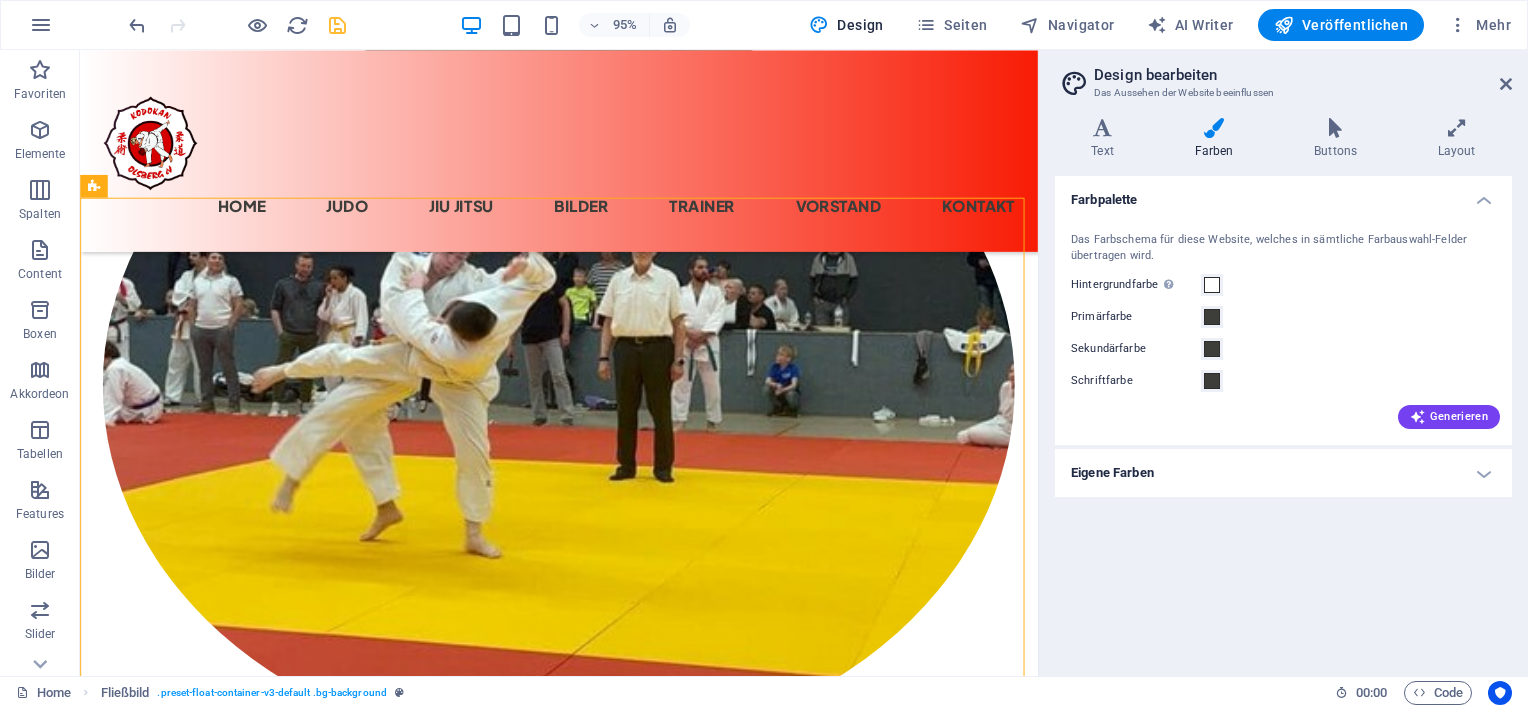 click on "Eigene Farben" at bounding box center [1283, 473] 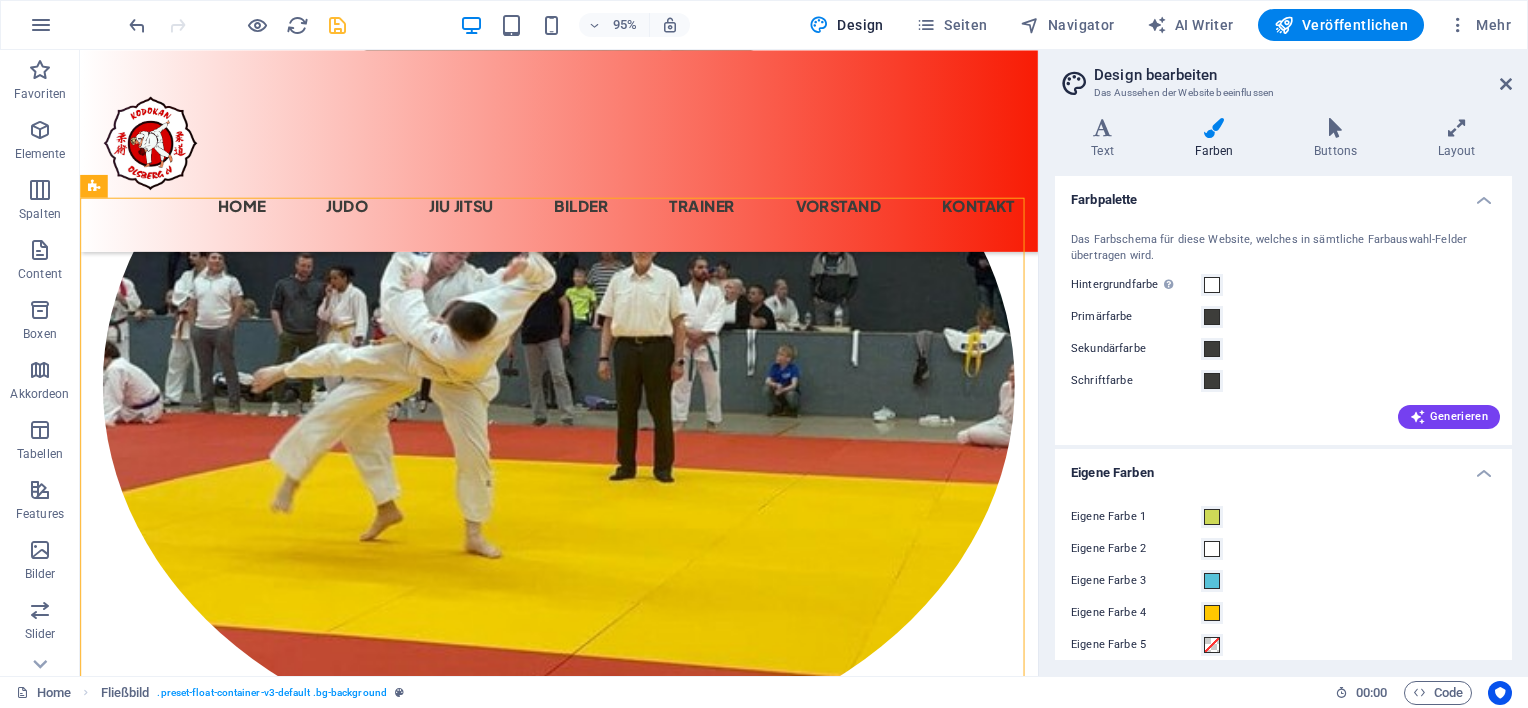 scroll, scrollTop: 0, scrollLeft: 0, axis: both 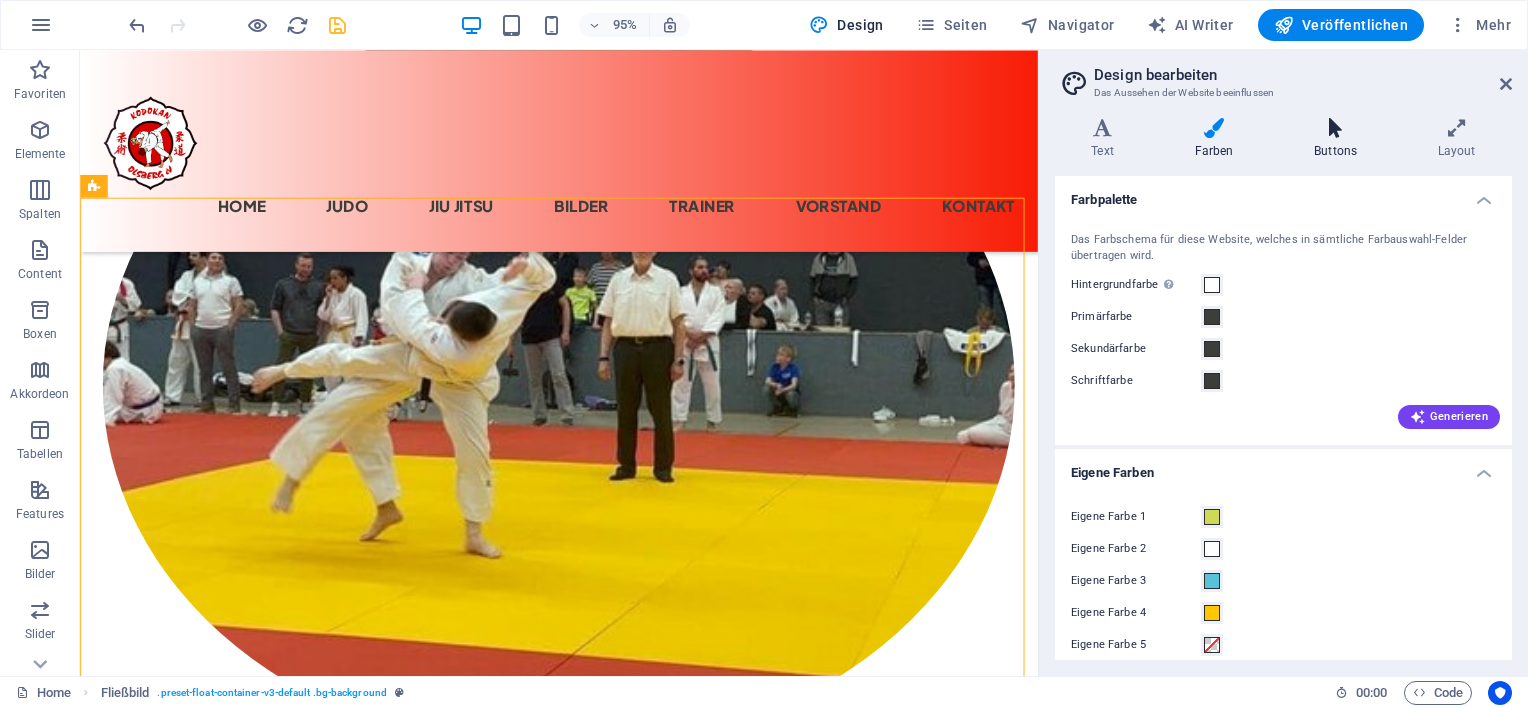 click on "Buttons" at bounding box center (1340, 139) 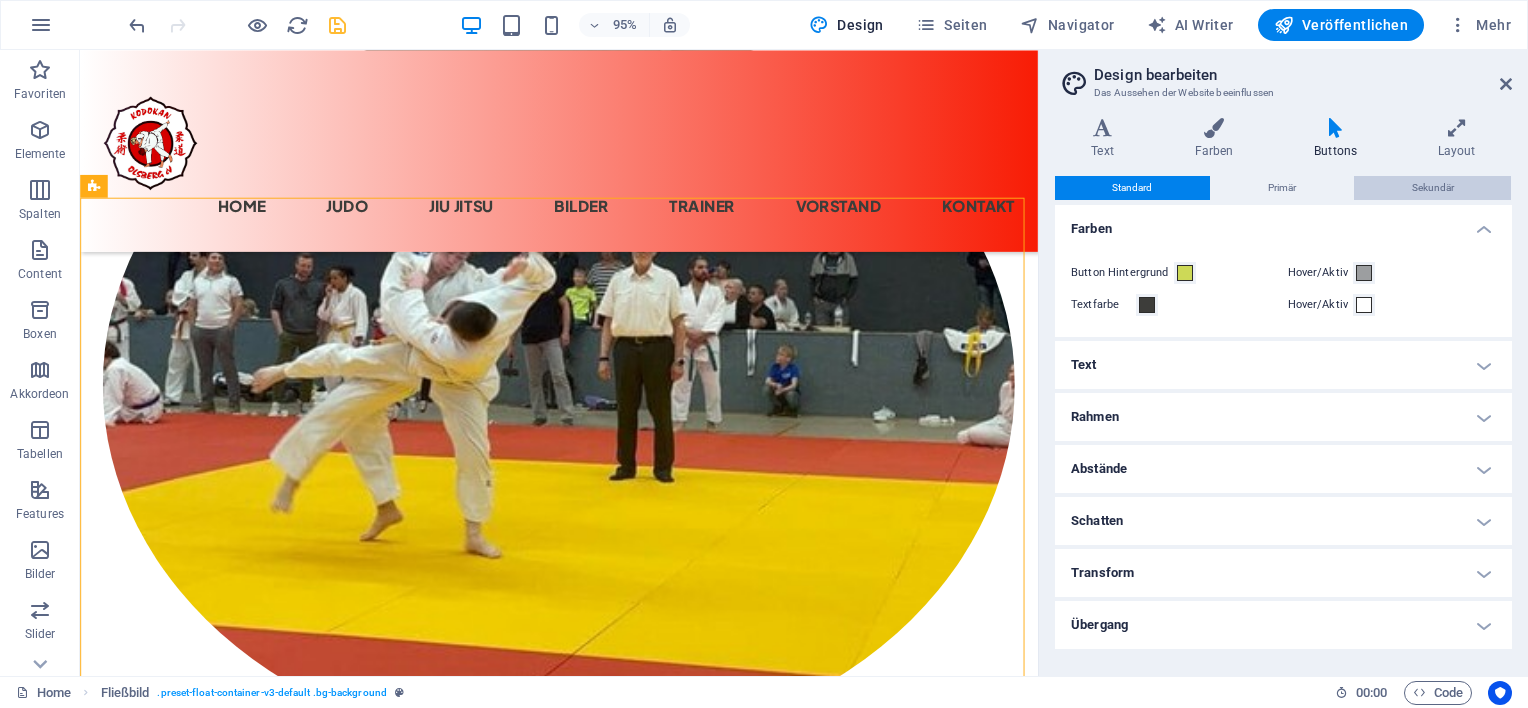 click on "Sekundär" at bounding box center (1433, 188) 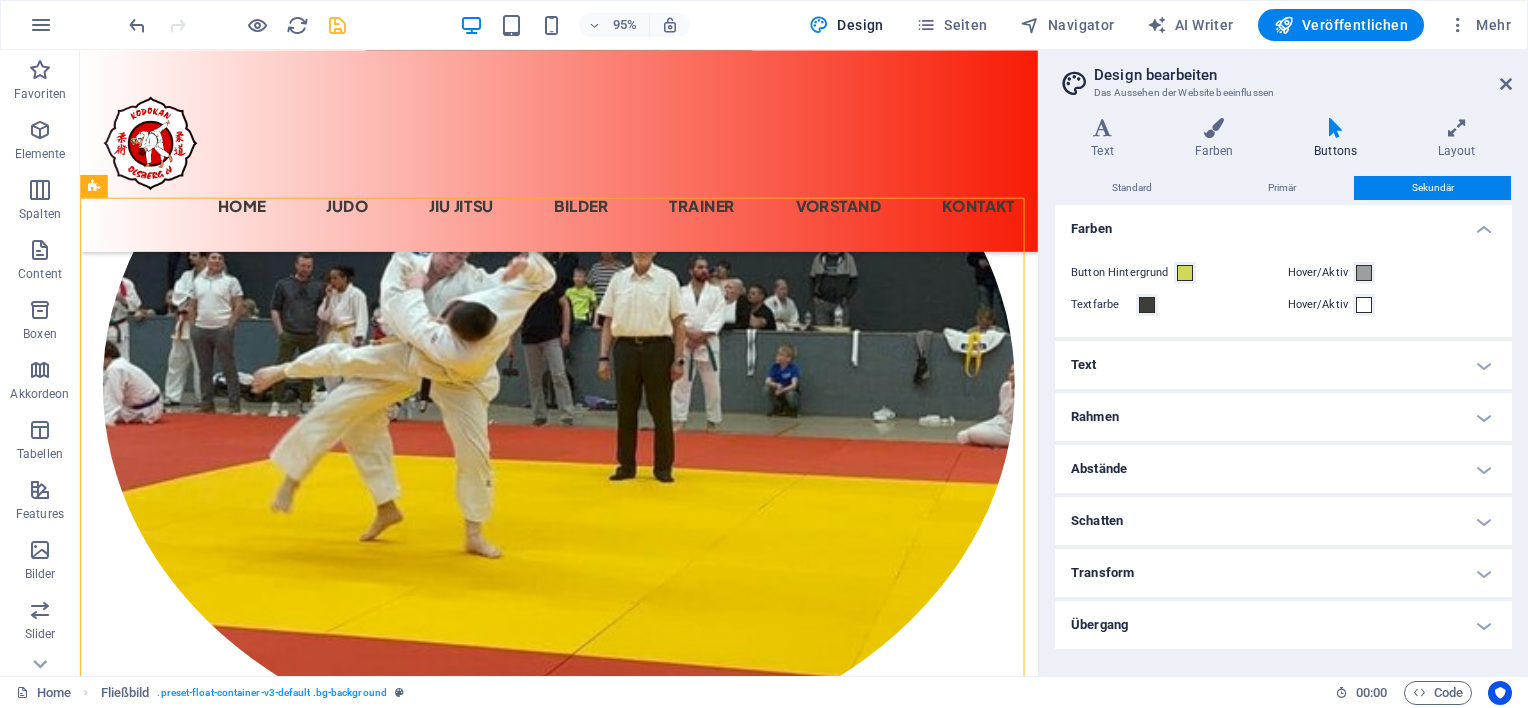 click on "Rahmen" at bounding box center [1283, 417] 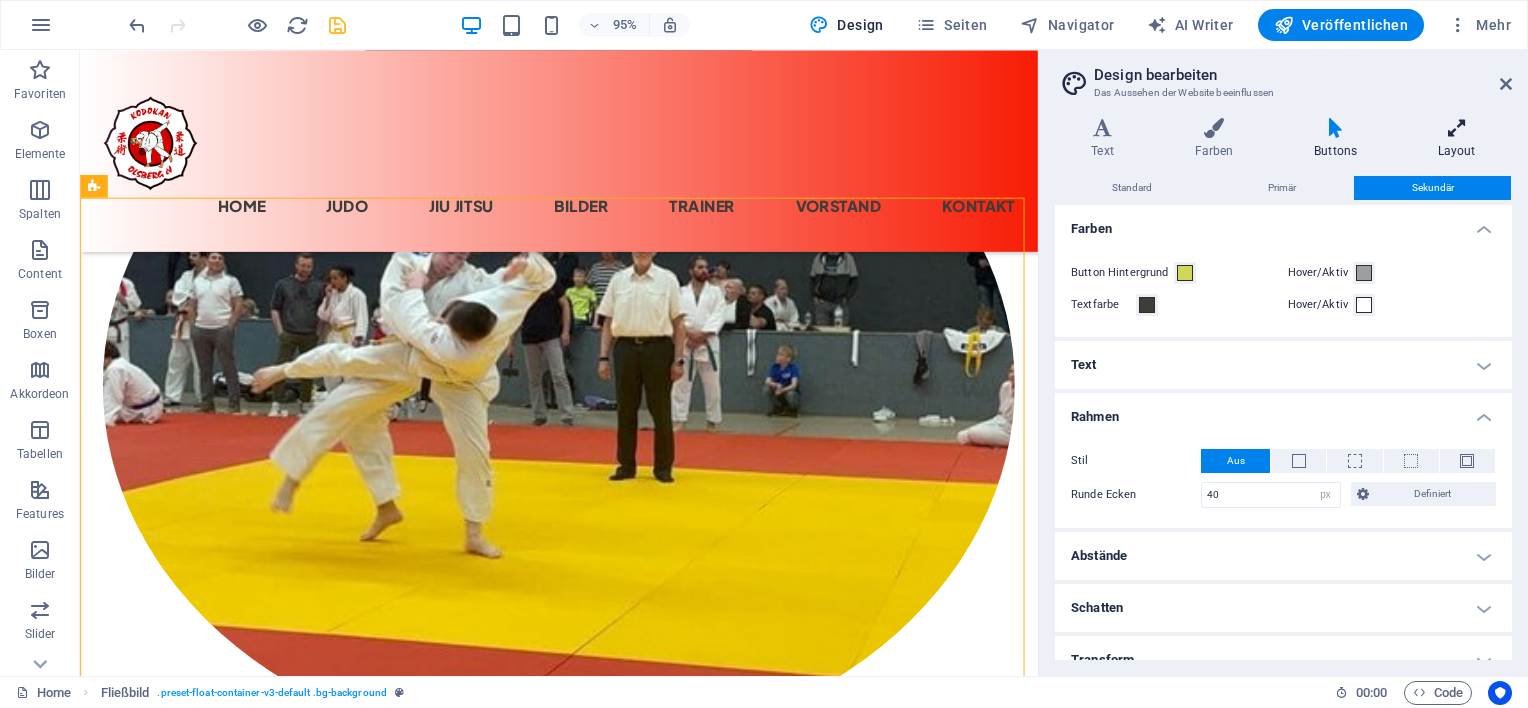 click at bounding box center (1456, 128) 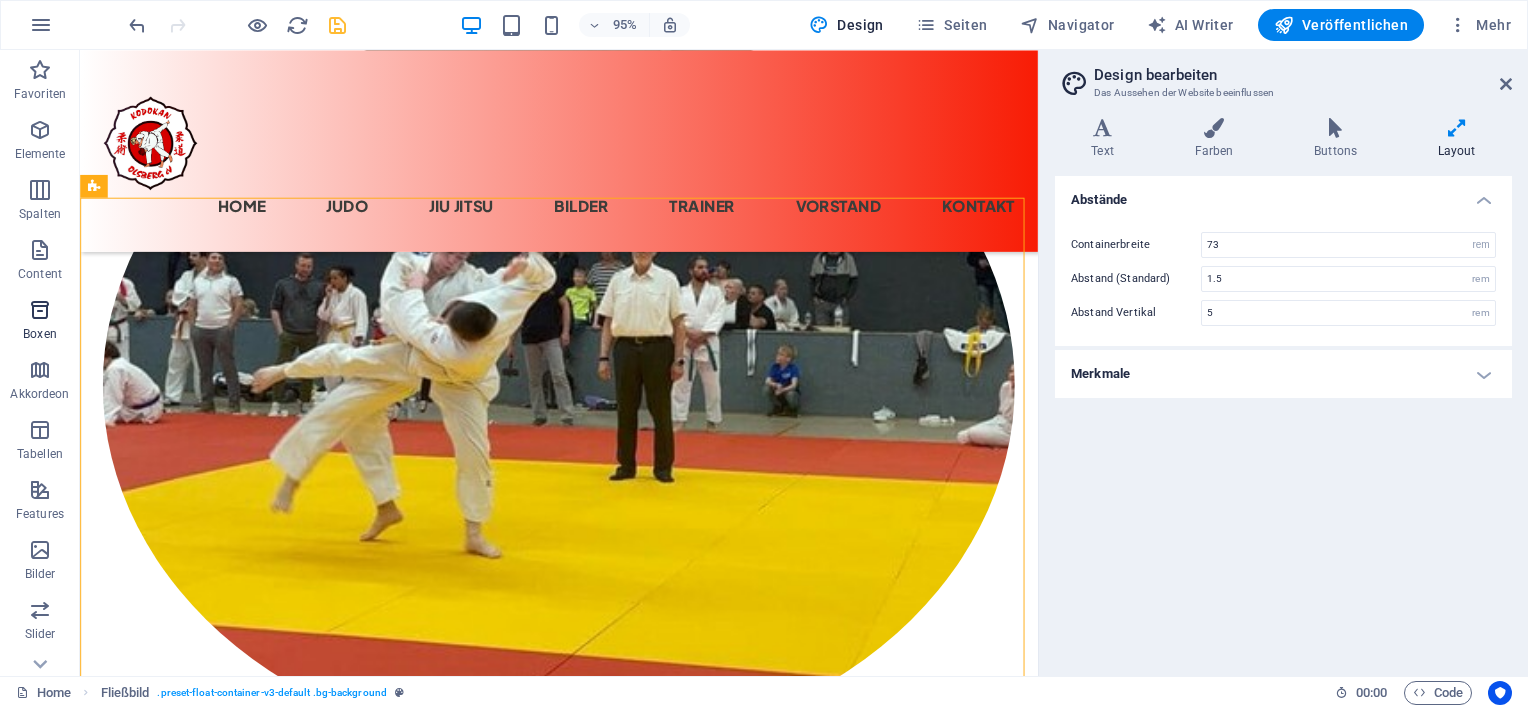 click on "Boxen" at bounding box center (40, 322) 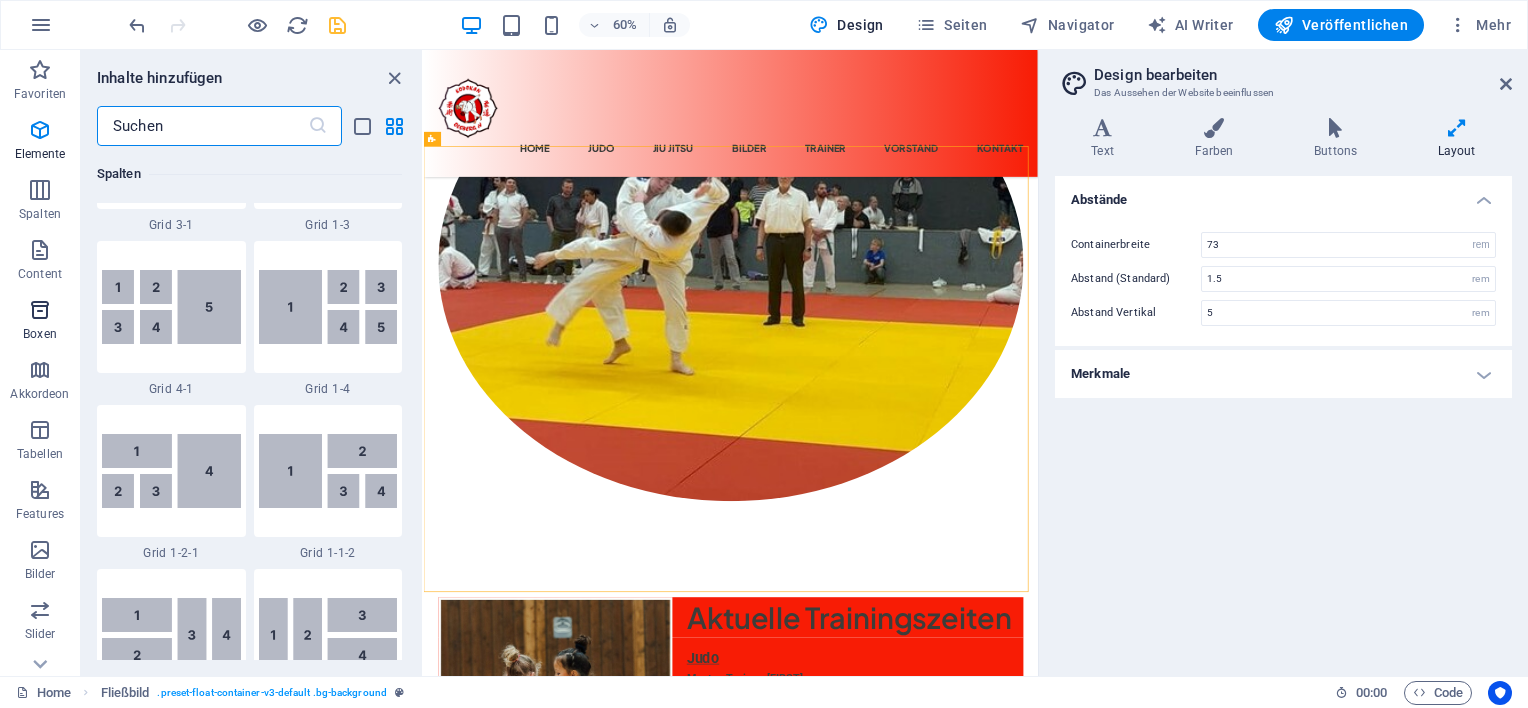 scroll, scrollTop: 5516, scrollLeft: 0, axis: vertical 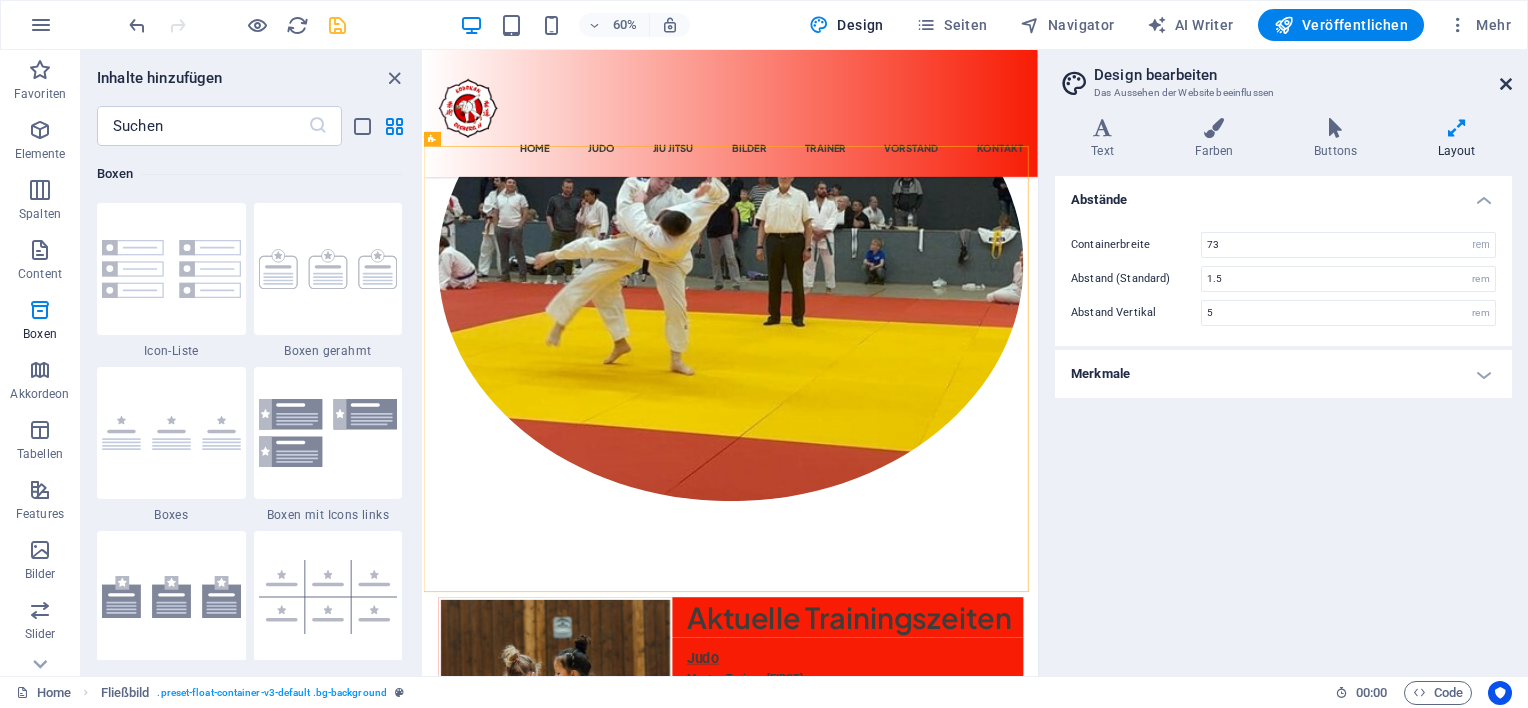 click at bounding box center [1506, 84] 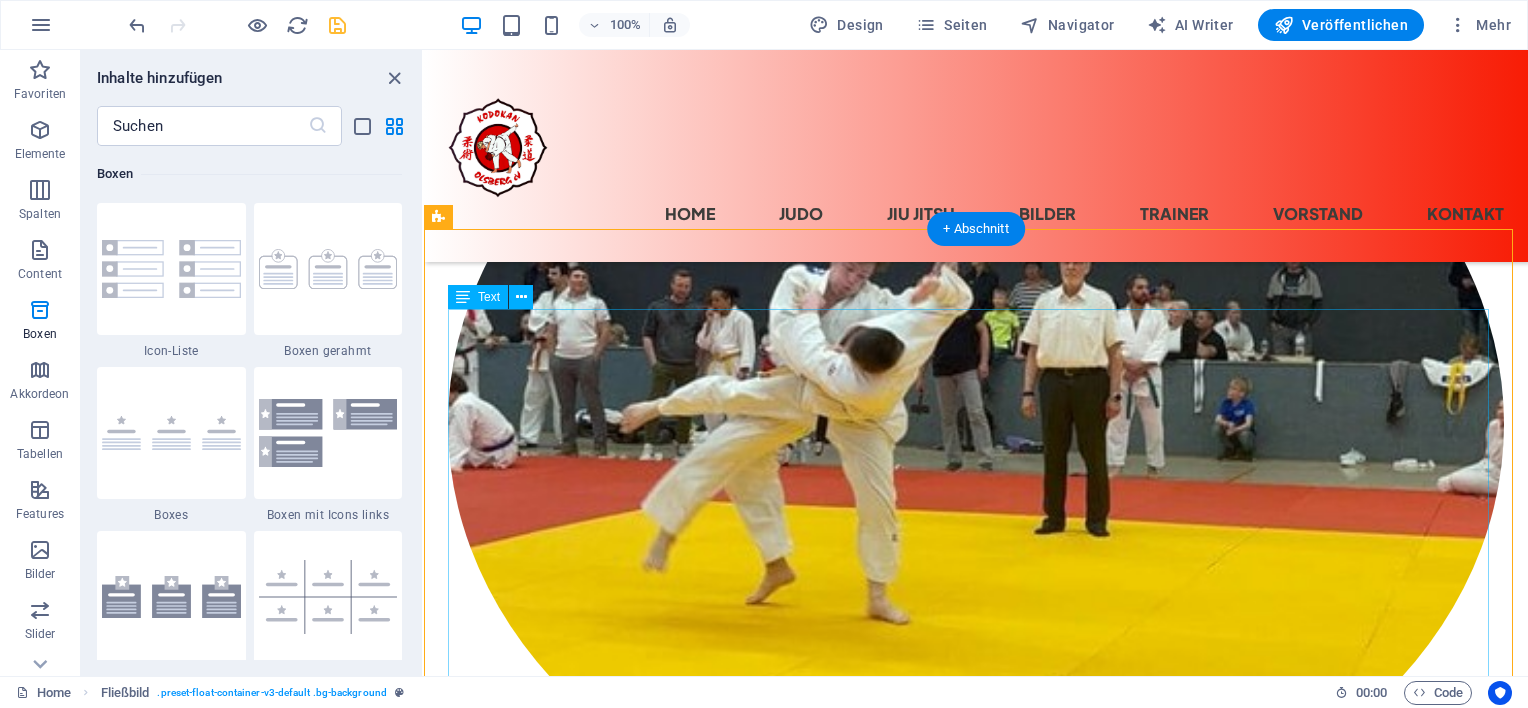 click on "Donnerstag" at bounding box center (976, 1291) 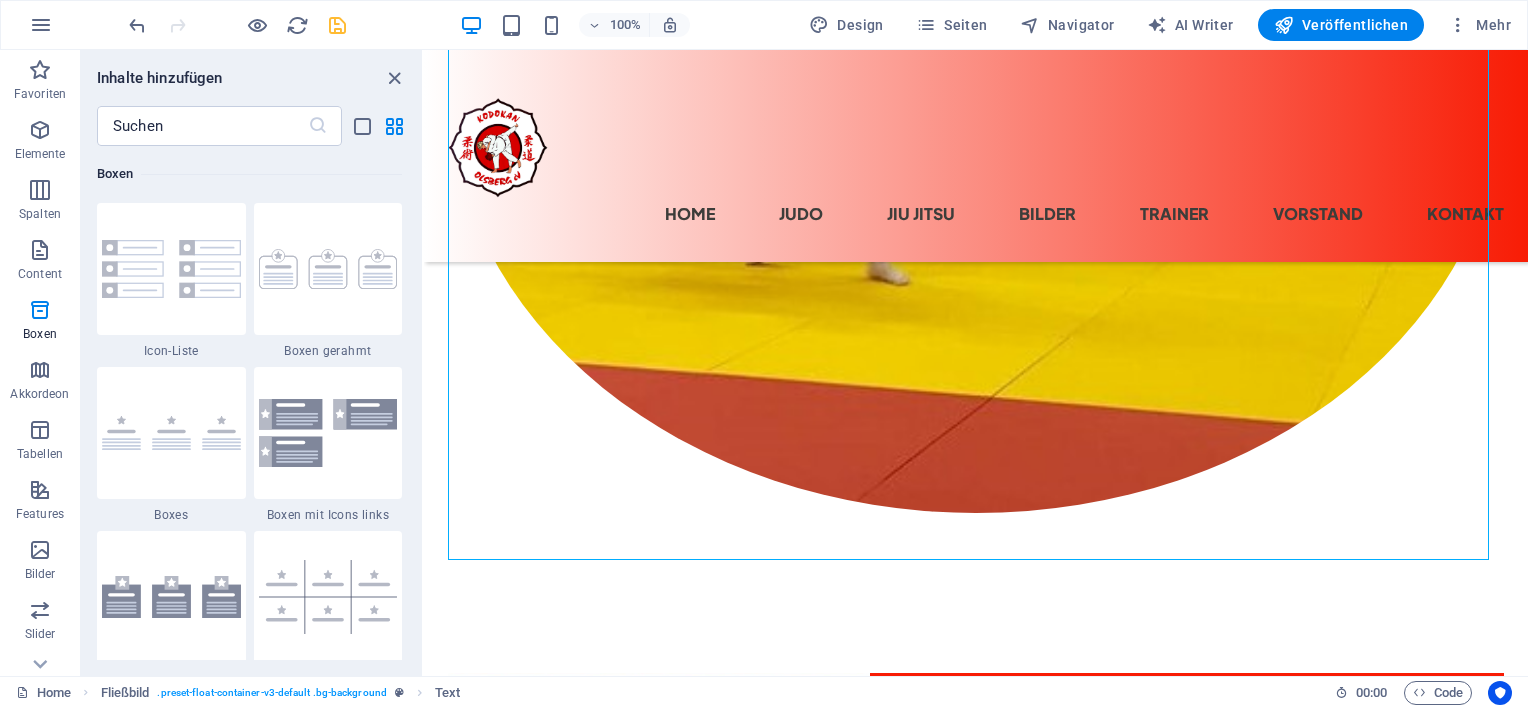scroll, scrollTop: 873, scrollLeft: 0, axis: vertical 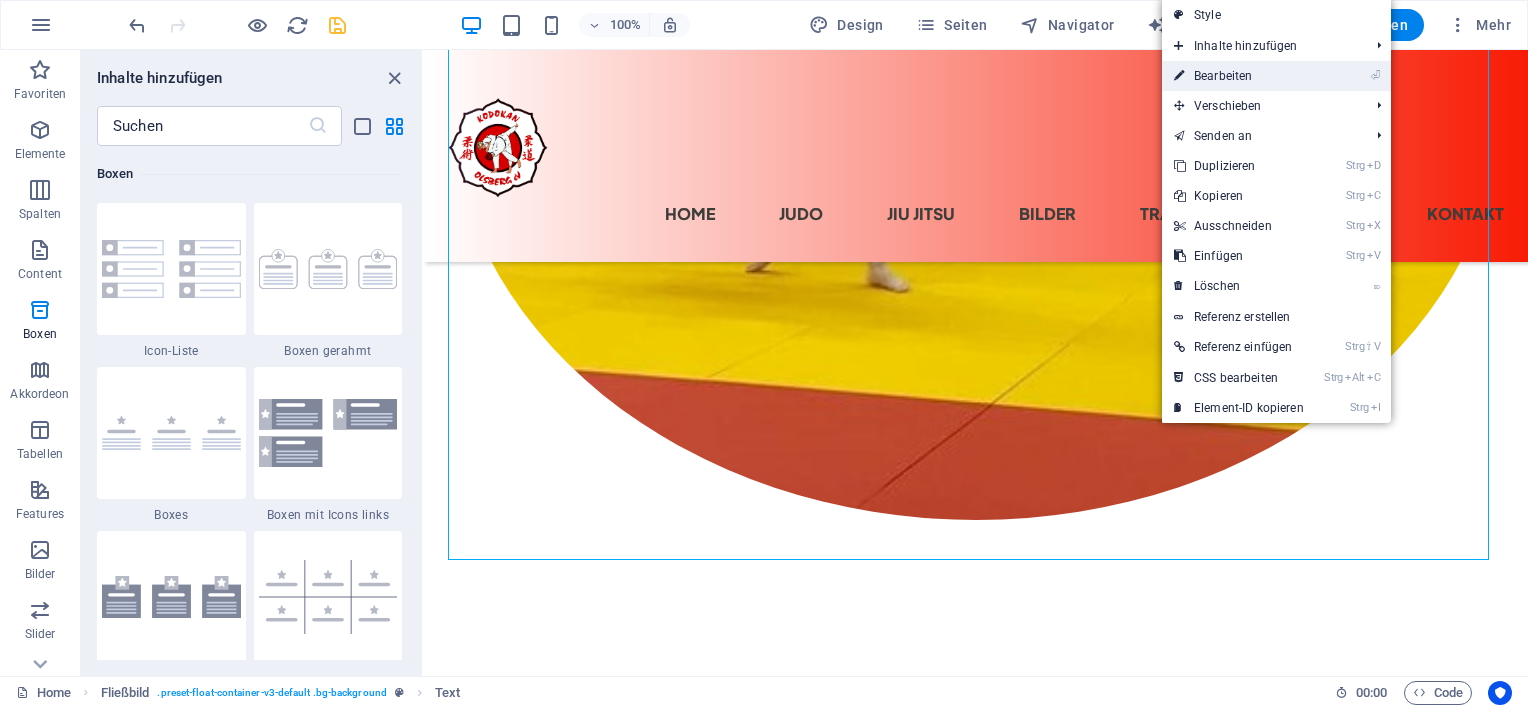 click on "⏎  Bearbeiten" at bounding box center (1276, 76) 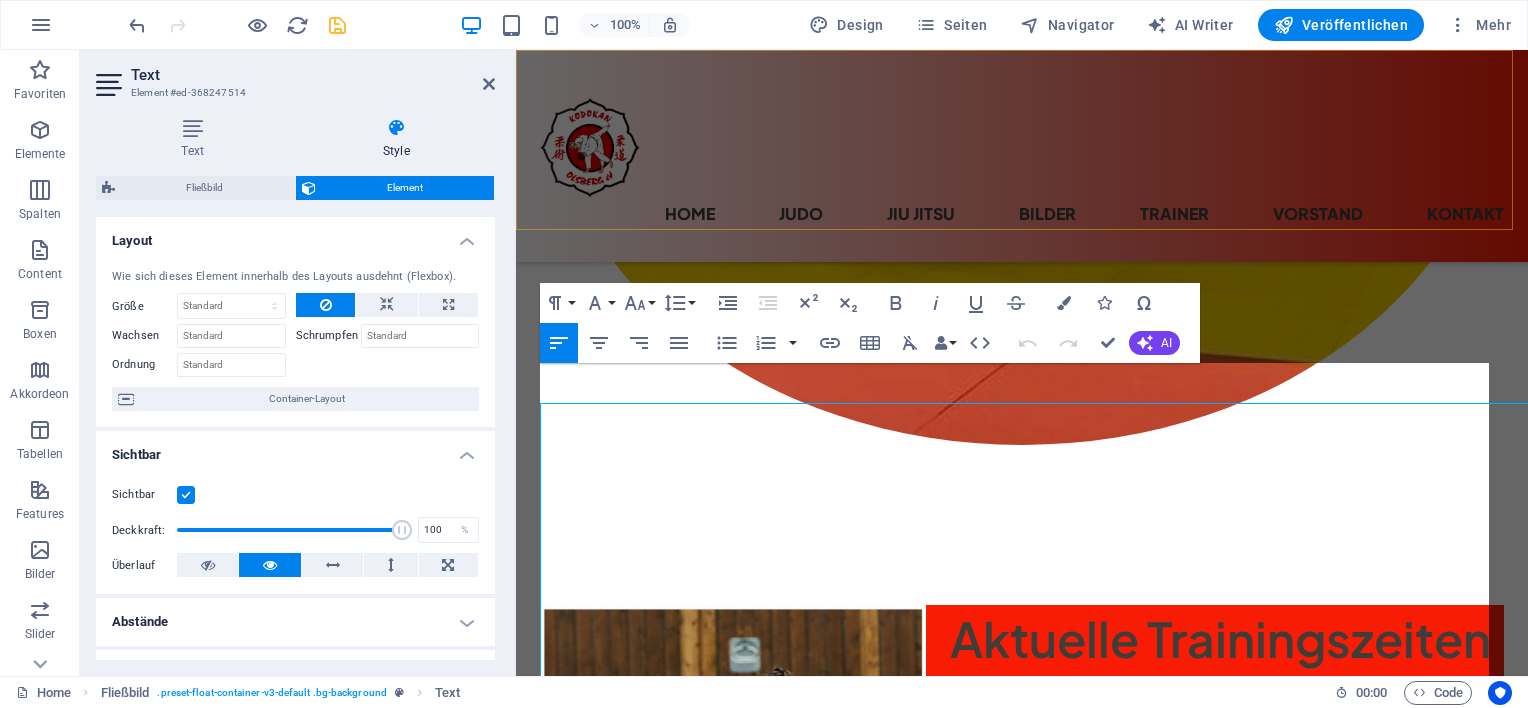 scroll, scrollTop: 448, scrollLeft: 0, axis: vertical 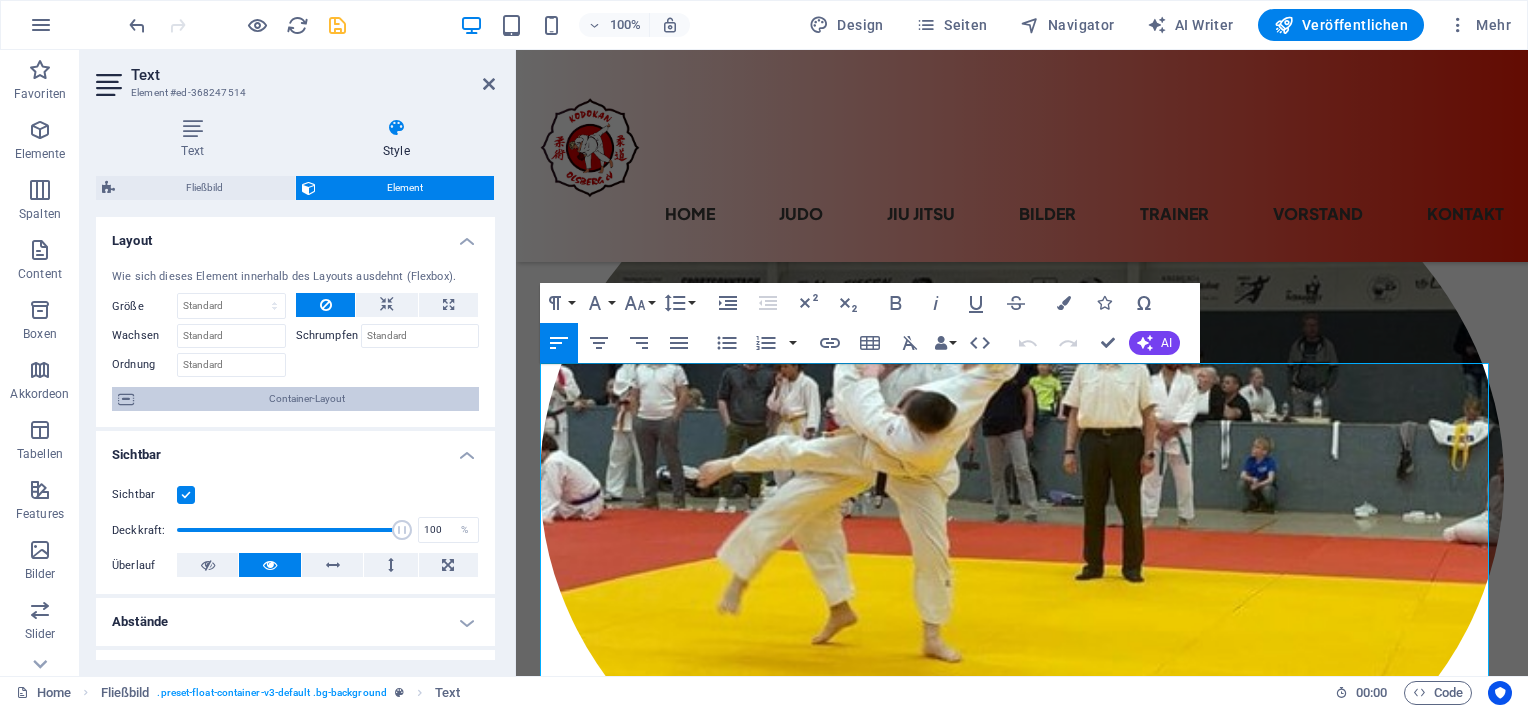 click on "Container-Layout" at bounding box center [306, 399] 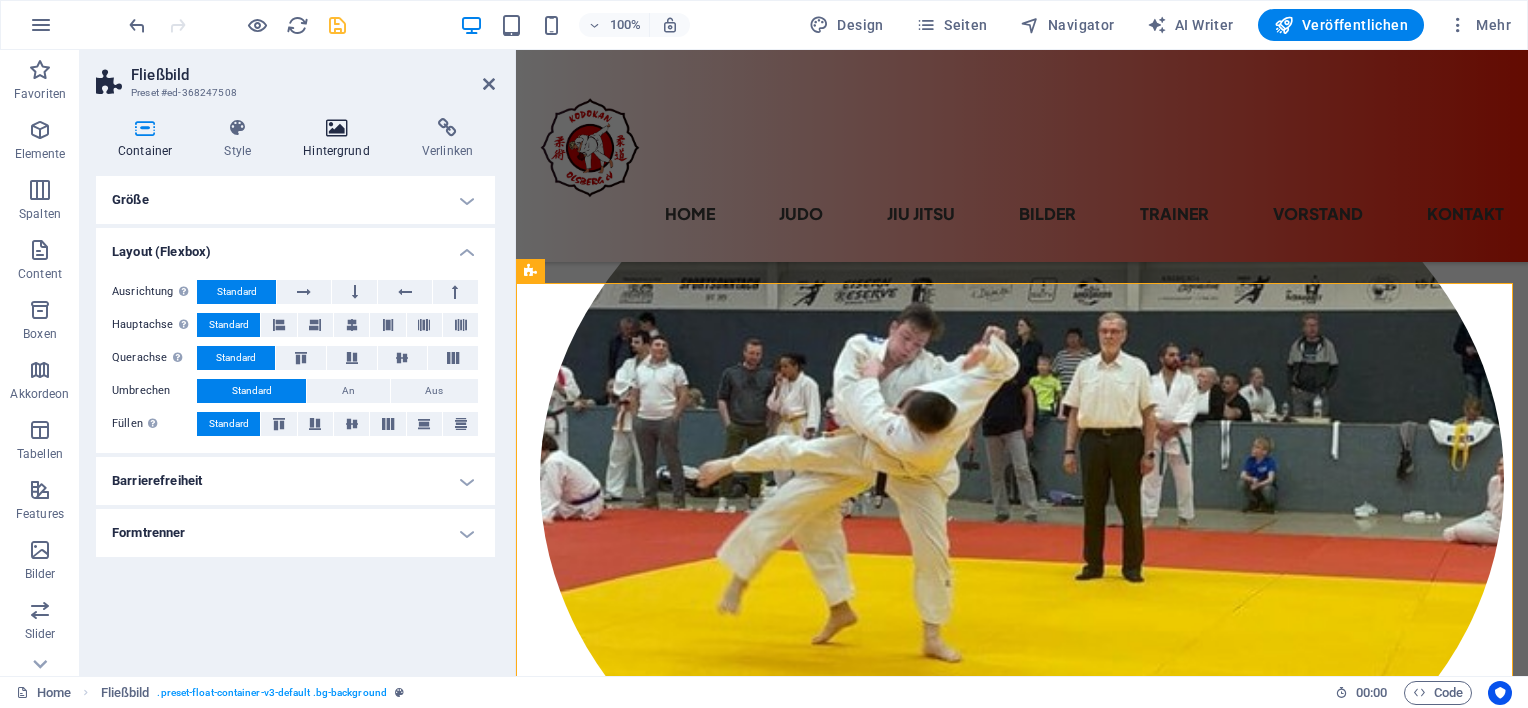 click at bounding box center [336, 128] 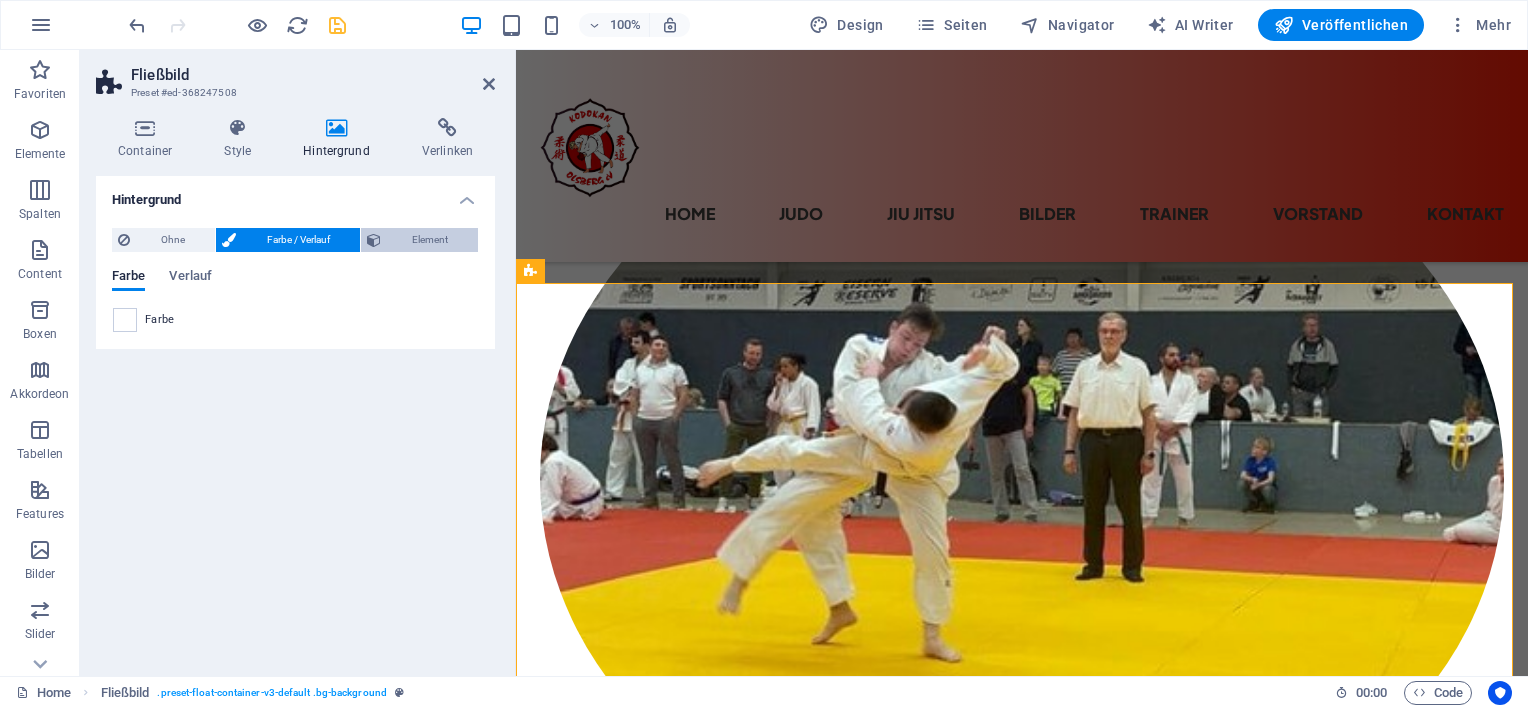 click on "Element" at bounding box center (429, 240) 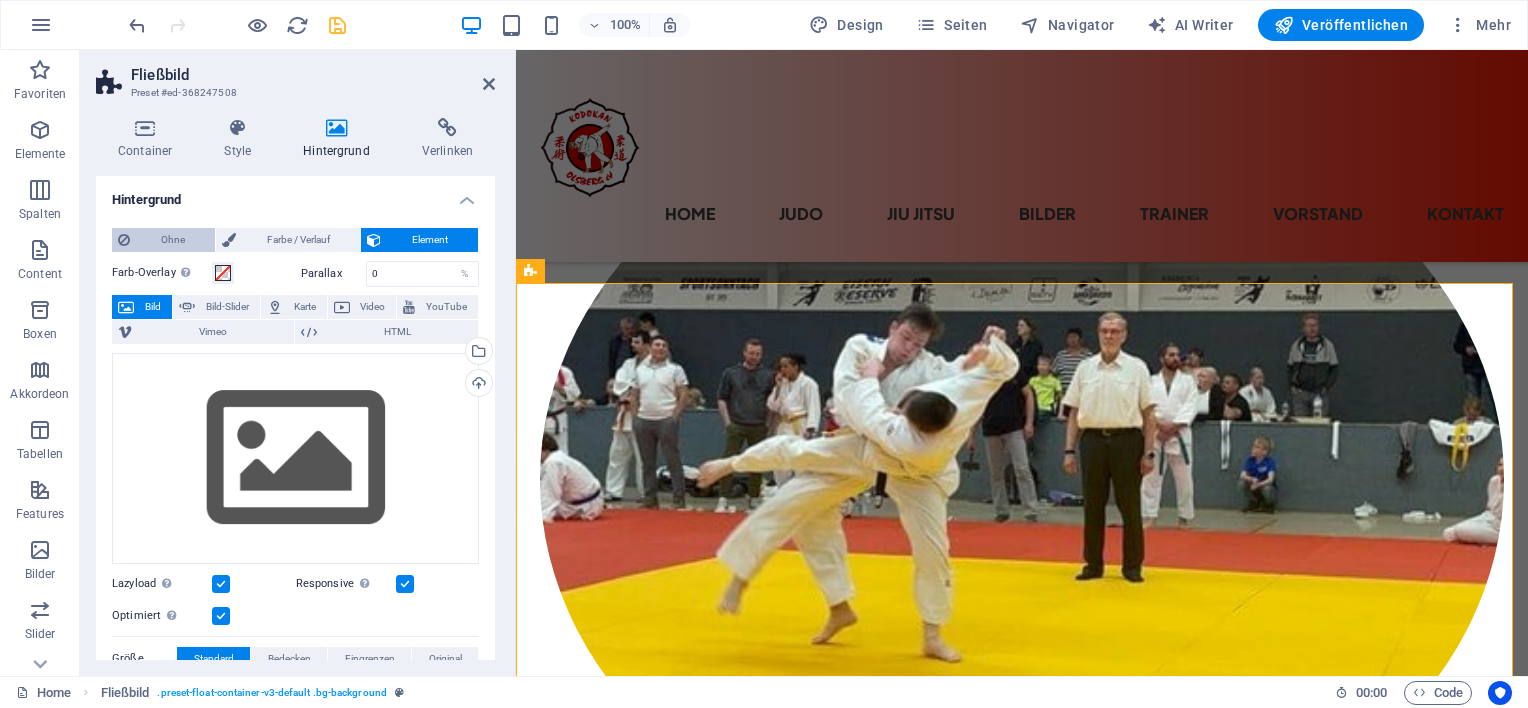 click on "Ohne" at bounding box center [172, 240] 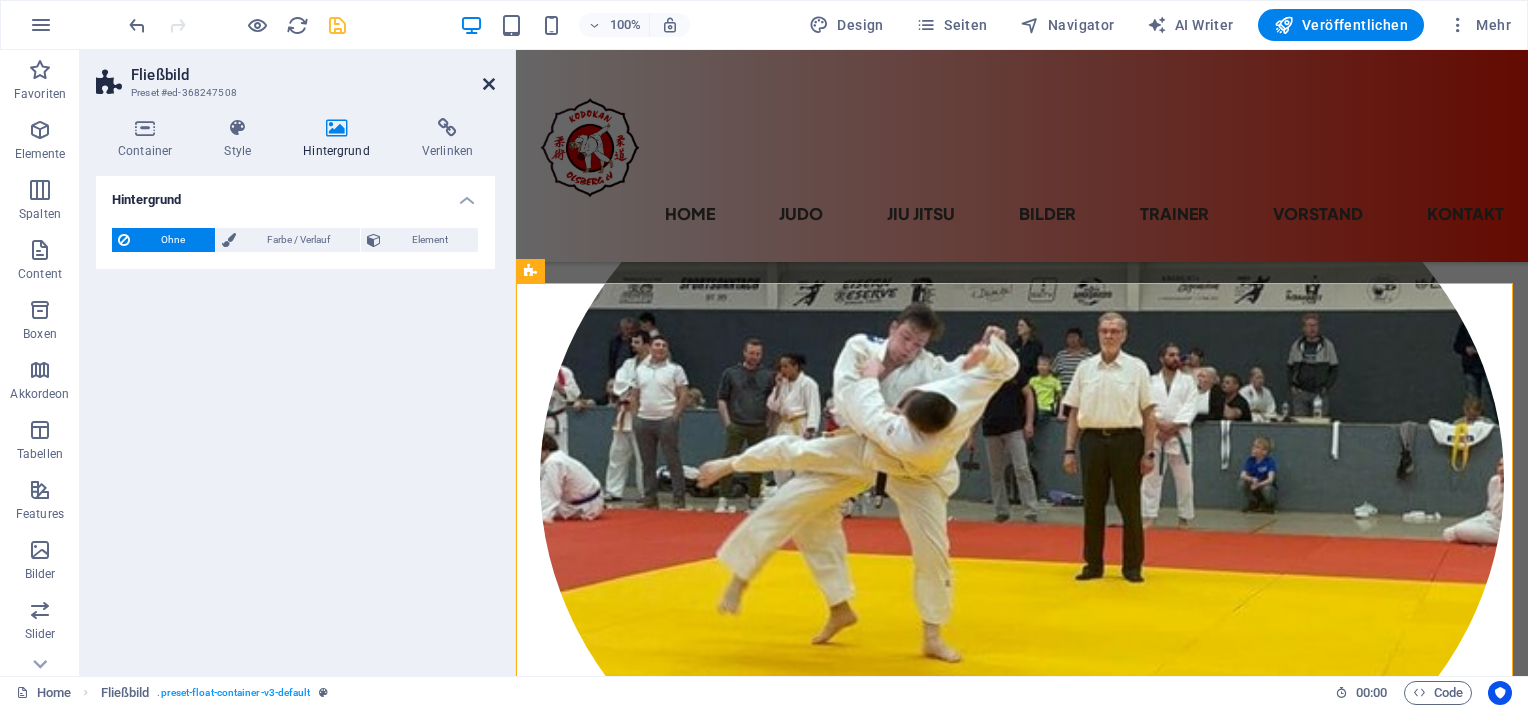 click at bounding box center (489, 84) 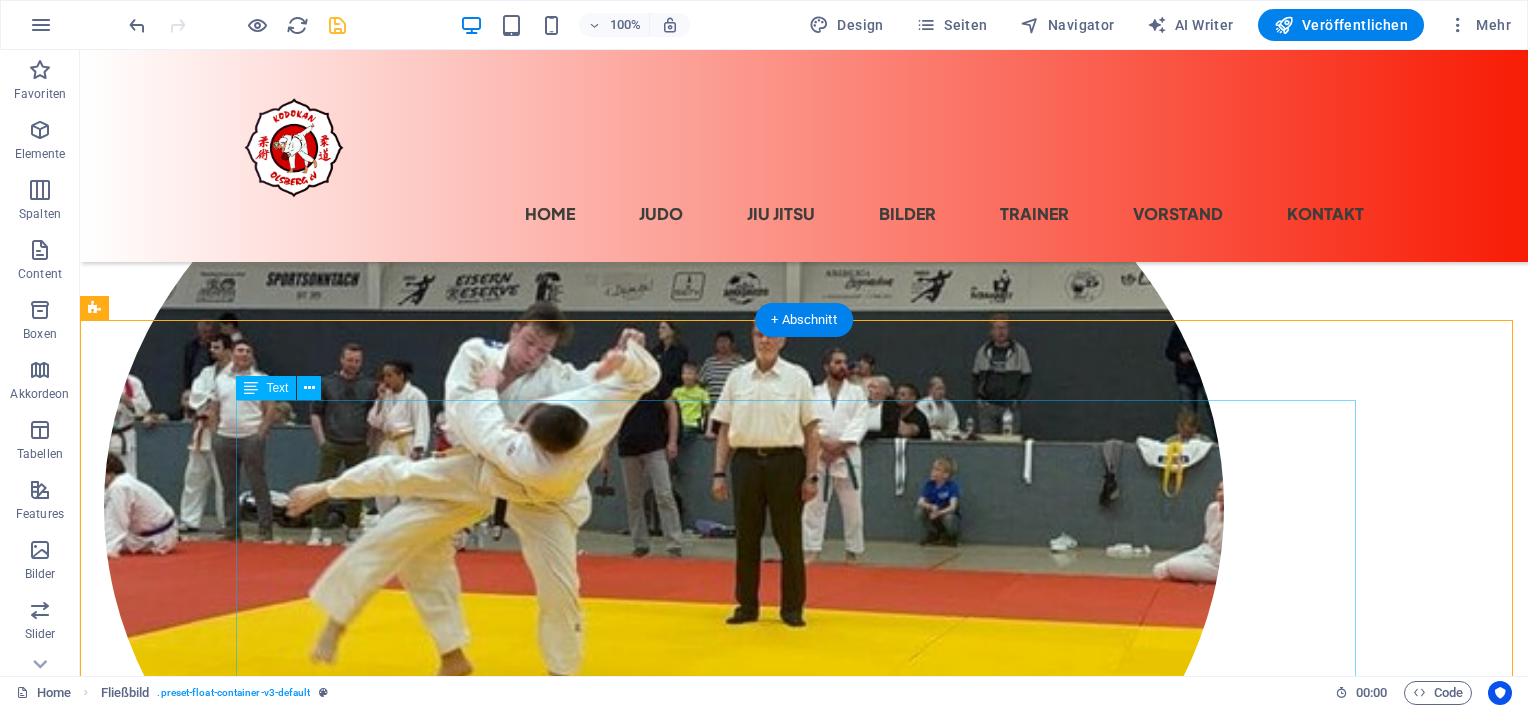 click on "Judo" at bounding box center (804, 1223) 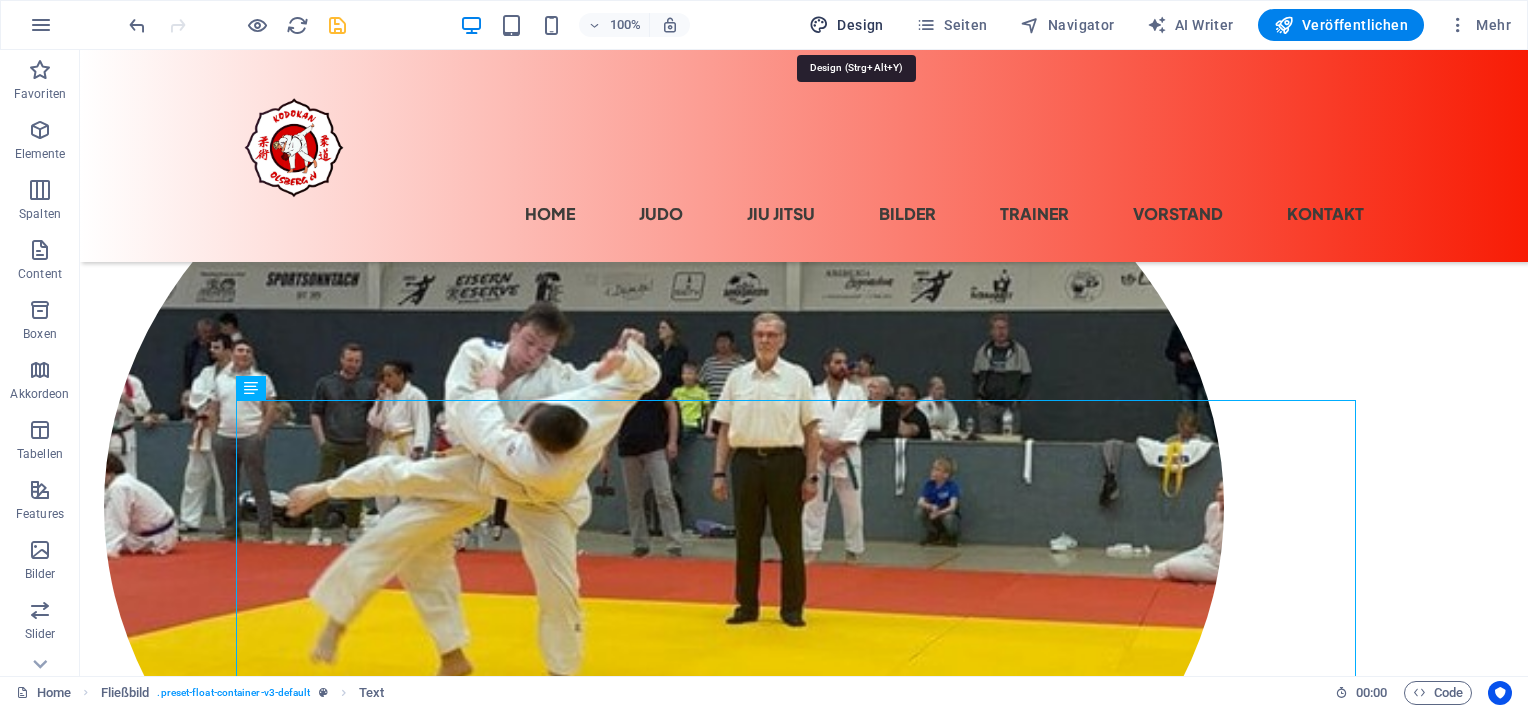 click on "Design" at bounding box center [846, 25] 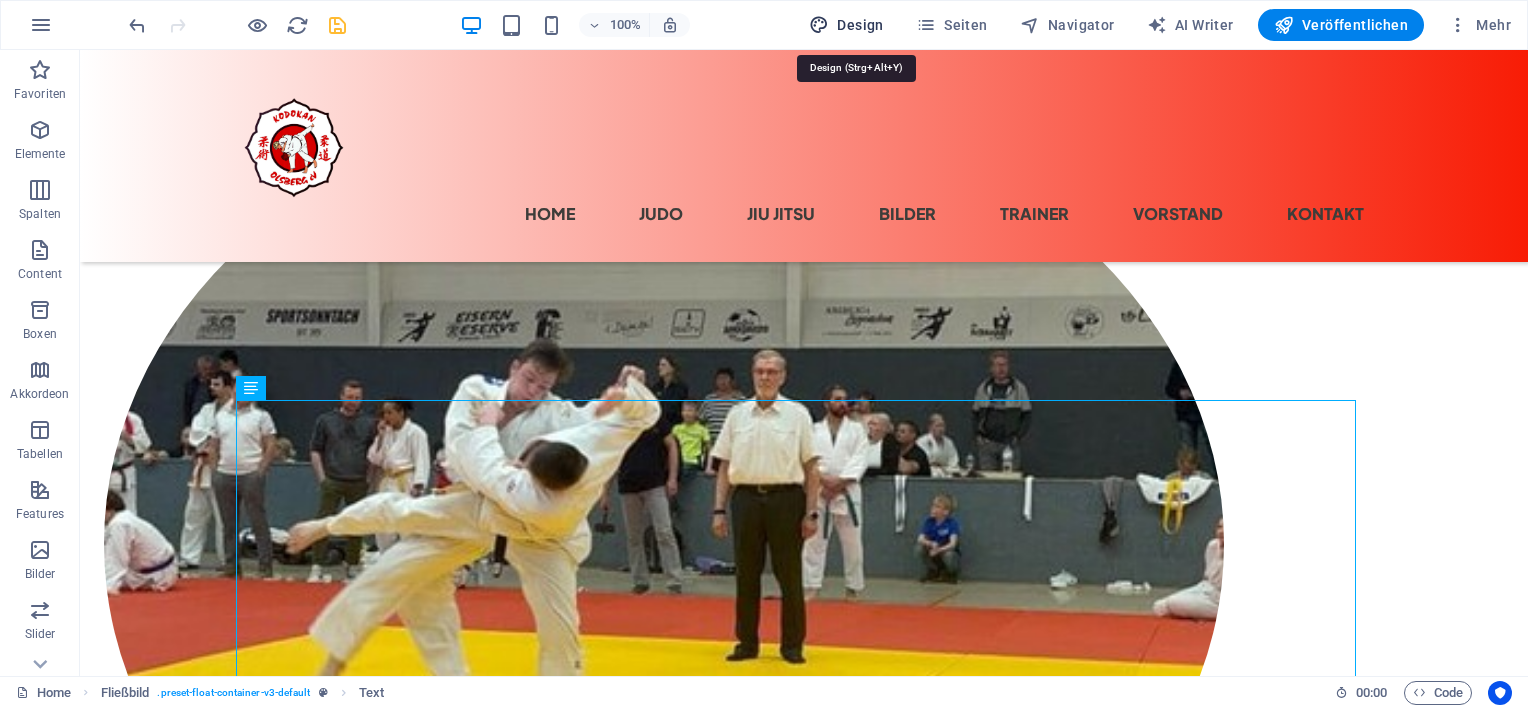 select on "rem" 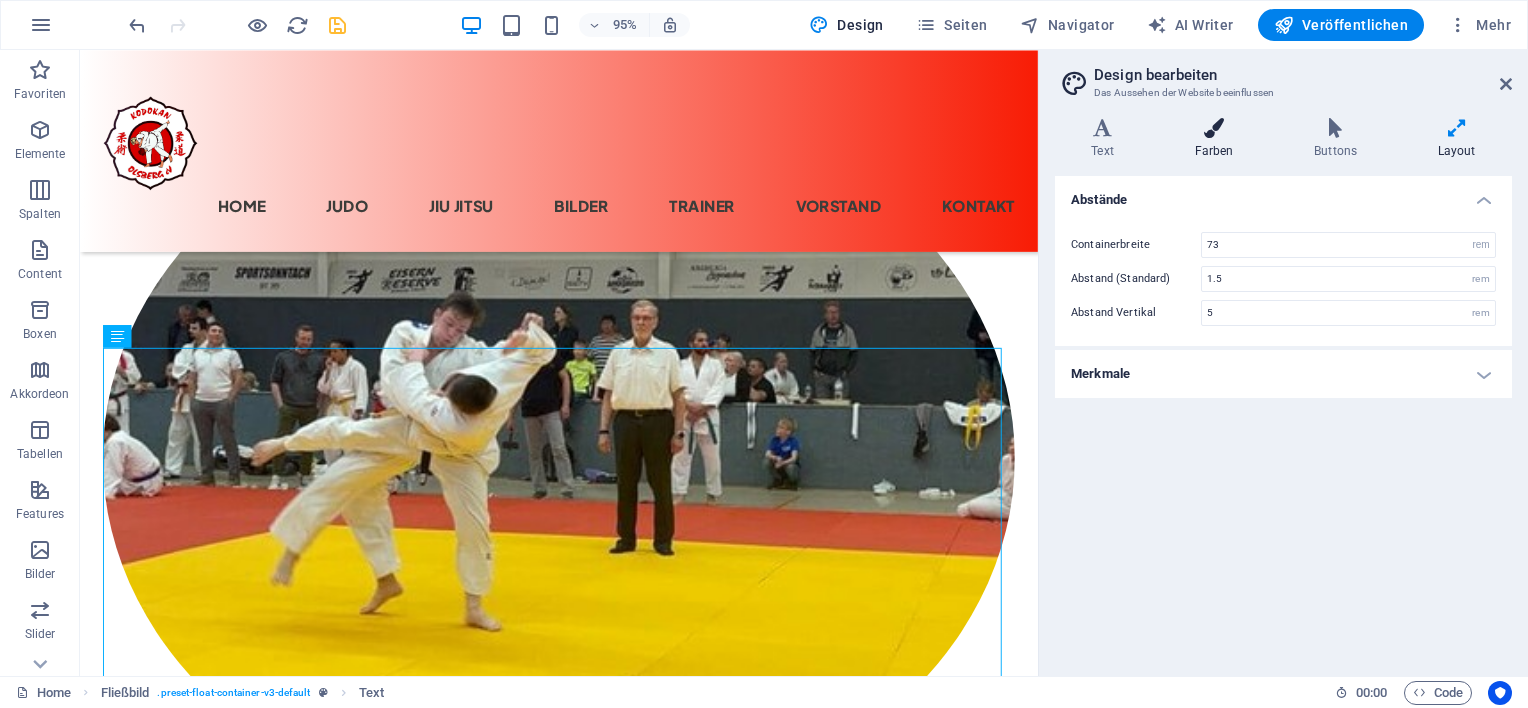 click at bounding box center (1214, 128) 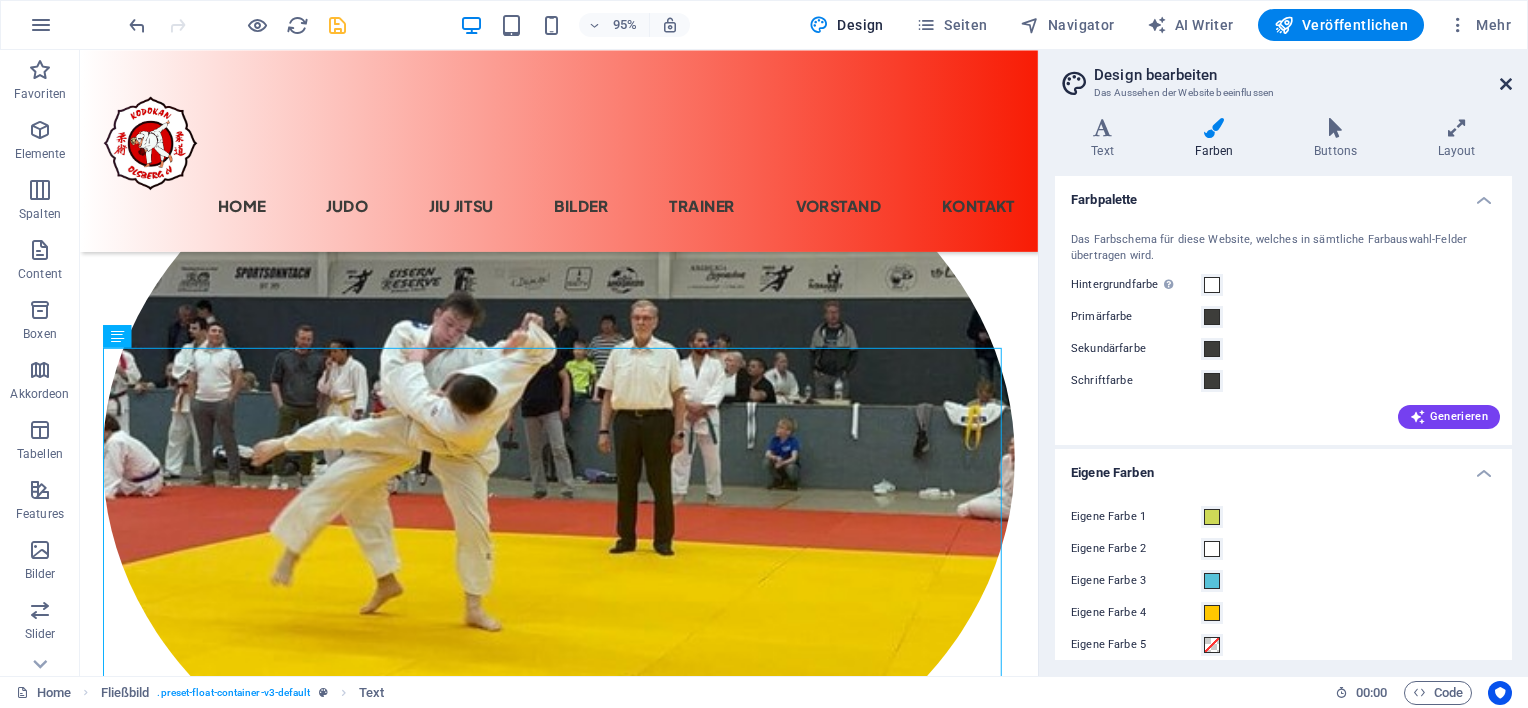 click at bounding box center [1506, 84] 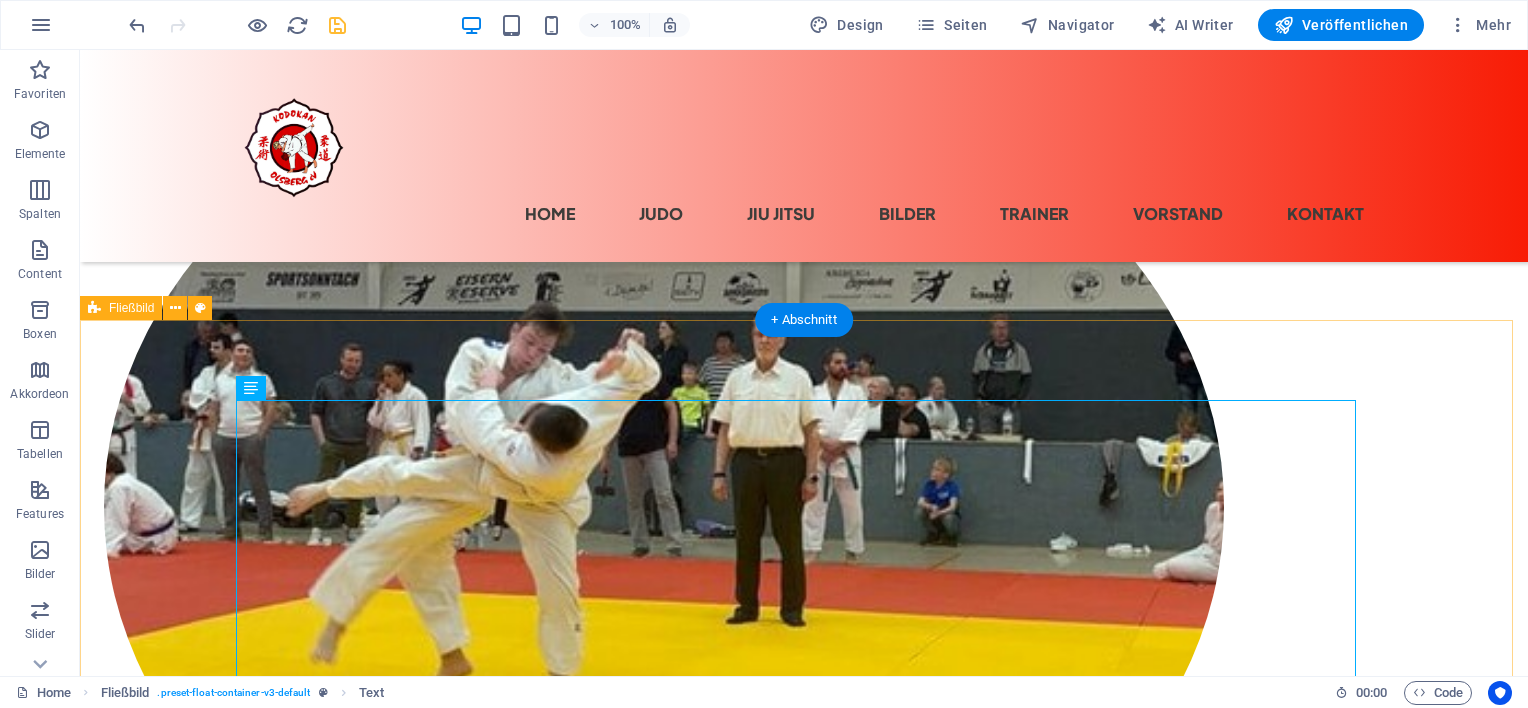 click on "Trainer: [PERSON]
Judo
Montag  Trainer: [PERSON]
18.00 - 19.30 Uhr Kraft / Ausdauertraining ab 7 Jahre
Dienstag  Trainer: [PERSON]
18.00 - 19.15 Uhr Jugendtraining ab 6 bis 11 Jahre 19.30 - 21.00 Uhr Erwachsenentraining ab 15 Jahre Donnerstag
16.30 - 17.45 Uhr Kindertraining ab 4 Jahre bis gelb/orange Gurt Trainer: [PERSON] / [PERSON] / [PERSON] / [PERSON]
17.45 - 19.15 Uhr Leistungsgruppe ab Orange Gurt Trainer: [PERSON] / [PERSON]
19.30 - 21.00 Uhr Erwachsenentraining ab 15 Jahre
Trainer: [PERSON]
Freitag Trainer [PERSON] / [PERSON]
18.00 - 19.30 Uhr Wettkampftraining ab Gelb Gurt
19.30 - 21.00 Uhr Wochenwechsel Kata / Spiel & Spaß" at bounding box center [804, 1412] 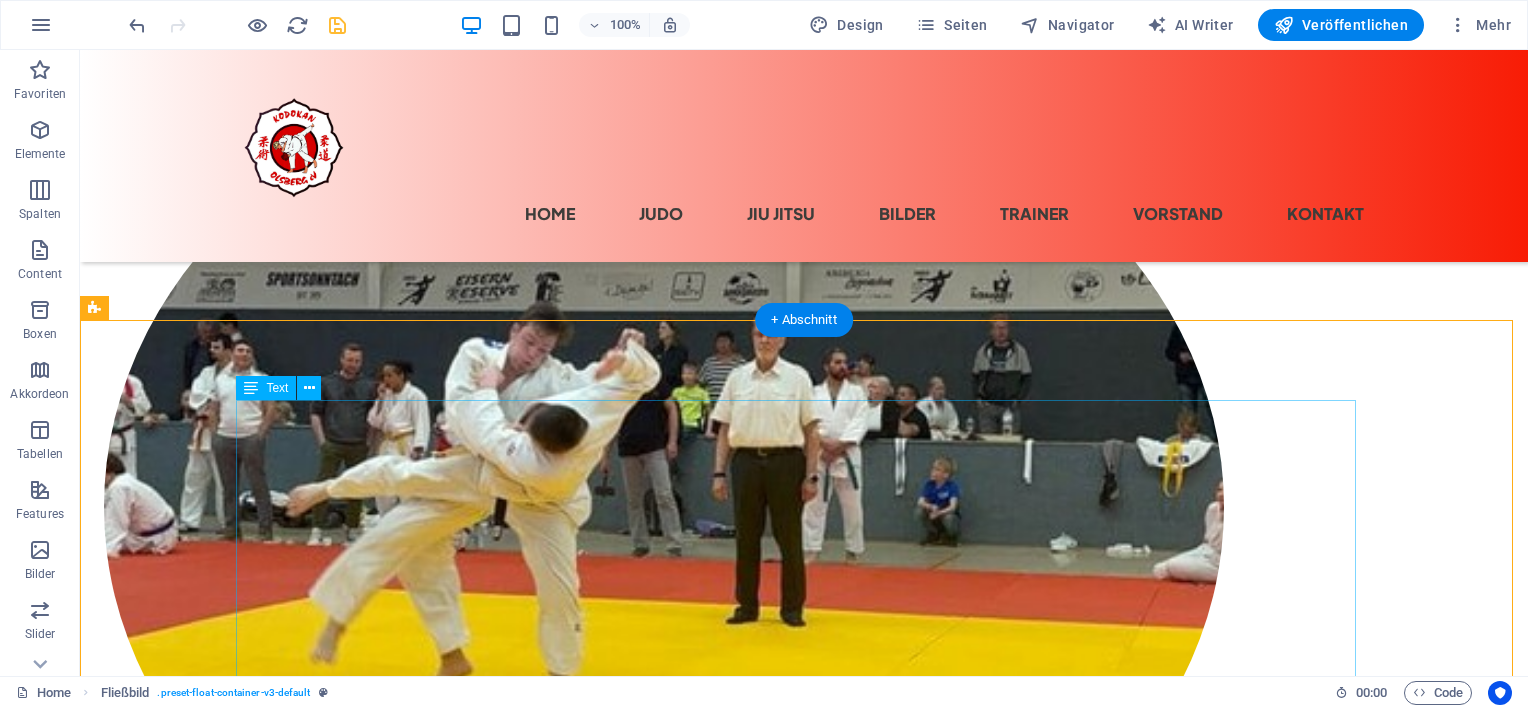 click on "18.00 - 19.30 Uhr Kraft / Ausdauertraining ab 7 Jahre" at bounding box center [804, 1285] 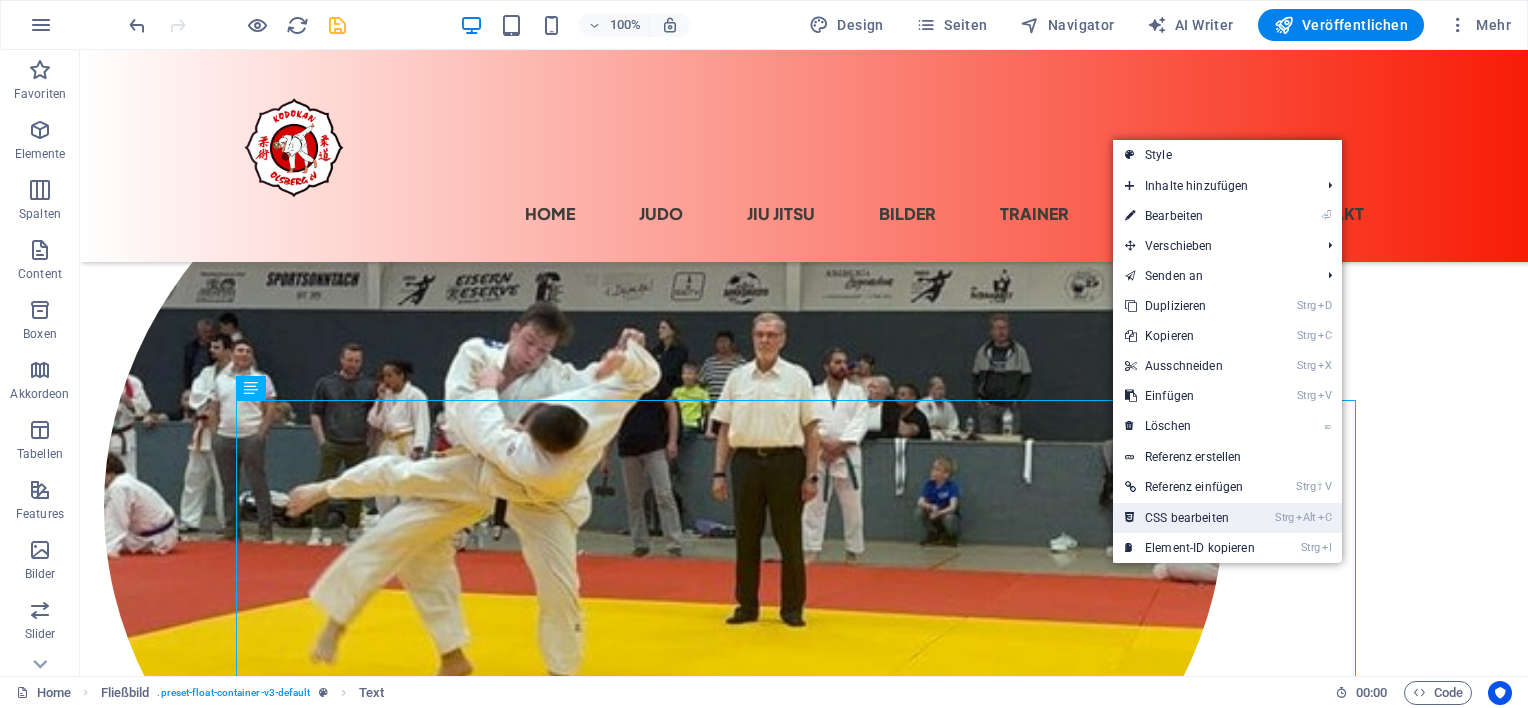 click on "Strg Alt C  CSS bearbeiten" at bounding box center [1190, 518] 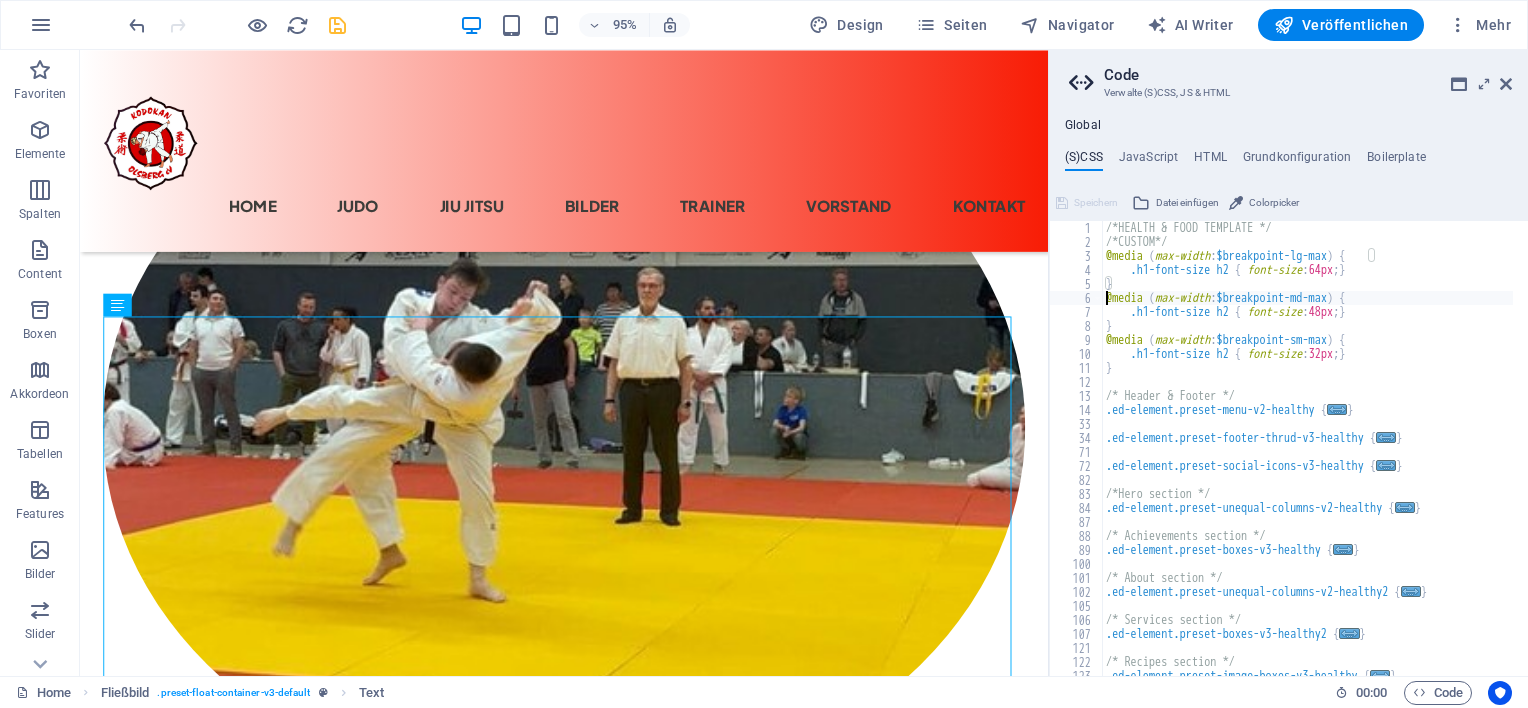 type on "}" 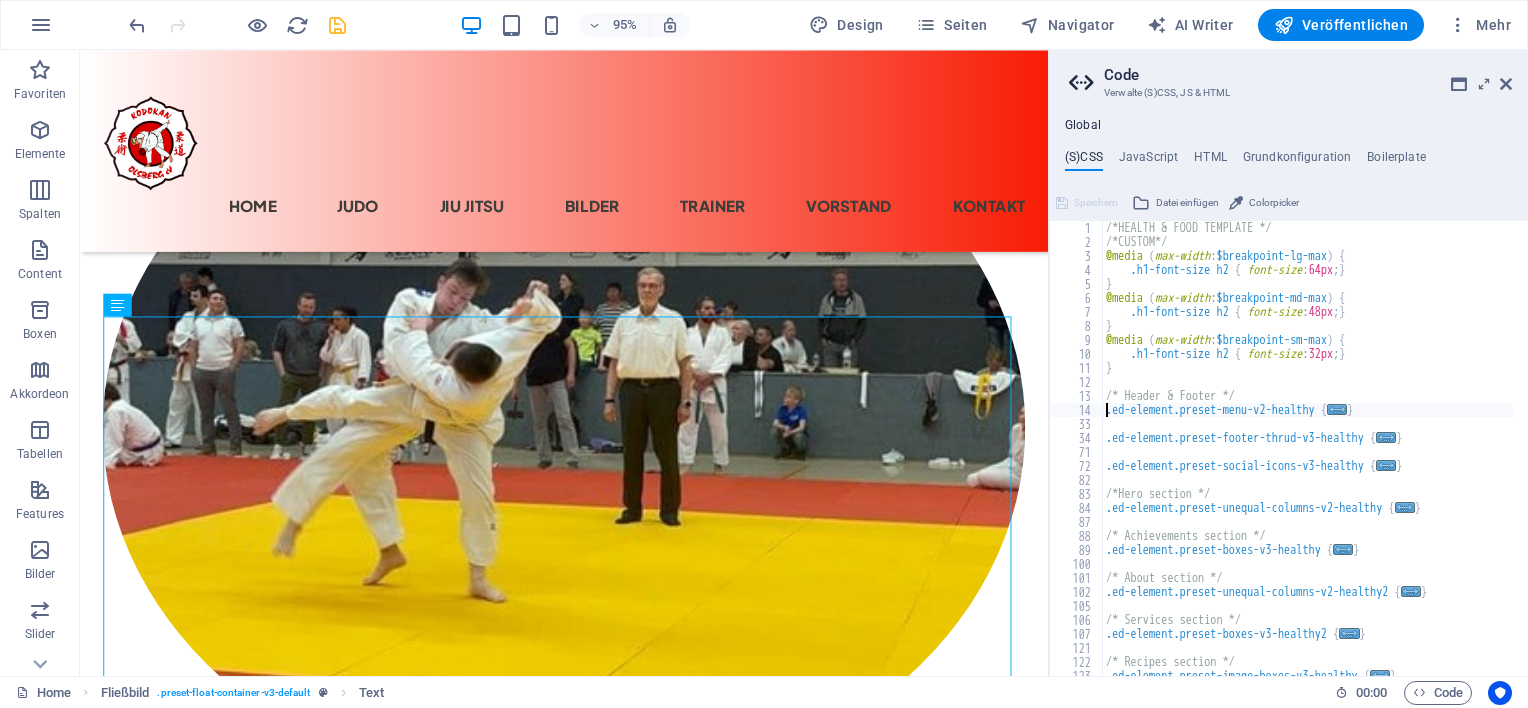 type on ".ed-element.preset-footer-thrud-v3-healthy {" 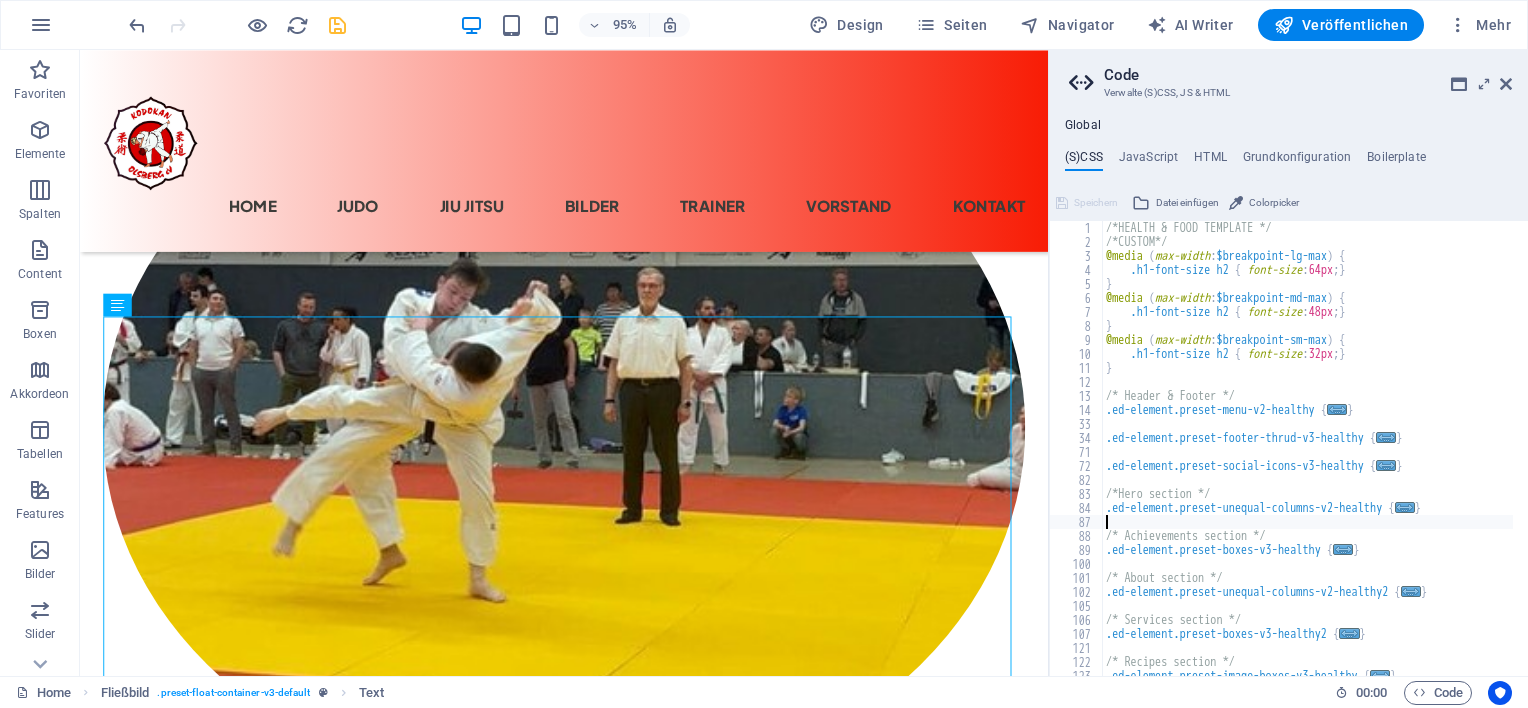 type on ".ed-element.preset-boxes-v3-healthy {" 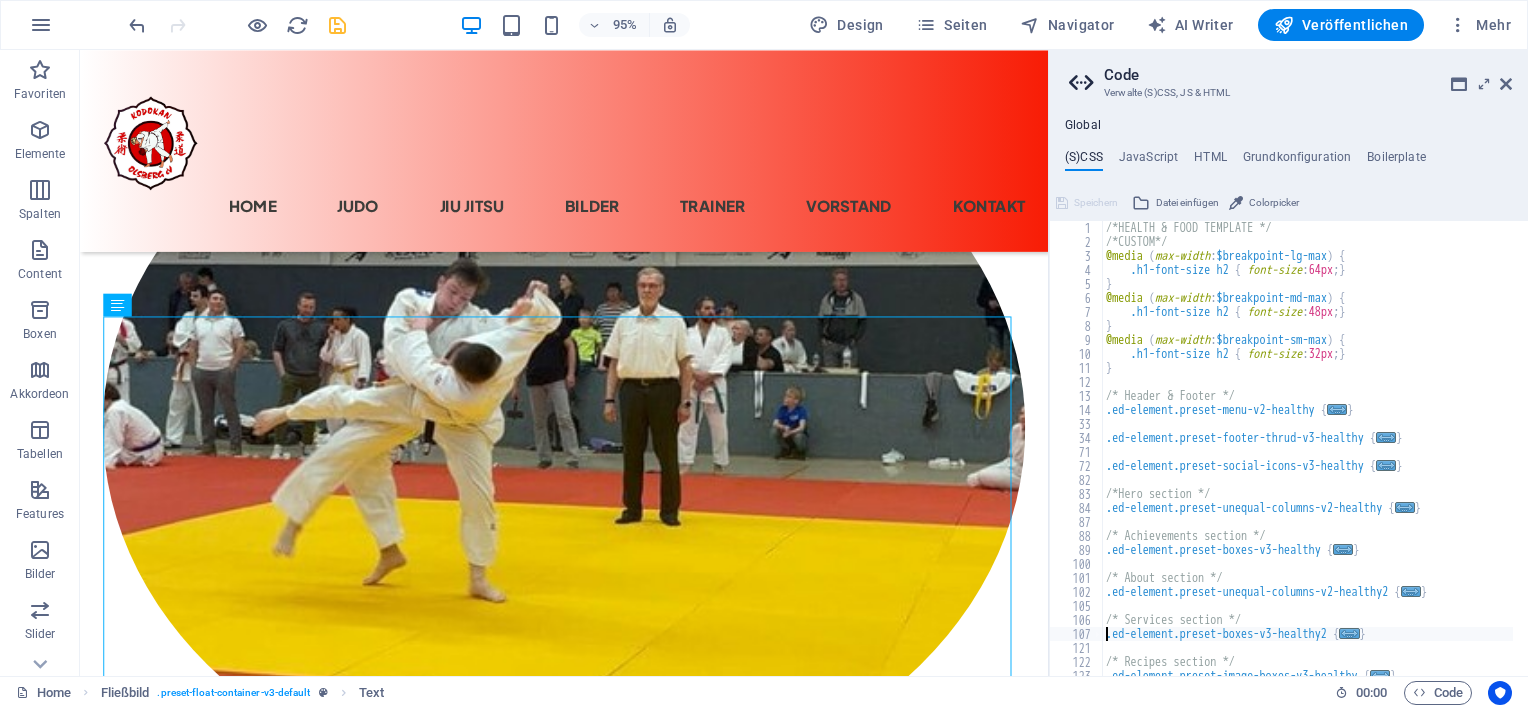 type on ".ed-element.preset-image-boxes-v3-healthy {" 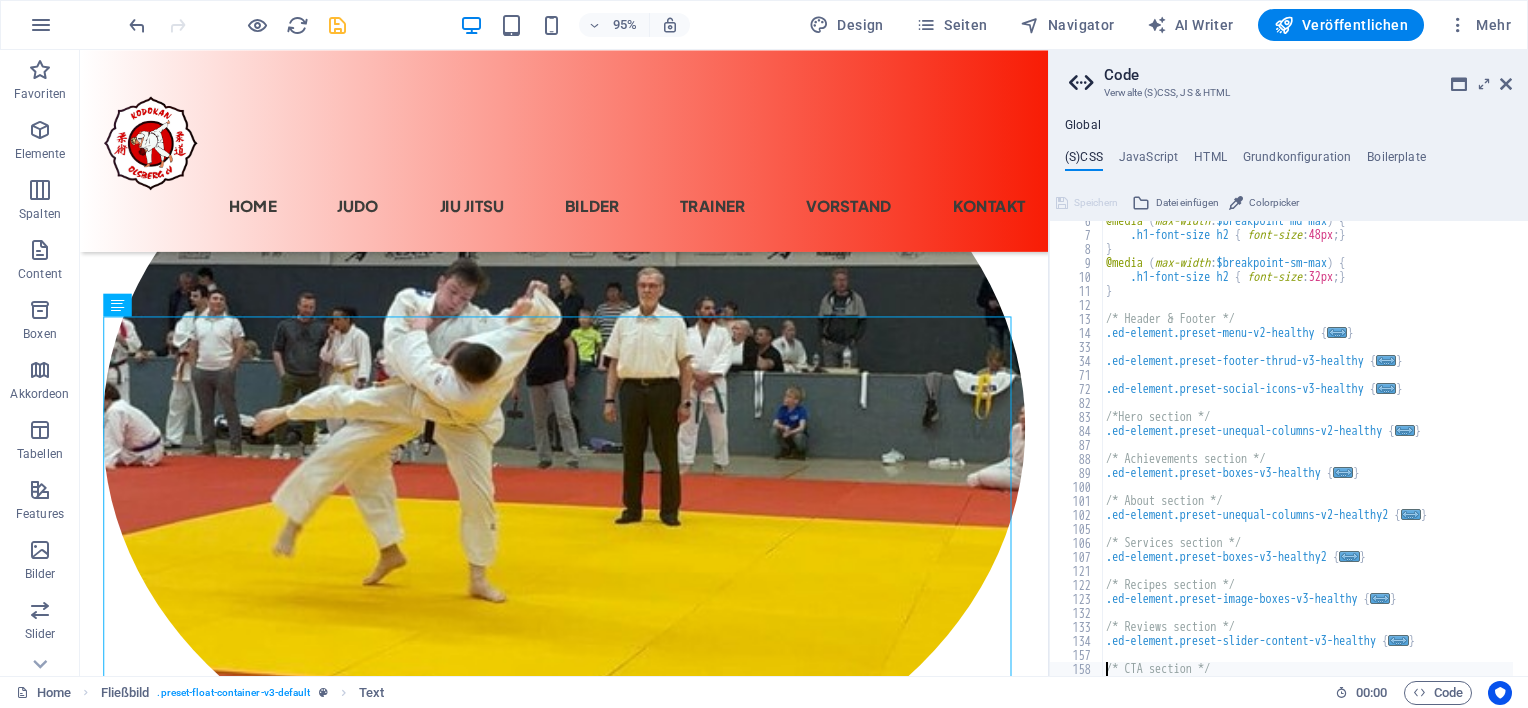 type on ".ed-element.preset-horizontal-form-v3-healthy {" 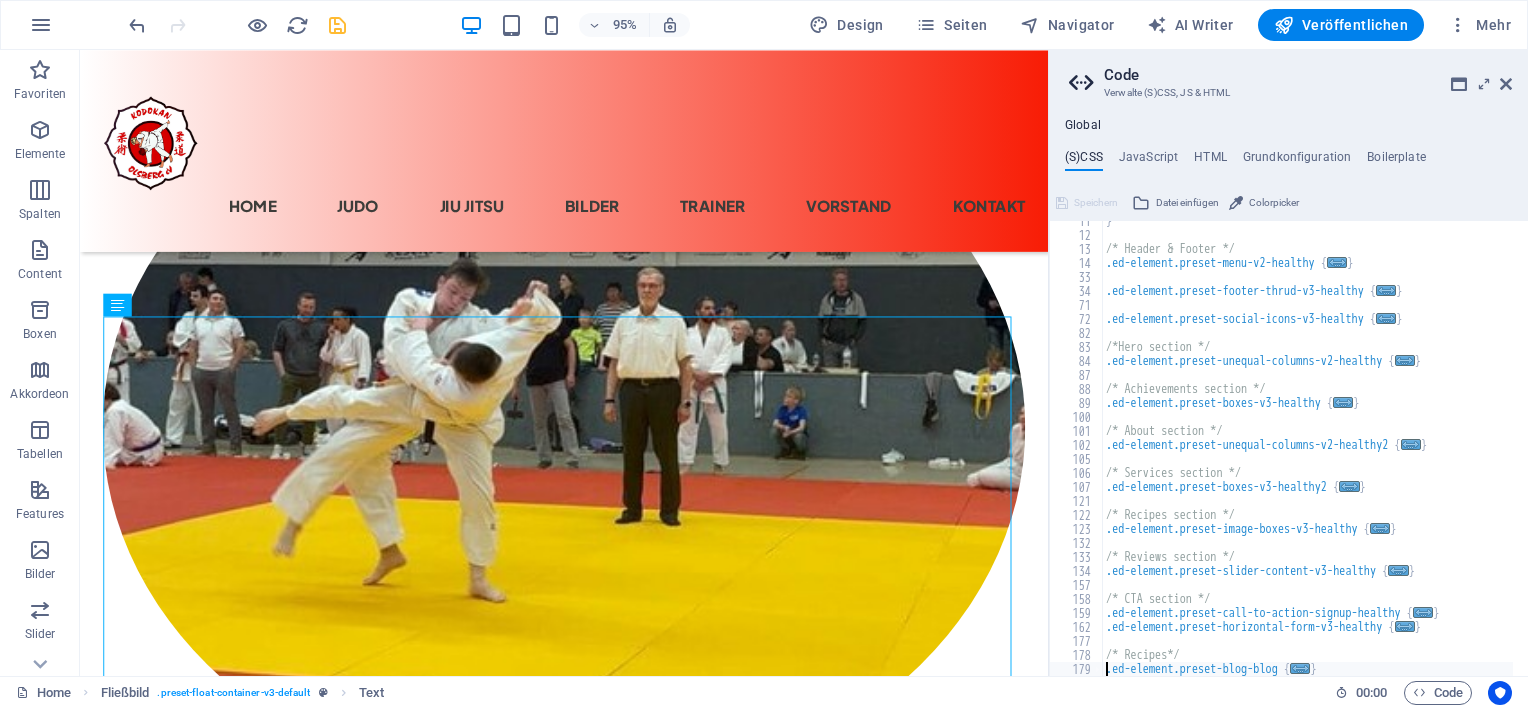 type on ".ed-element.preset-blog-post-recipes {" 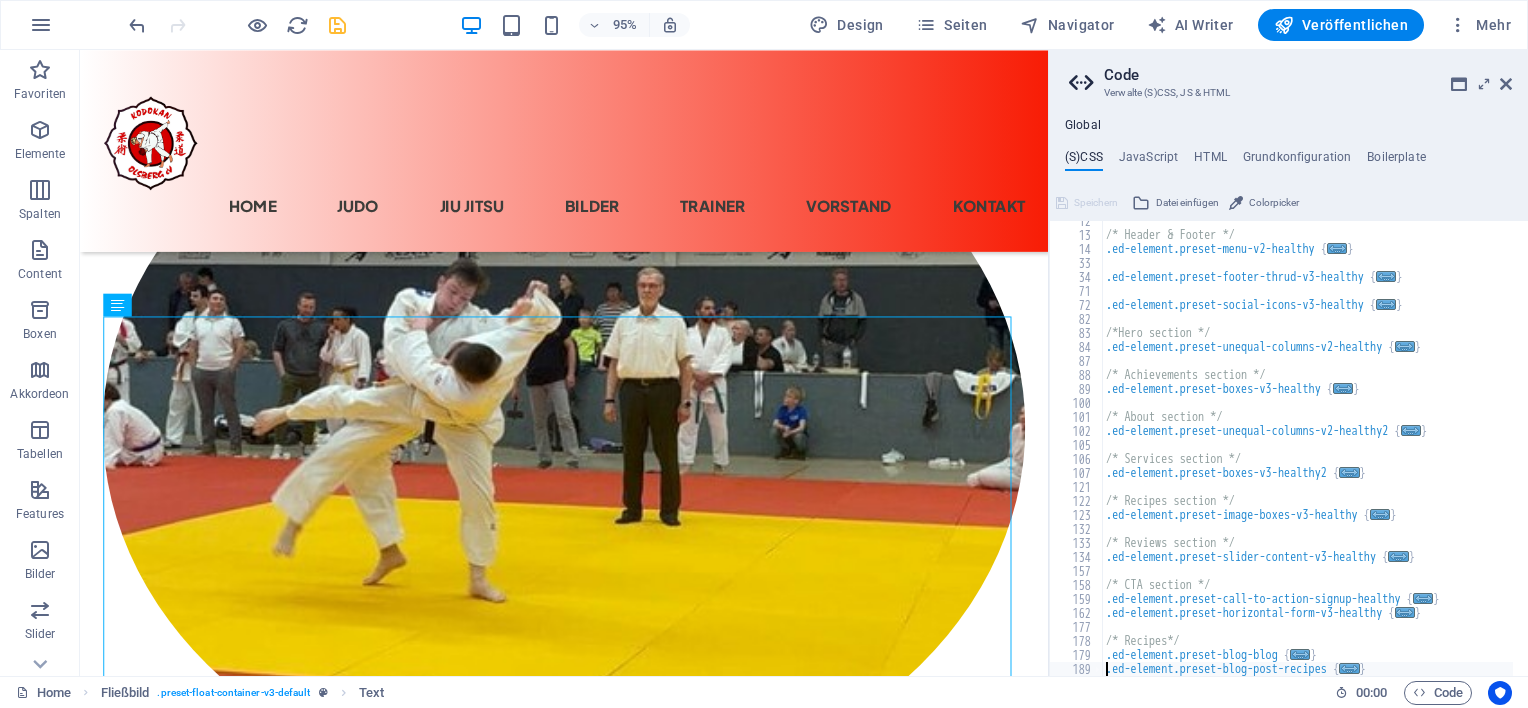 type on ".ed-element.preset-collection-container-healthy {" 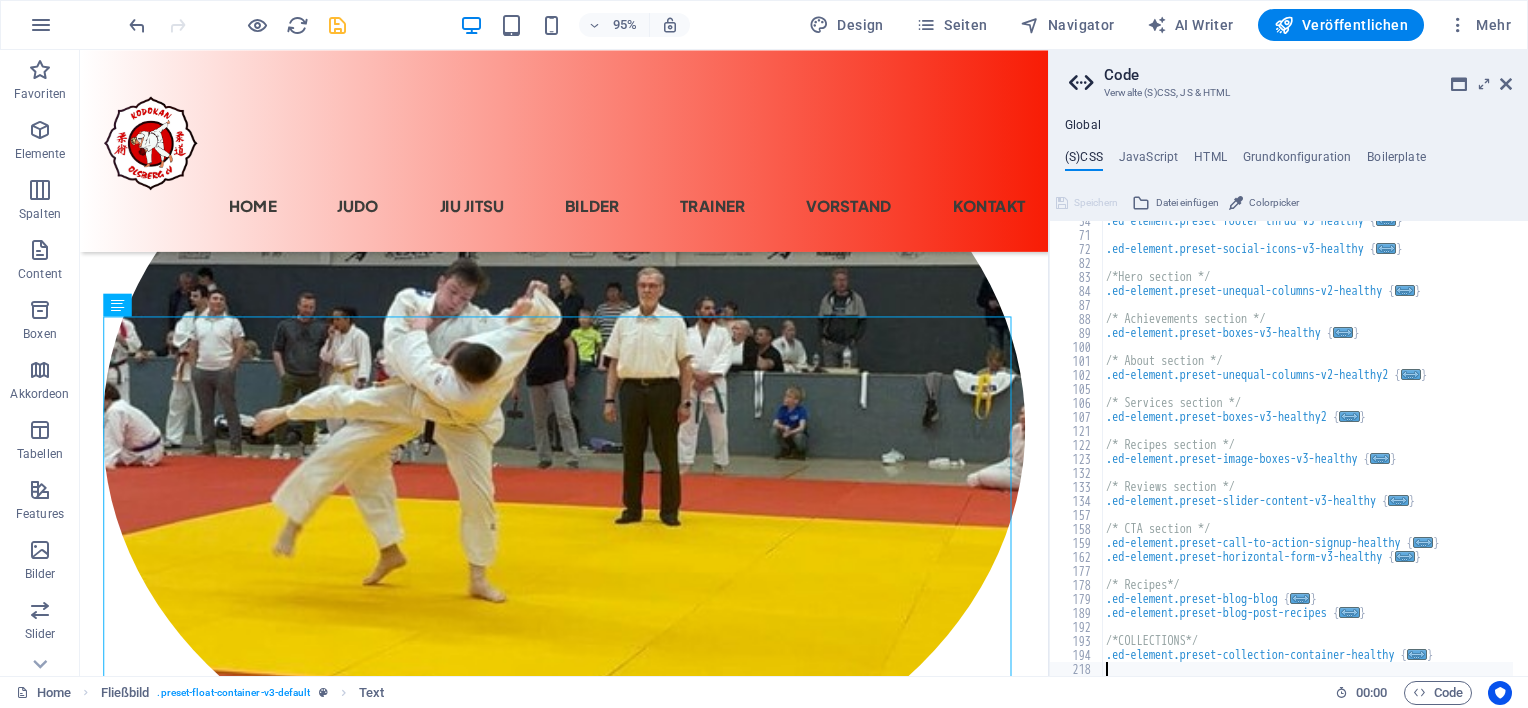 type on ".ed-element.preset-collection-filter-buttons-healthy {" 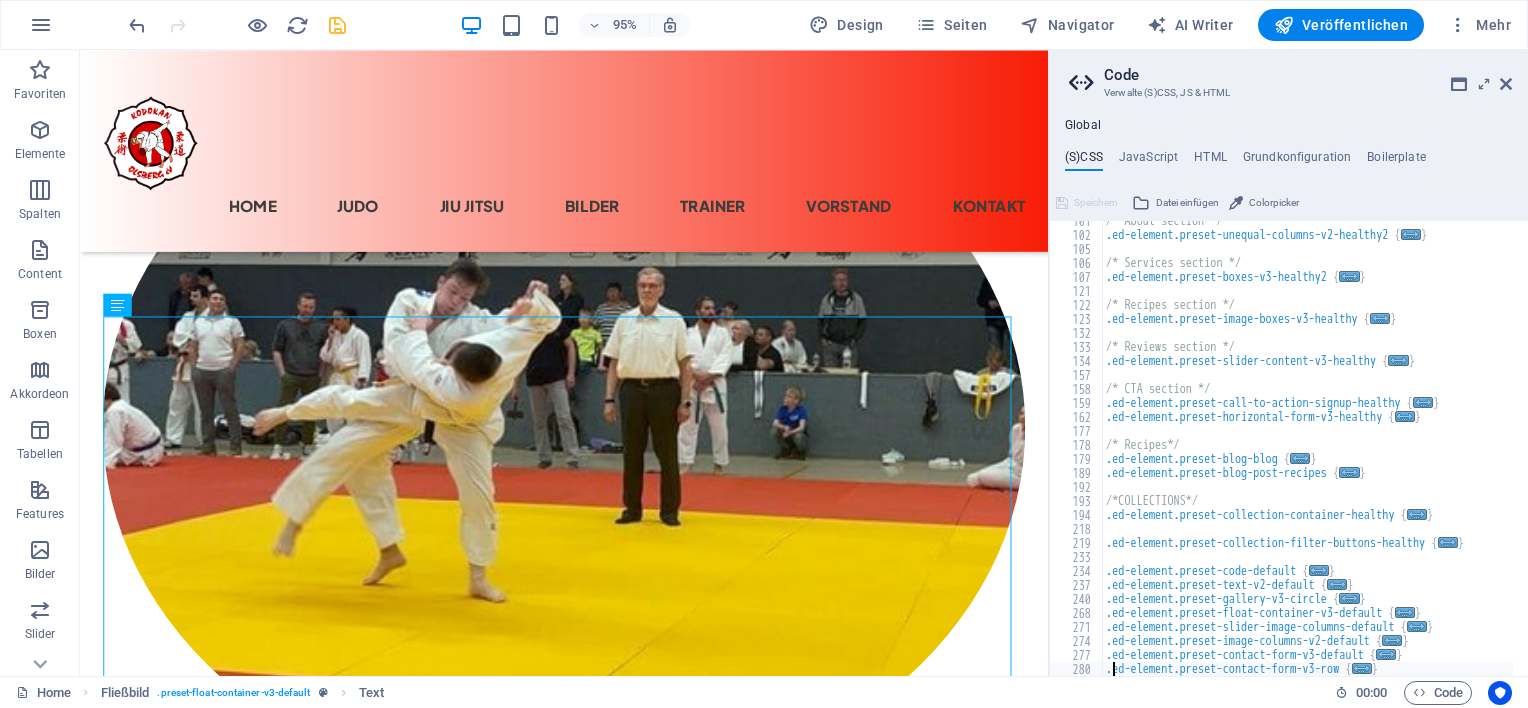 scroll, scrollTop: 356, scrollLeft: 0, axis: vertical 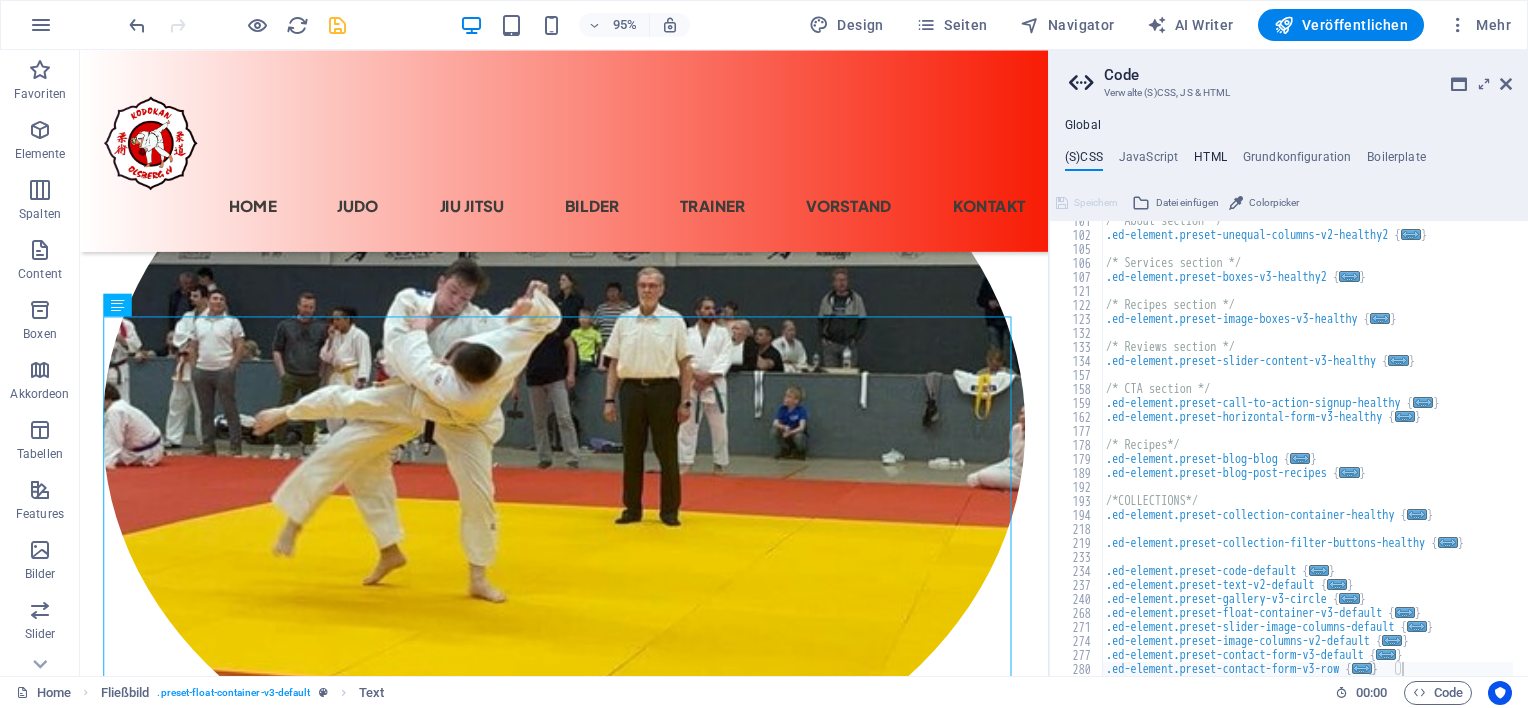 click on "HTML" at bounding box center [1210, 161] 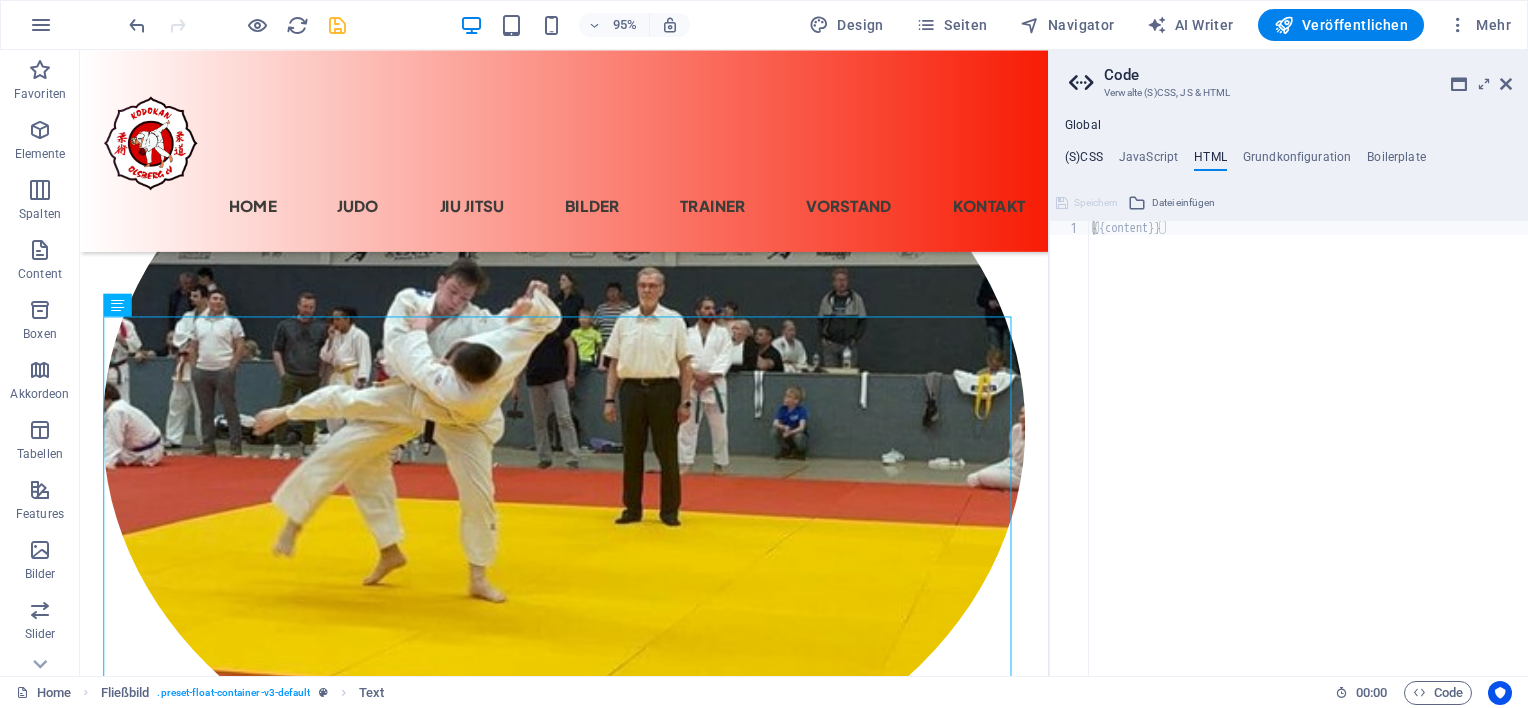 click on "(S)CSS" at bounding box center (1084, 161) 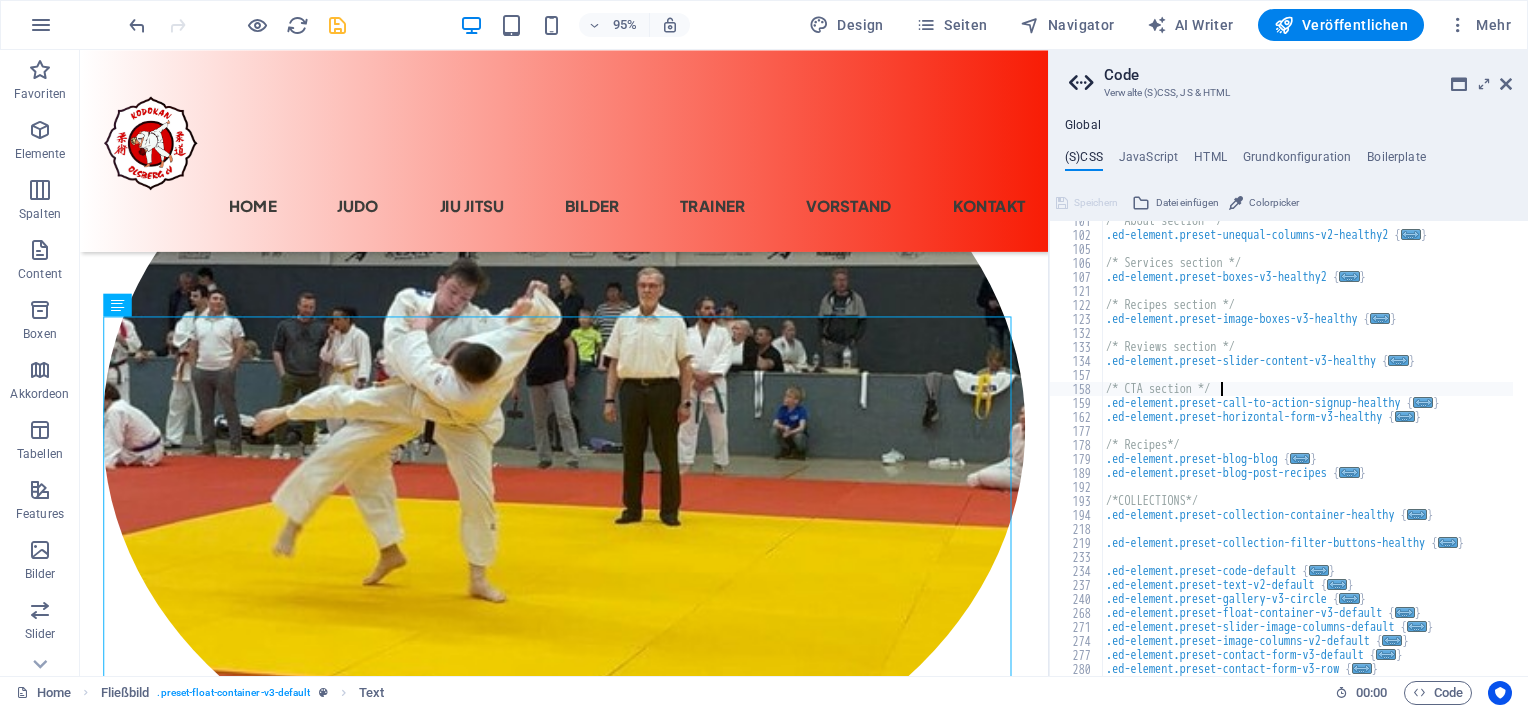 click on "/* About section */ .ed-element.preset-unequal-columns-v2-healthy2   { ... } /* Services section */ .ed-element.preset-boxes-v3-healthy2   { ... } /* Recipes section */ .ed-element.preset-image-boxes-v3-healthy   { ... } /* Reviews section */ .ed-element.preset-slider-content-v3-healthy   { ... } /* CTA section */ .ed-element.preset-call-to-action-signup-healthy   { ... } .ed-element.preset-horizontal-form-v3-healthy   { ... } /* Recipes*/ .ed-element.preset-blog-blog   { ... } .ed-element.preset-blog-post-recipes   { ... } /*COLLECTIONS*/ .ed-element.preset-collection-container-healthy   { ... } .ed-element.preset-collection-filter-buttons-healthy   { ... } .ed-element.preset-code-default   { ... } .ed-element.preset-text-v2-default   { ... } .ed-element.preset-gallery-v3-circle   { ... } .ed-element.preset-float-container-v3-default   { ... } .ed-element.preset-slider-image-columns-default   { ... } .ed-element.preset-image-columns-v2-default   { ... } .ed-element.preset-contact-form-v3-default   { ... }" at bounding box center [1307, 455] 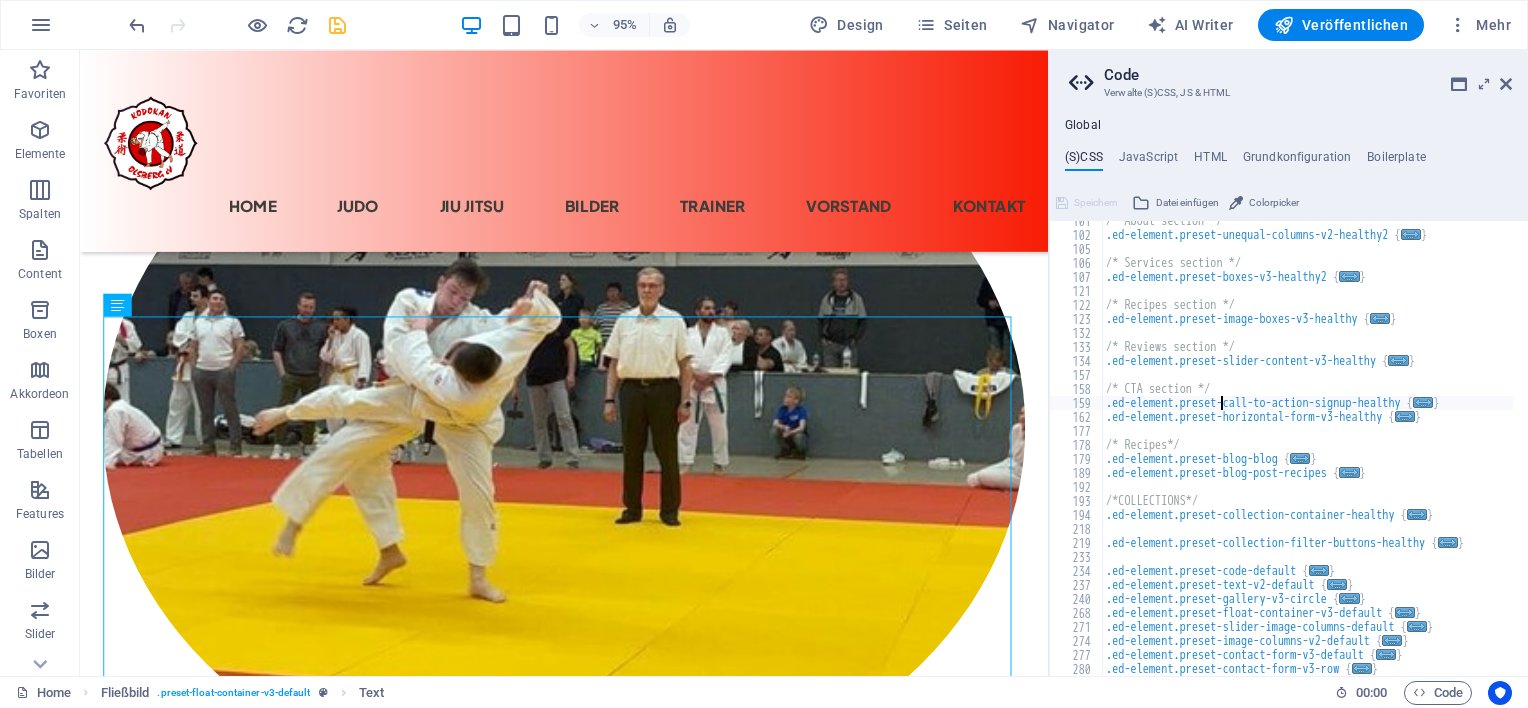 type on ".ed-element.preset-horizontal-form-v3-healthy {" 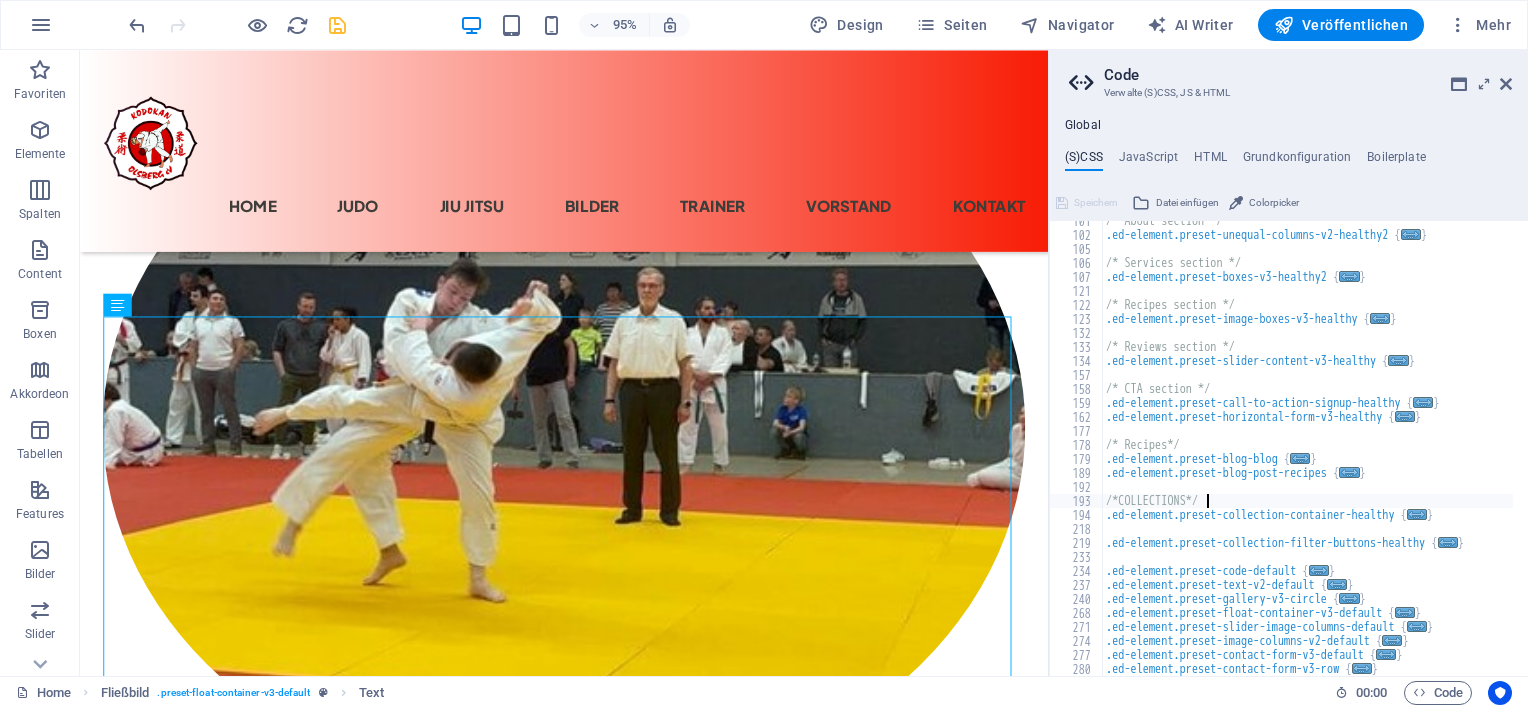 type on ".ed-element.preset-collection-container-healthy {" 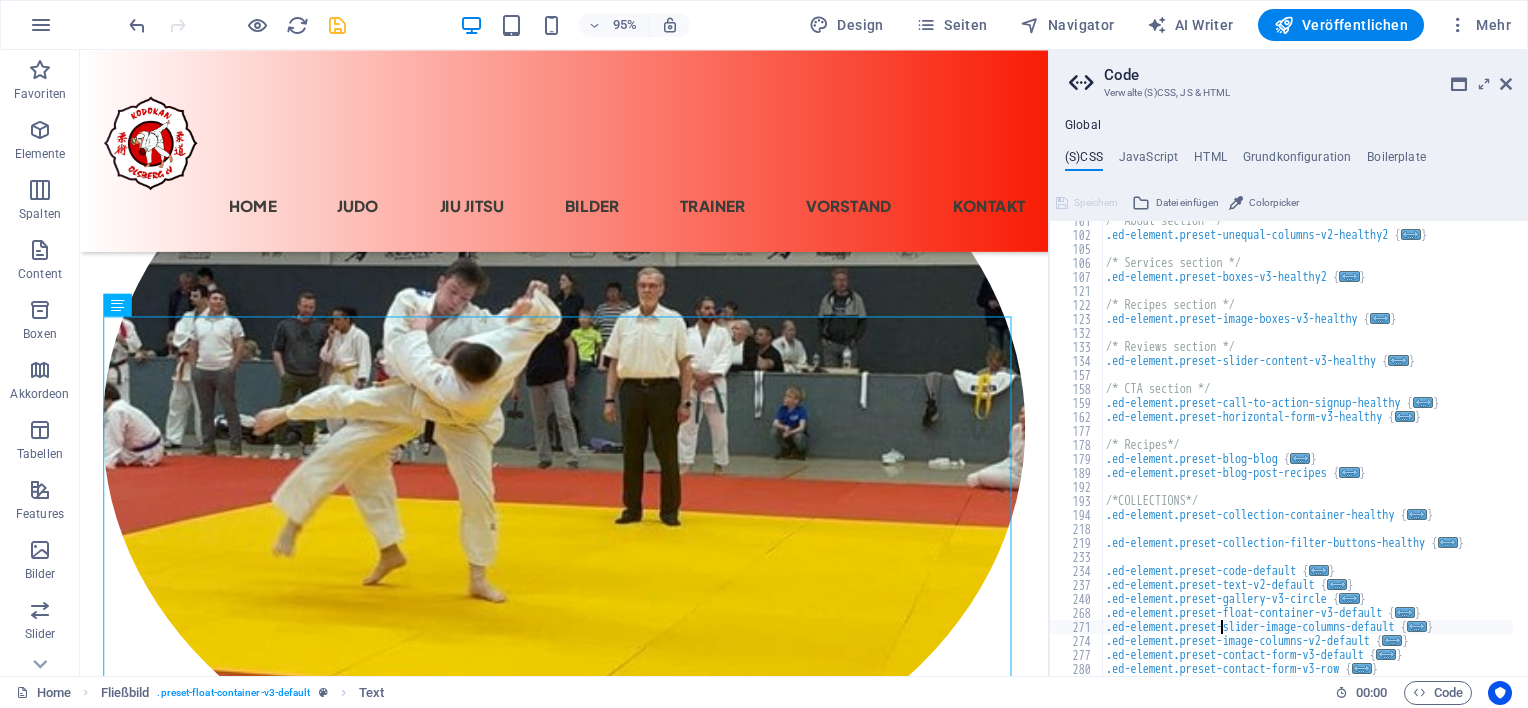 type on ".ed-element.preset-code-default {" 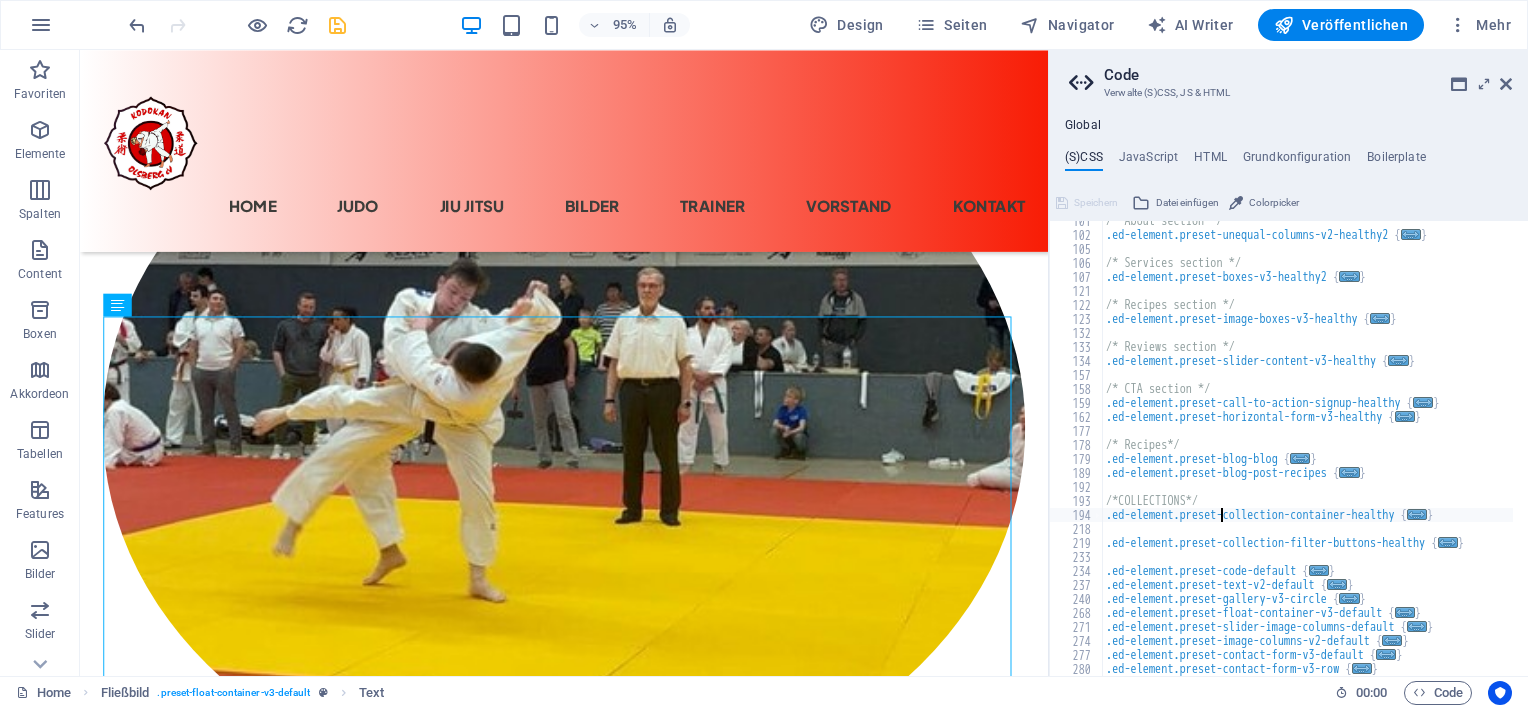 type on "/*COLLECTIONS*/" 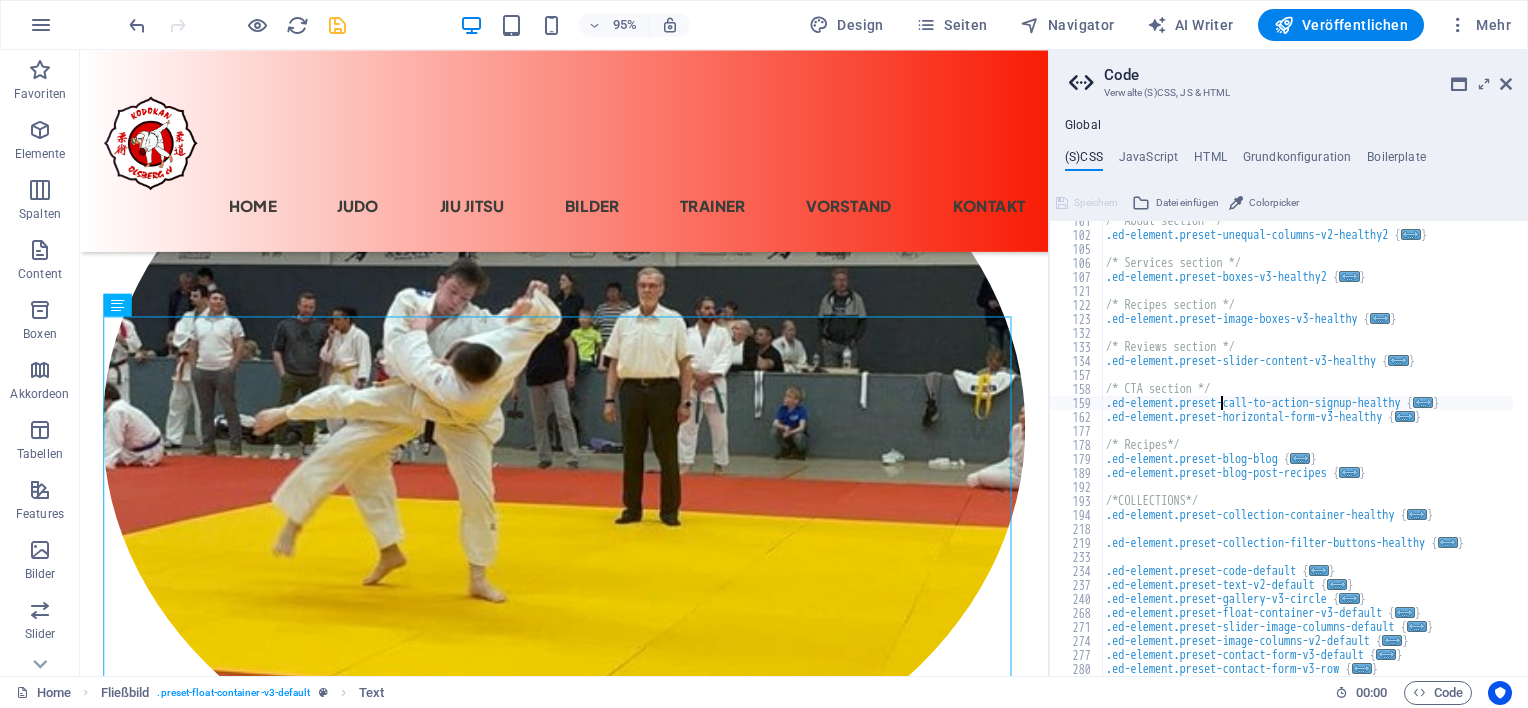 type on "/* CTA section */" 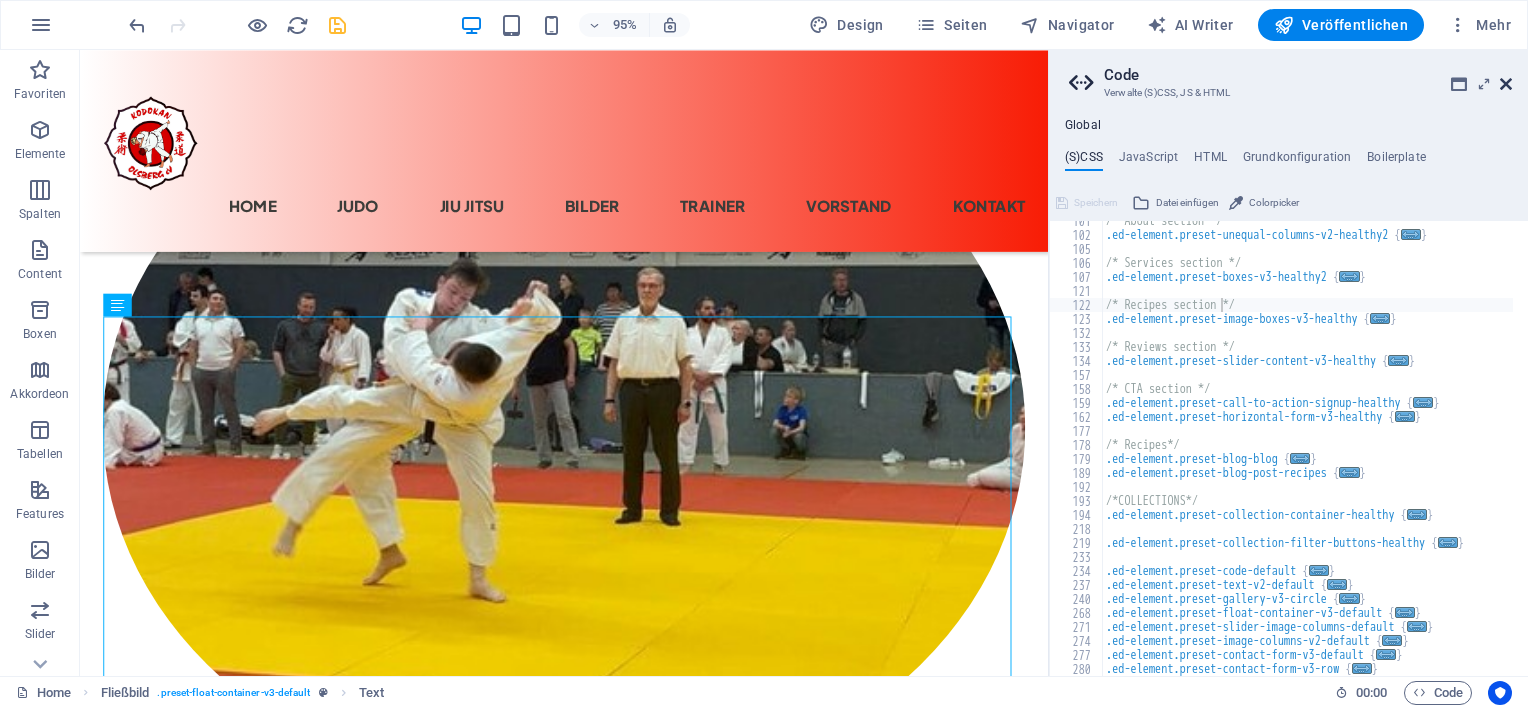 click at bounding box center [1506, 84] 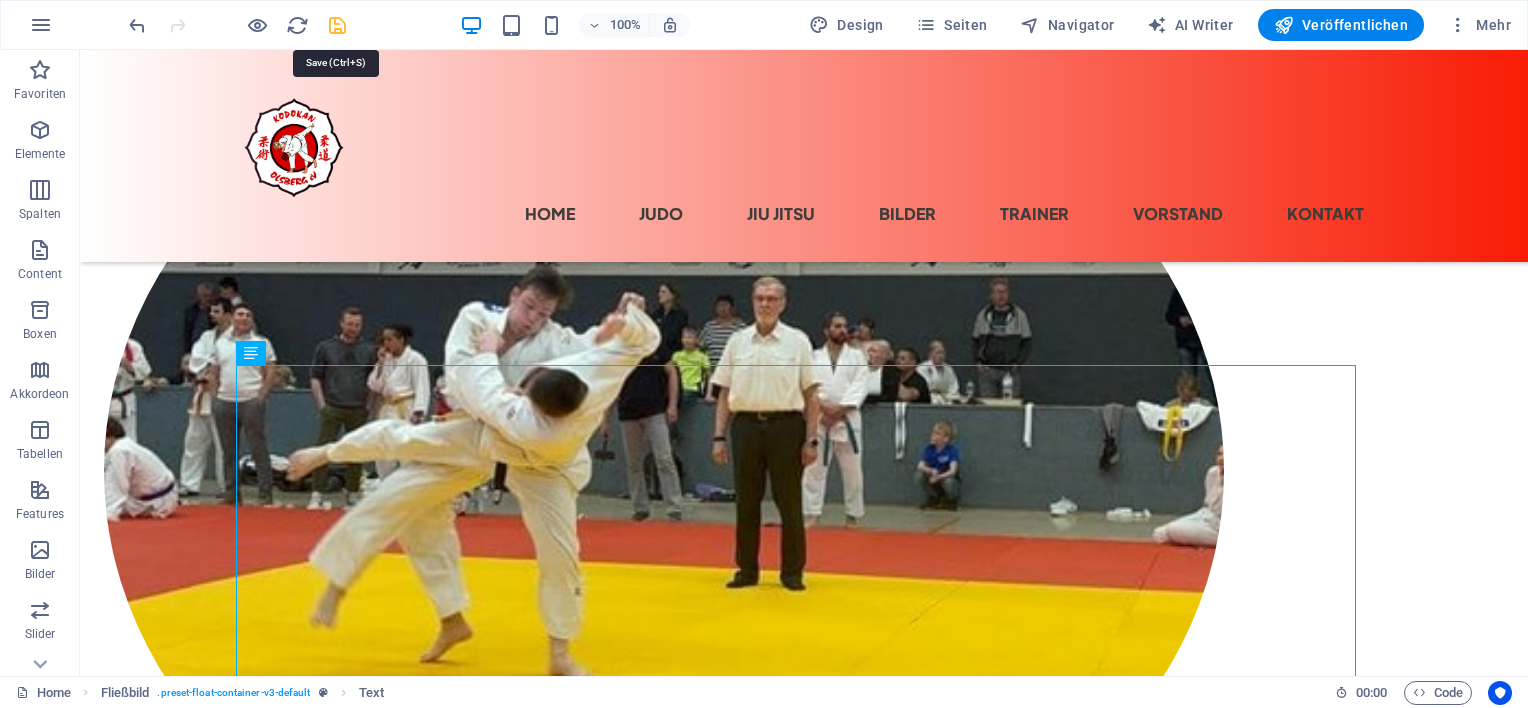 click at bounding box center [337, 25] 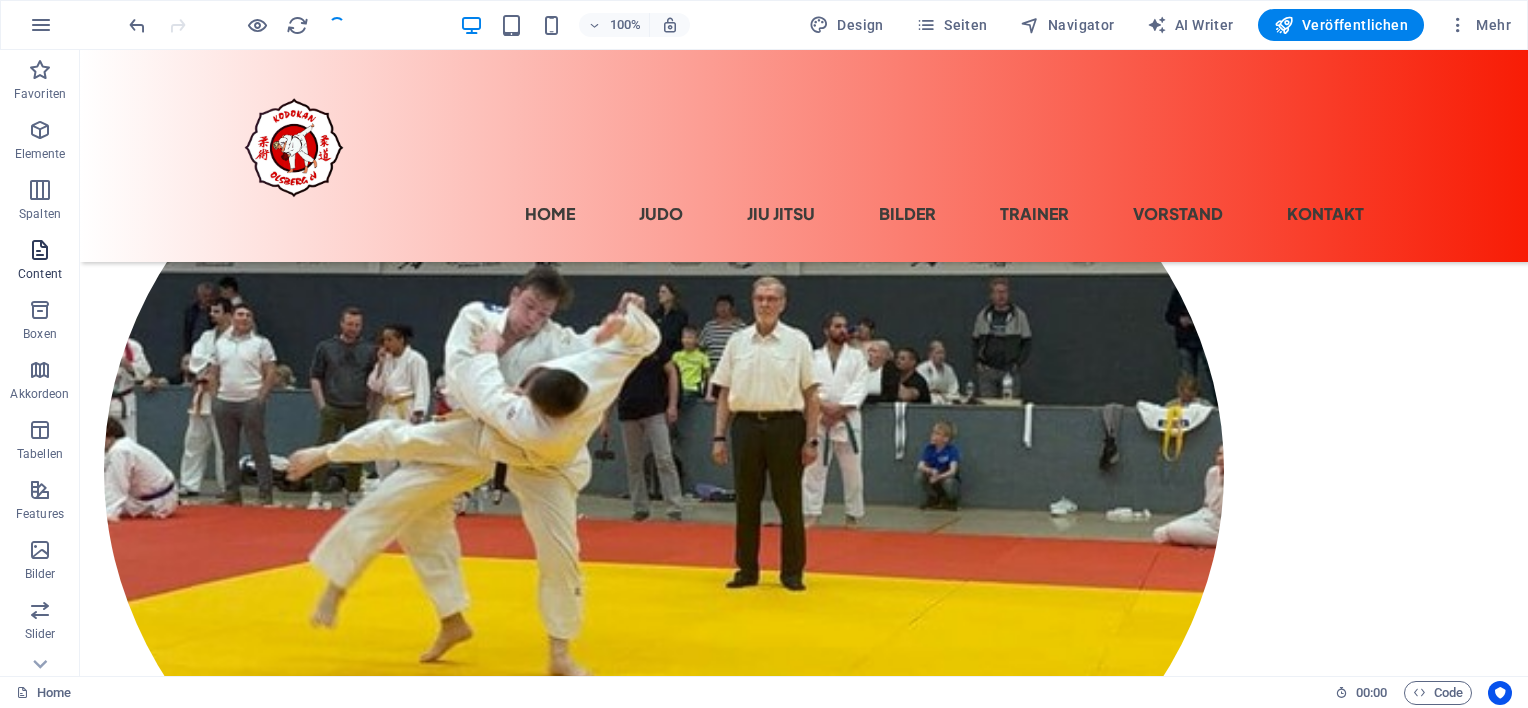click on "Content" at bounding box center [40, 274] 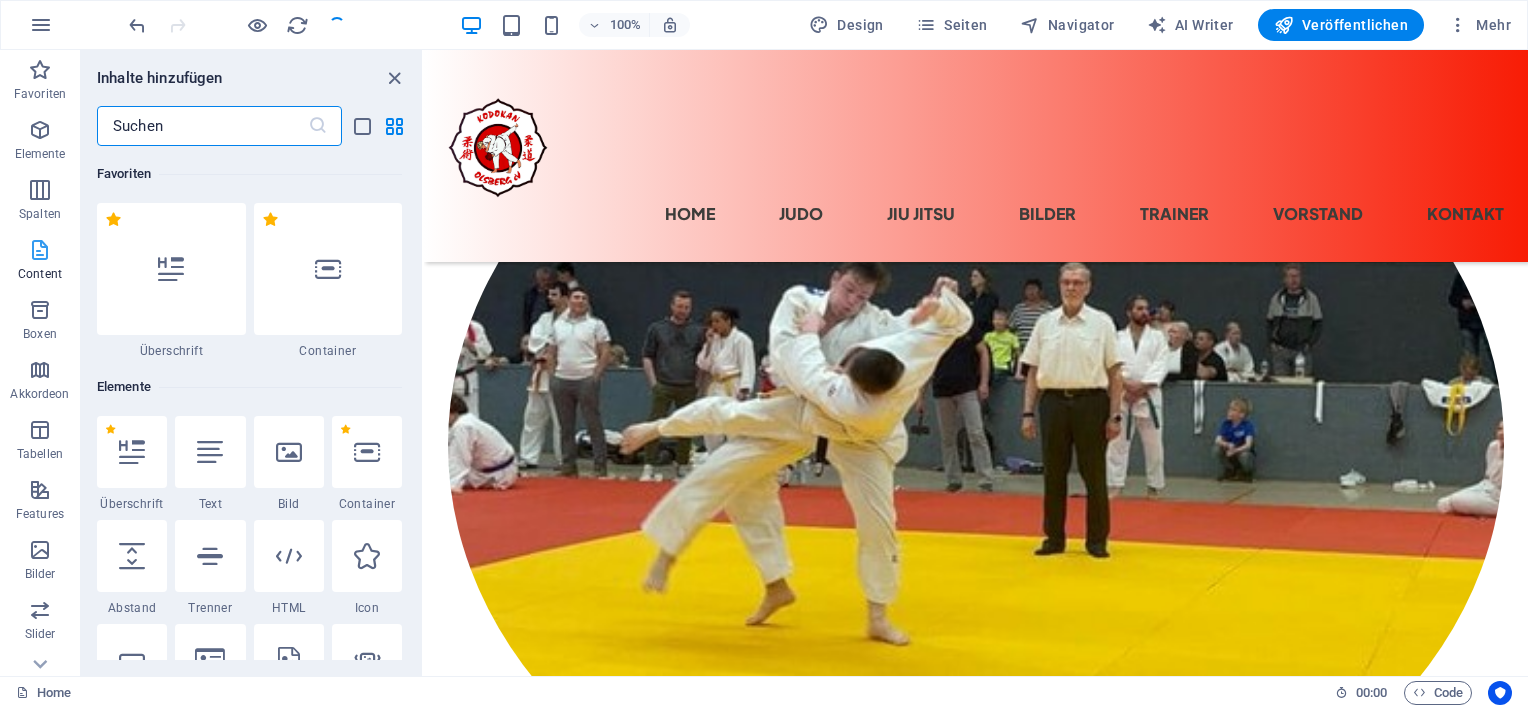 scroll, scrollTop: 502, scrollLeft: 0, axis: vertical 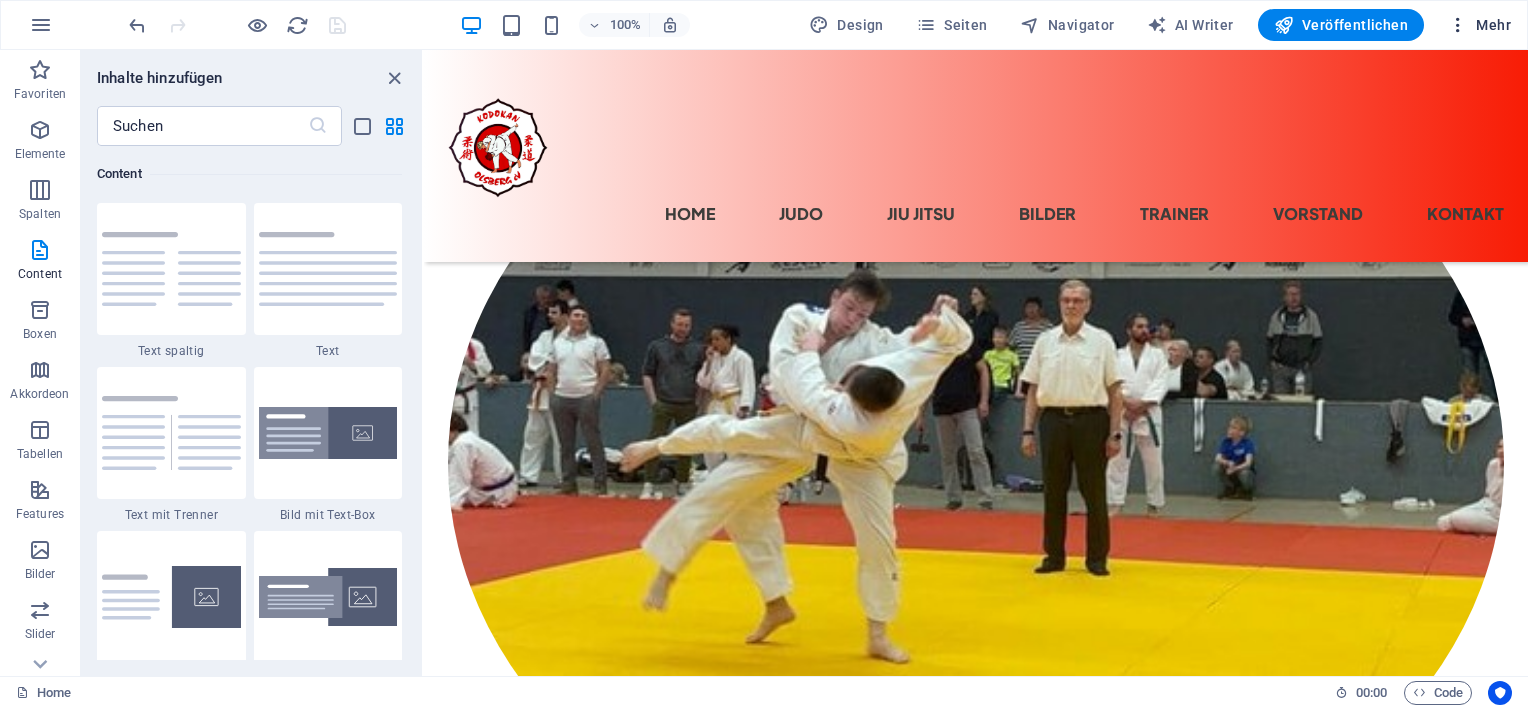 click on "Mehr" at bounding box center (1479, 25) 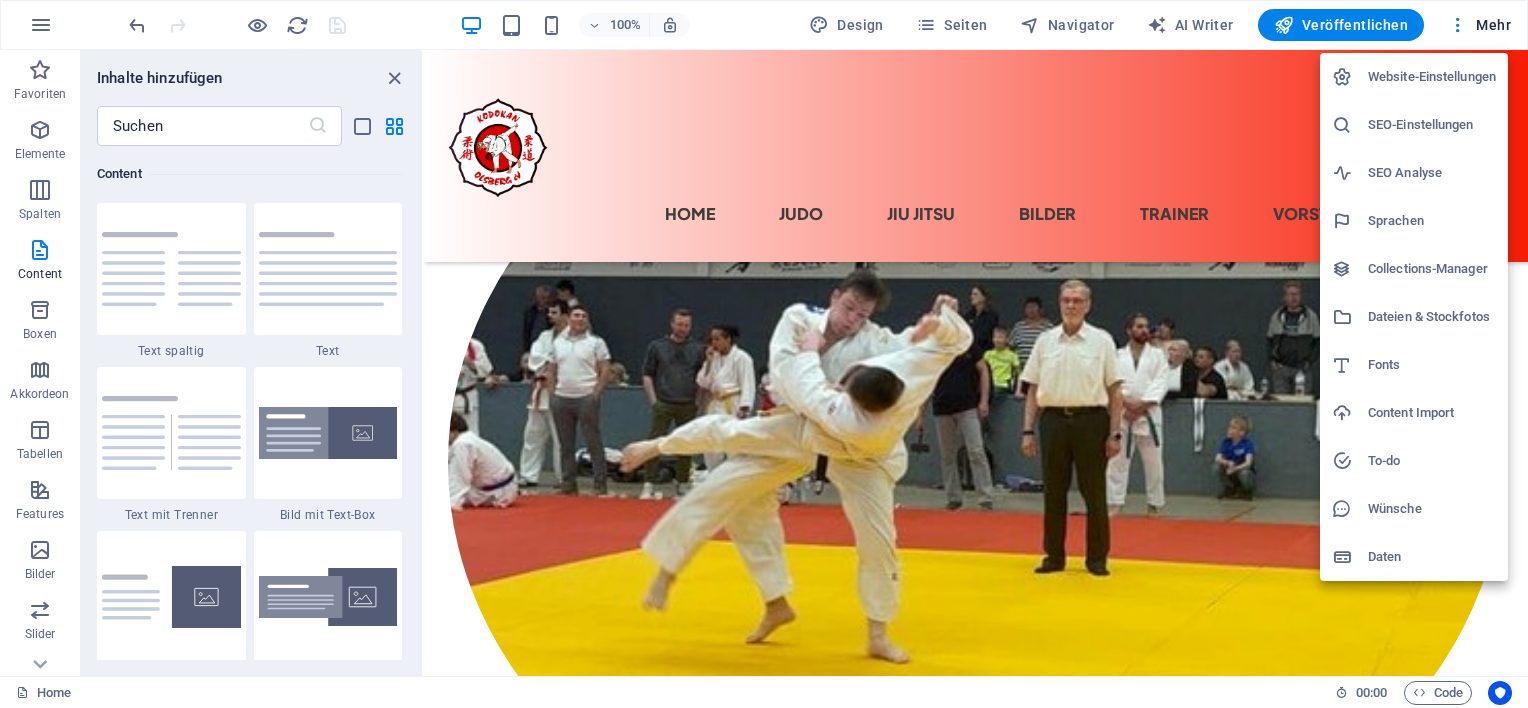 click on "Website-Einstellungen" at bounding box center (1432, 77) 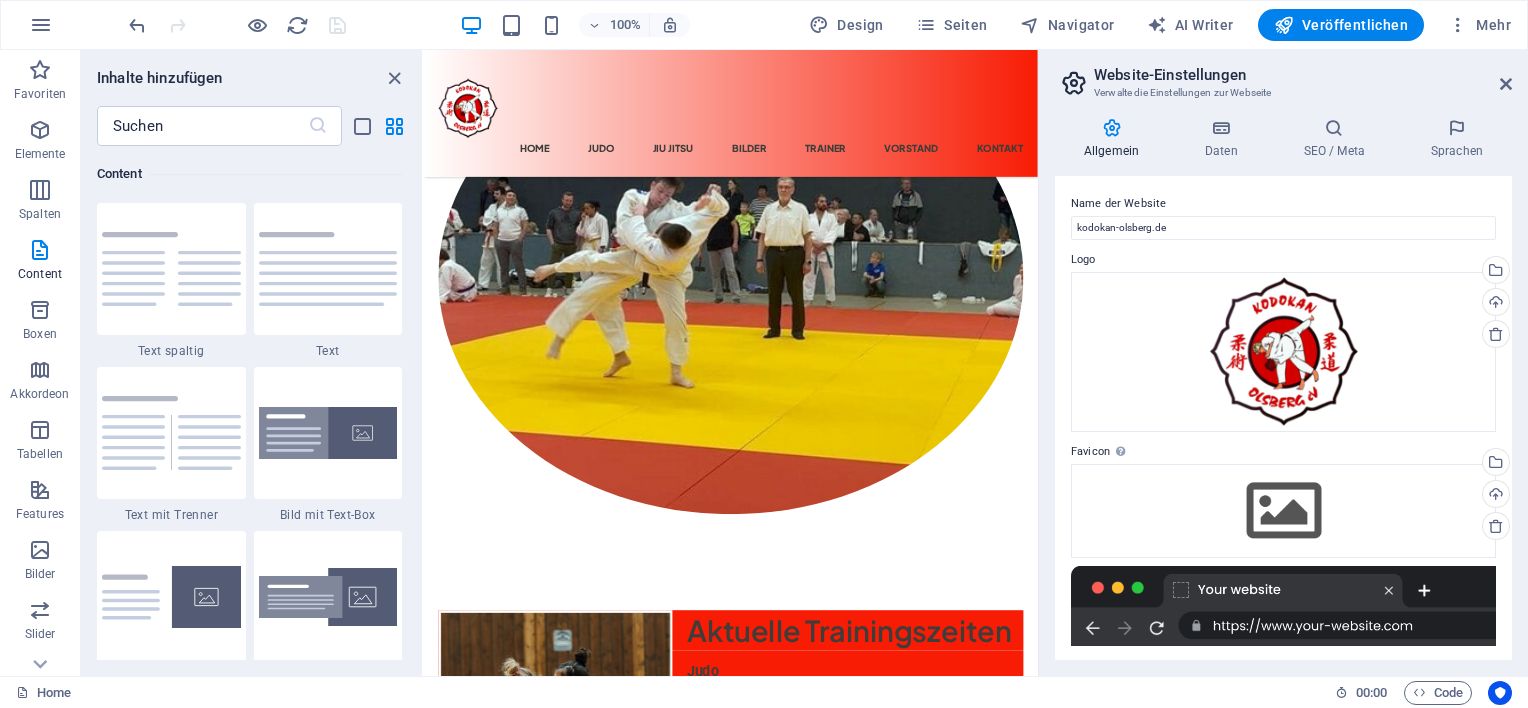 scroll, scrollTop: 485, scrollLeft: 0, axis: vertical 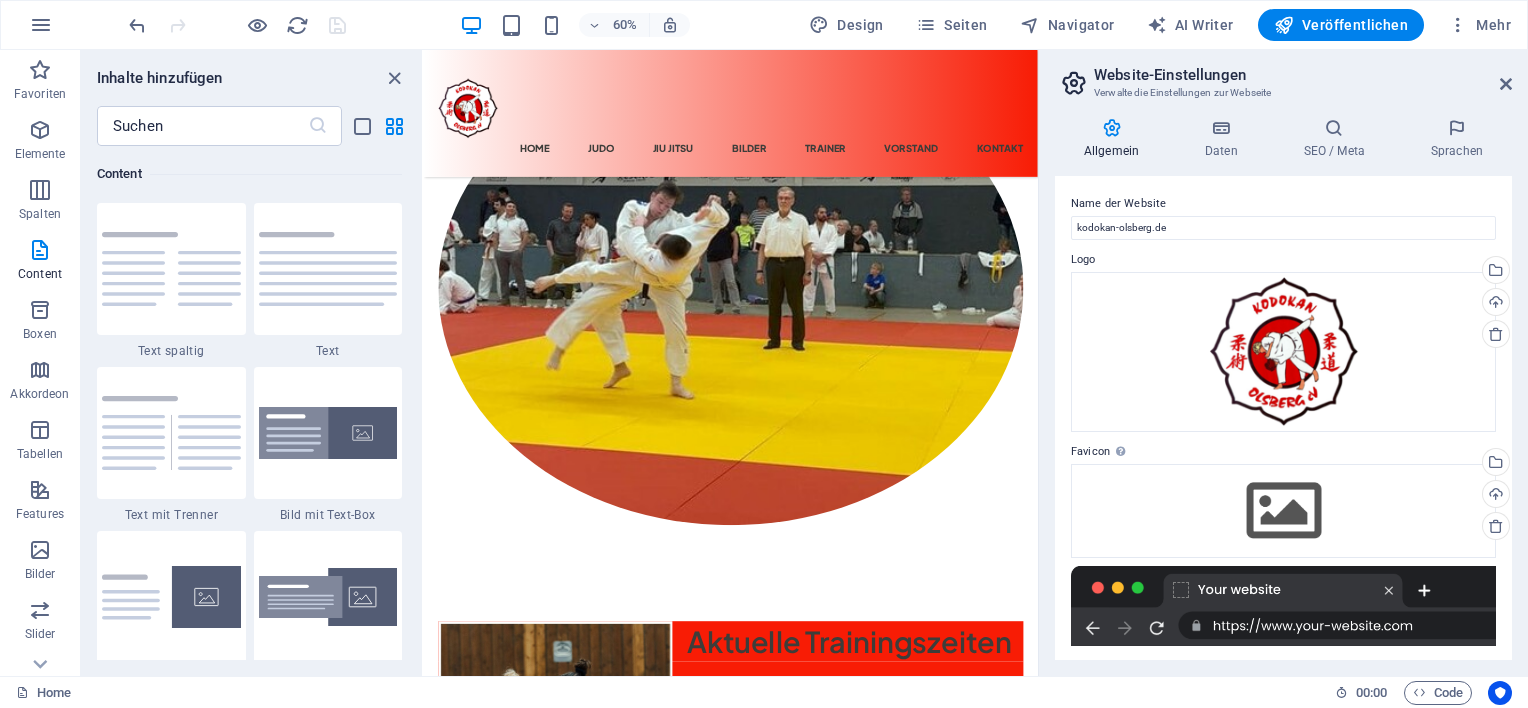 click on "Kontaktdaten für diese Website. Diese können überall auf der Website eingefügt werden und ändern sich automatisch. Firma [COMPANY_NAME] [ZIP_CODE]" at bounding box center [1283, 389] 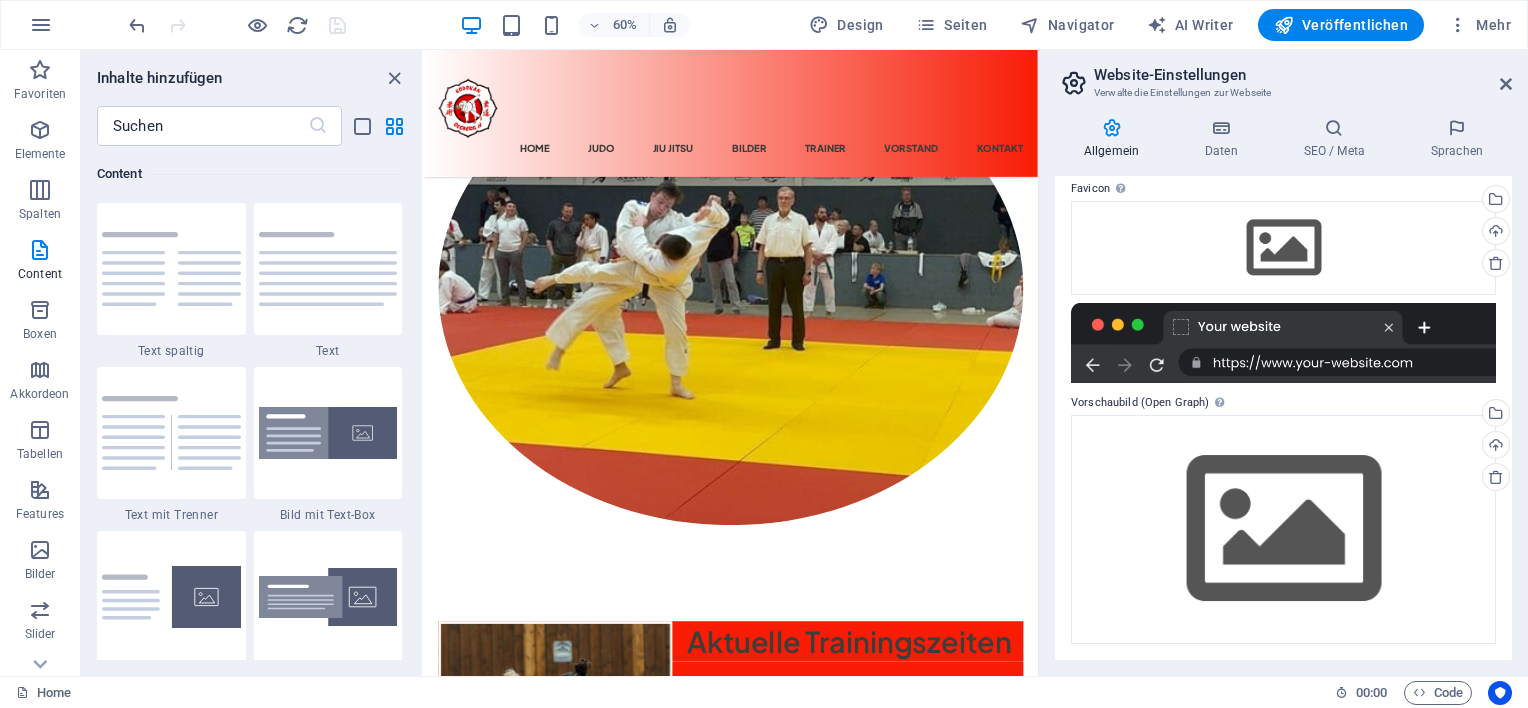 scroll, scrollTop: 0, scrollLeft: 0, axis: both 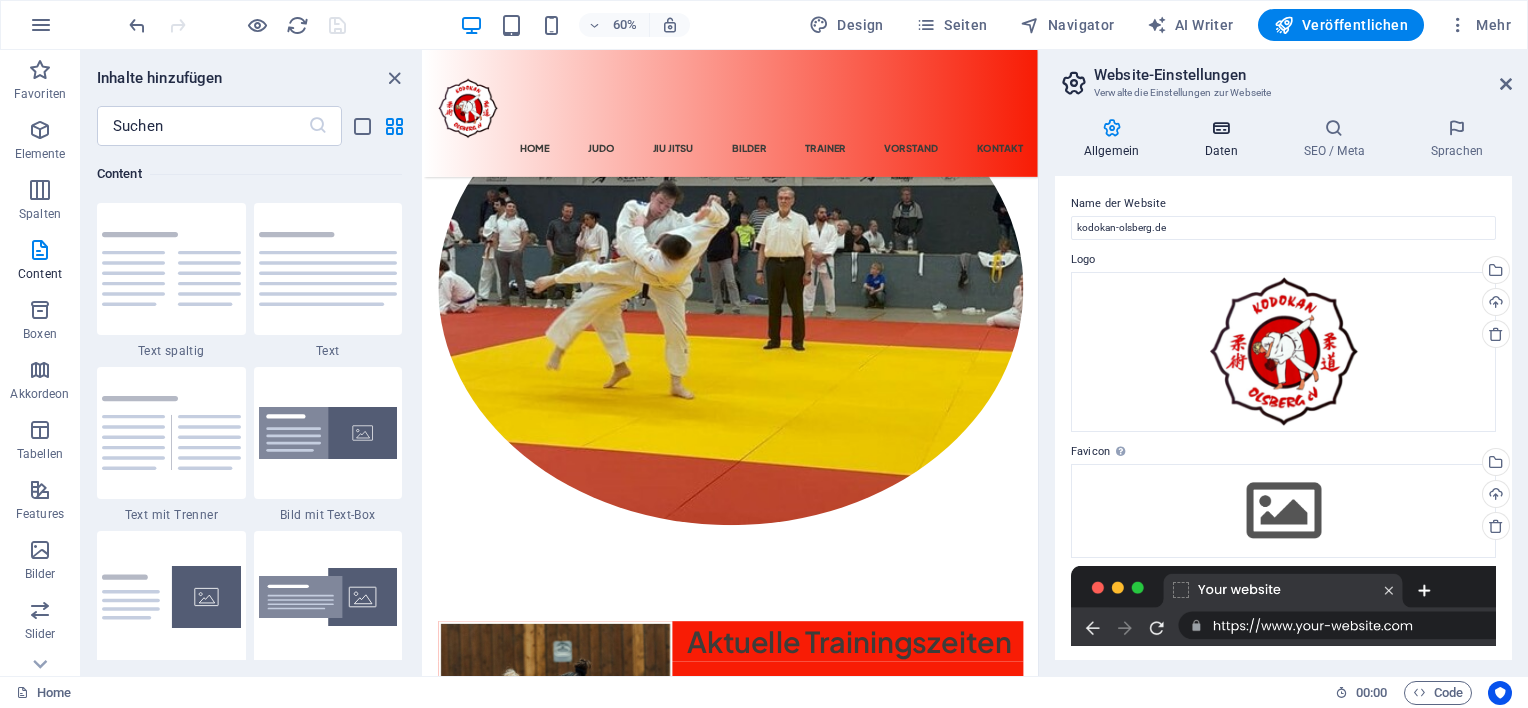 click on "Daten" at bounding box center (1225, 139) 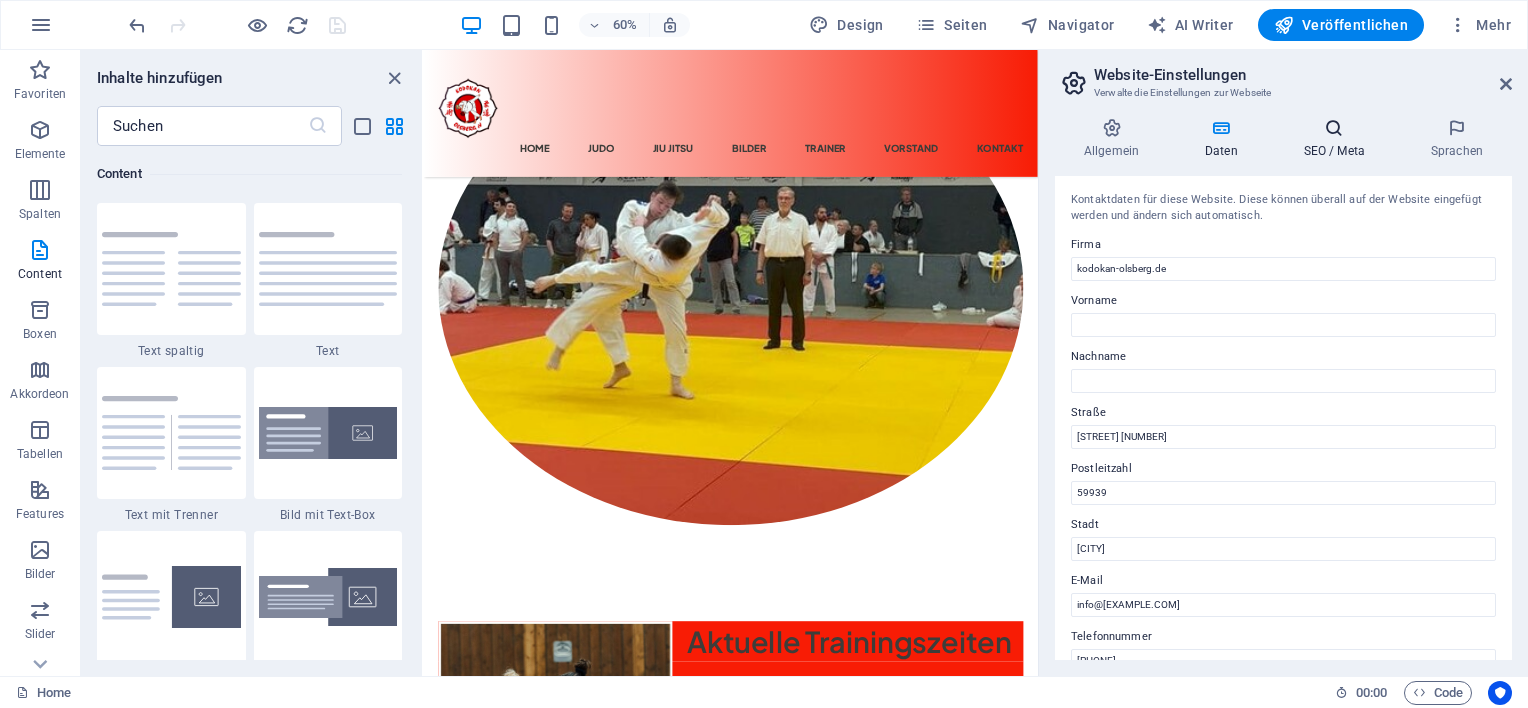 click at bounding box center (1334, 128) 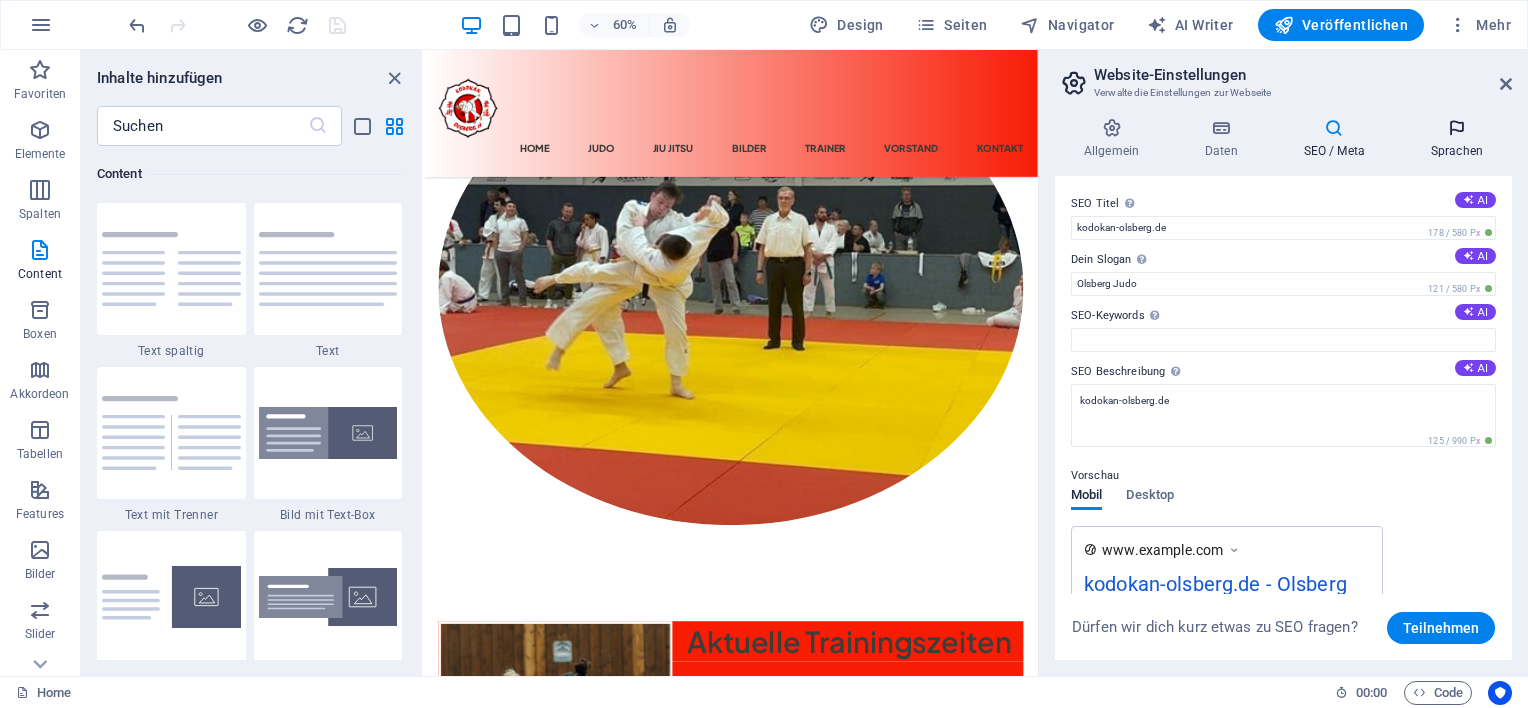 click on "Sprachen" at bounding box center (1457, 139) 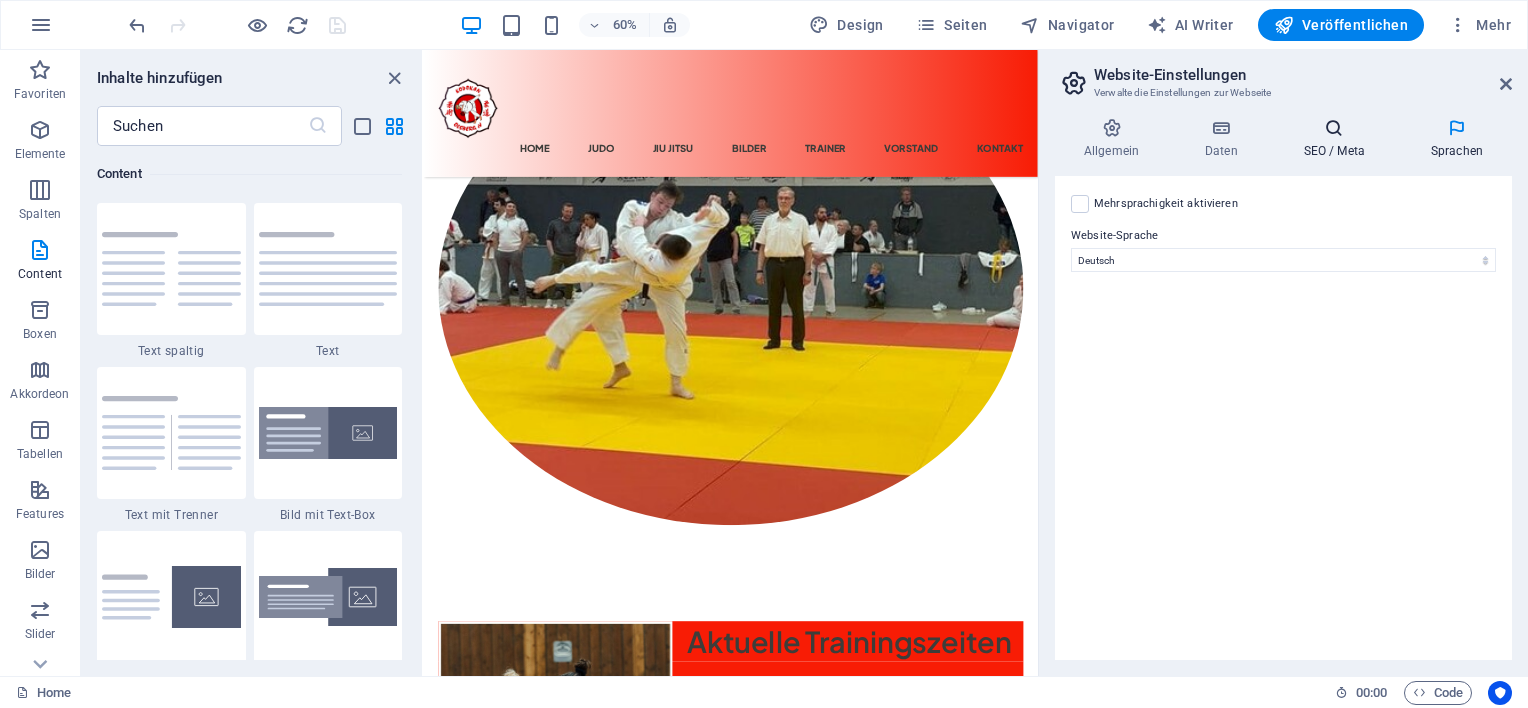 click at bounding box center (1334, 128) 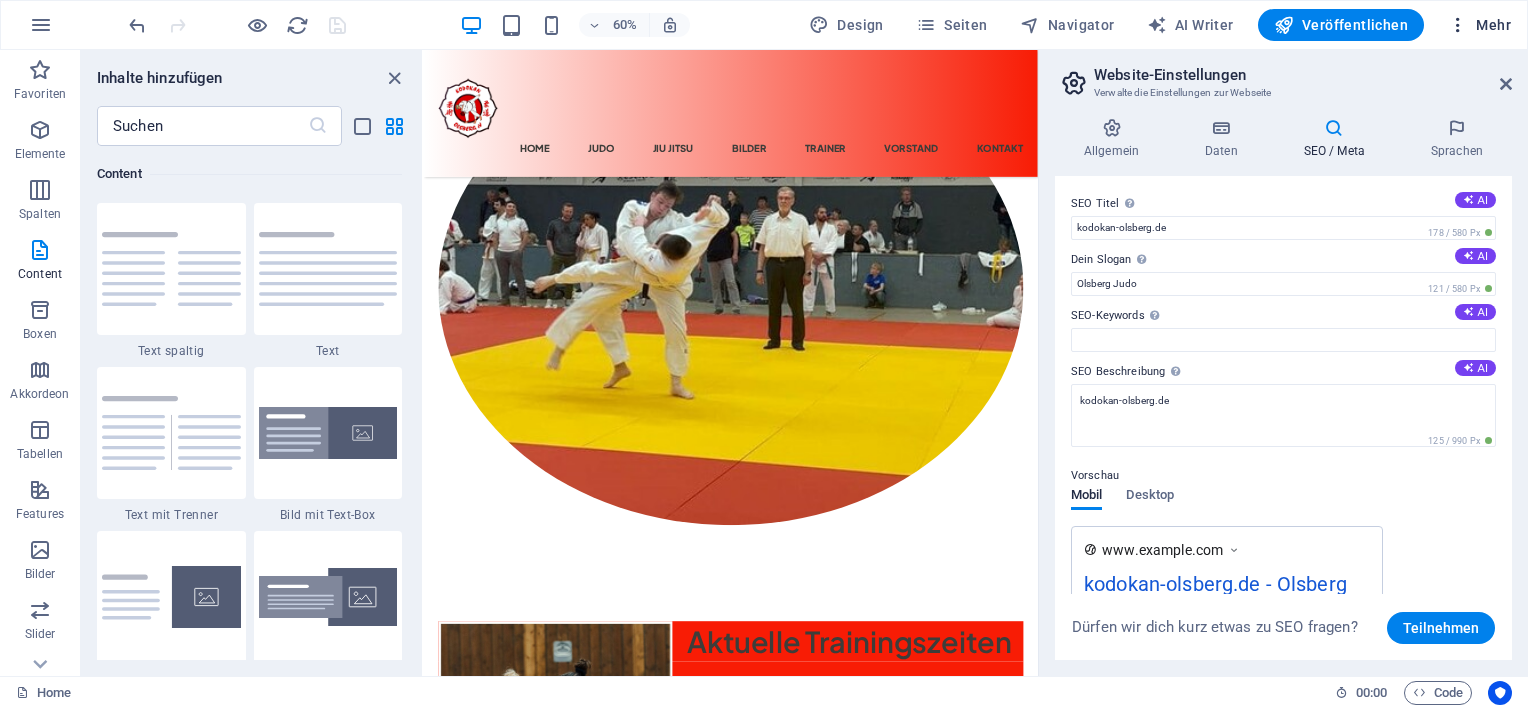 click on "Mehr" at bounding box center (1479, 25) 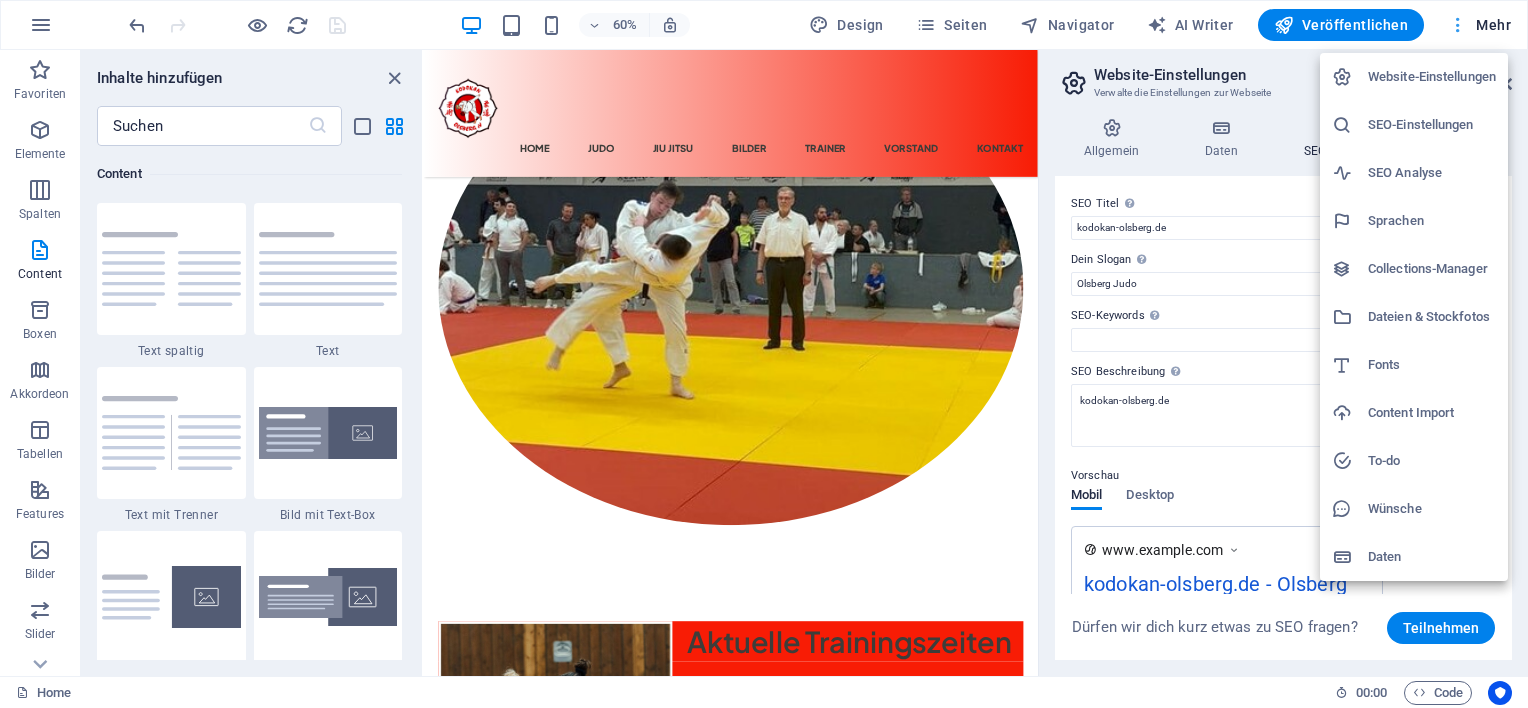click at bounding box center (764, 354) 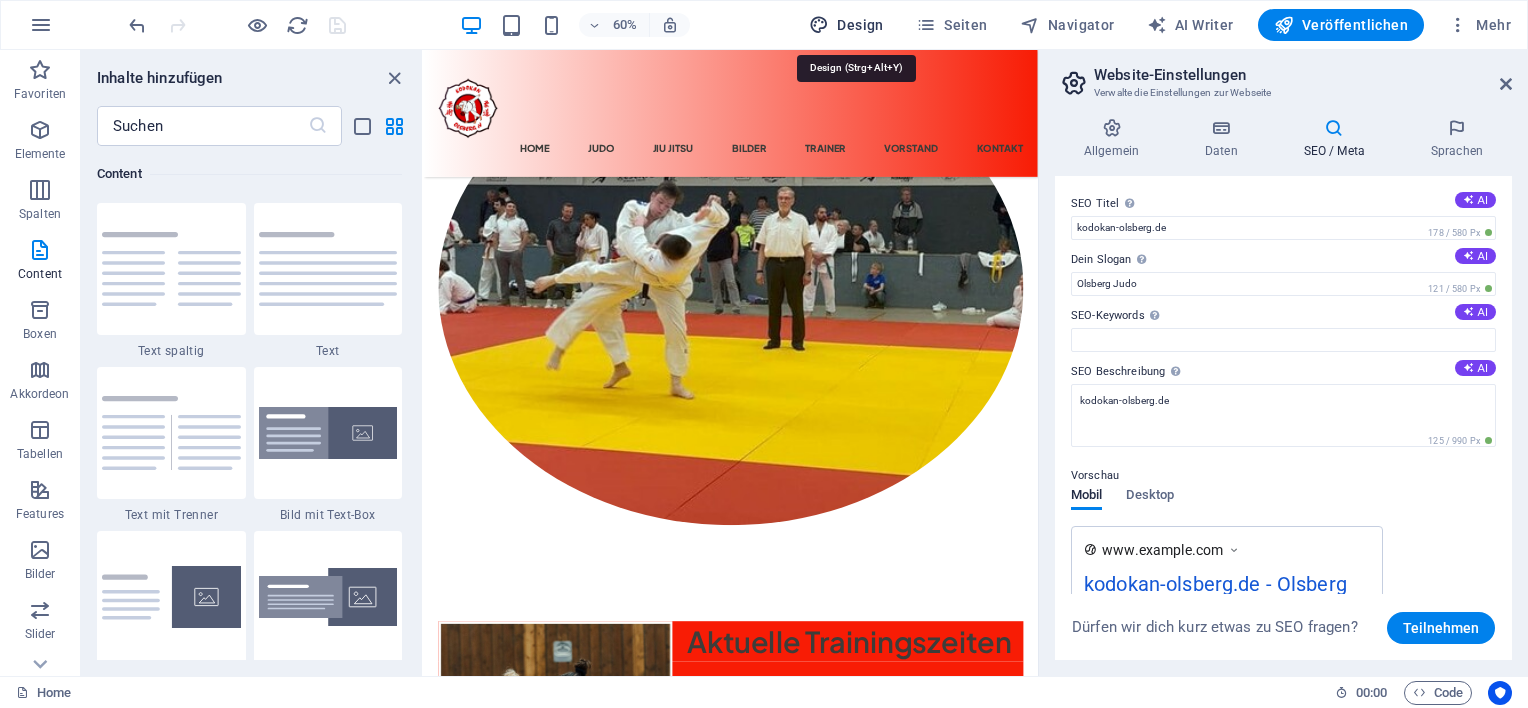click on "Design" at bounding box center (846, 25) 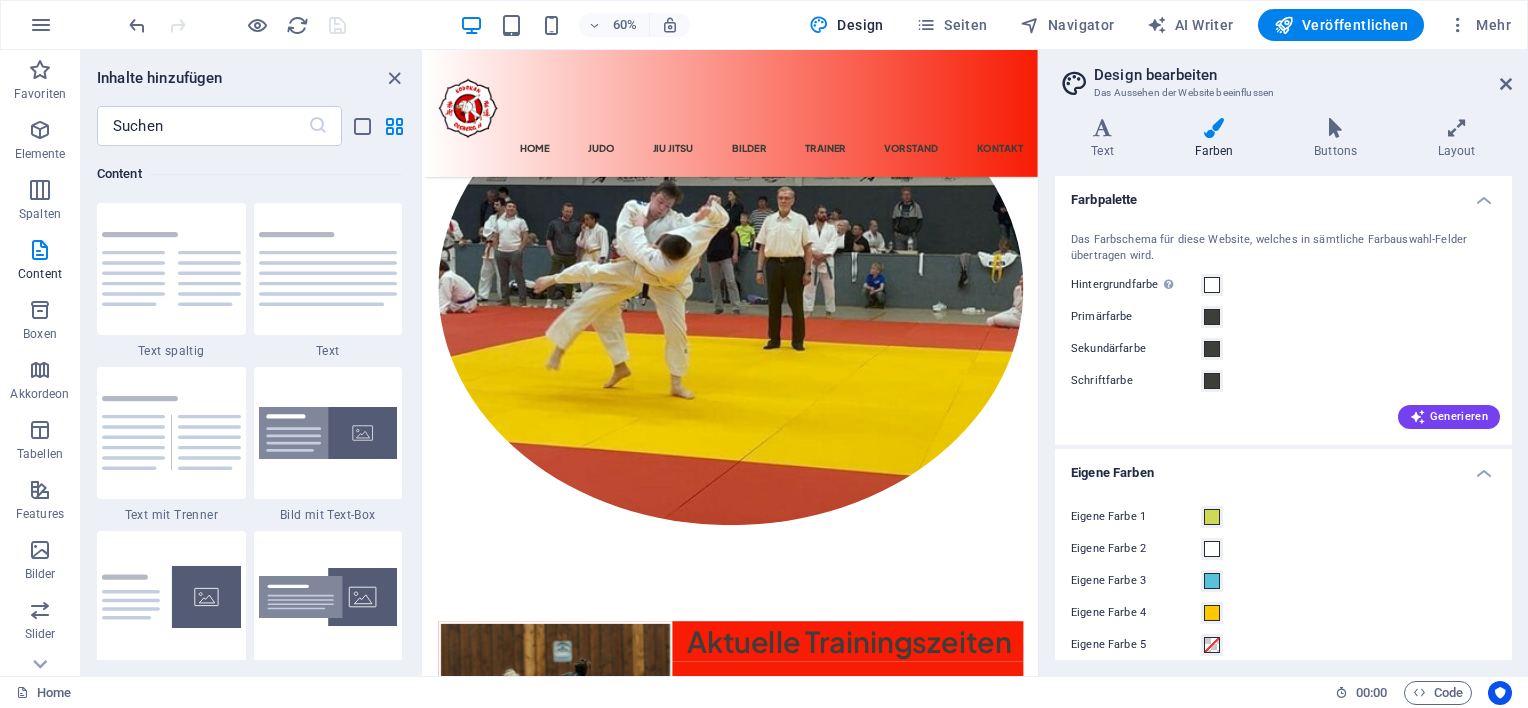 click on "Generieren" at bounding box center [1283, 413] 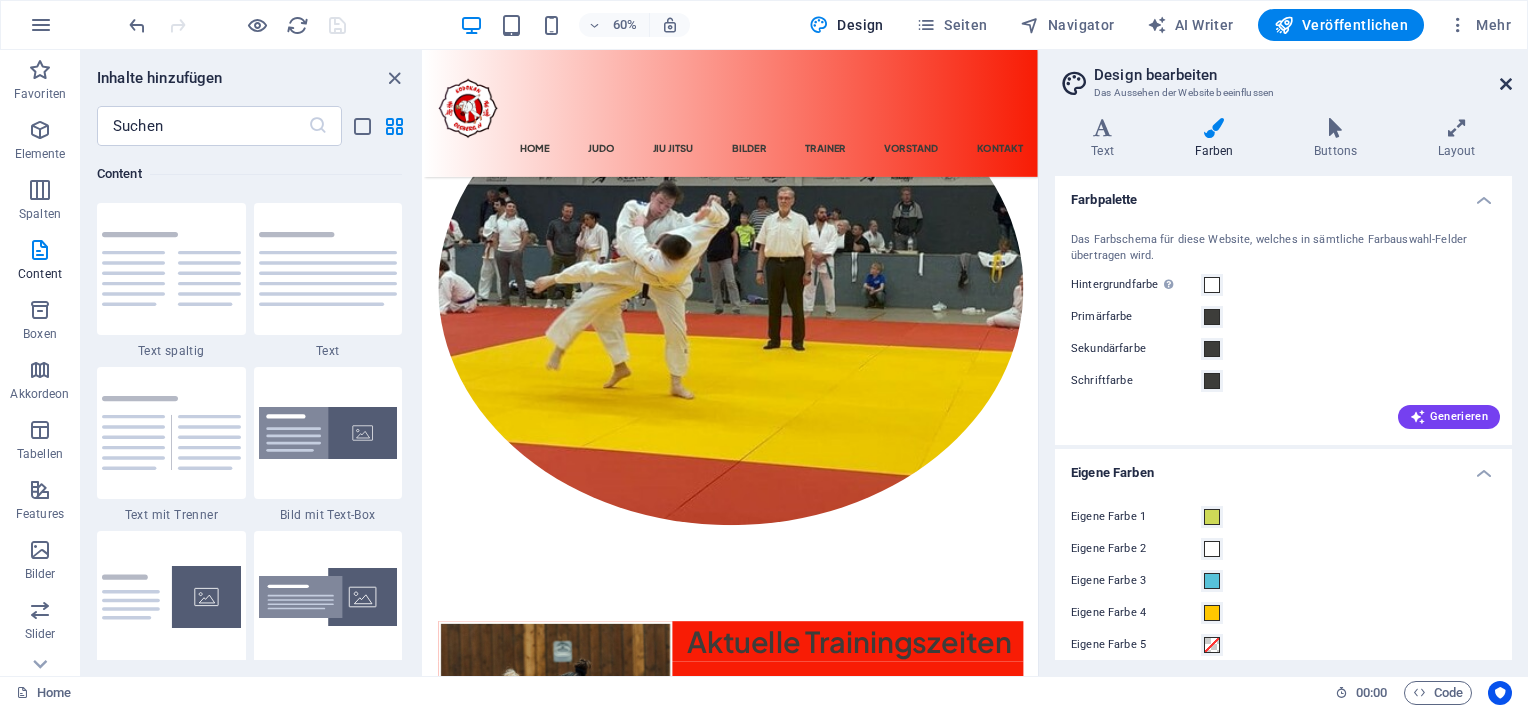 click at bounding box center (1506, 84) 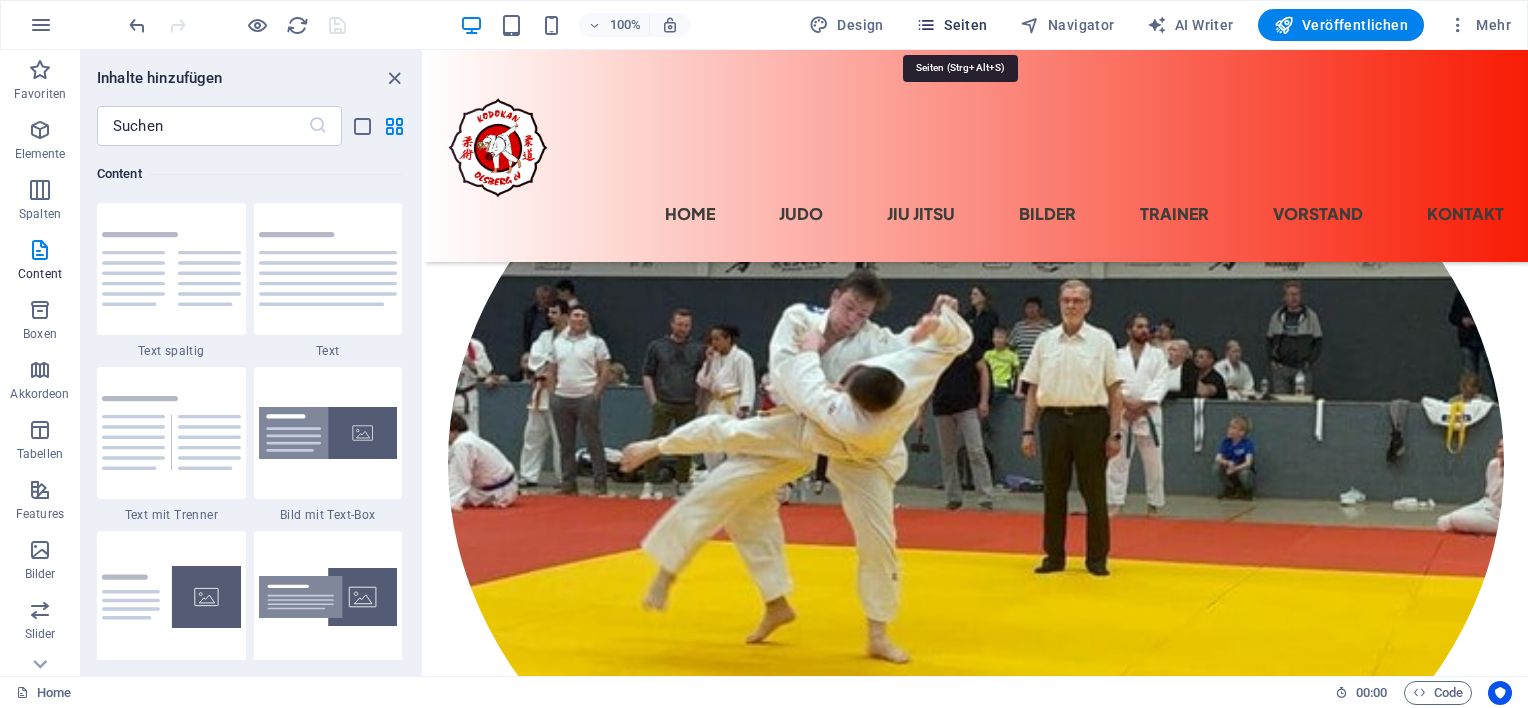 click on "Seiten" at bounding box center (952, 25) 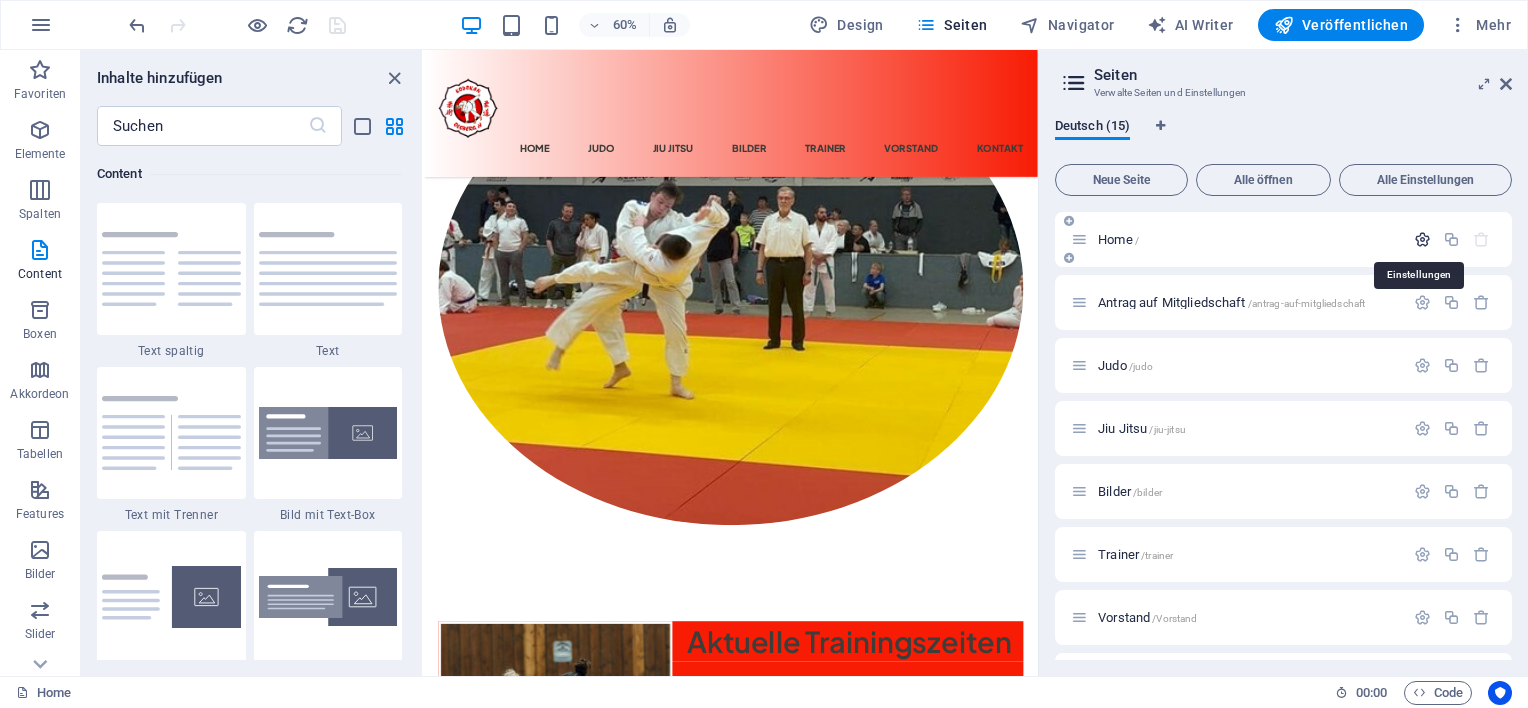 click at bounding box center [1422, 239] 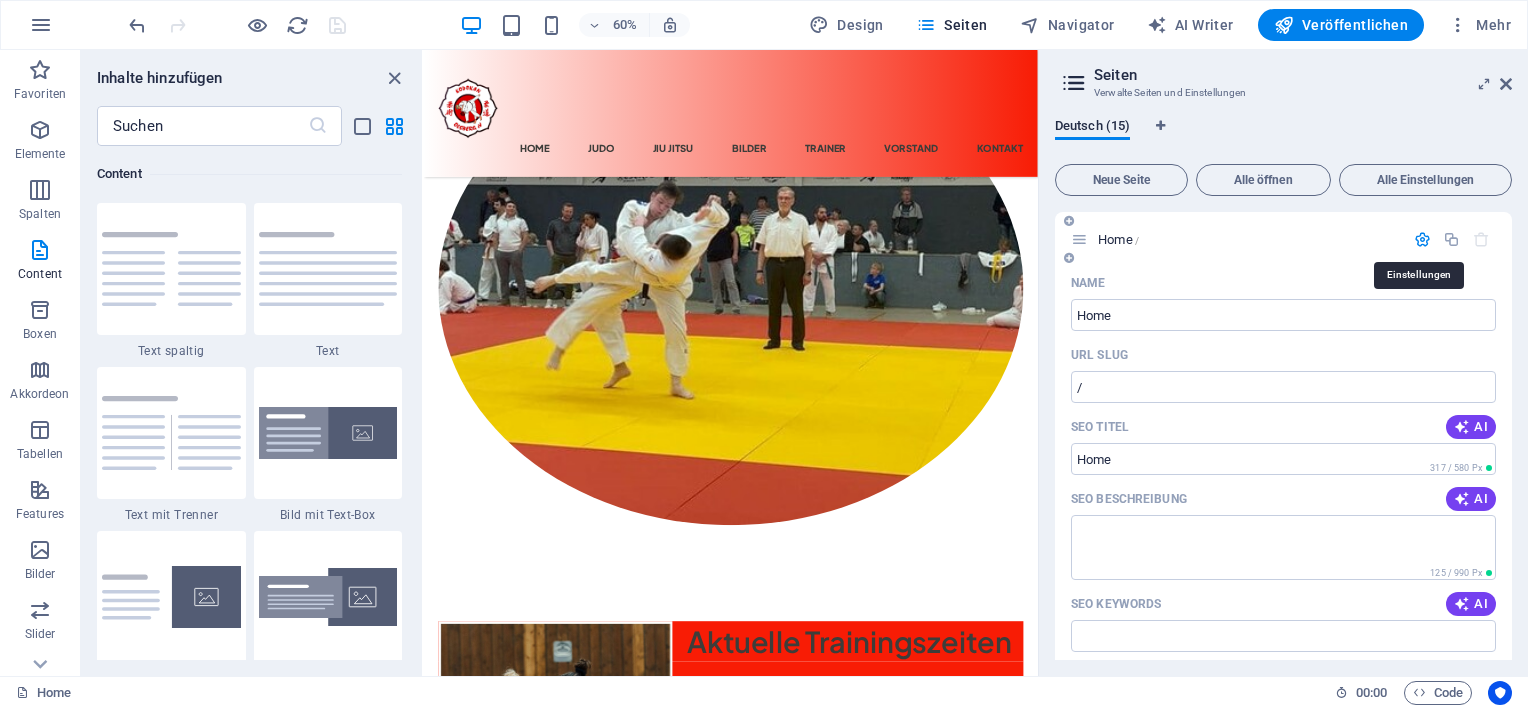 click at bounding box center [1422, 239] 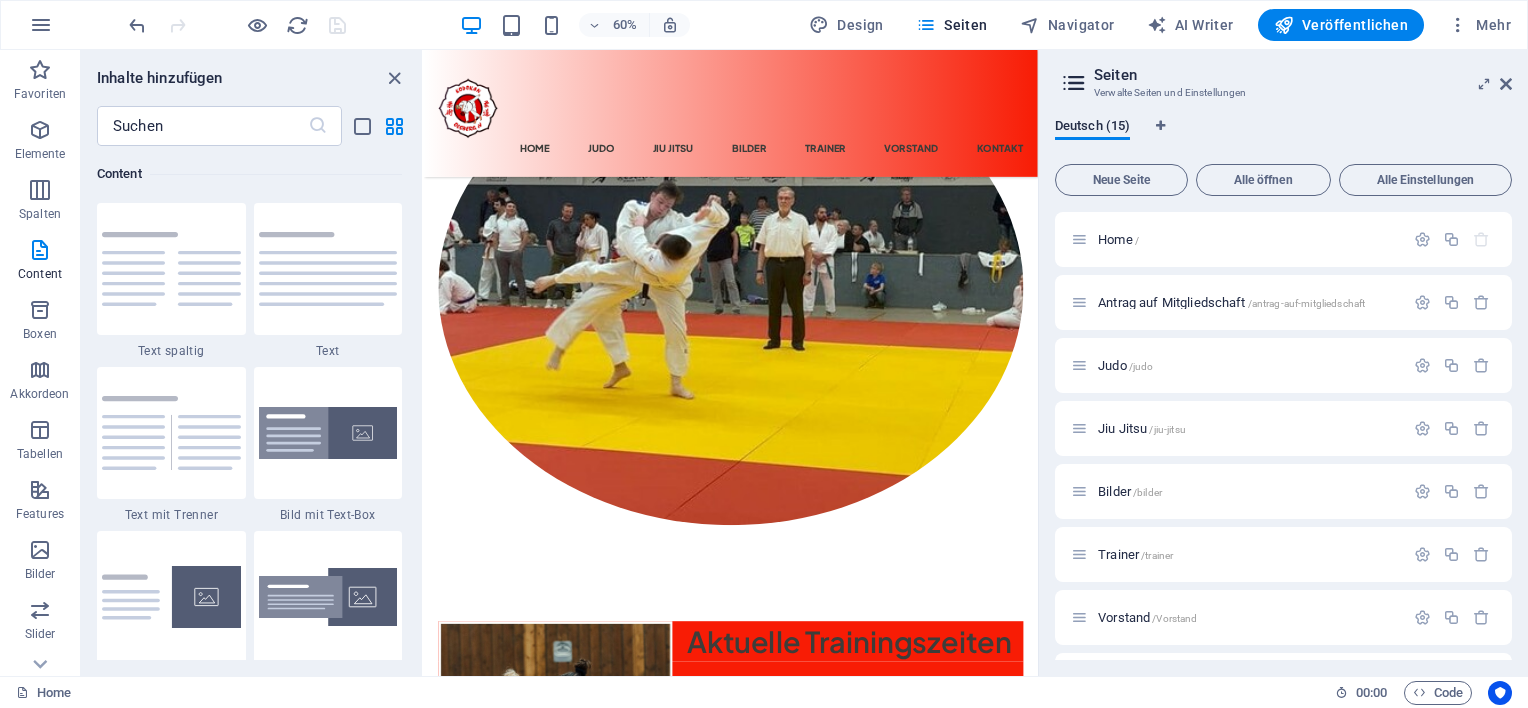 click on "Home / Antrag auf Mitgliedschaft /antrag-auf-mitgliedschaft Judo /judo Jiu Jitsu /jiu-jitsu Bilder /bilder Trainer /trainer Vorstand /Vorstand Satzung-Ordnungen-Beiträge /satzung-ordnungen-beitraege Impressum /impressum Datenschutzerklärung /datenschutzerklaerung Ordnungen /ordnungen Satzung /satzung Kontakt /kontakt Bestellungen /bestellungen Informationspflicht /informationspflicht" at bounding box center [1283, 436] 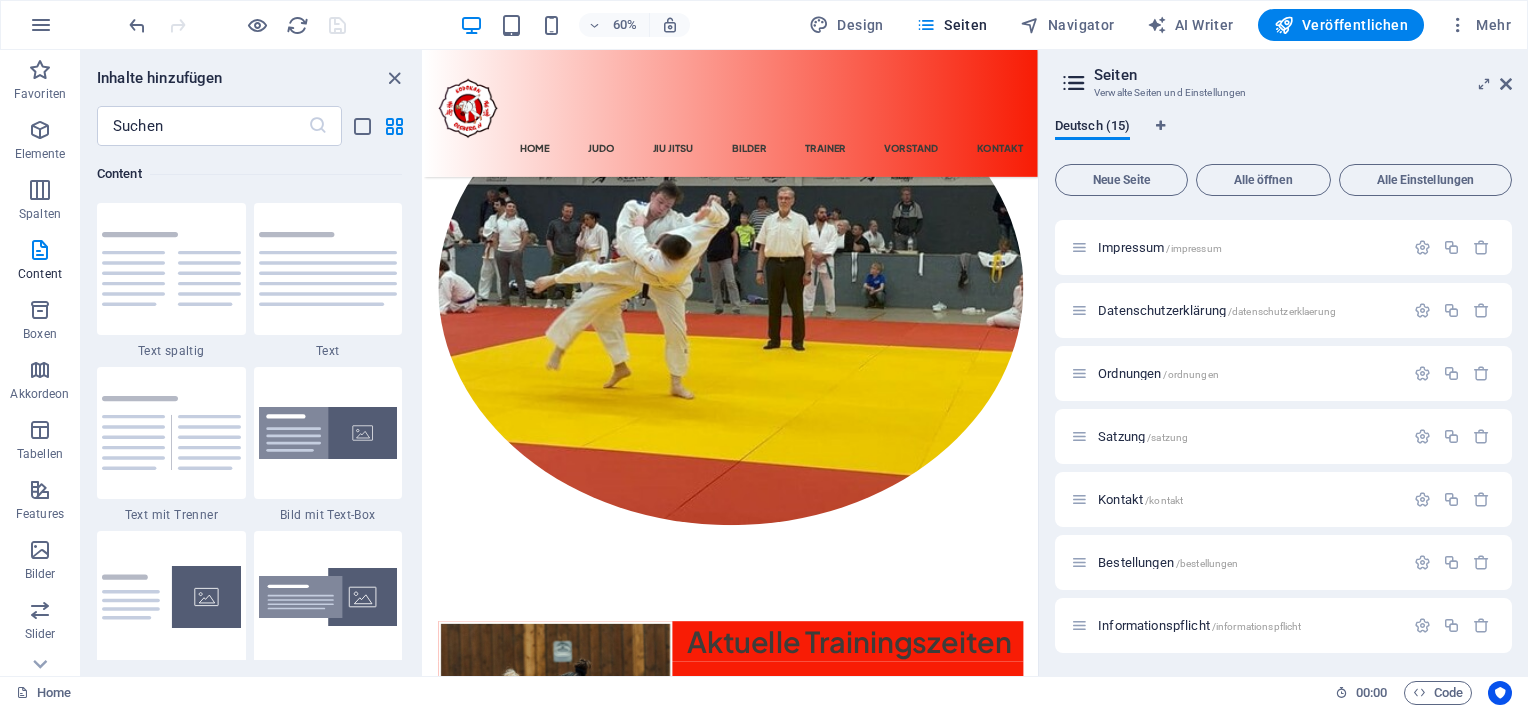 scroll, scrollTop: 0, scrollLeft: 0, axis: both 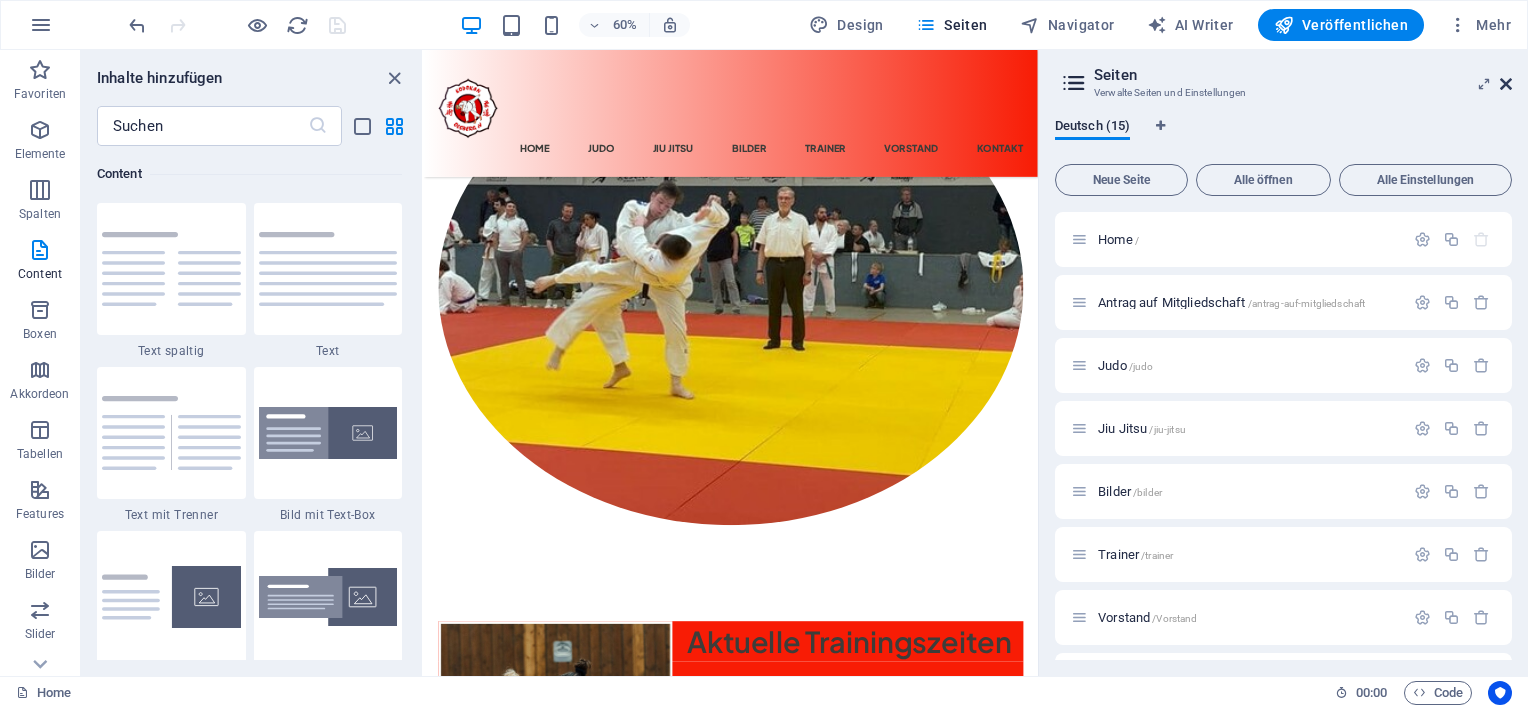 click at bounding box center (1506, 84) 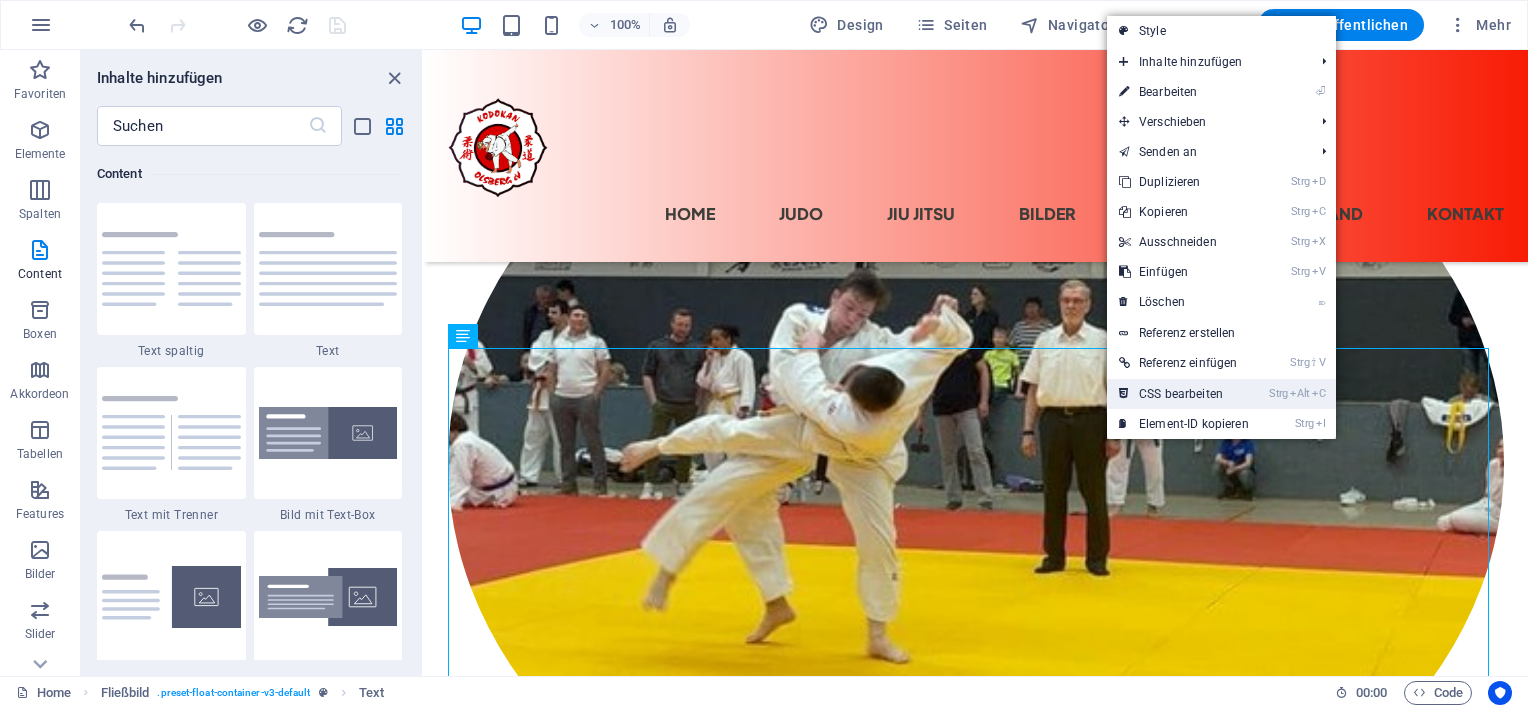 click on "Strg Alt C  CSS bearbeiten" at bounding box center (1184, 394) 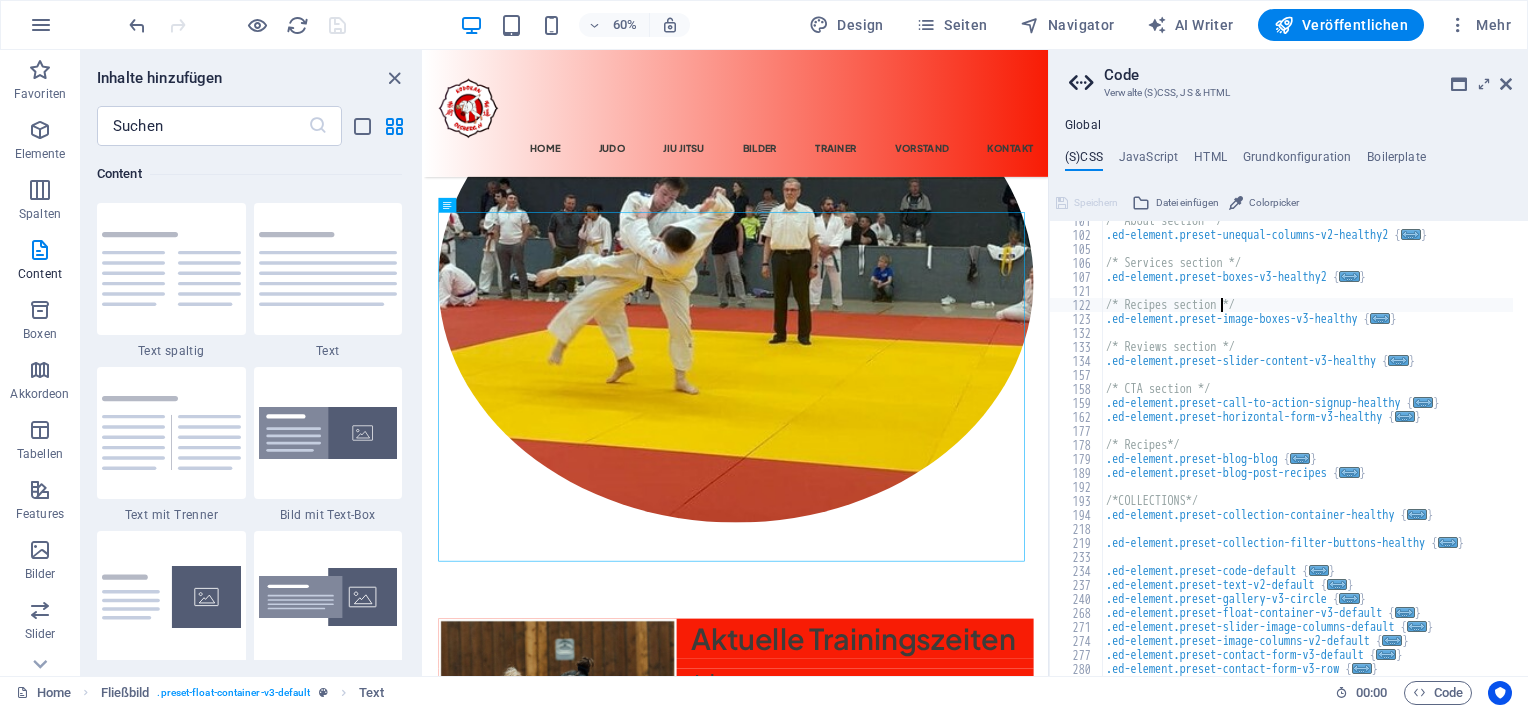 click on "Colorpicker" at bounding box center (1274, 203) 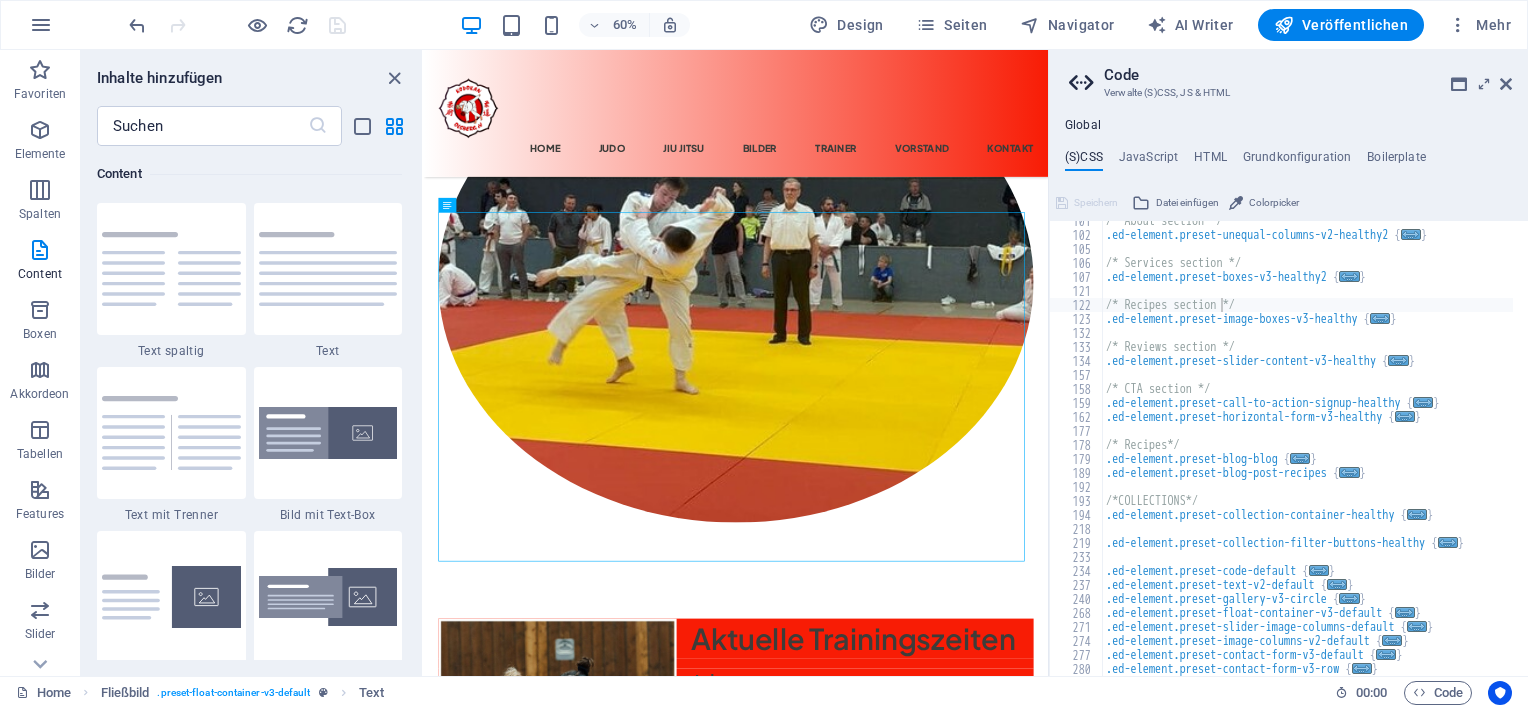 click on "Colorpicker" at bounding box center (1274, 203) 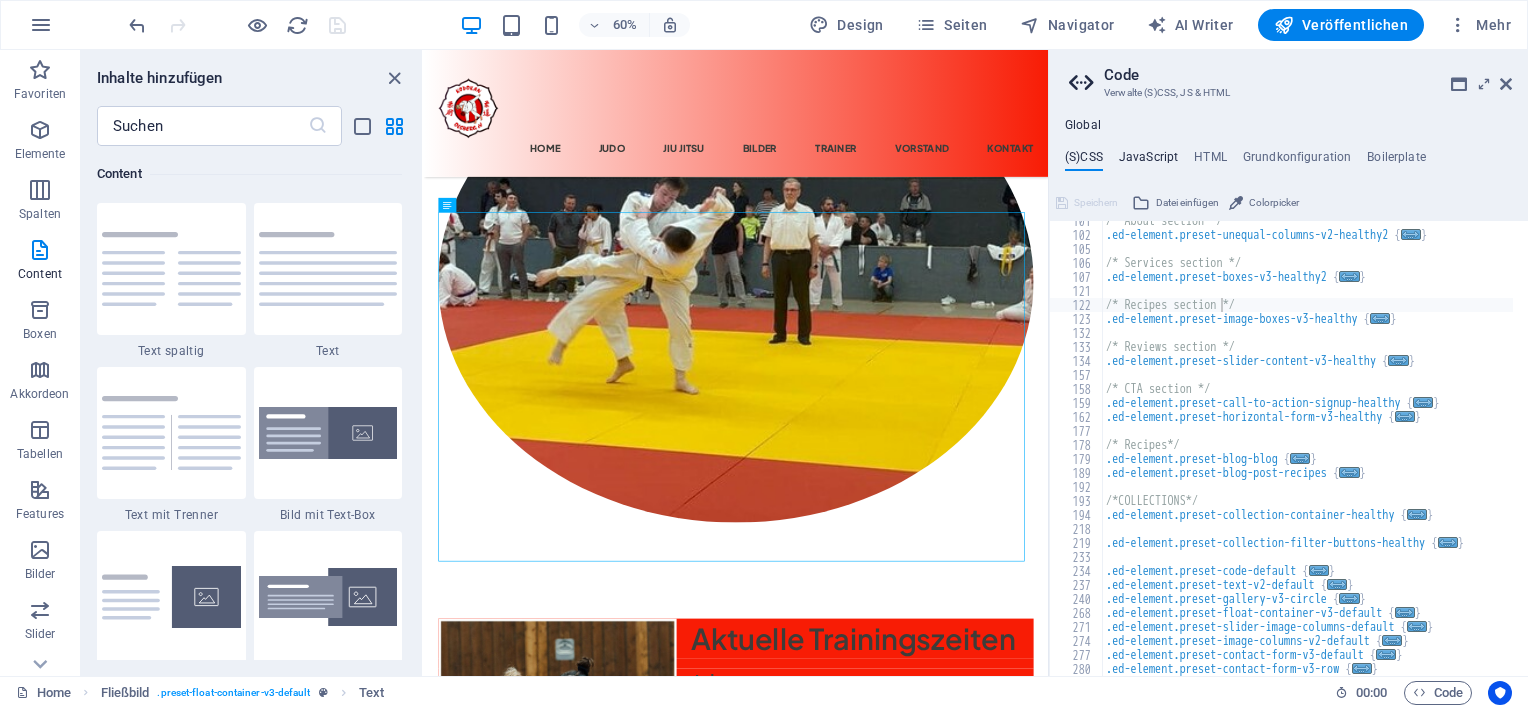 click on "JavaScript" at bounding box center (1148, 161) 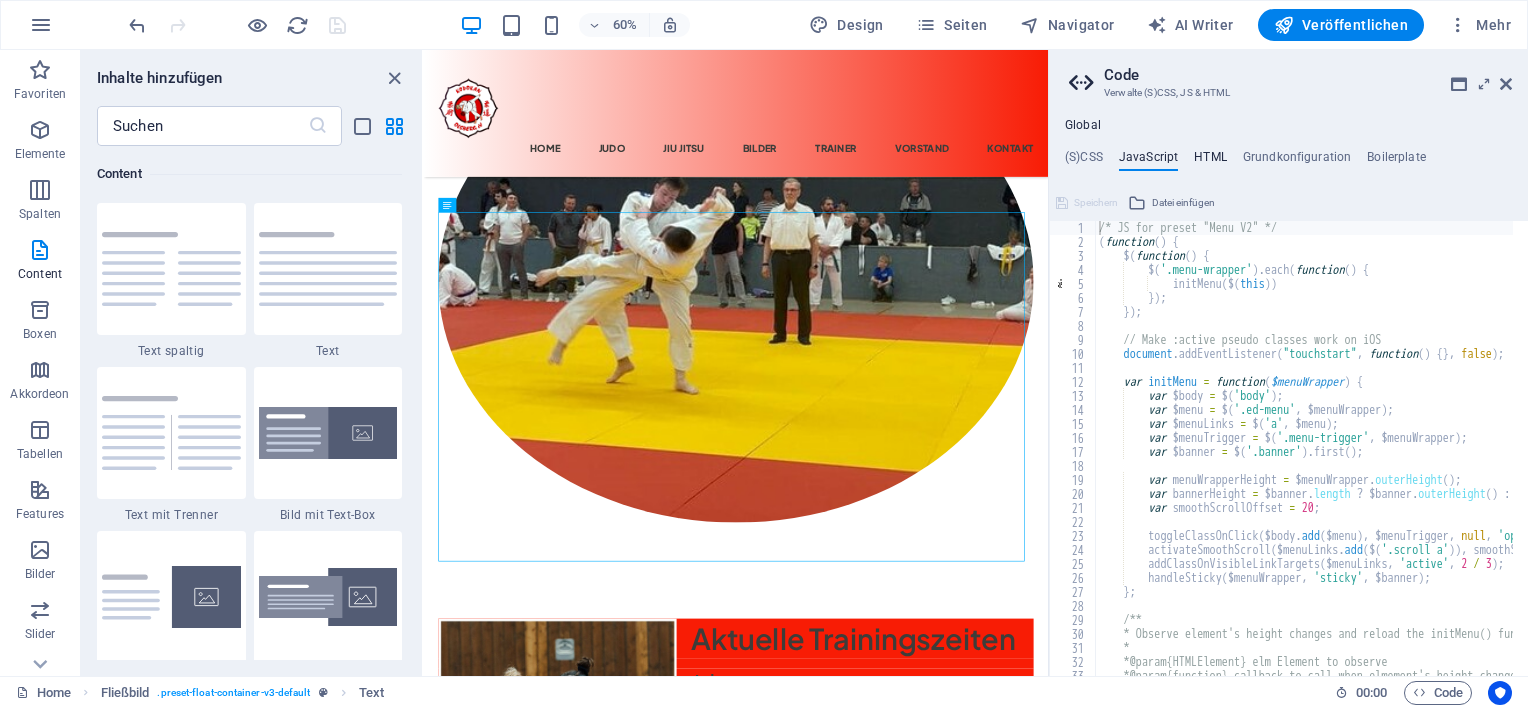 click on "HTML" at bounding box center (1210, 161) 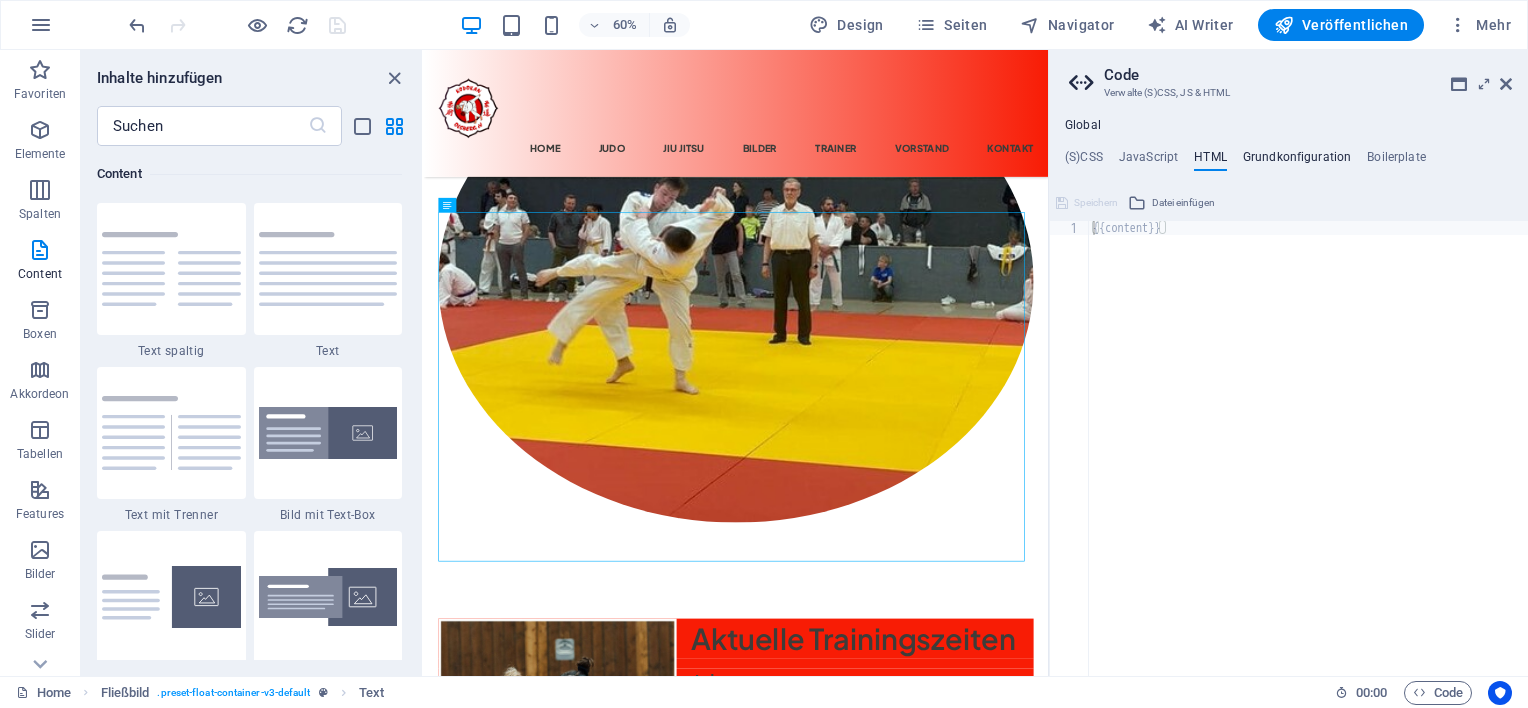 click on "Grundkonfiguration" at bounding box center (1297, 161) 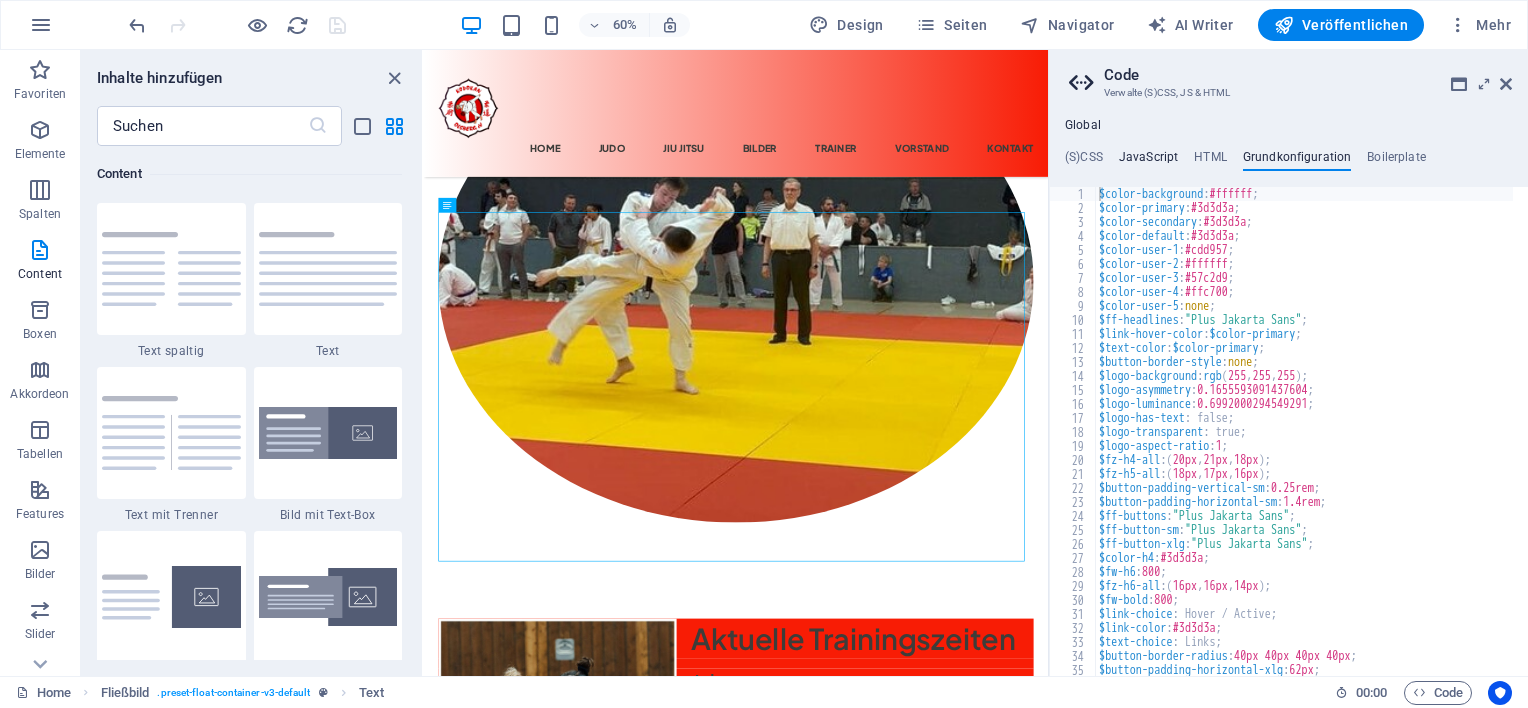 click on "JavaScript" at bounding box center [1148, 161] 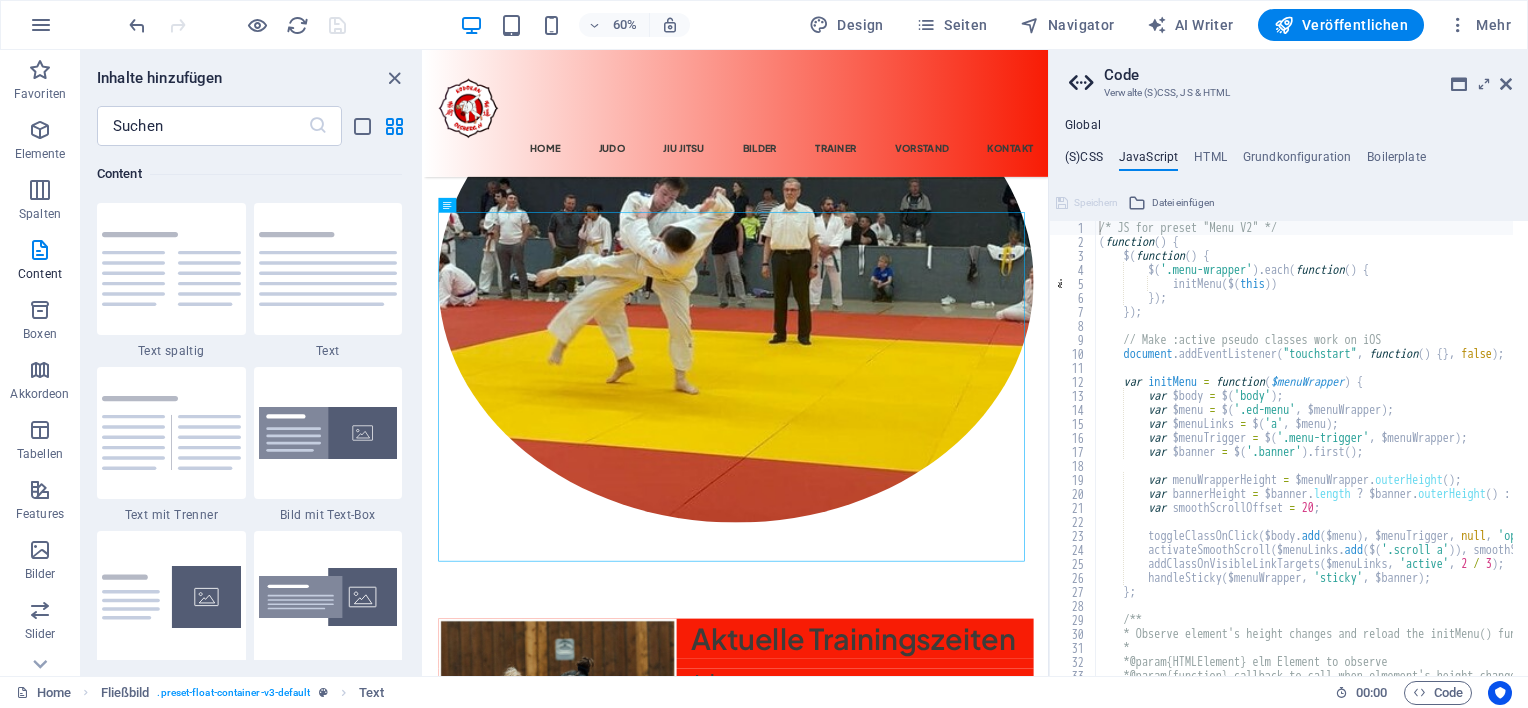 click on "(S)CSS" at bounding box center (1084, 161) 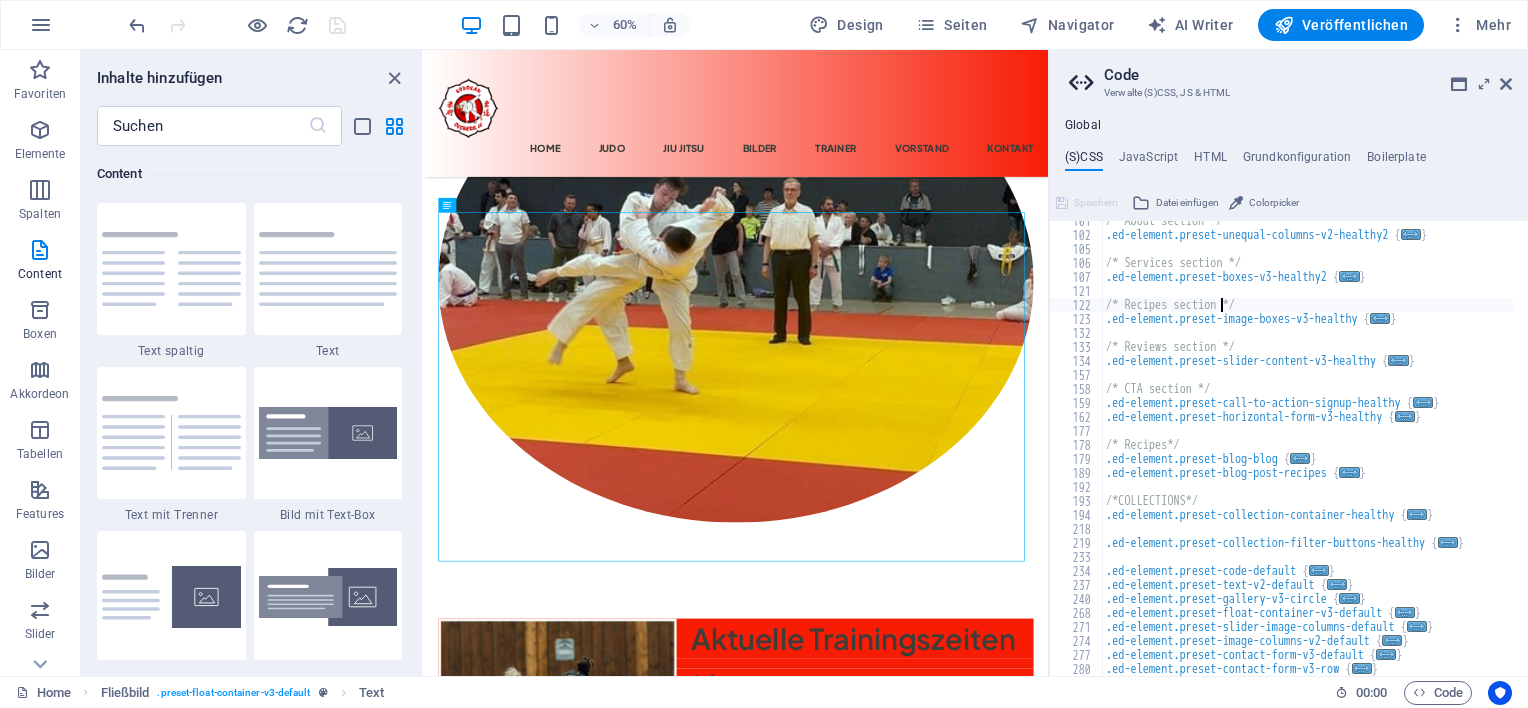 click on "Global (S)CSS JavaScript HTML Grundkonfiguration Boilerplate /* Recipes section */ 101 102 105 106 107 121 122 123 132 133 134 157 158 159 162 177 178 179 189 192 193 194 218 219 233 234 237 240 268 271 274 277 280 /* About section */ .ed-element.preset-unequal-columns-v2-healthy2   { ... } /* Services section */ .ed-element.preset-boxes-v3-healthy2   { ... } /* Recipes section */ .ed-element.preset-image-boxes-v3-healthy   { ... } /* Reviews section */ .ed-element.preset-slider-content-v3-healthy   { ... } /* CTA section */ .ed-element.preset-call-to-action-signup-healthy   { ... } .ed-element.preset-horizontal-form-v3-healthy   { ... } /* Recipes*/ .ed-element.preset-blog-blog   { ... } .ed-element.preset-blog-post-recipes   { ... } /*COLLECTIONS*/ .ed-element.preset-collection-container-healthy   { ... } .ed-element.preset-collection-filter-buttons-healthy   { ... } .ed-element.preset-code-default   { ... } .ed-element.preset-text-v2-default   { ... } .ed-element.preset-gallery-v3-circle   { ... }   { ..." at bounding box center [1288, 397] 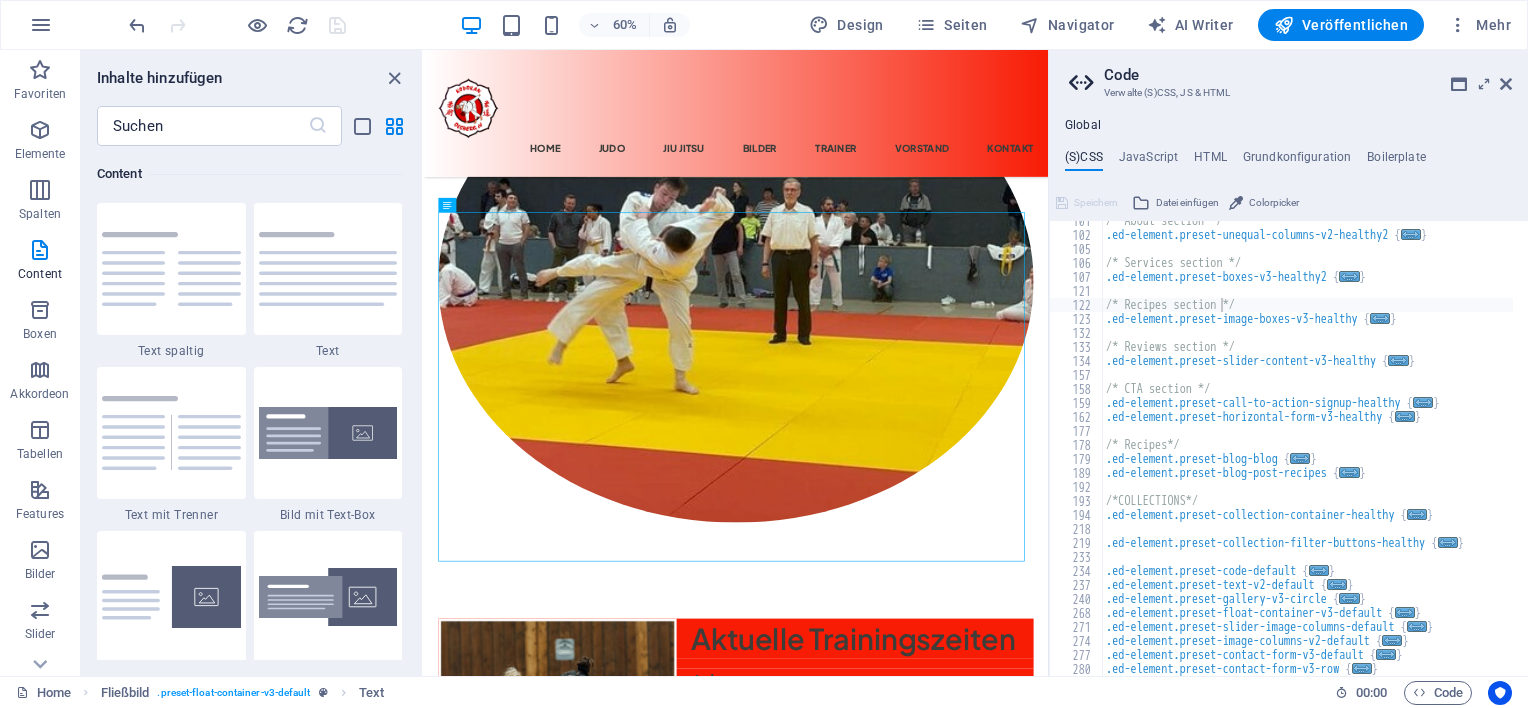 click on "Colorpicker" at bounding box center [1274, 203] 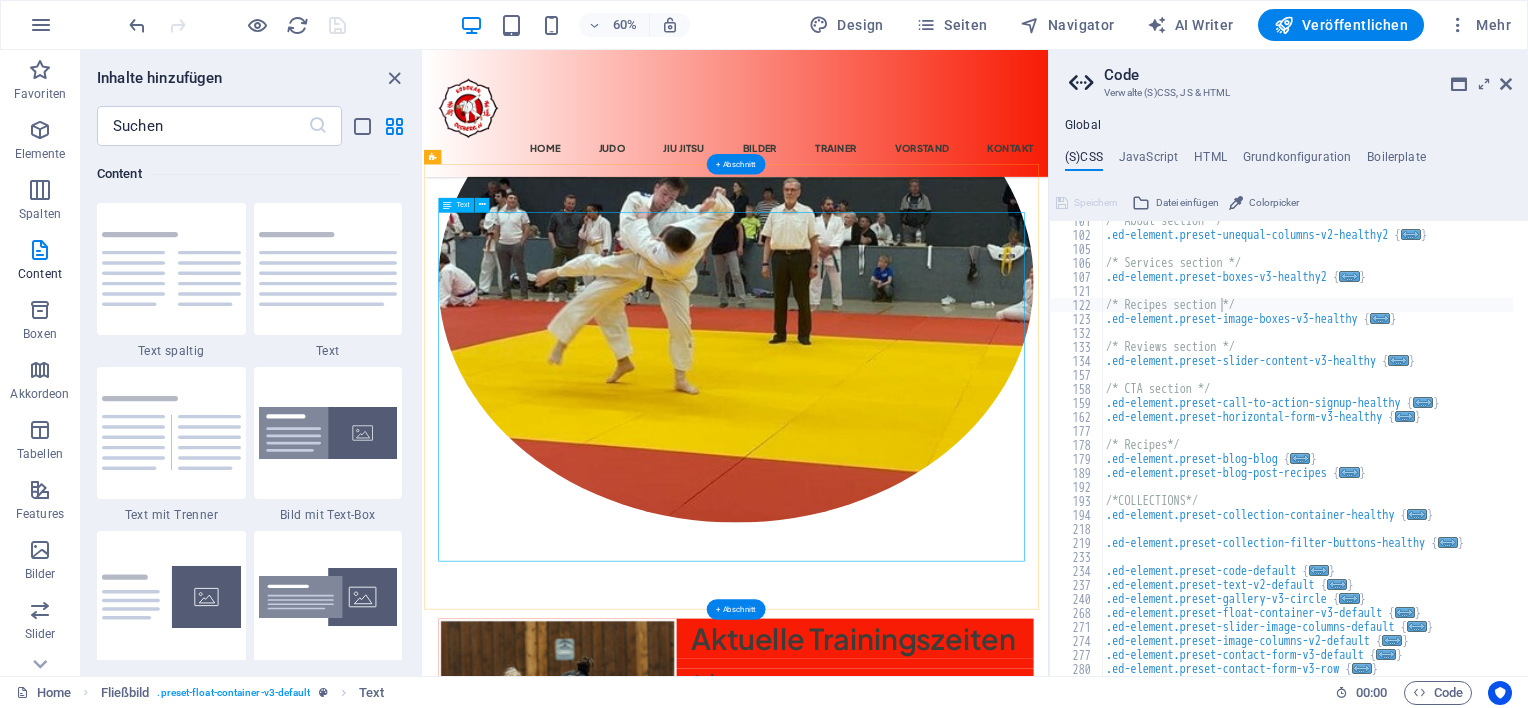 click on "Judo" at bounding box center (944, 1101) 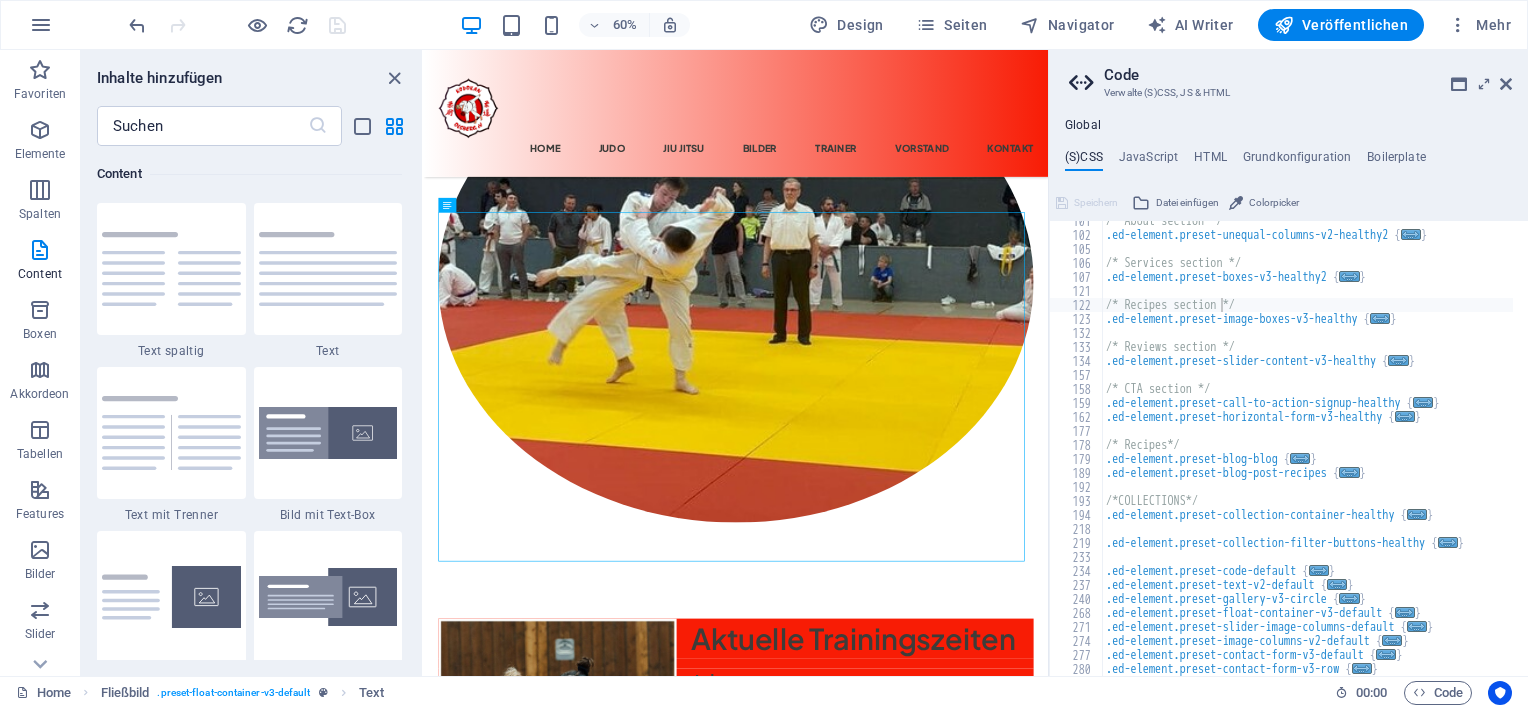 click on "Colorpicker" at bounding box center [1274, 203] 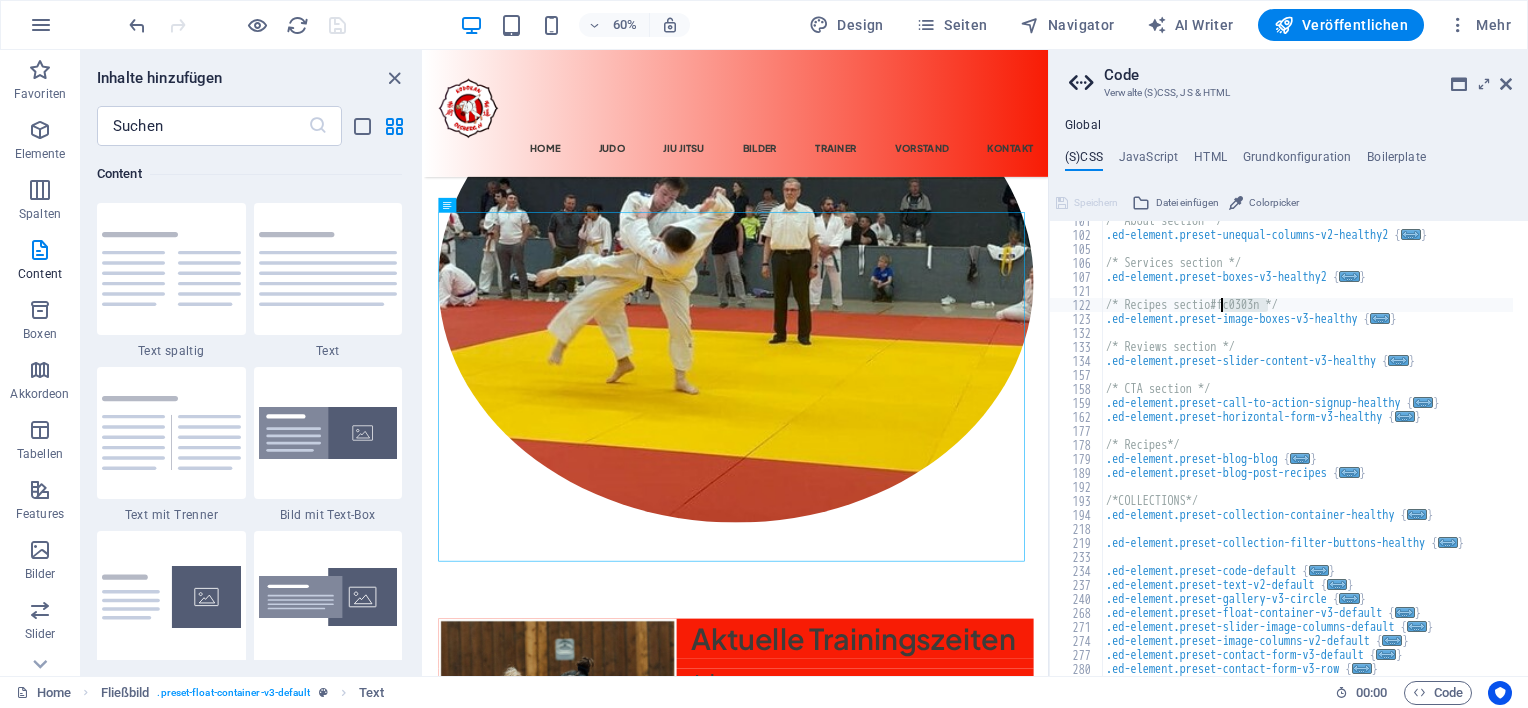 scroll, scrollTop: 356, scrollLeft: 0, axis: vertical 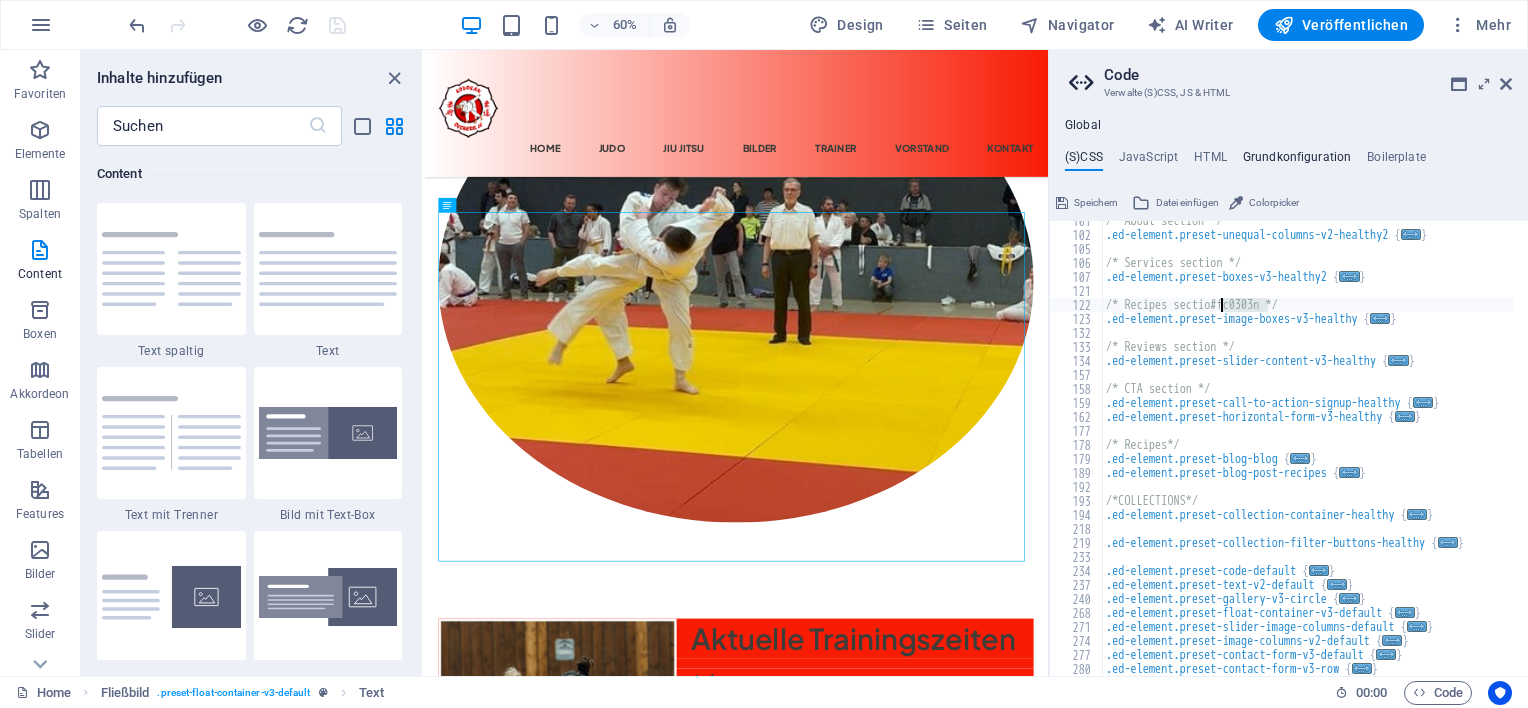 click on "Grundkonfiguration" at bounding box center [1297, 161] 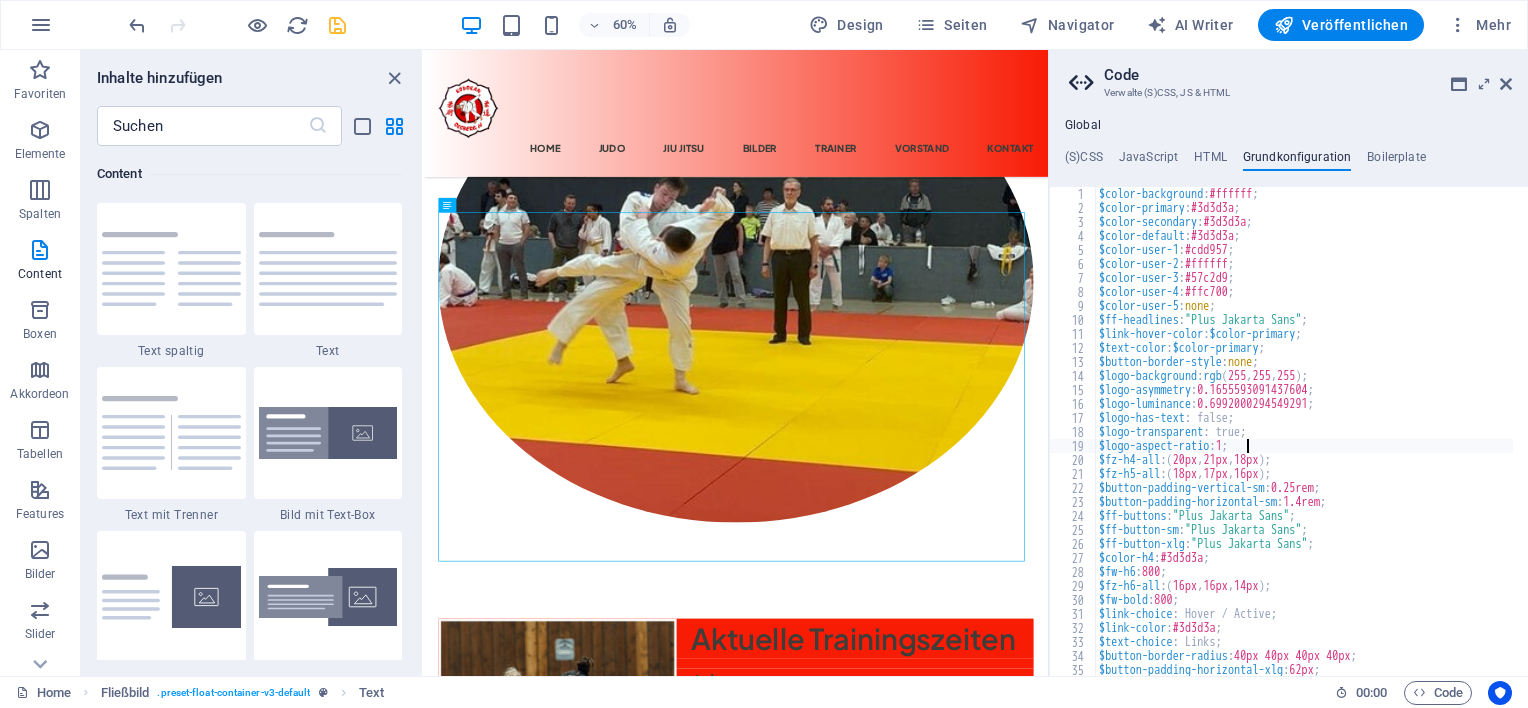 click on "$color-background :  #ffffff ; $color-primary :  #3d3d3a ; $color-secondary :  #3d3d3a ; $color-default :  #3d3d3a ; $color-user-1 :  #cdd957 ; $color-user-2 :  #ffffff ; $color-user-3 :  #57c2d9 ; $color-user-4 :  #ffc700 ; $color-user-5 :  none ; $ff-headlines :  "Plus Jakarta Sans" ; $link-hover-color :  $color-primary ; $text-color :  $color-primary ; $button-border-style :  none ; $logo-background :  rgb ( 255 , 255 , 255 ) ; $logo-asymmetry :  0.1655593091437604 ; $logo-luminance :  0.6992000294549291 ; $logo-has-text : false; $logo-transparent : true; $logo-aspect-ratio :  1 ; $fz-h4-all :  ( 20px ,  21px ,  18px ) ; $fz-h5-all :  ( 18px ,  17px ,  16px ) ; $button-padding-vertical-sm :  0.25rem ; $button-padding-horizontal-sm :  1.4rem ; $ff-buttons :  "Plus Jakarta Sans" ; $ff-button-sm :  "Plus Jakarta Sans" ; $ff-button-xlg :  "Plus Jakarta Sans" ; $color-h4 :  #3d3d3a ; $fw-h6 :  800 ; $fz-h6-all :  ( 16px ,  16px ,  14px ) ; $fw-bold :  800 ; $link-choice : Hover / Active; $link-color :  #3d3d3a" at bounding box center [1402, 438] 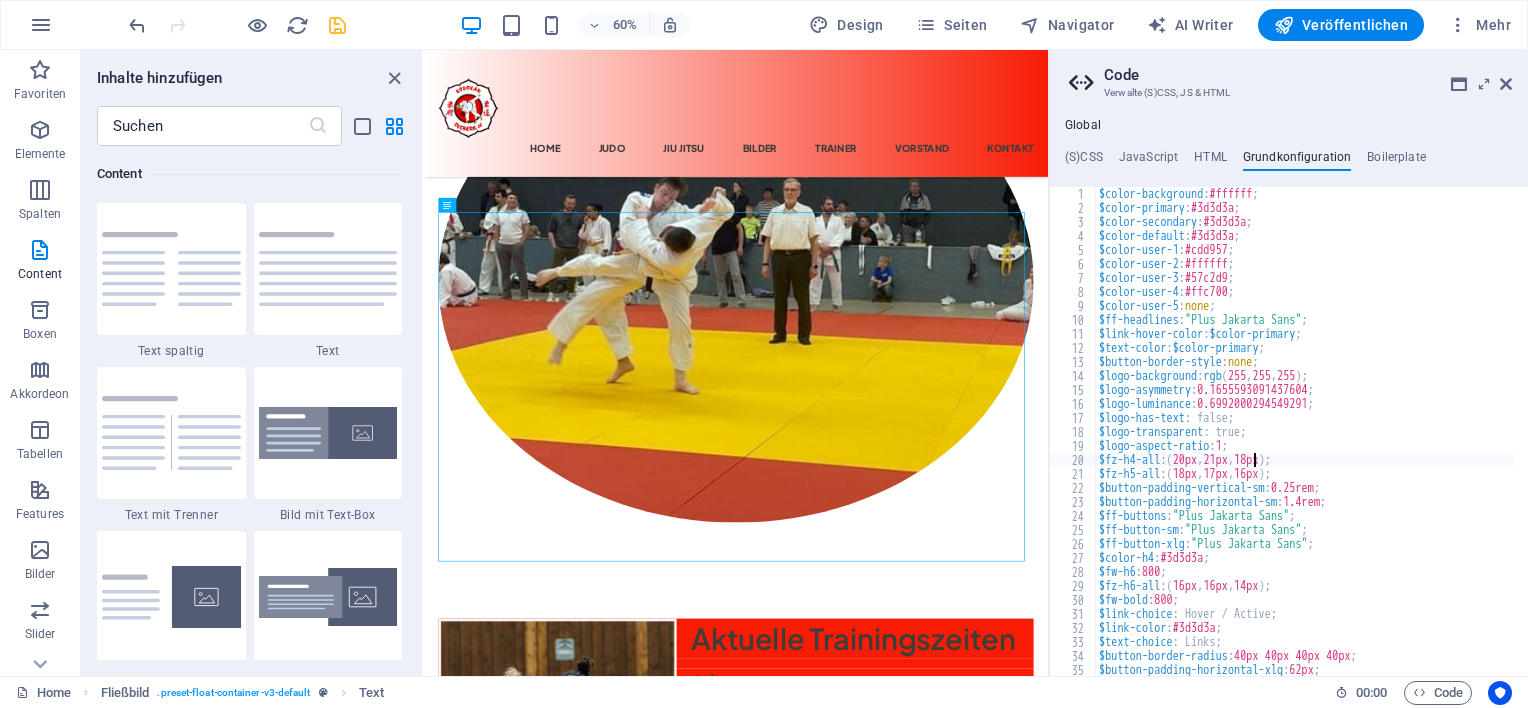 type on "$fz-h5-all: (18px, 17px, 16px);" 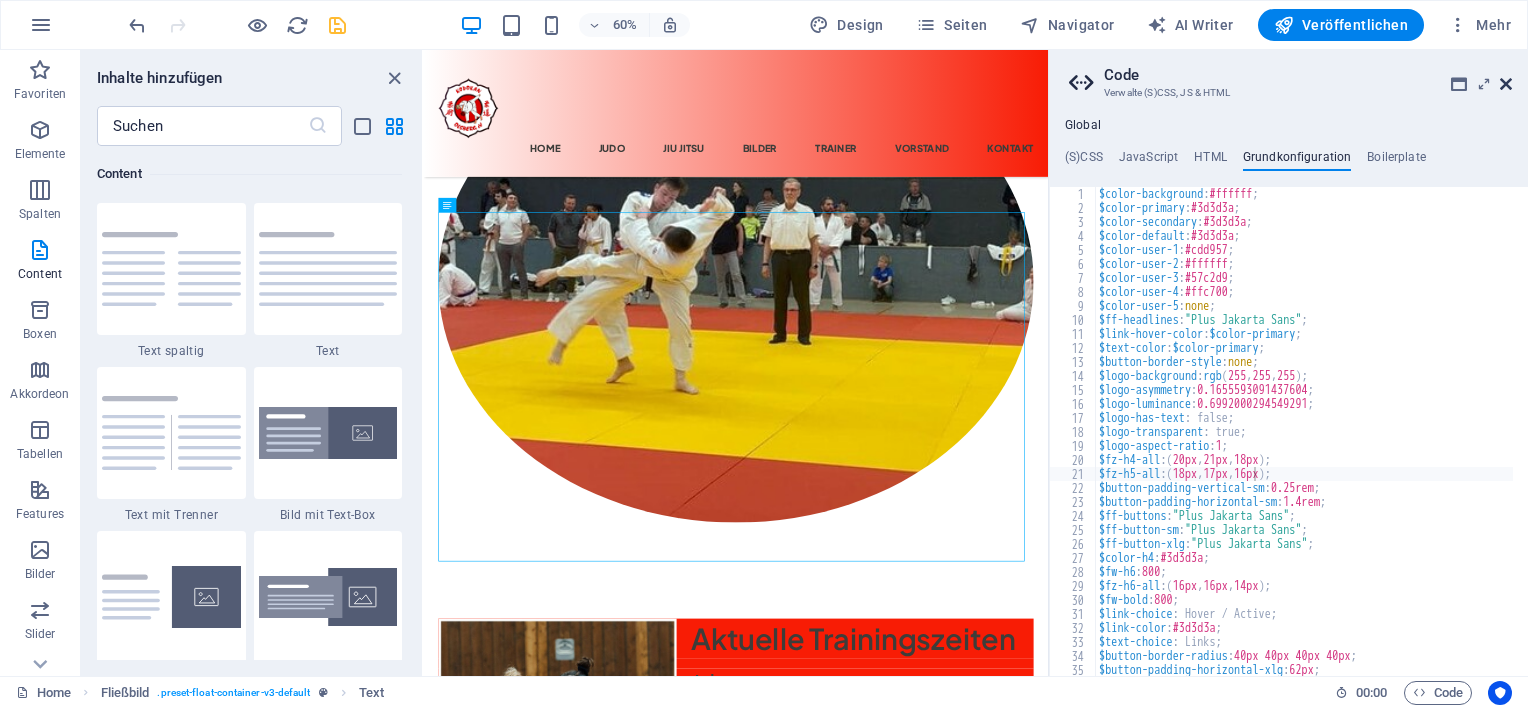 click at bounding box center [1506, 84] 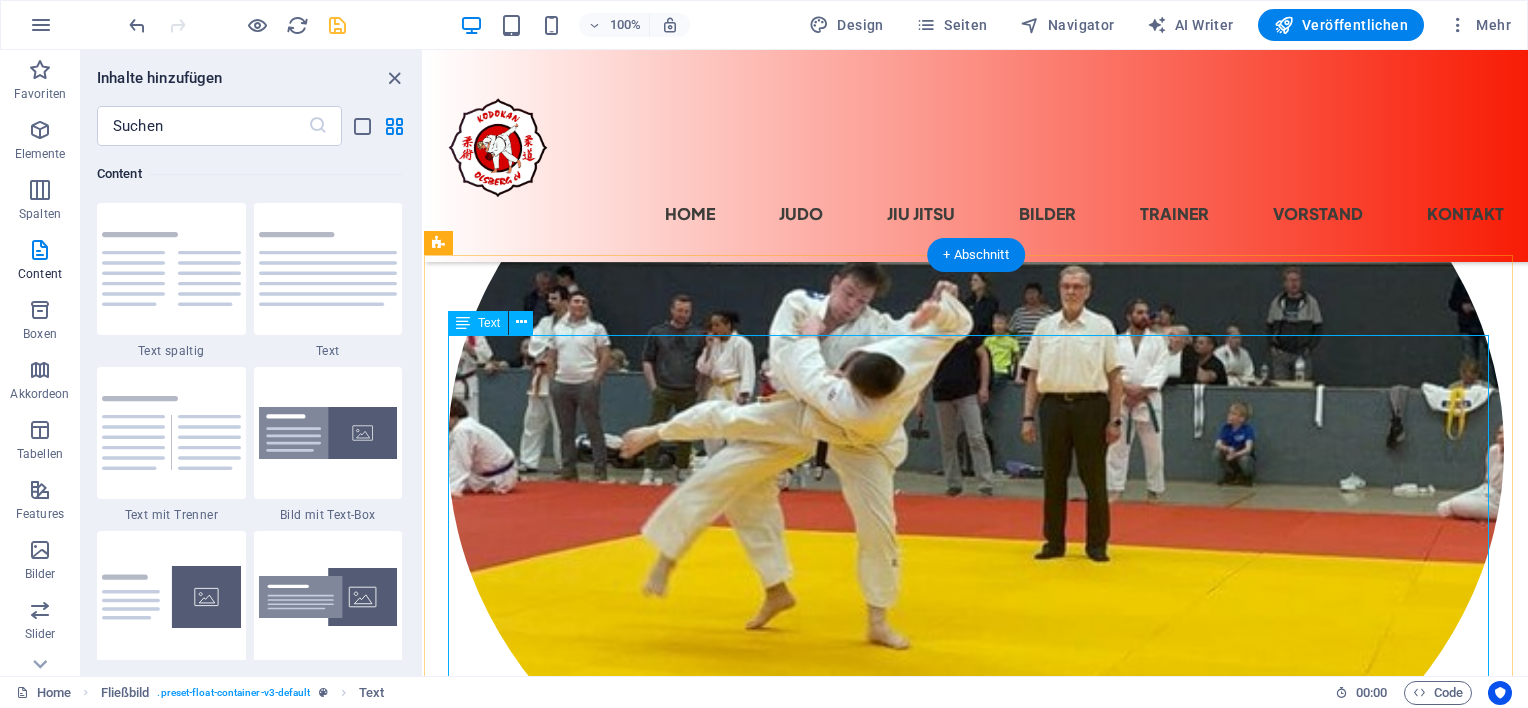 click on "Montag Trainer: [FIRST]" at bounding box center (990, 1172) 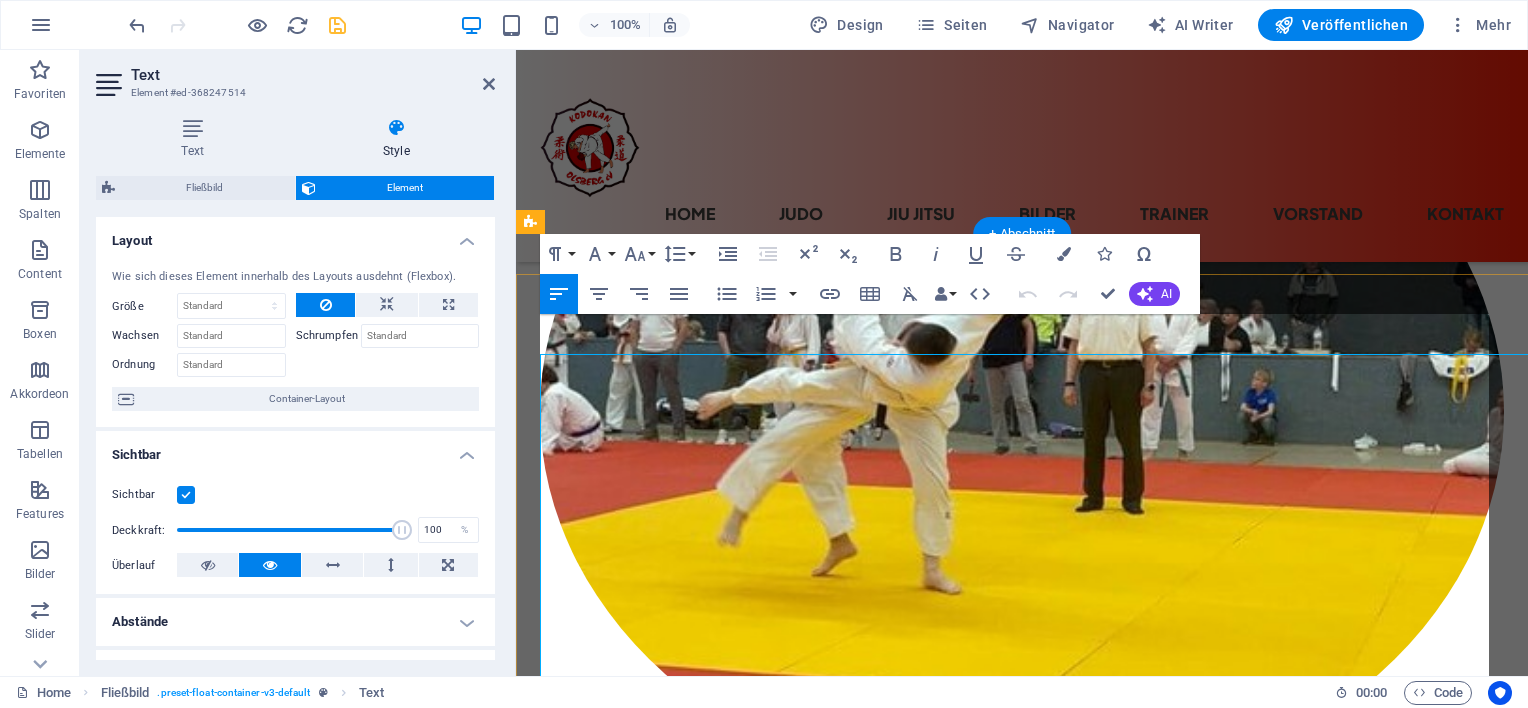 scroll, scrollTop: 496, scrollLeft: 0, axis: vertical 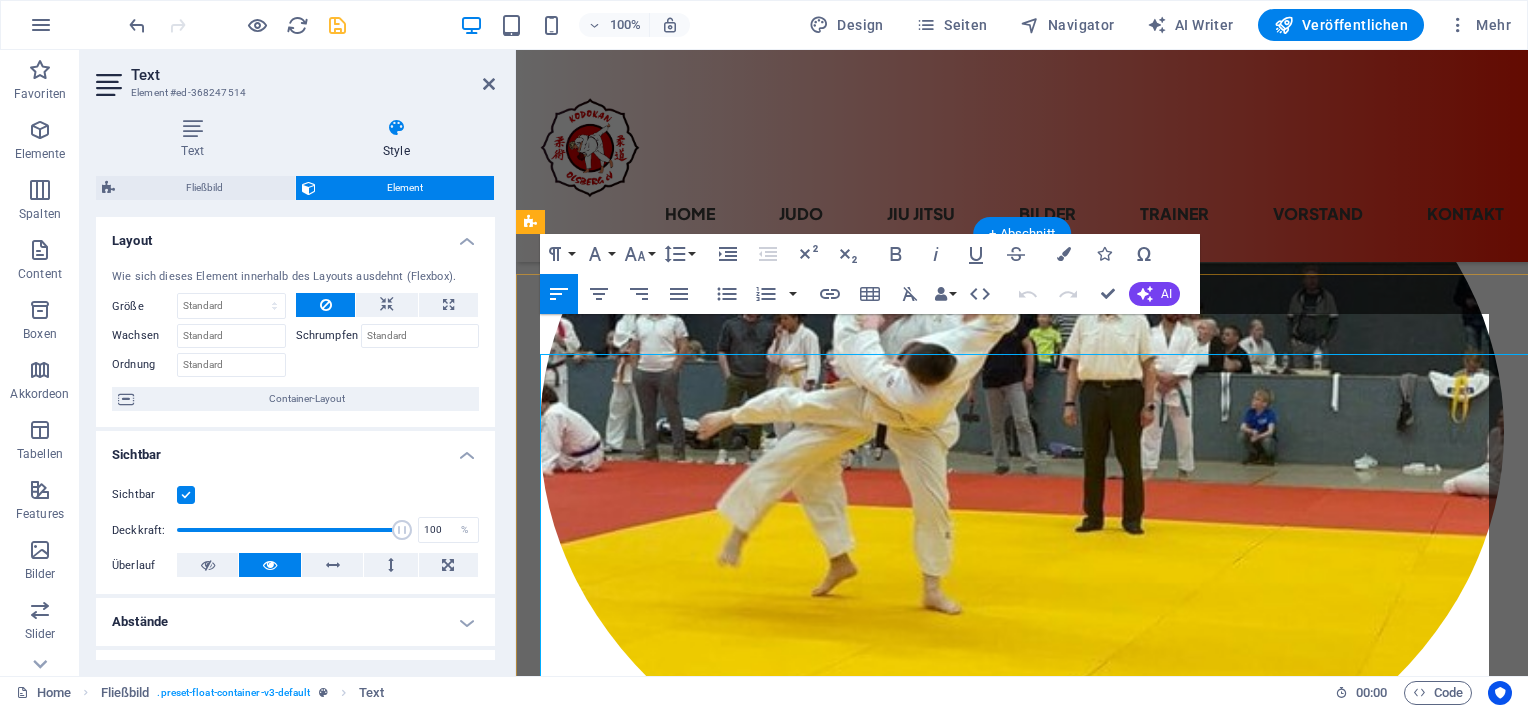 click on "18.00 - 19.30 Uhr Kraft / Ausdauertraining ab 7 Jahre" at bounding box center [1022, 1147] 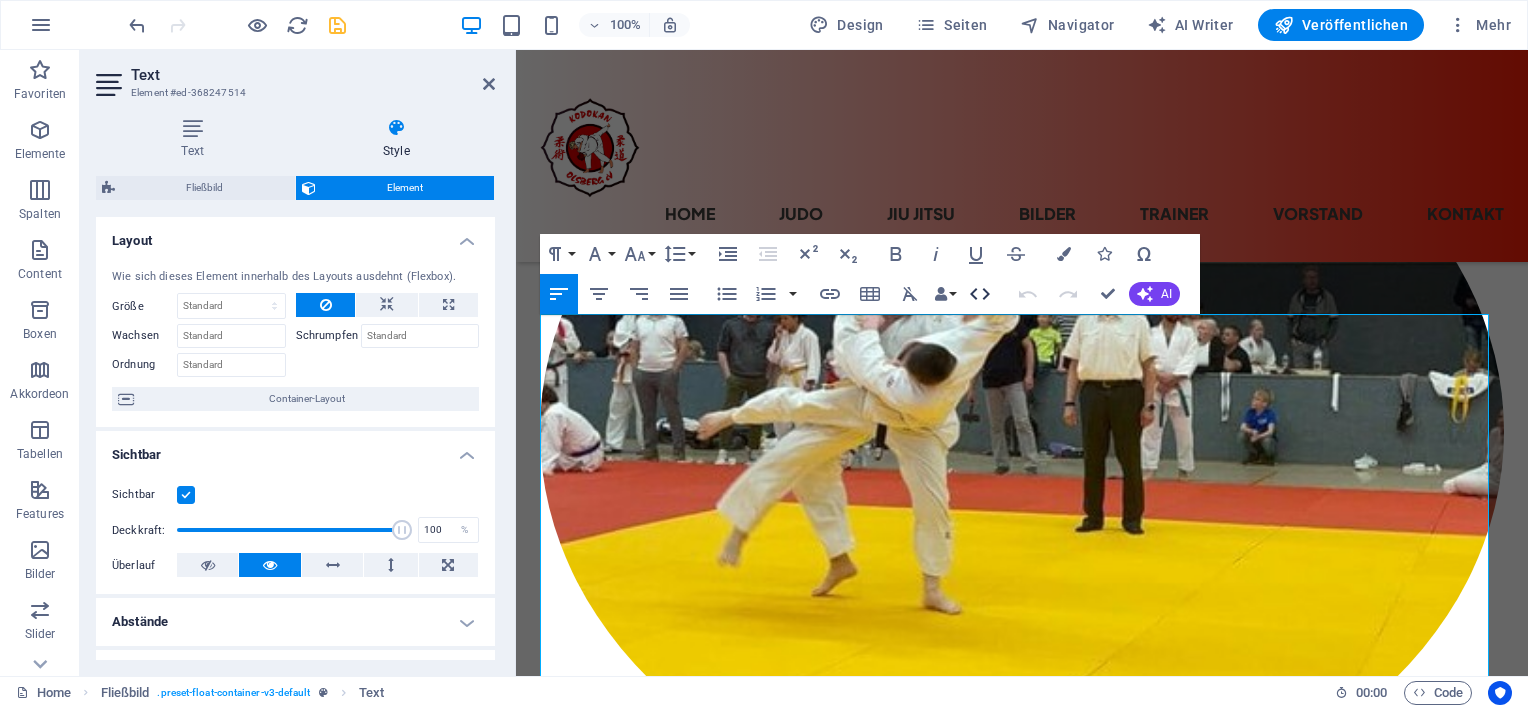 click 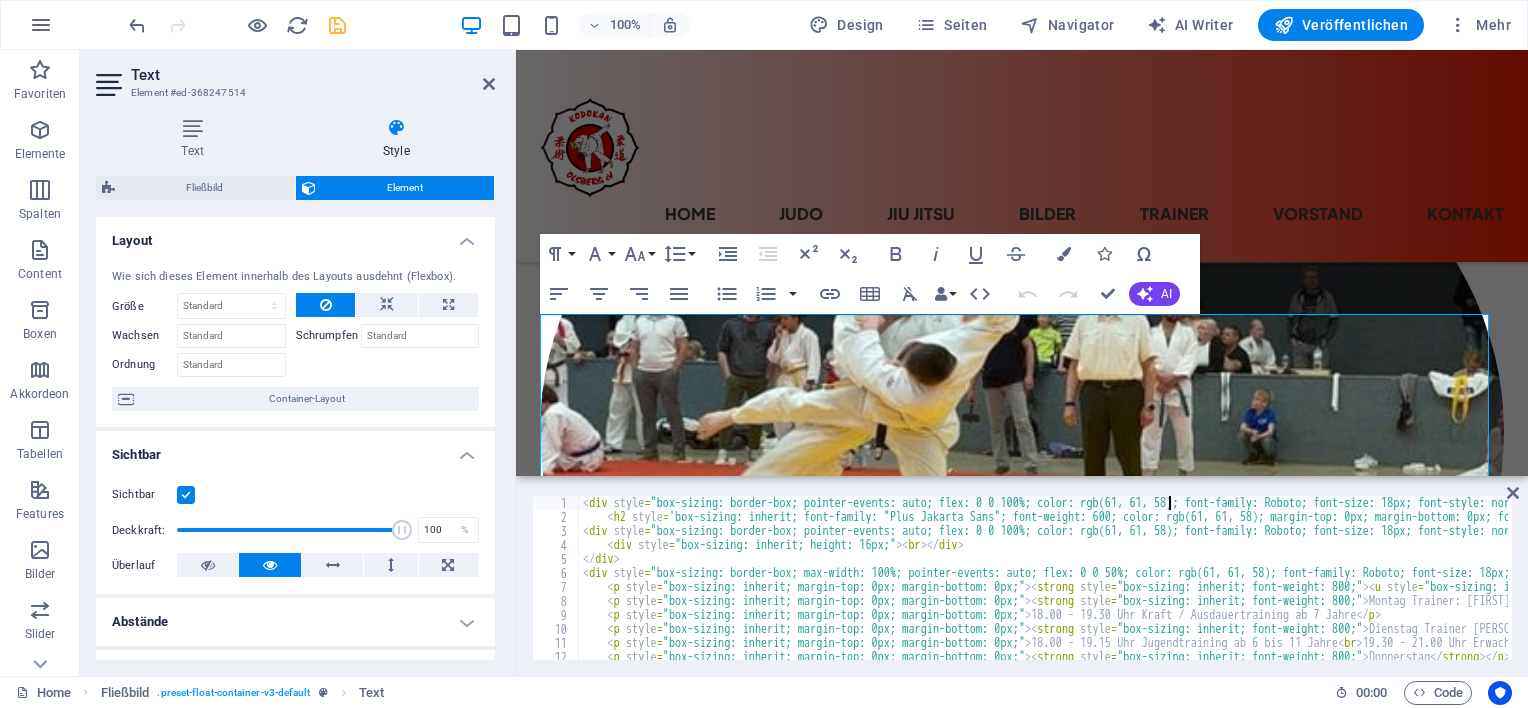 click on "Aktuelle Trainingszeiten" at bounding box center [2480, 590] 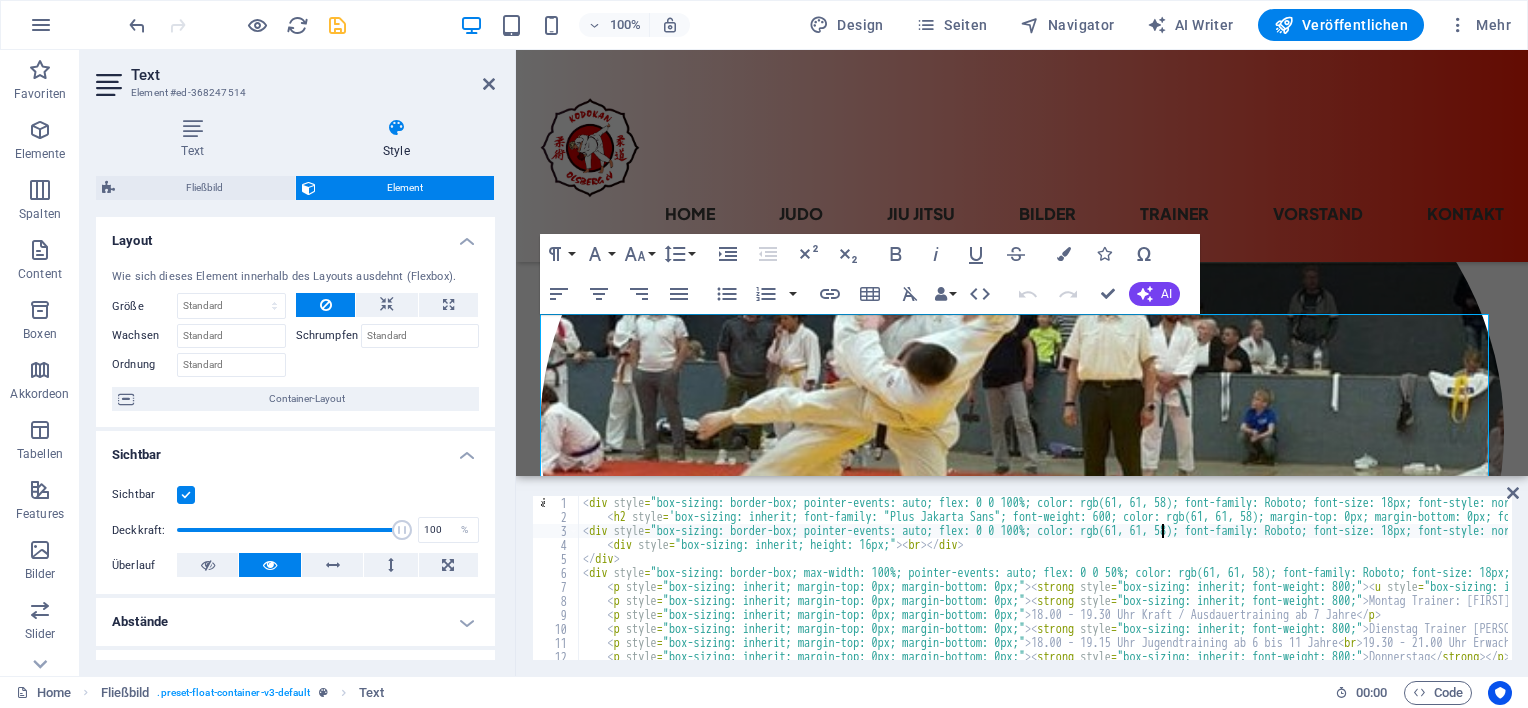 click on "Aktuelle Trainingszeiten" at bounding box center [2480, 590] 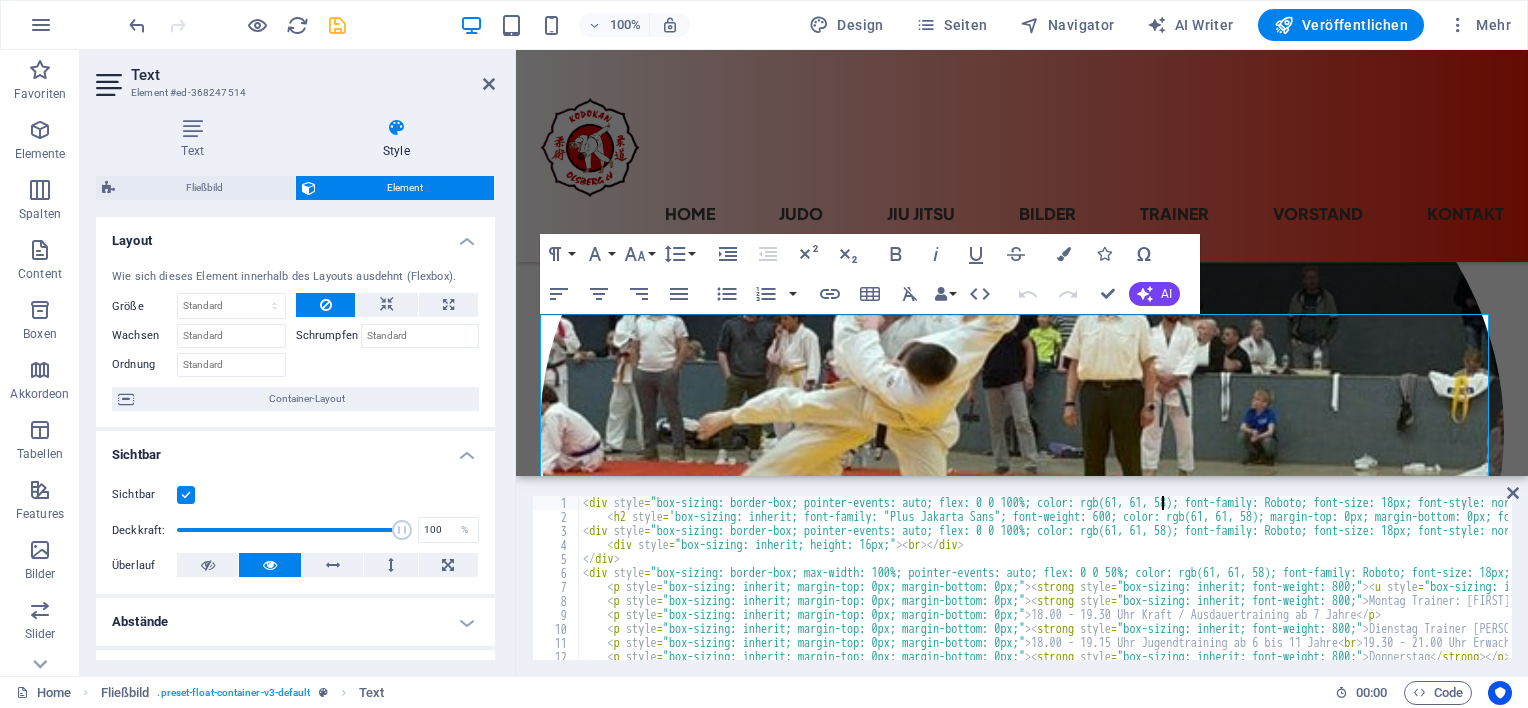 click on "Aktuelle Trainingszeiten" at bounding box center (2480, 590) 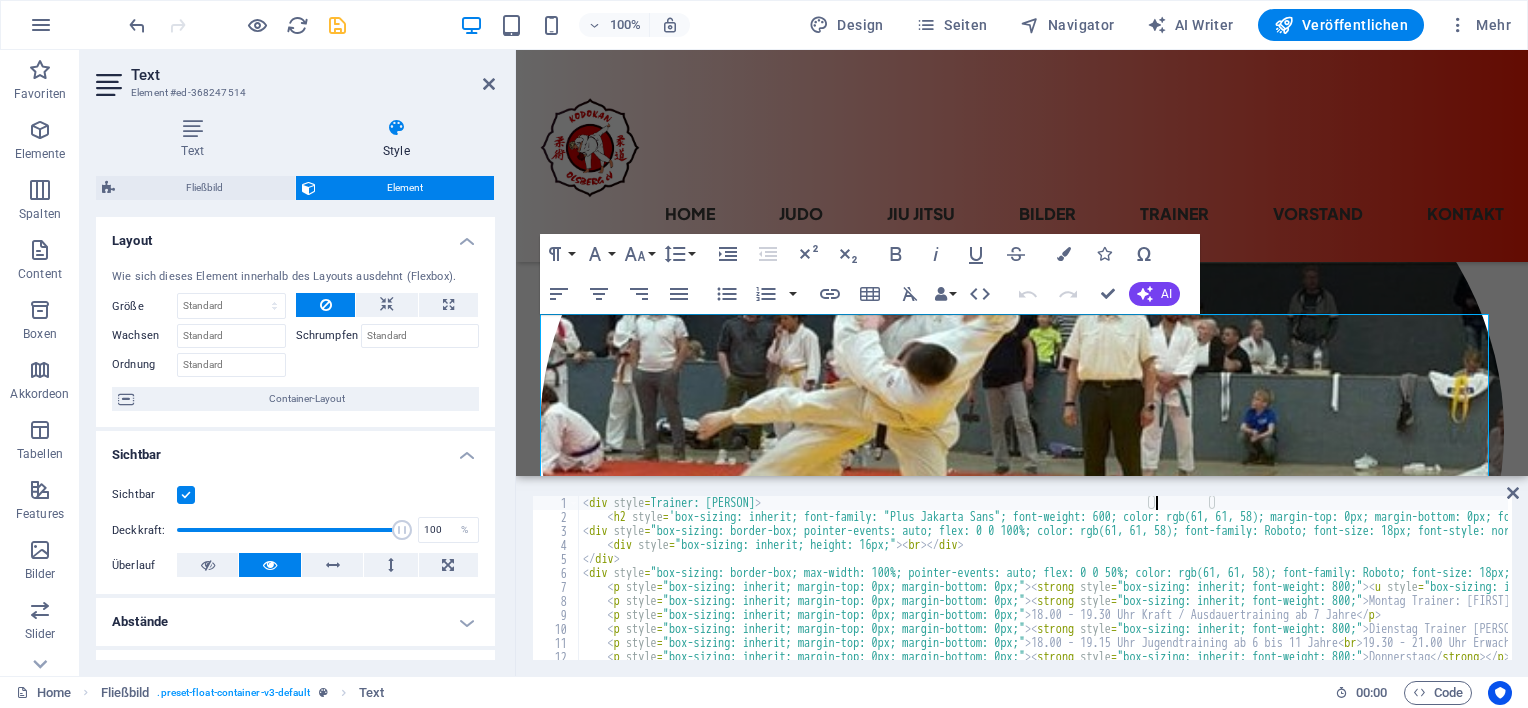 scroll, scrollTop: 0, scrollLeft: 48, axis: horizontal 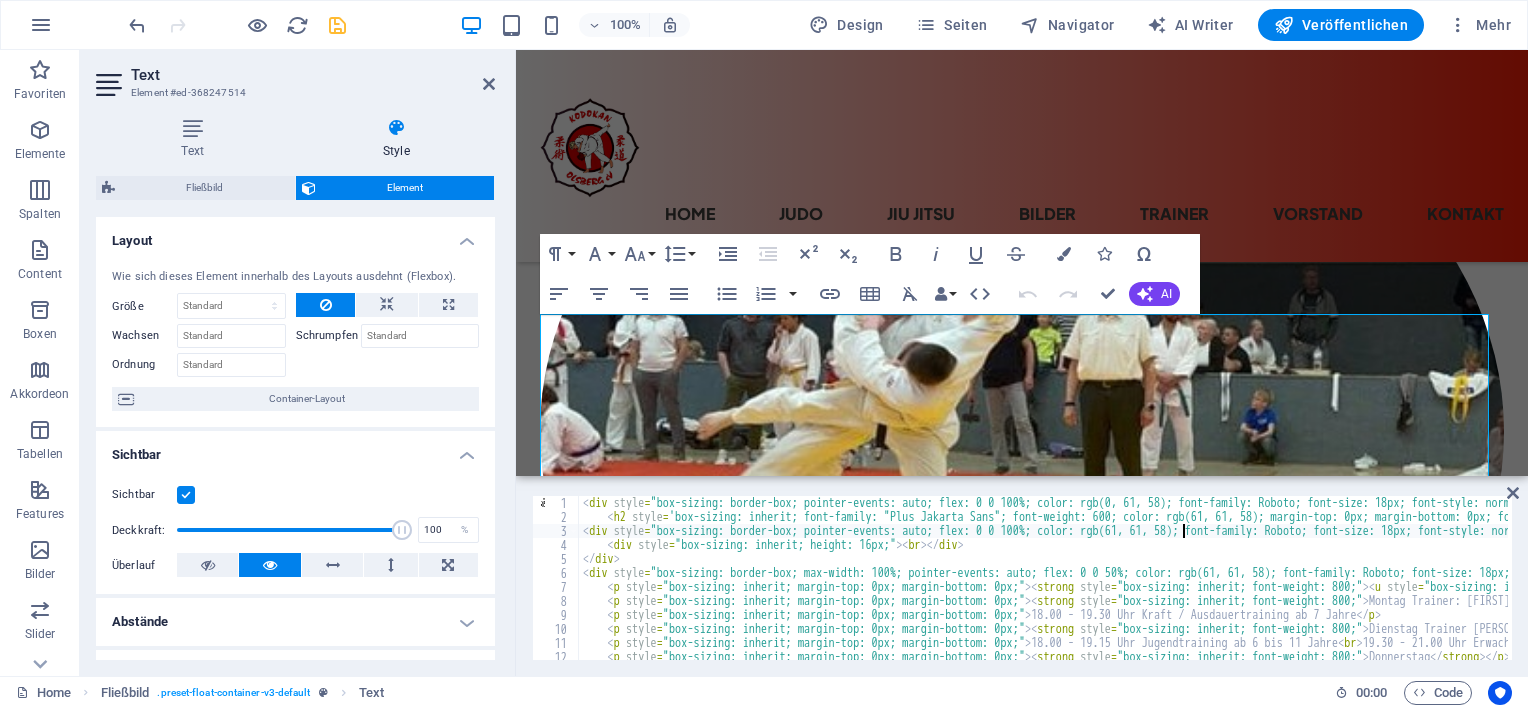 click on "< div   style = "box-sizing: border-box; pointer-events: auto; flex: 0 0 100%; color: rgb(0, 61, 58); font-family: Roboto; font-size: 18px; font-style: normal; font-variant-ligatures: normal; font-variant-caps: normal; font-weight: 400; letter-spacing: normal; orphans: 2; text-align: start; text-indent: 0px; text-transform: none; widows: 2; word-spacing: 0px; -webkit-text-stroke-width: 0px; white-space: normal; background-color: rgb(248, 28, 5); text-decoration-thickness: initial; text-decoration-style: initial; text-decoration-color: initial;" >      < h2   style = 'box-sizing: inherit; font-family: "Plus Jakarta Sans"; font-weight: 600; color: rgb(61, 61, 58); margin-top: 0px; margin-bottom: 0px; font-size: 48px; line-height: 1.4; letter-spacing: 0px; text-transform: none; font-style: normal; text-decoration: none; text-align: inherit;' > Aktuelle Trainingszeiten </ h2 > </ div > < div   style = >      < div   style = "box-sizing: inherit; height: 16px;" > < br > </ div > </ div > < div   style = >      < p" at bounding box center [2480, 590] 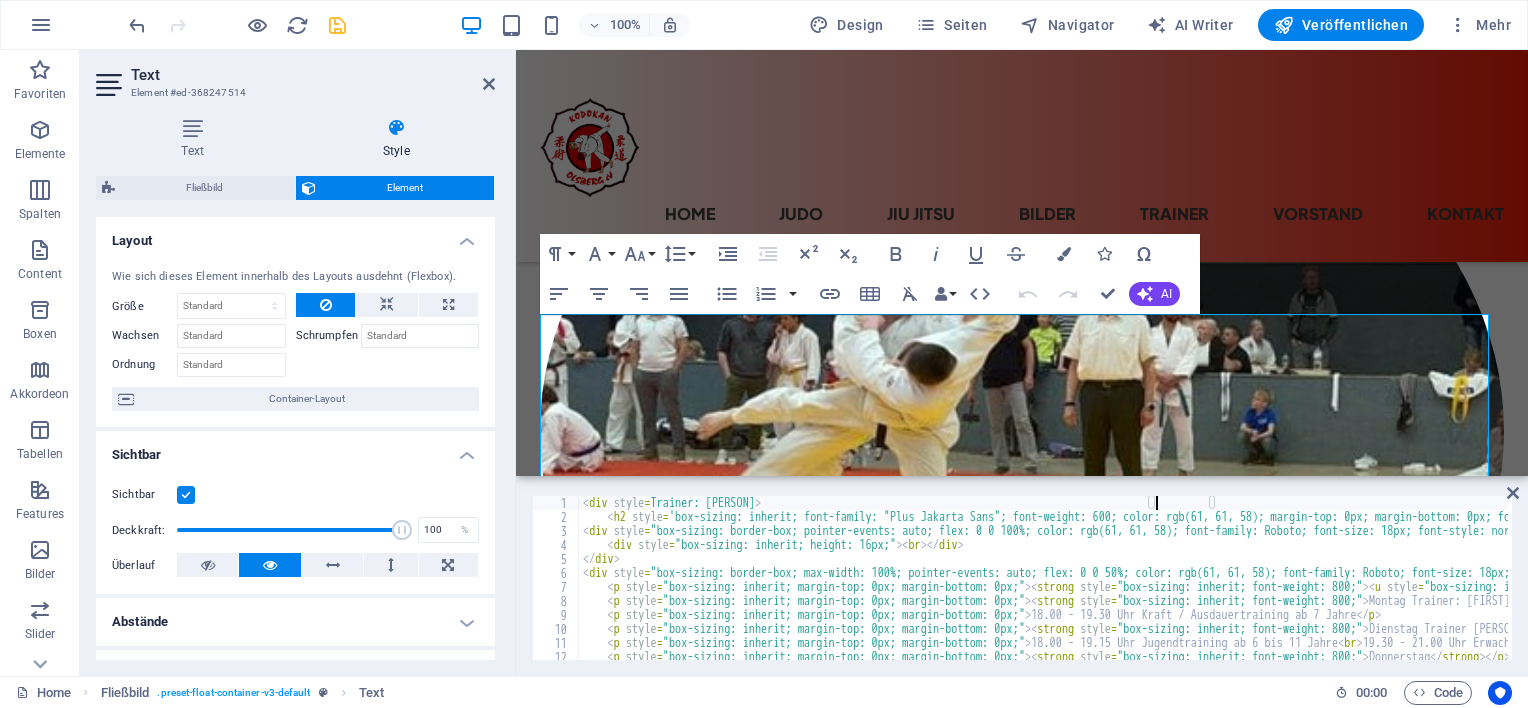 scroll, scrollTop: 0, scrollLeft: 47, axis: horizontal 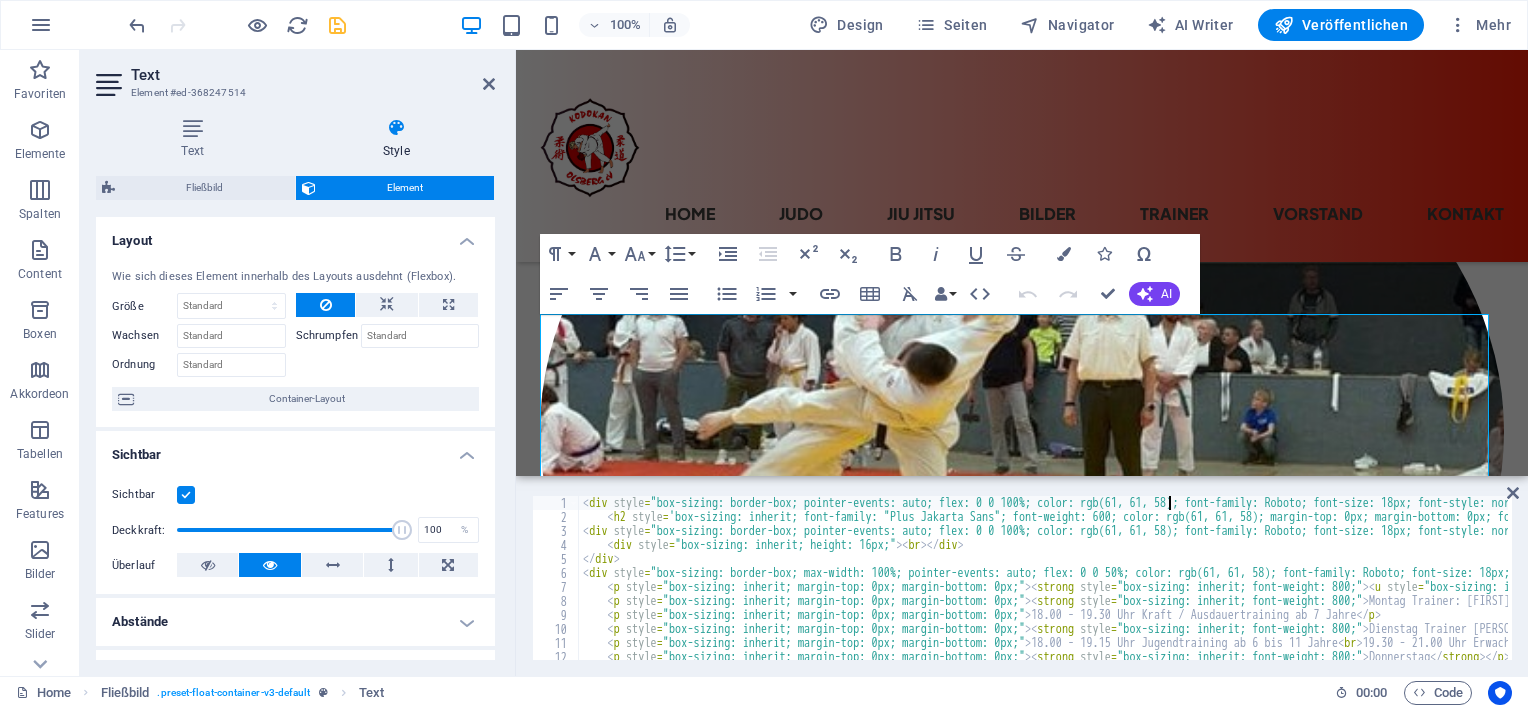 type on "<div style="box-sizing: border-box; pointer-events: auto; flex: 0 0 100%; color: rgb(61, 61, 58); font-family: Roboto; font-size: 18px; font-style: normal; font-variant-ligatures: normal; font-variant-caps: normal; font-weight: 400; letter-spacing: normal; orphans: 2; text-align: start; text-indent: 0px; text-transform: none; widows: 2; word-spacing: 0px; -webkit-text-stroke-width: 0px; white-spac" 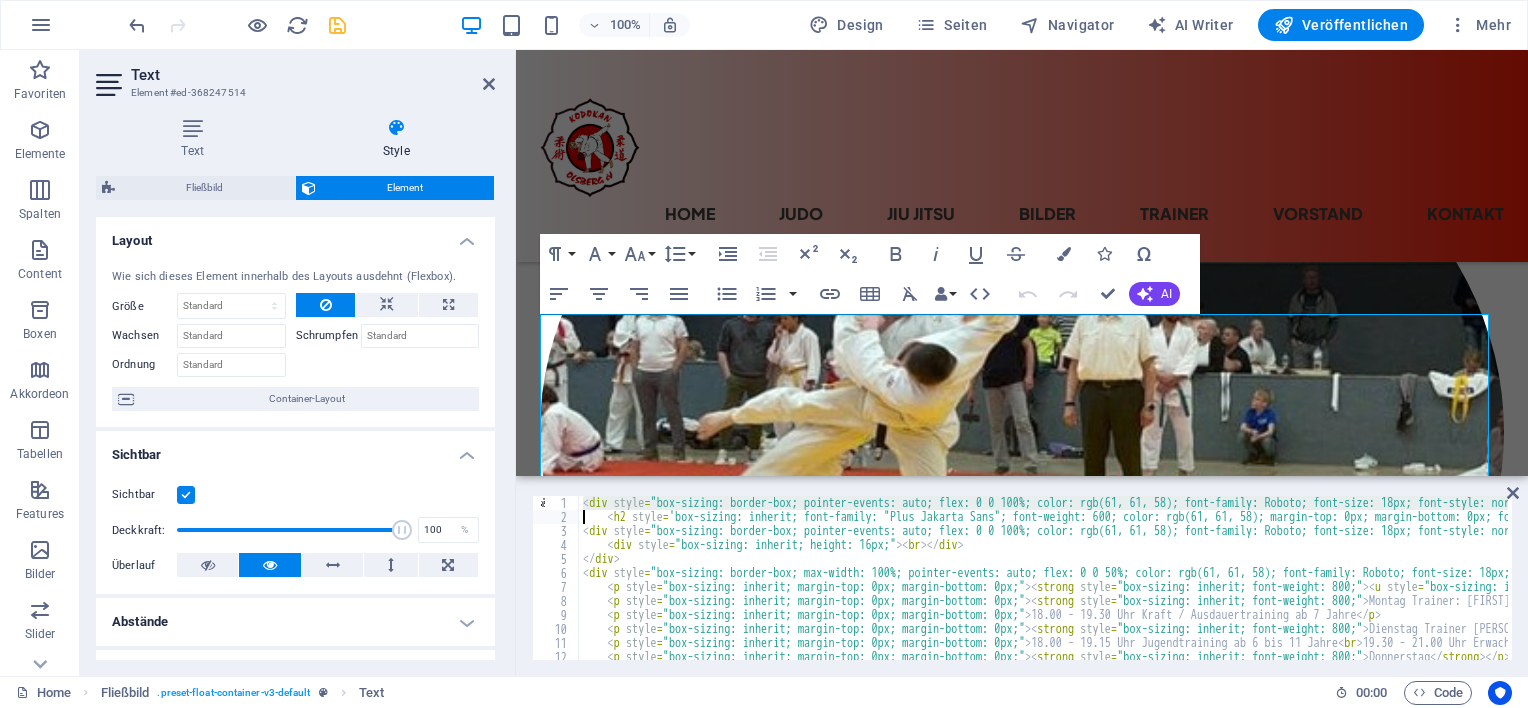 scroll, scrollTop: 0, scrollLeft: 0, axis: both 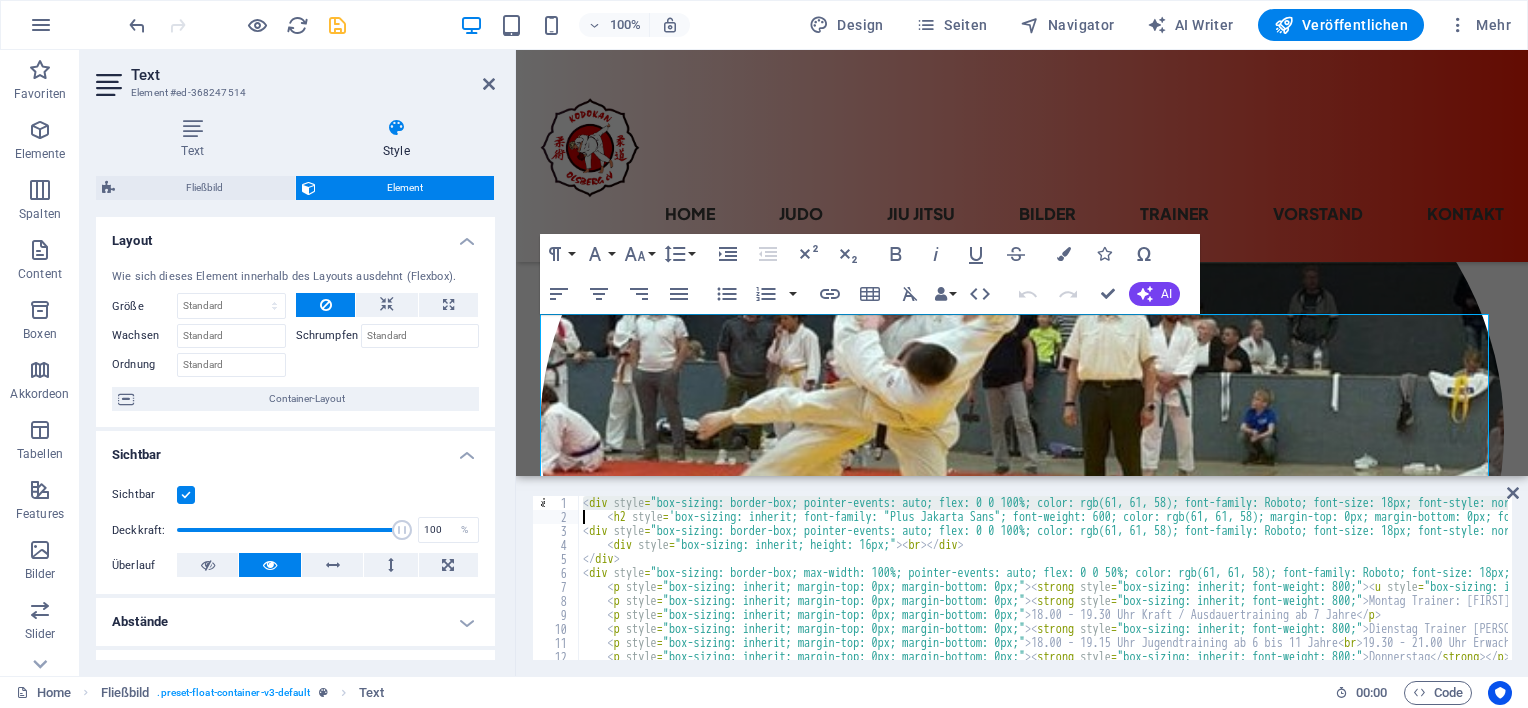 type on "<h2 style='box-sizing: inherit; font-family: "Plus Jakarta Sans"; font-weight: 600; color: rgb(61, 61, 58); margin-top: 0px; margin-bottom: 0px; font-size: 48px; line-height: 1.4; letter-spacing: 0px; text-transform: none; font-style: normal; text-decoration: none; text-align: inherit;'>Aktuelle Trainingszeiten</h2></div>
<div style="box-sizing: border-box; pointer-events: auto; flex: 0 0 100%; c" 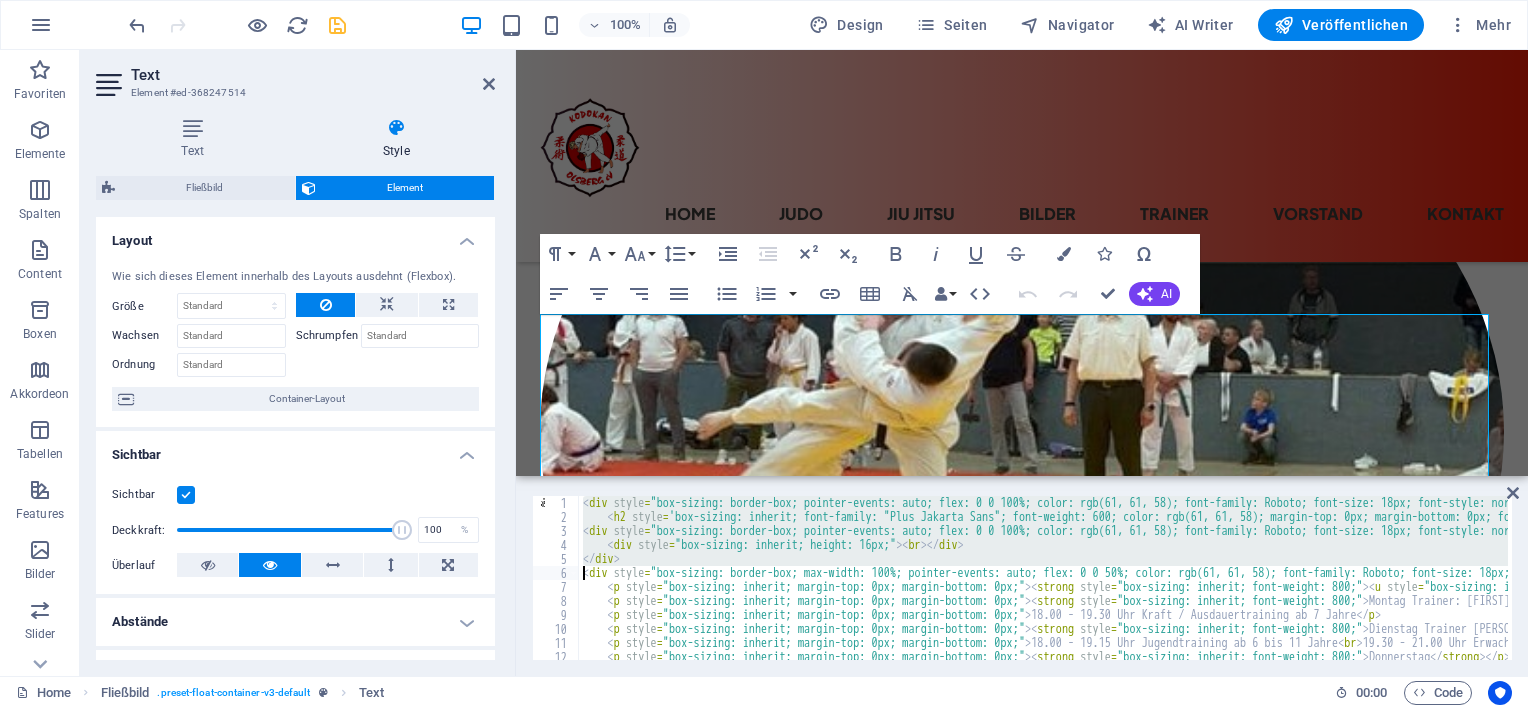type on "</div>
<div style="box-sizing: border-box; max-width: 100%; pointer-events: auto; flex: 0 0 50%; color: rgb(61, 61, 58); font-family: Roboto; font-size: 18px; font-style: normal; font-variant-ligatures: normal; font-variant-caps: normal; font-weight: 400; letter-spacing: normal; orphans: 2; text-align: start; text-indent: 0px; text-transform: none; widows: 2; word-spacing: 0px; -webkit-text-stroke" 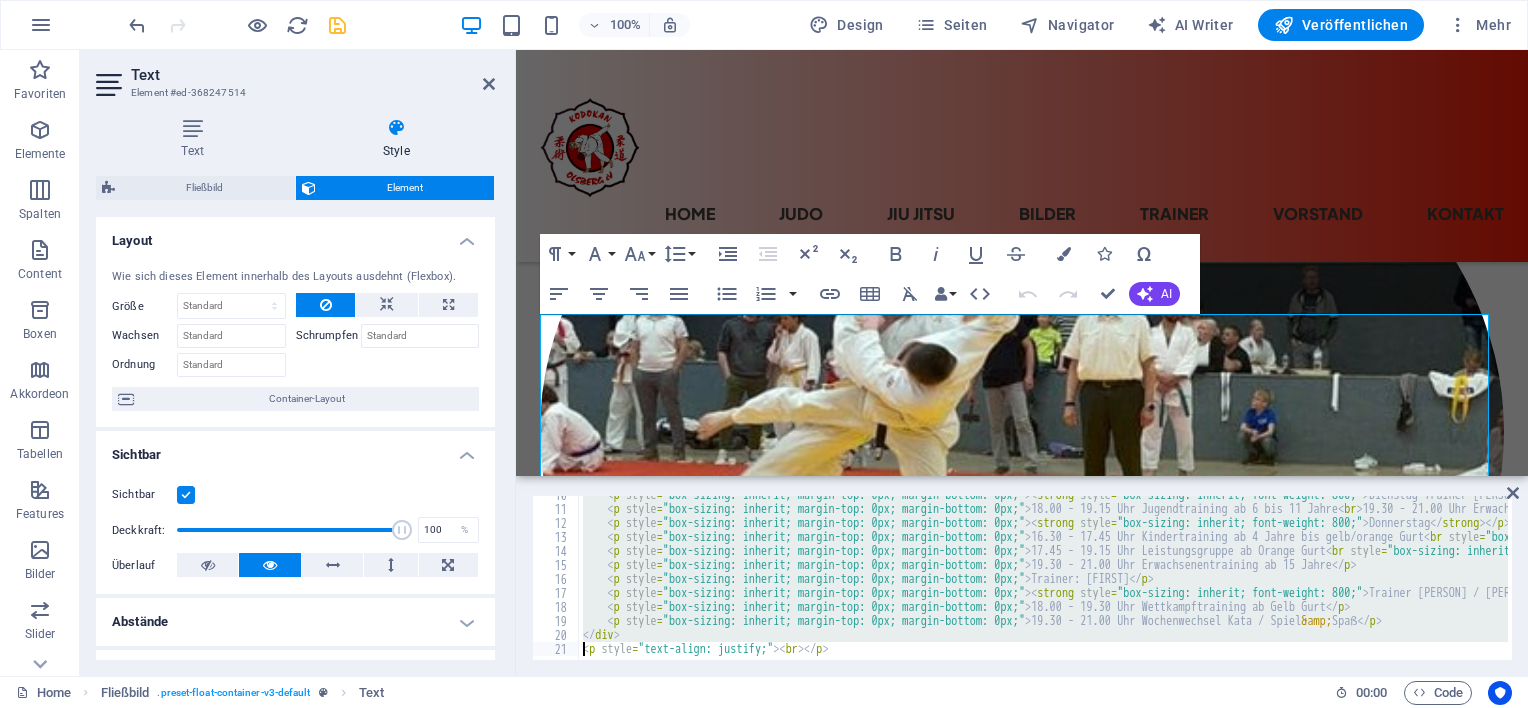 scroll, scrollTop: 134, scrollLeft: 0, axis: vertical 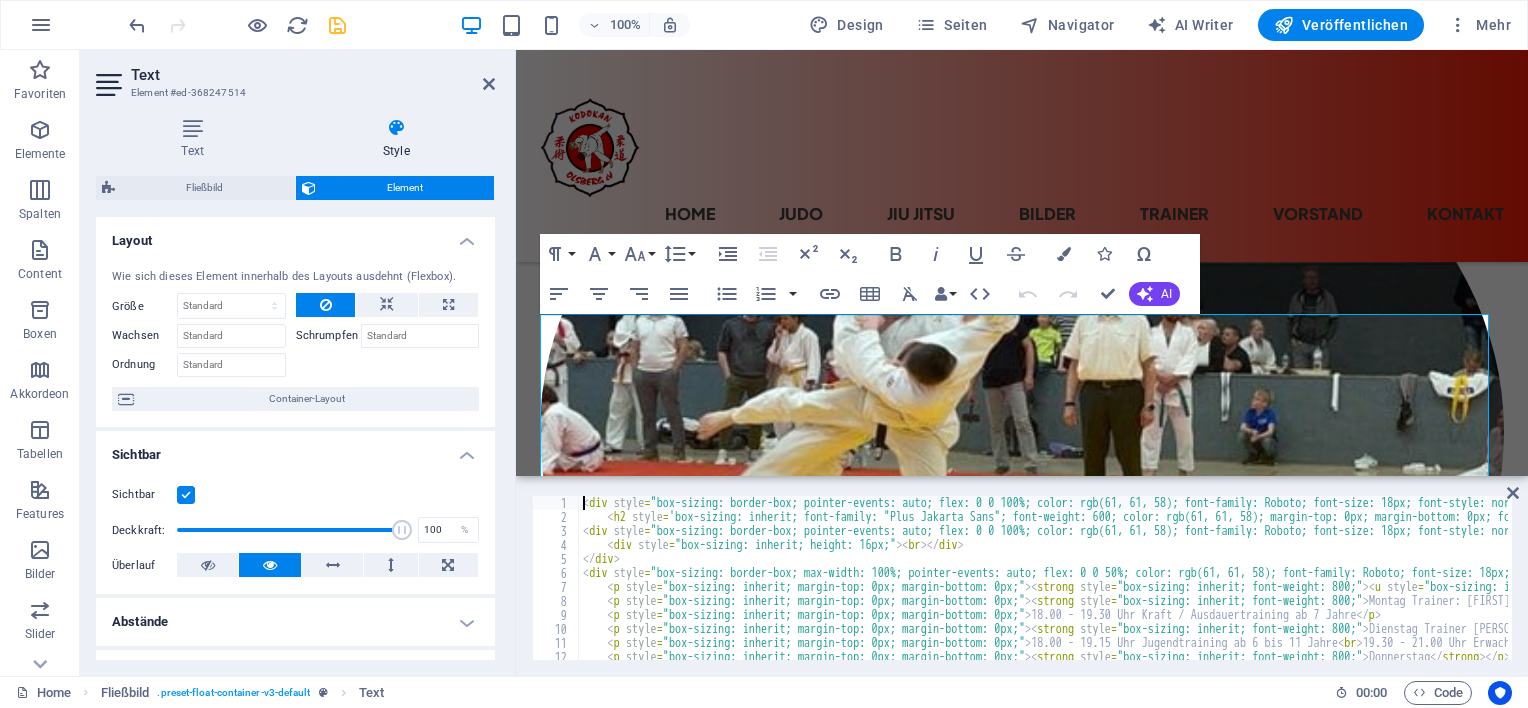 click on "Aktuelle Trainingszeiten" at bounding box center [2480, 590] 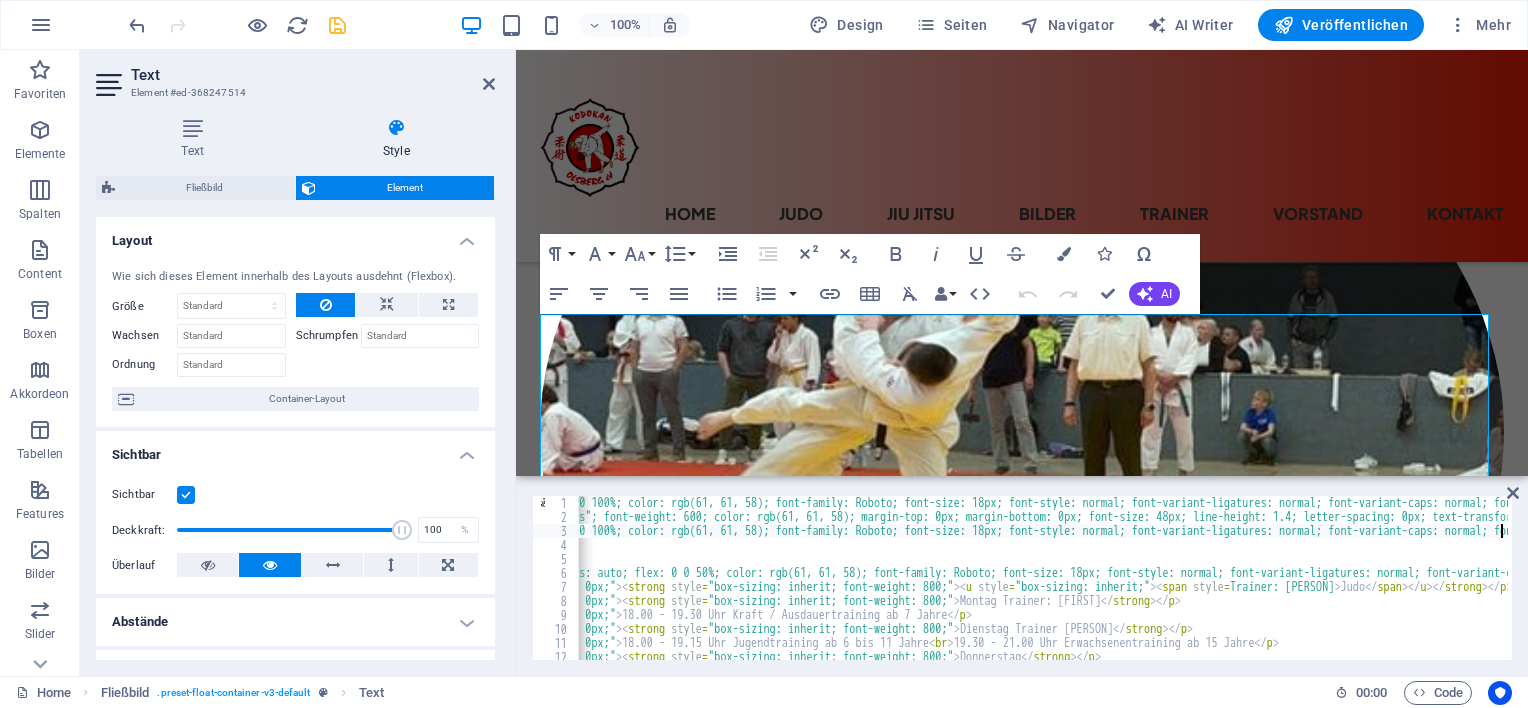 scroll, scrollTop: 0, scrollLeft: 408, axis: horizontal 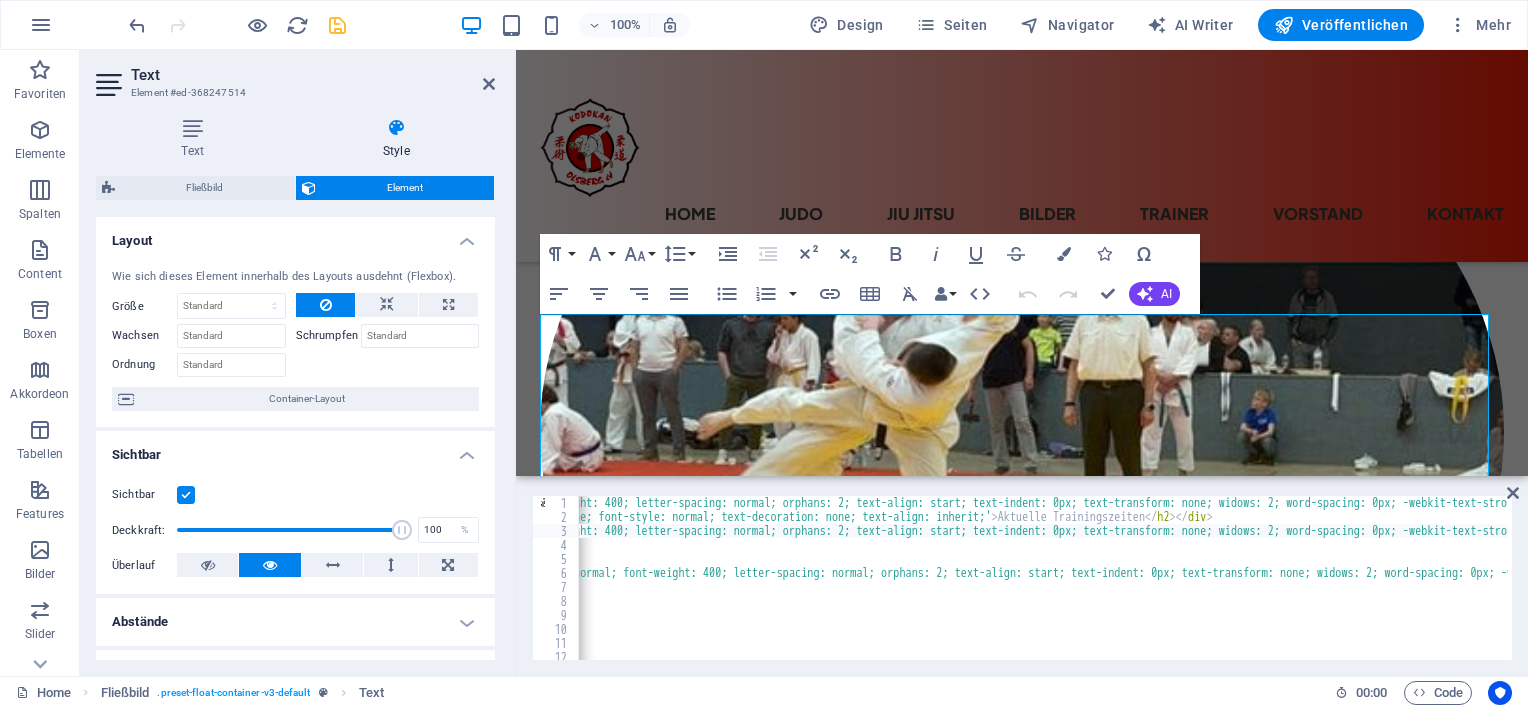 click on "Aktuelle Trainingszeiten" at bounding box center (1102, 590) 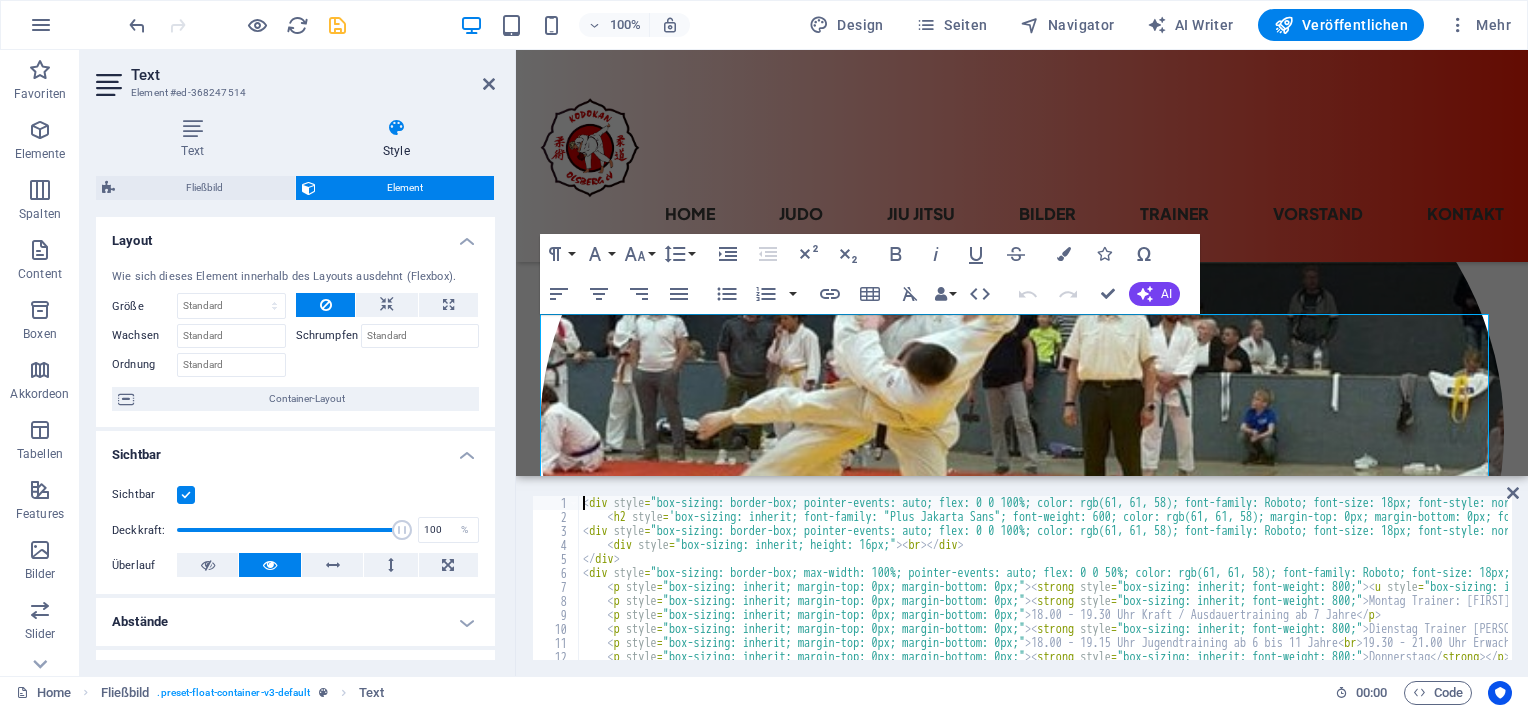 scroll, scrollTop: 0, scrollLeft: 0, axis: both 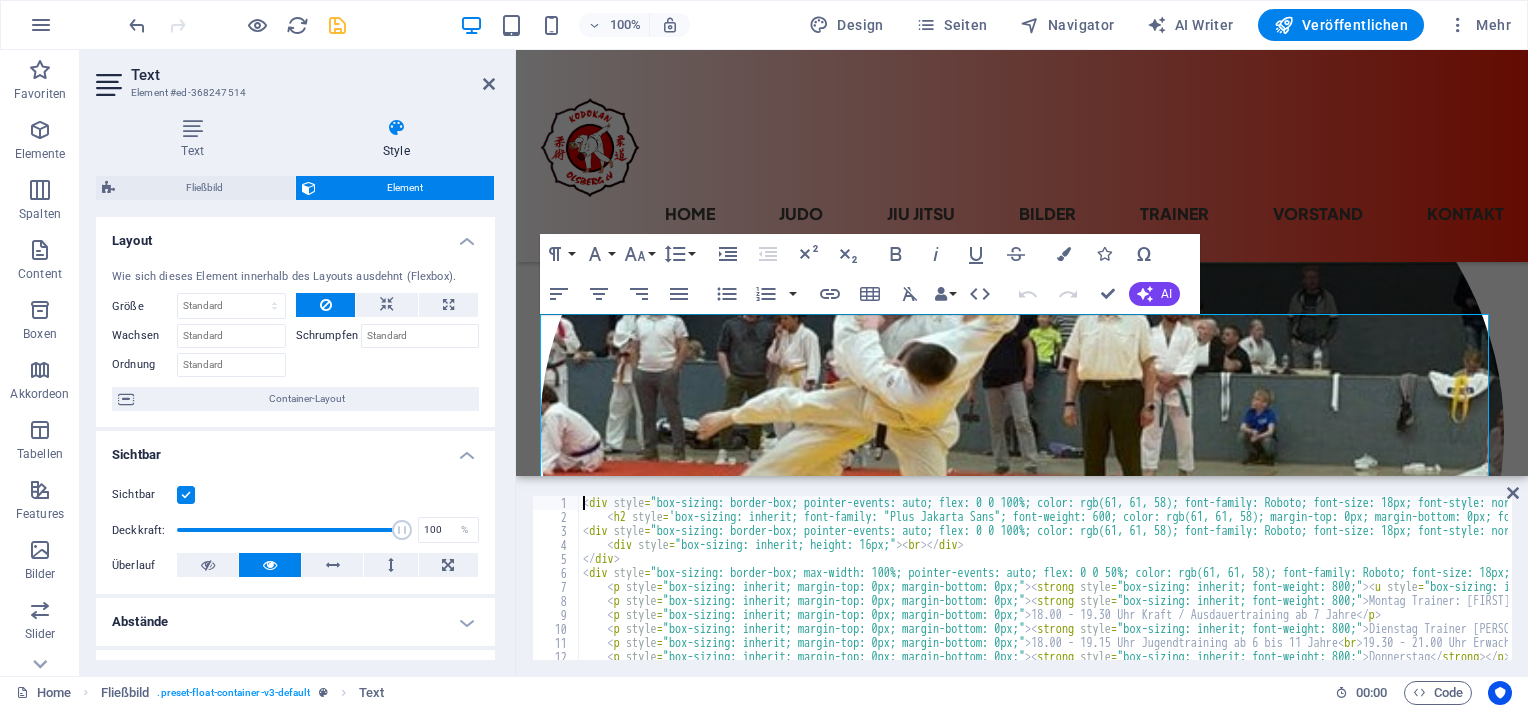 click on "Aktuelle Trainingszeiten" at bounding box center (2480, 590) 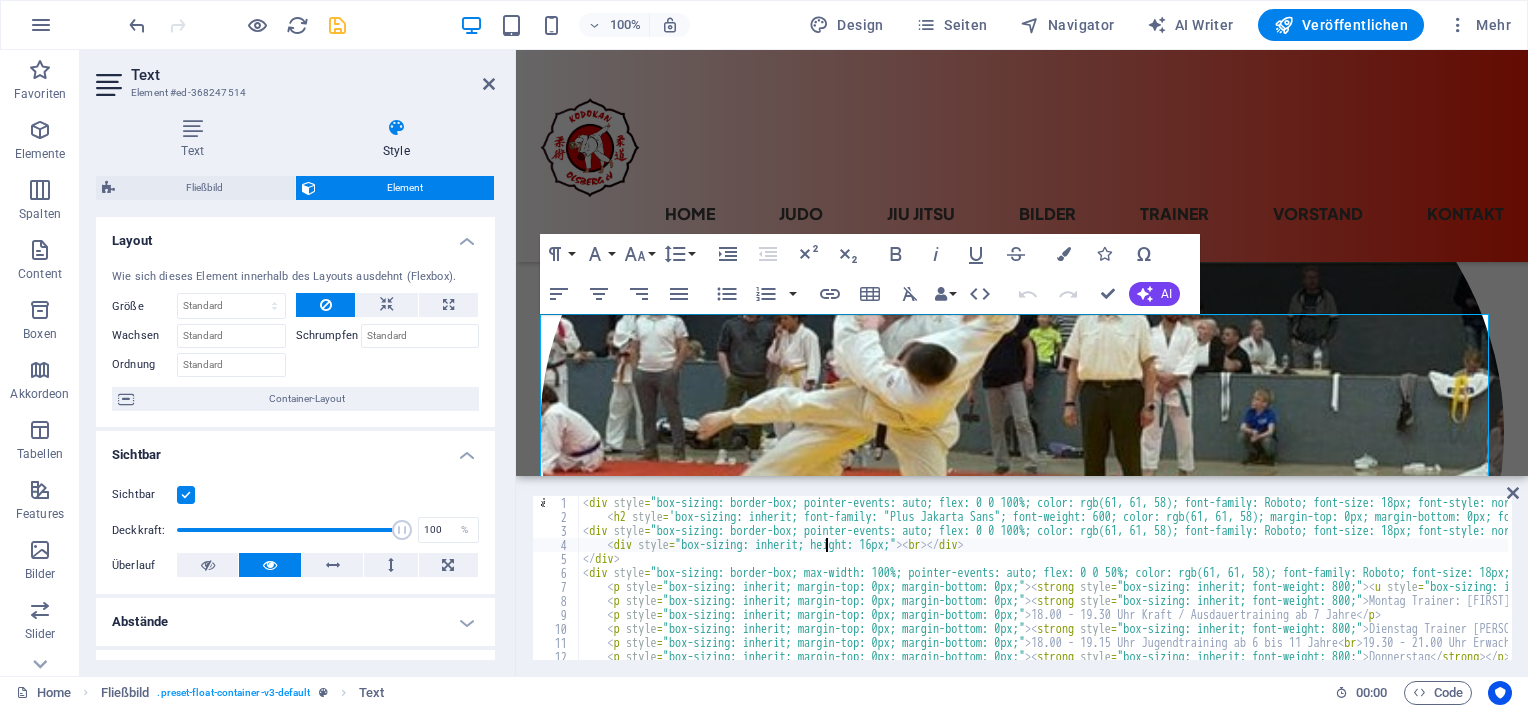 type on "<div style="box-sizing: inherit; height: 16px;"><br></div>" 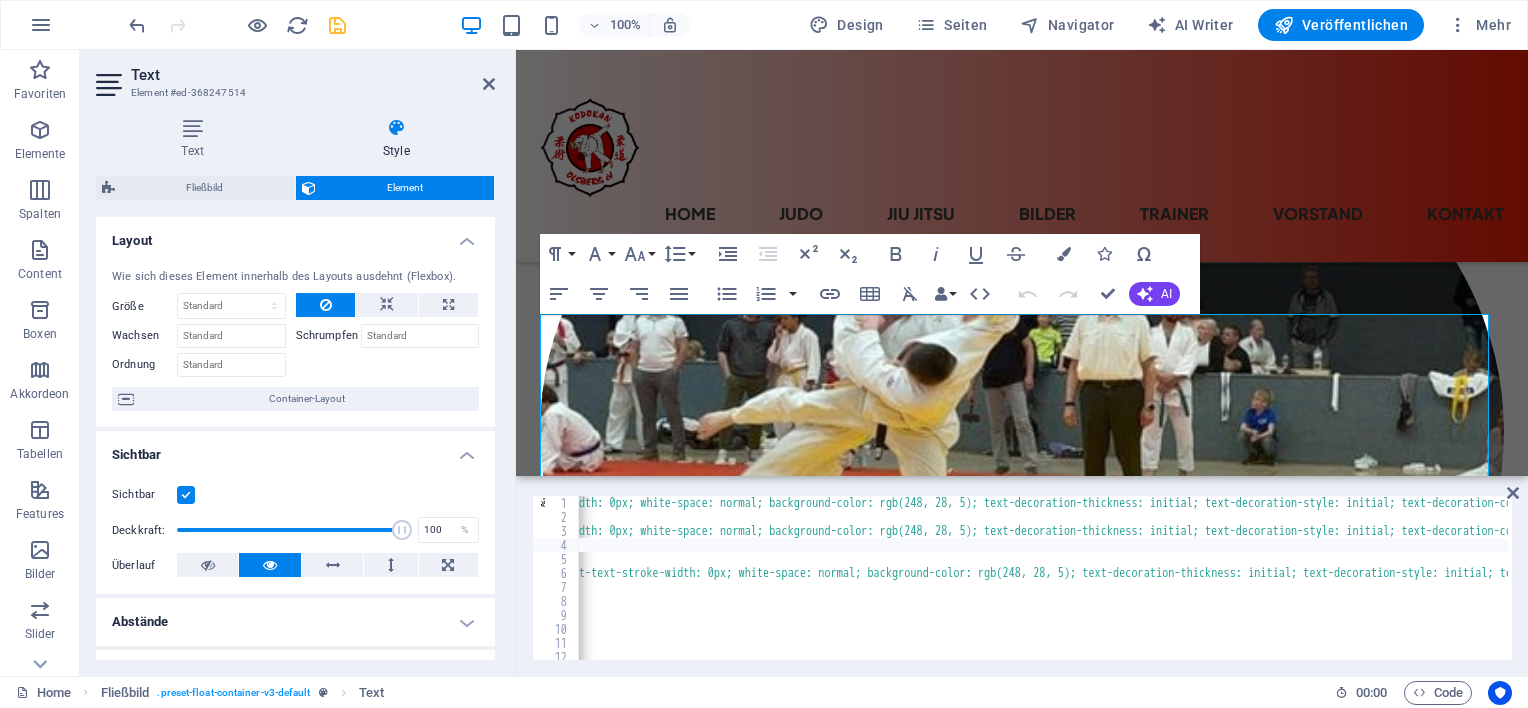 scroll, scrollTop: 0, scrollLeft: 2339, axis: horizontal 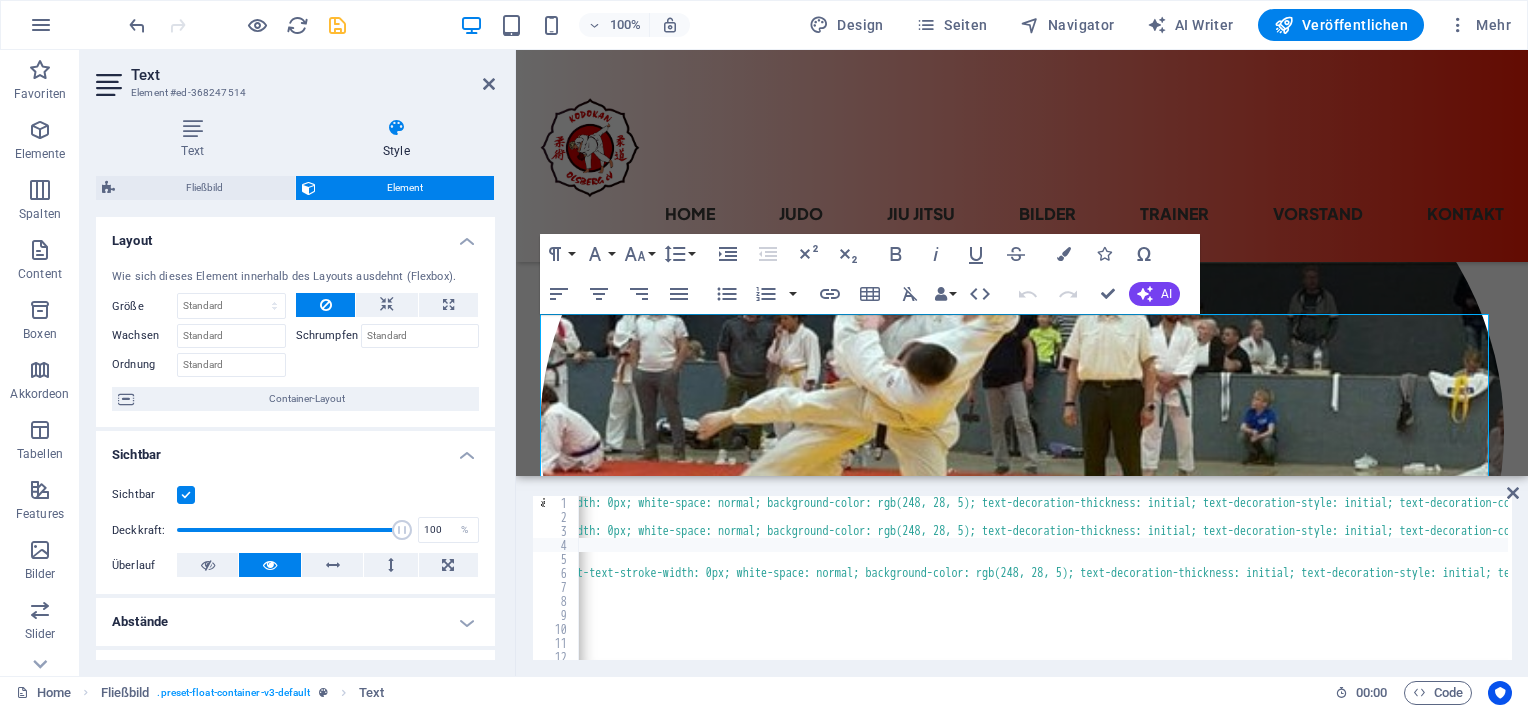 click on "Aktuelle Trainingszeiten" at bounding box center (141, 590) 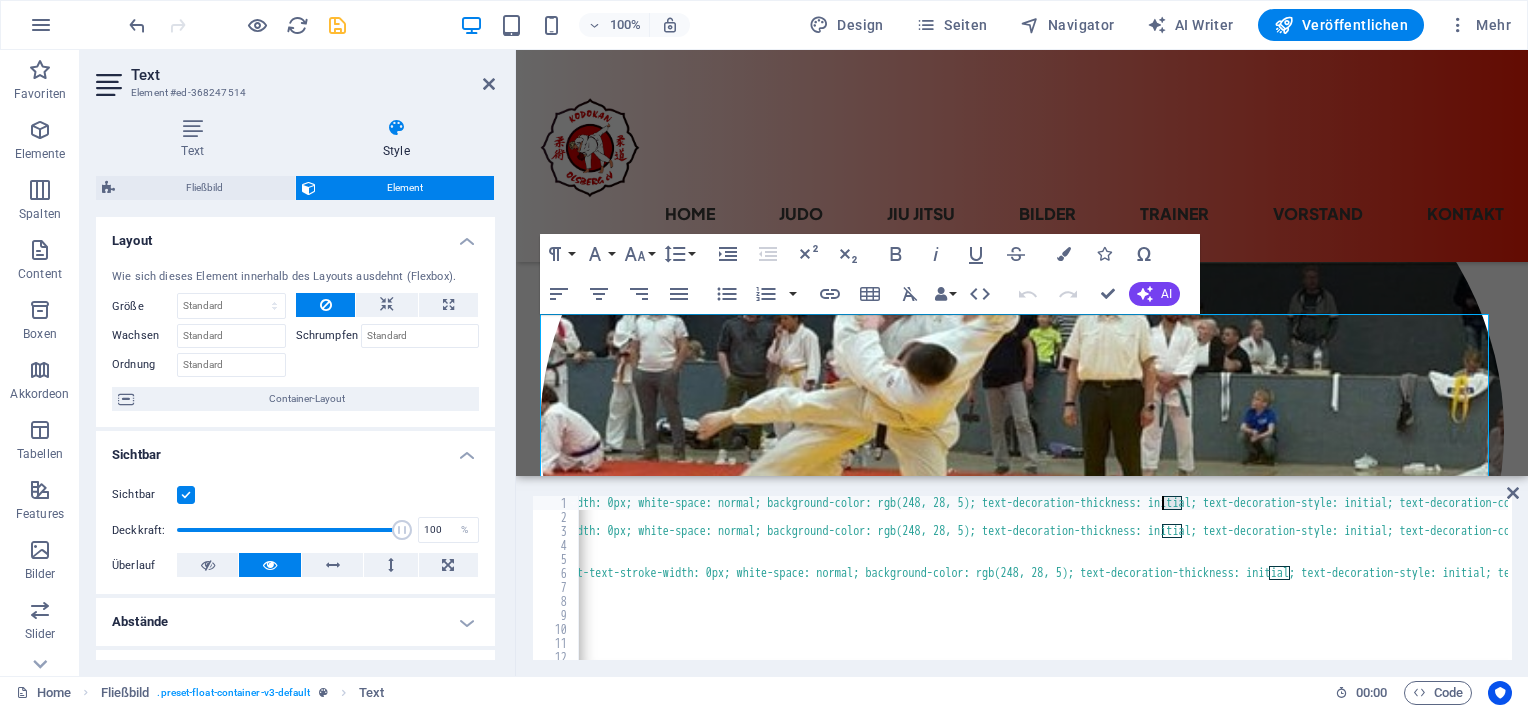 click on "Aktuelle Trainingszeiten" at bounding box center [141, 590] 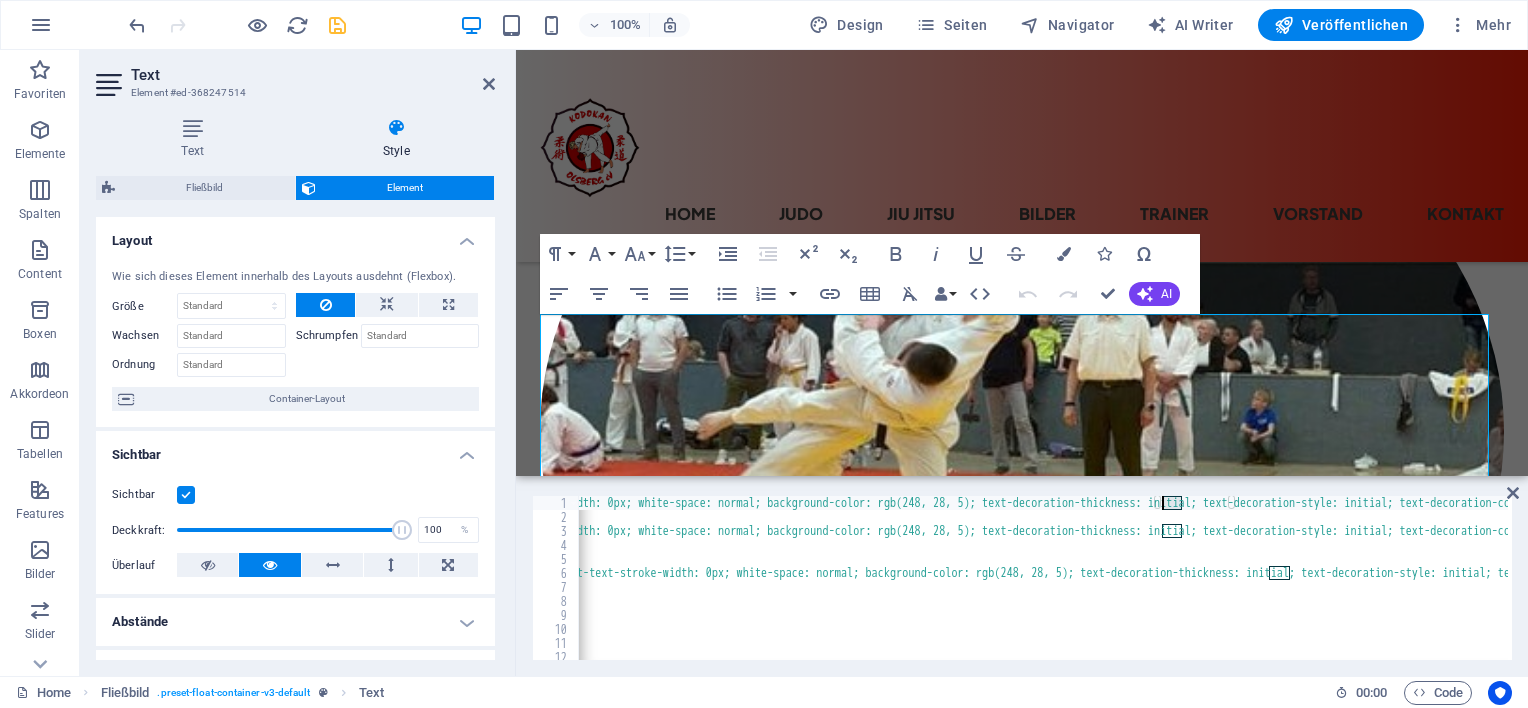type on "1" 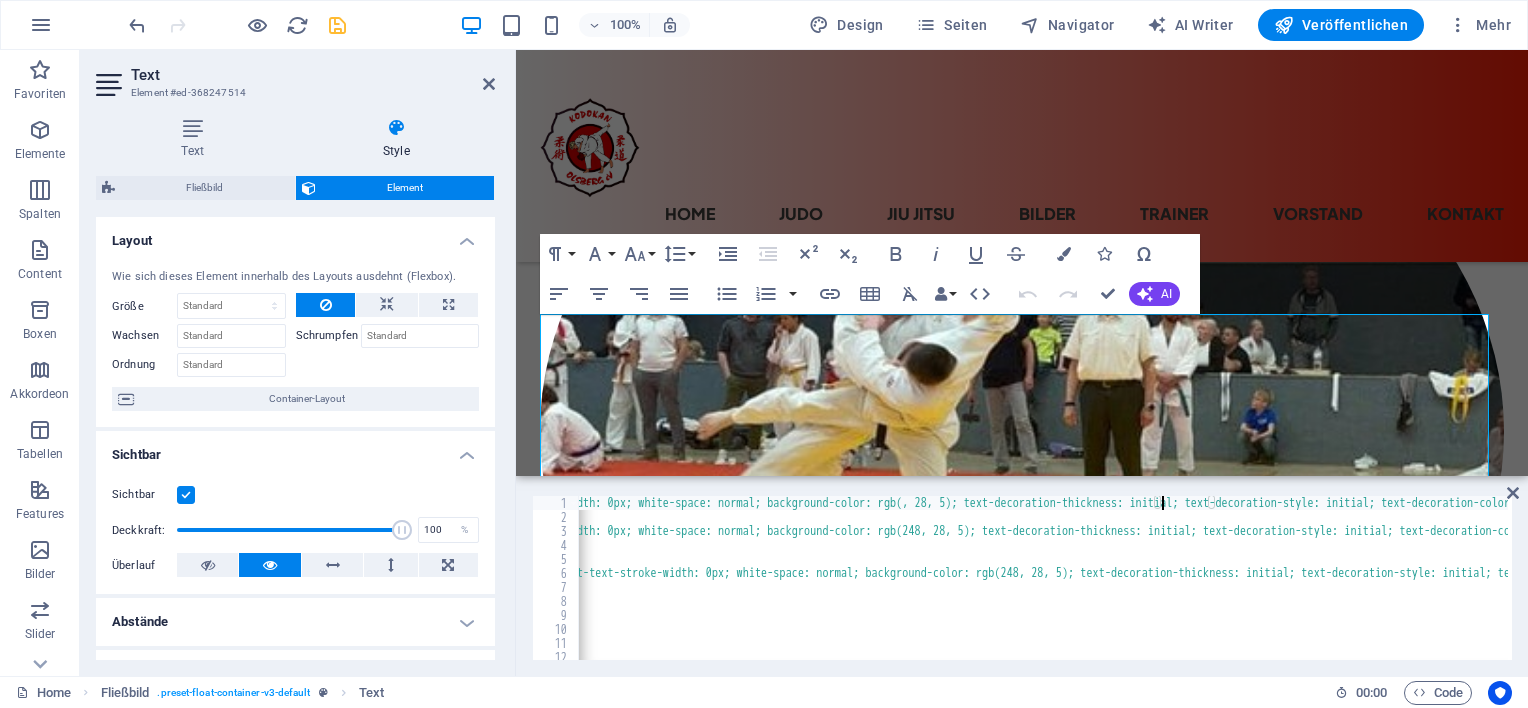 type on "0" 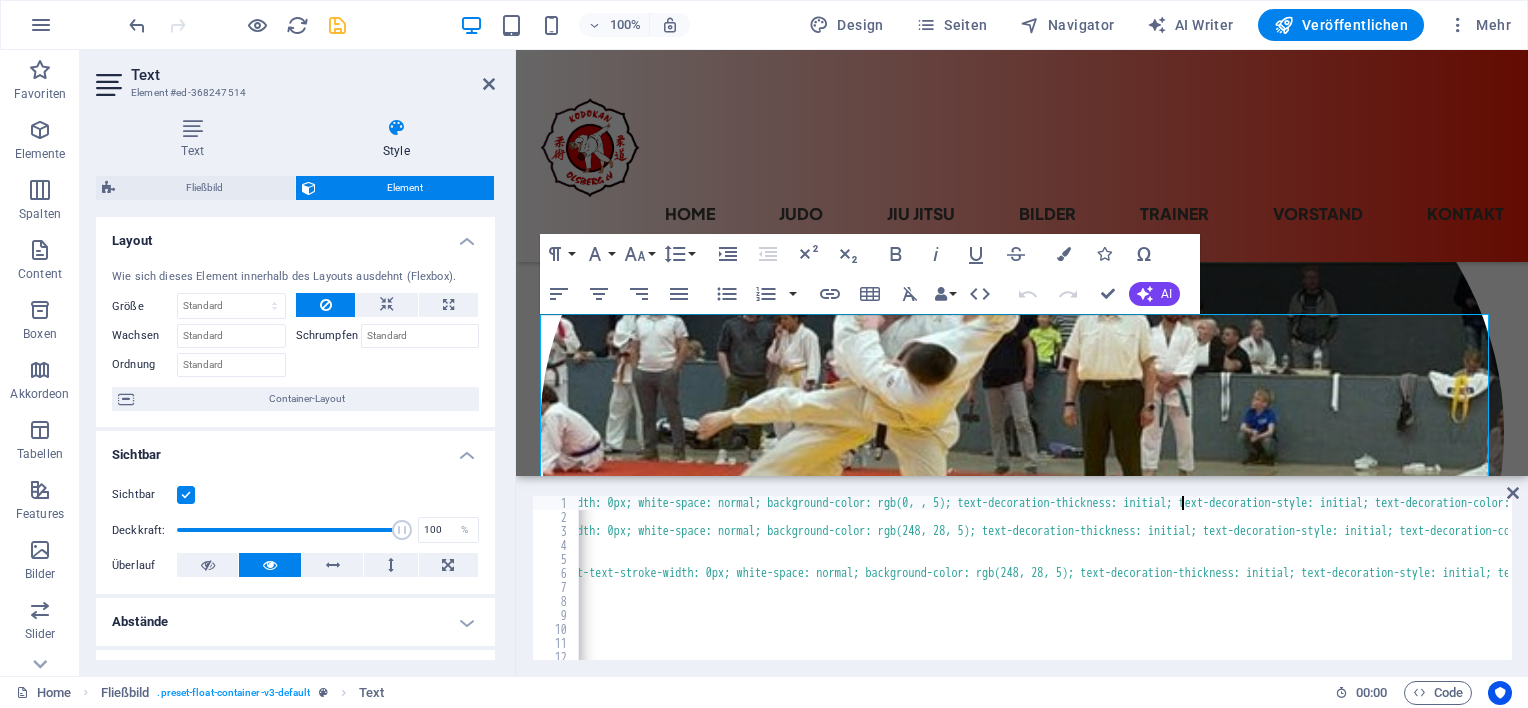 type on "0" 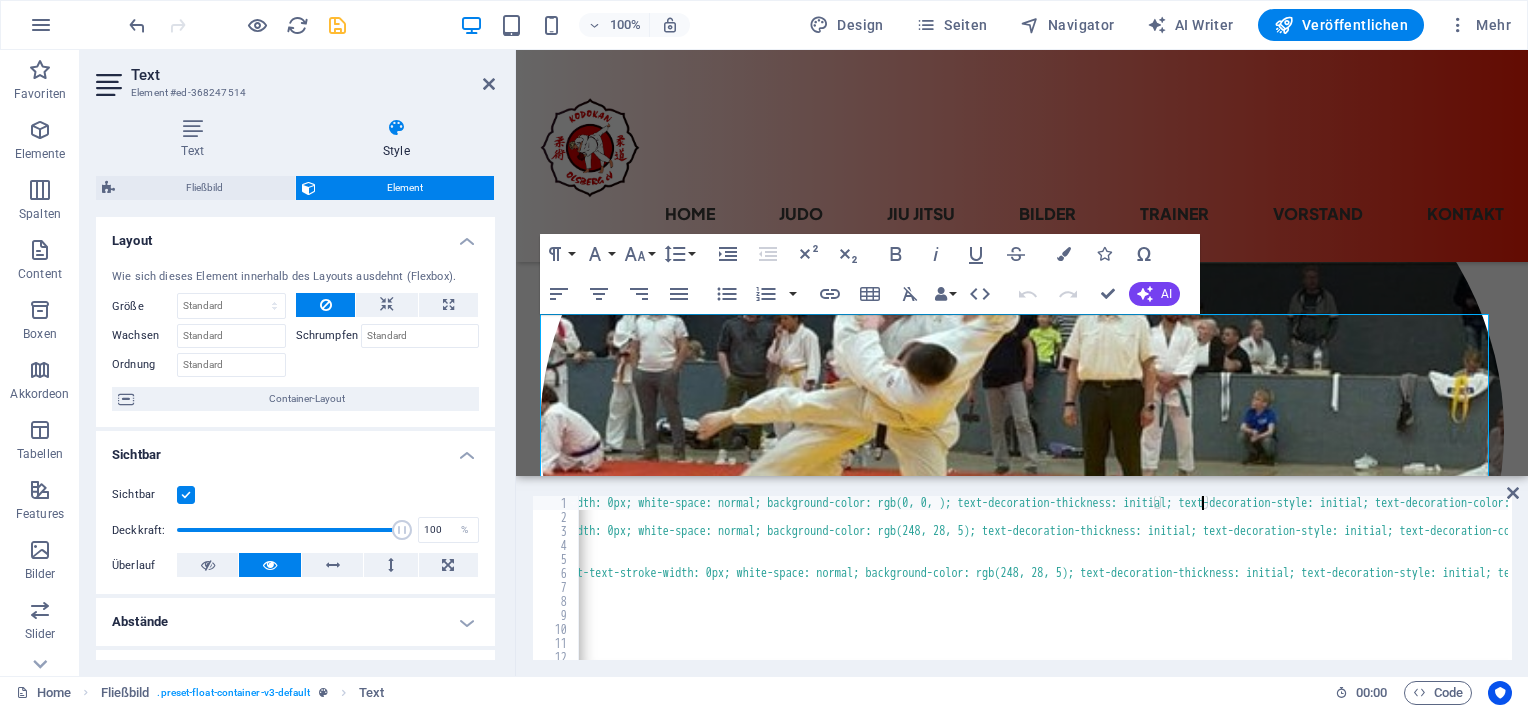 type on "0" 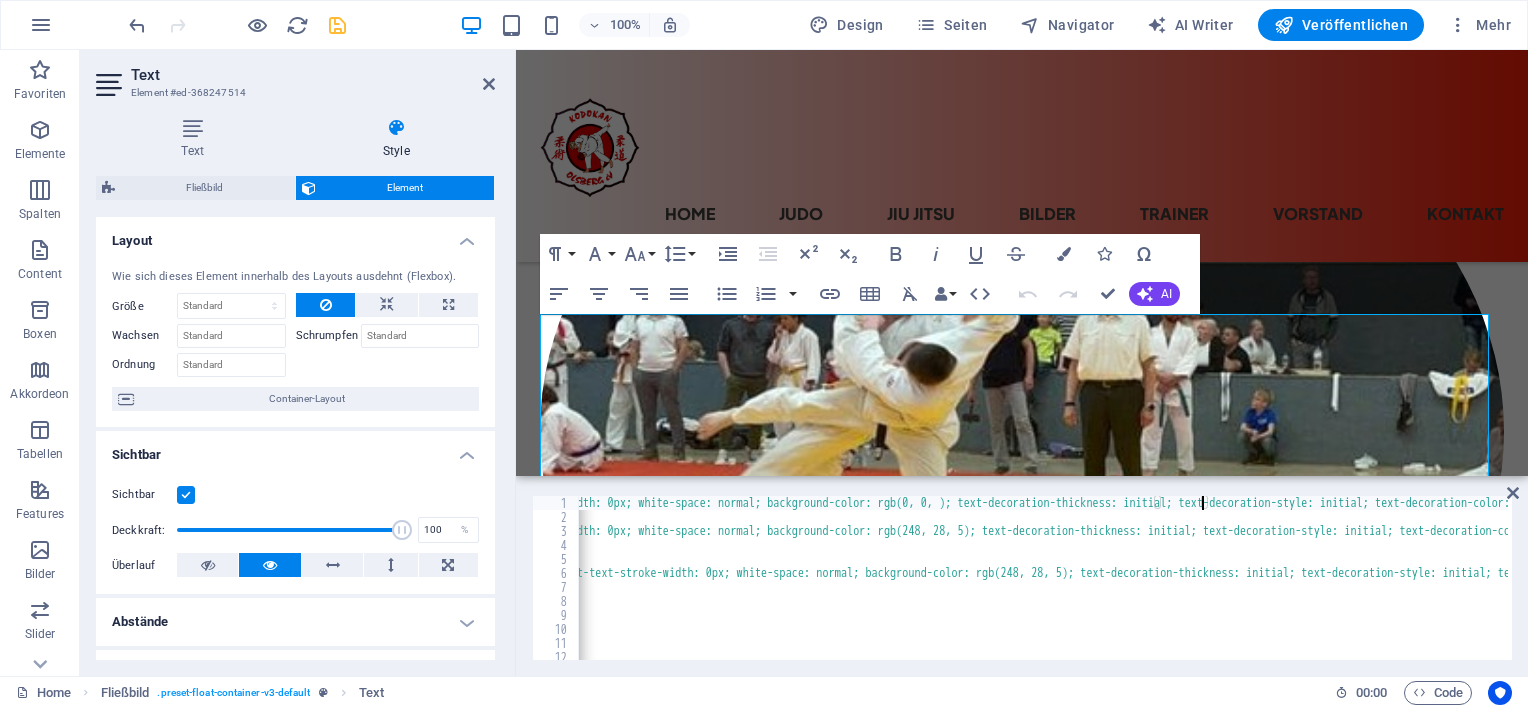 scroll, scrollTop: 0, scrollLeft: 2207, axis: horizontal 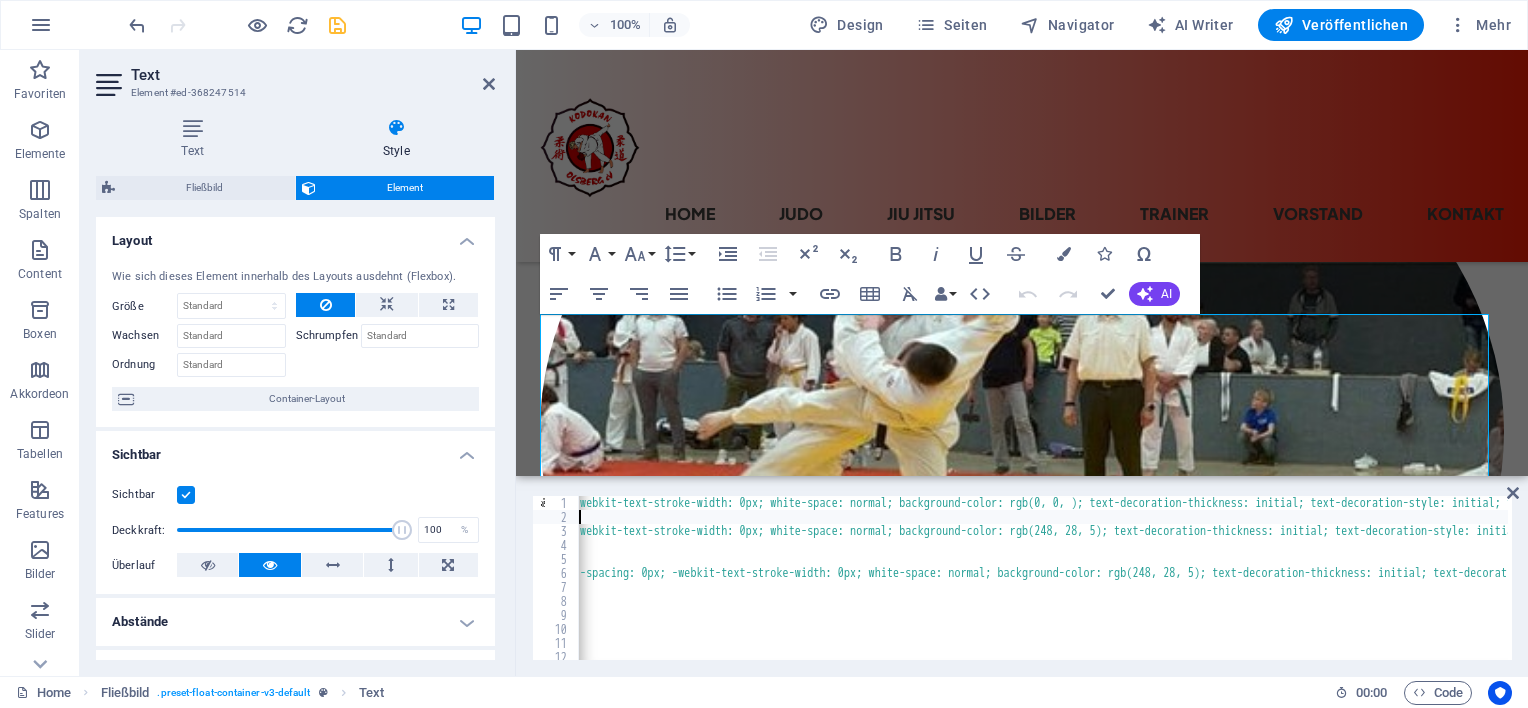 click on "Trainer: [PERSON]" at bounding box center (273, 590) 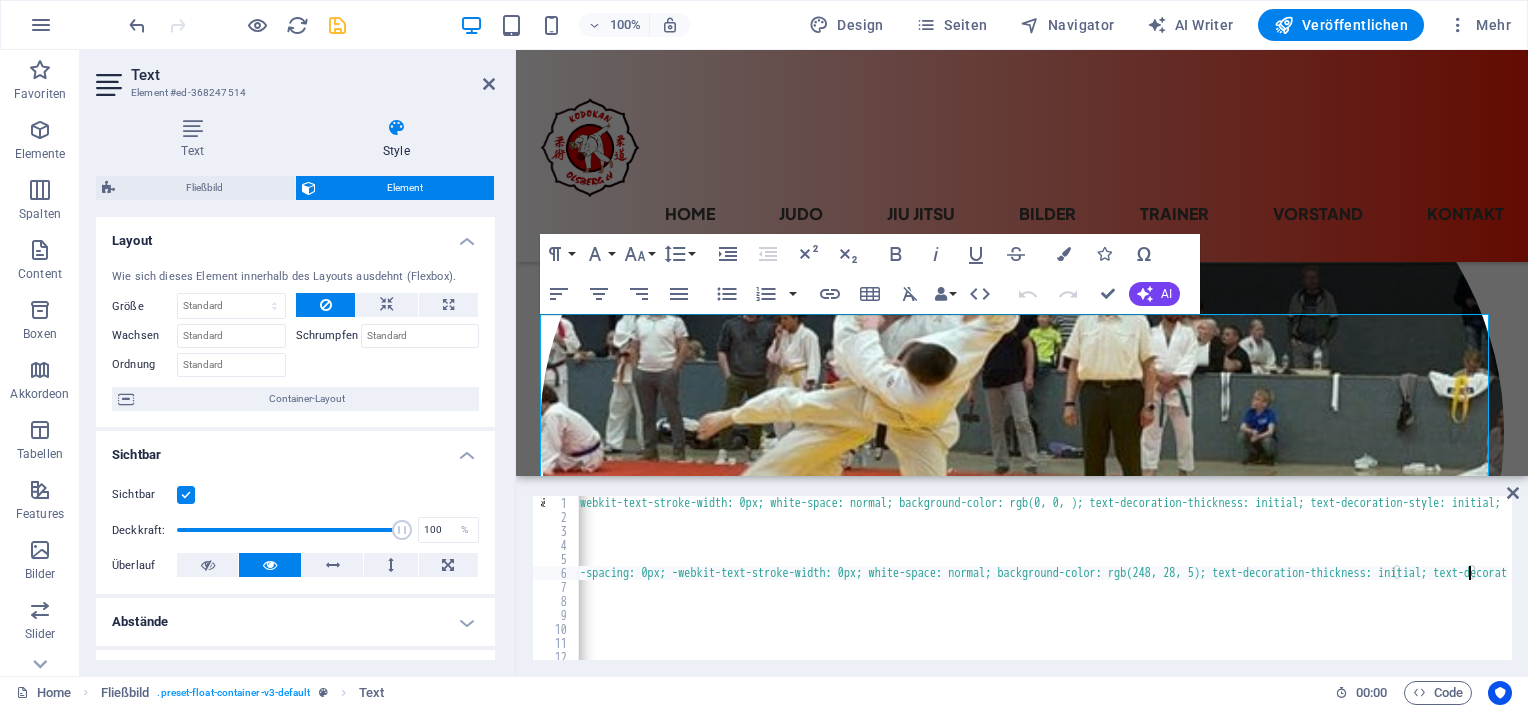 click on "Trainer: [PERSON]" at bounding box center [273, 590] 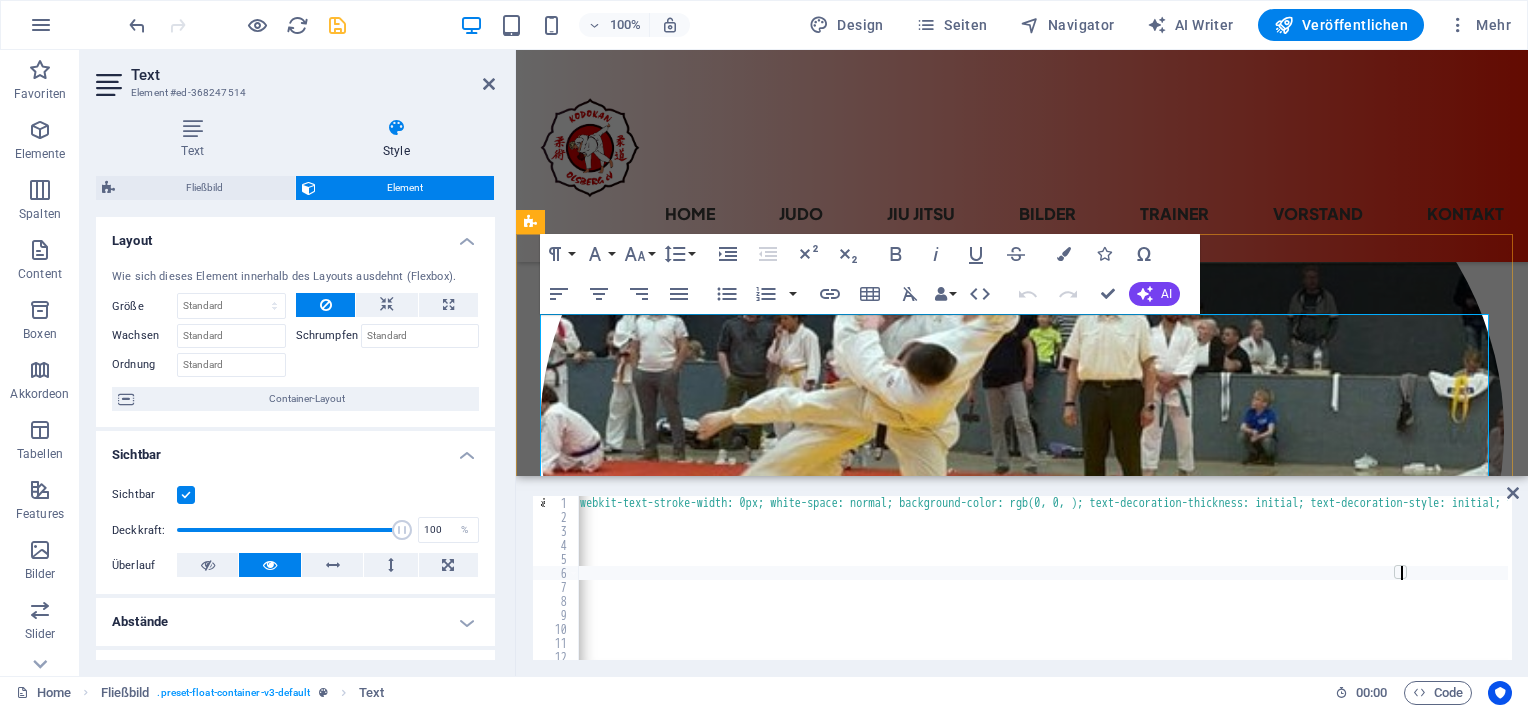 click on "Judo" at bounding box center (1022, 1085) 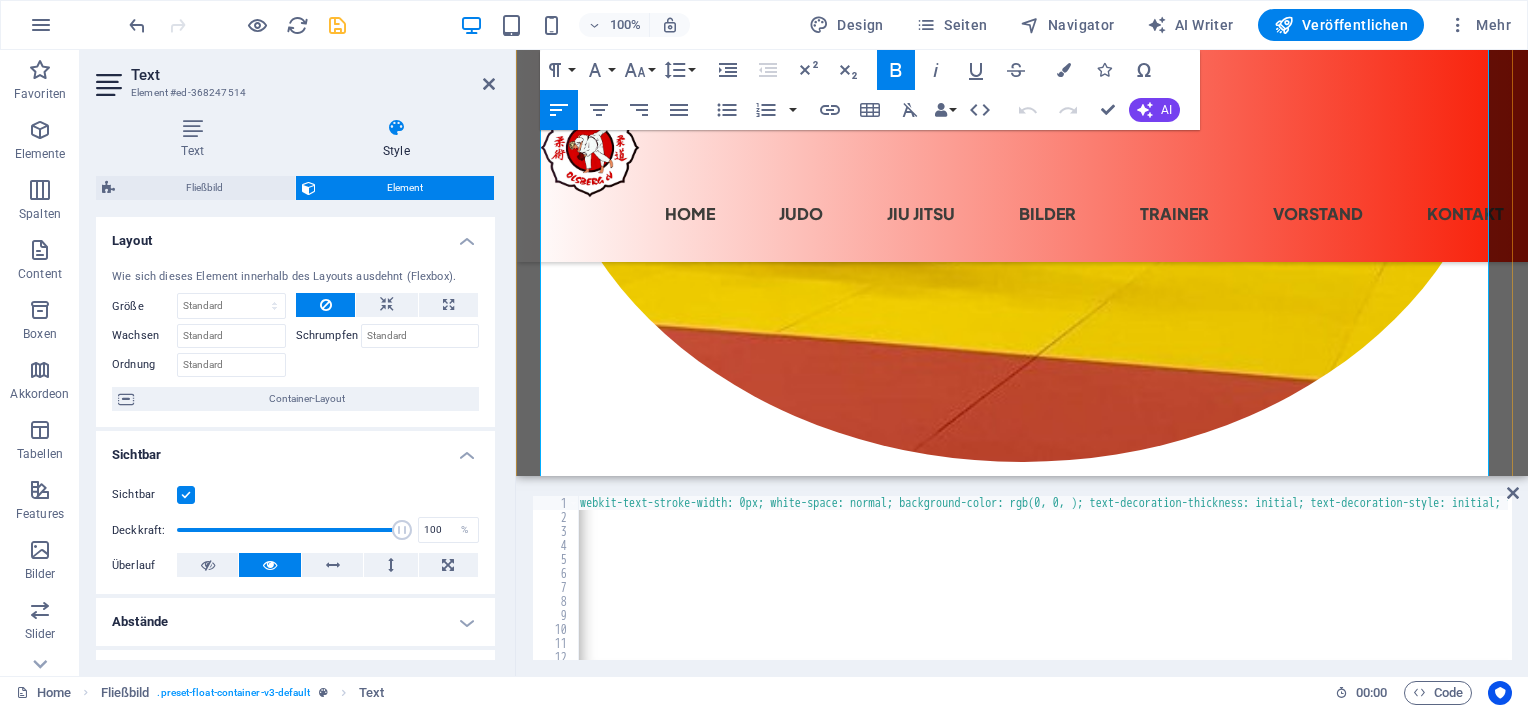 scroll, scrollTop: 913, scrollLeft: 0, axis: vertical 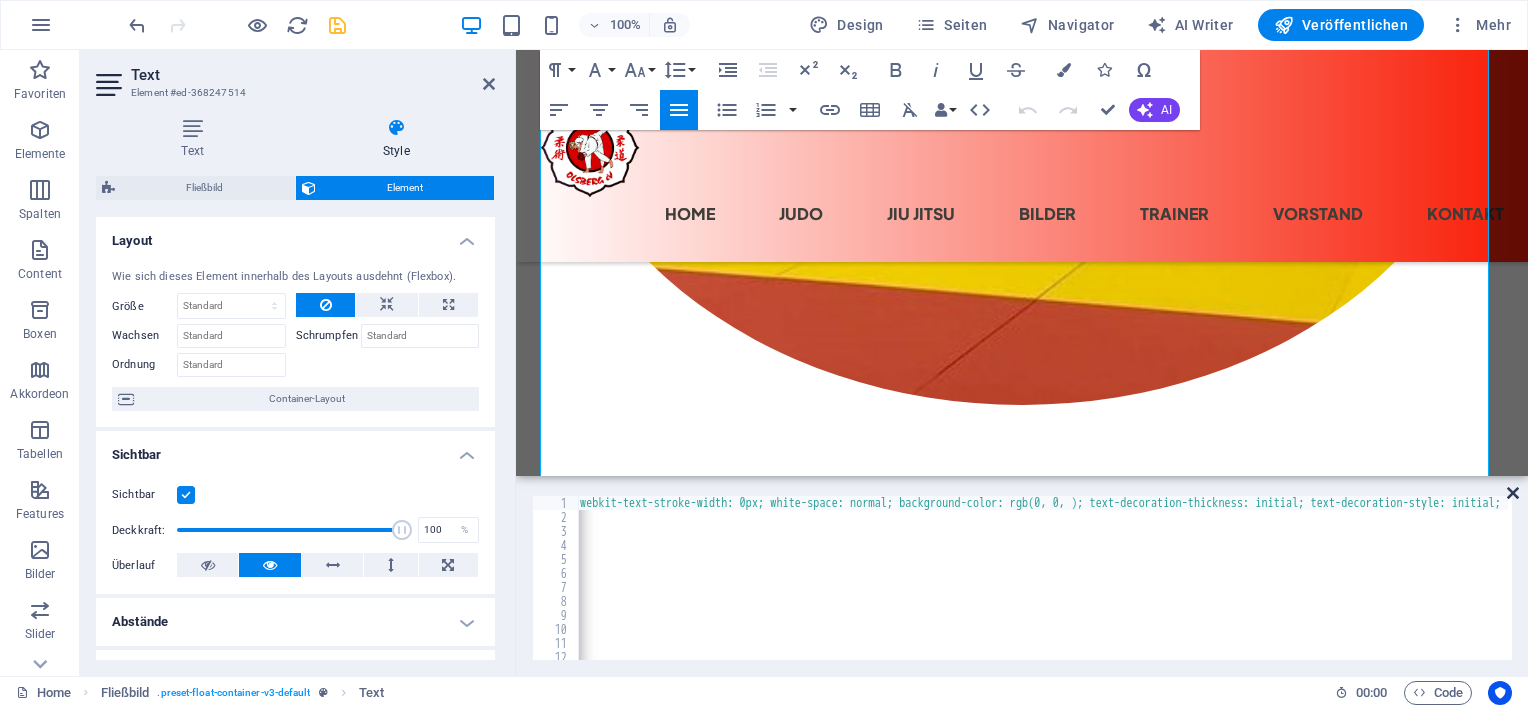 click at bounding box center (1513, 493) 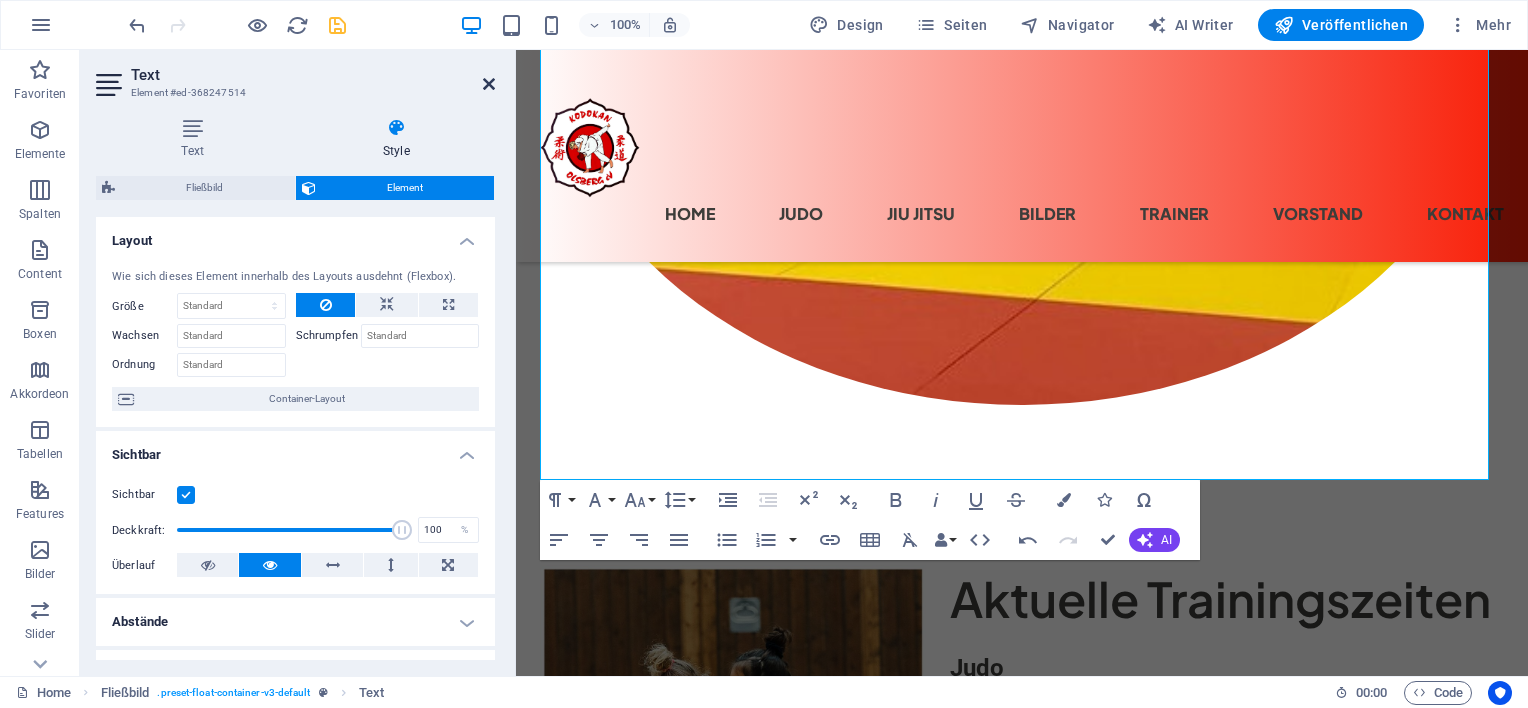 click at bounding box center [489, 84] 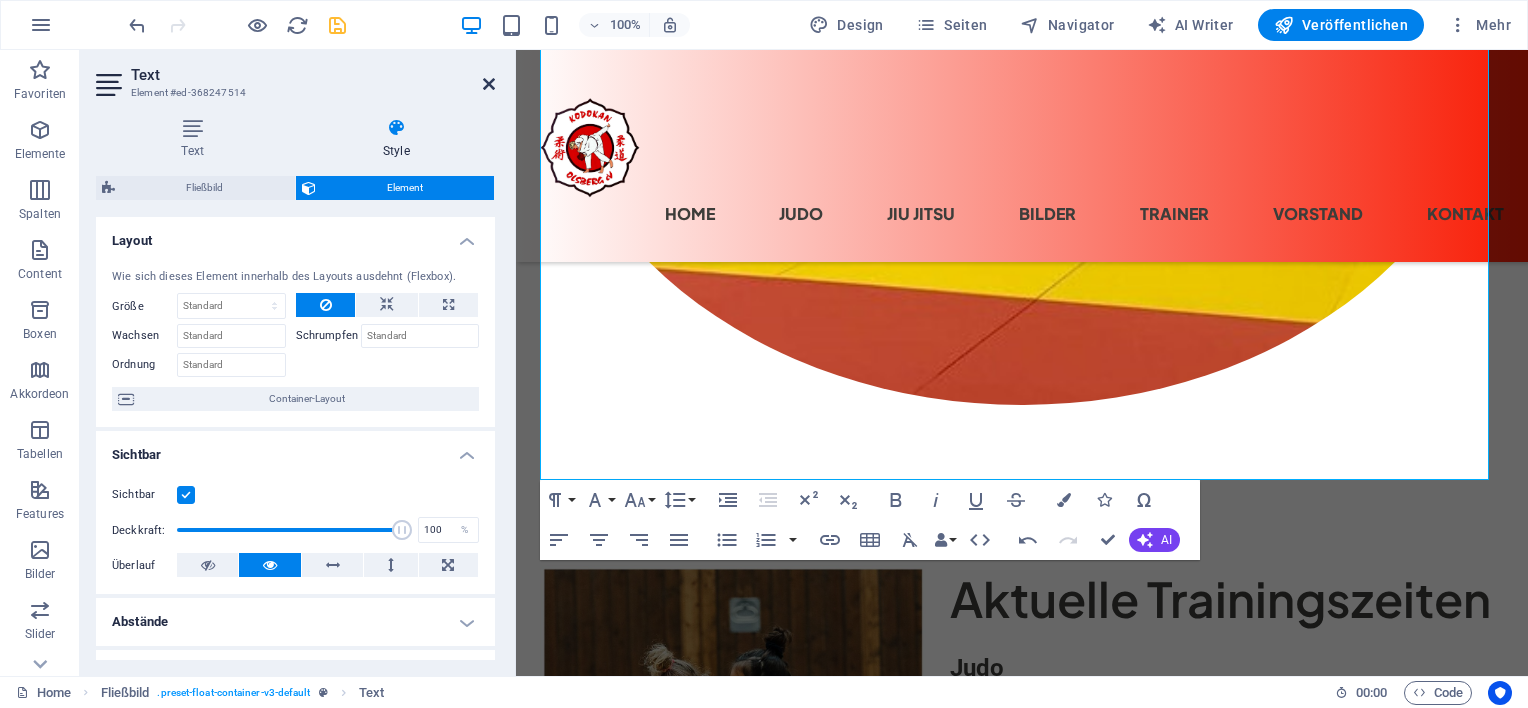 scroll, scrollTop: 987, scrollLeft: 0, axis: vertical 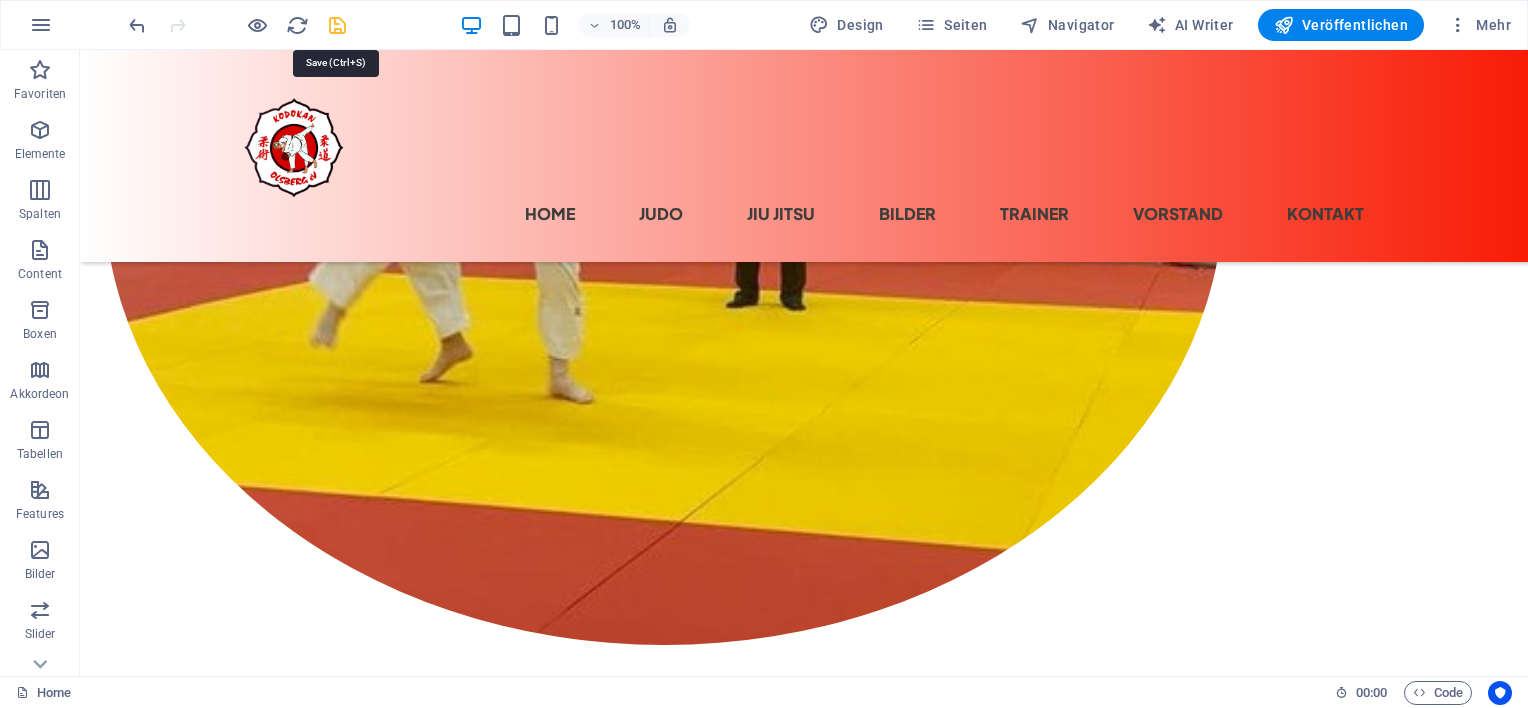 click at bounding box center (337, 25) 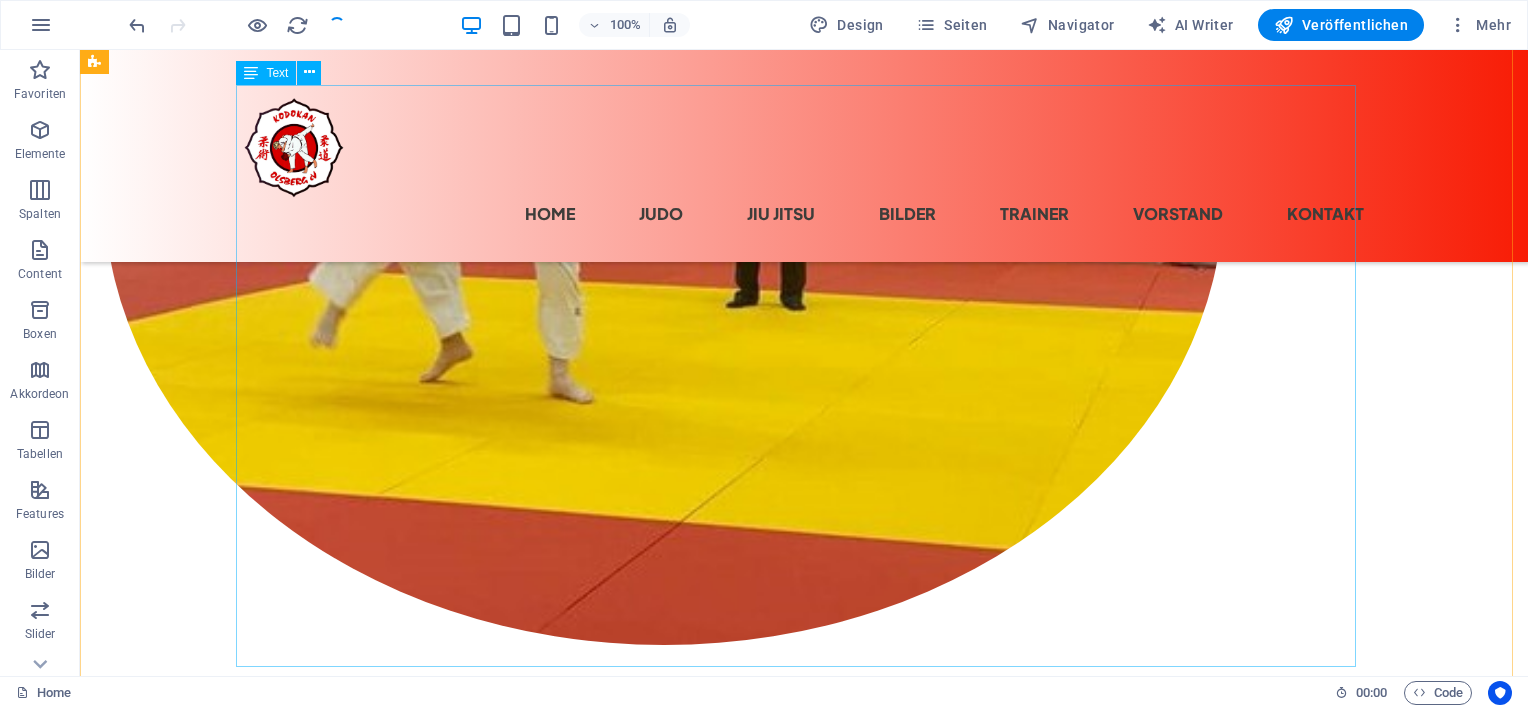 click on "16.30 - 17.45 Uhr Kindertraining ab 4 Jahre bis gelb/orange Gurt Trainer: [FIRST] / [FIRST] / [FIRST] / [FIRST]" at bounding box center [804, 1128] 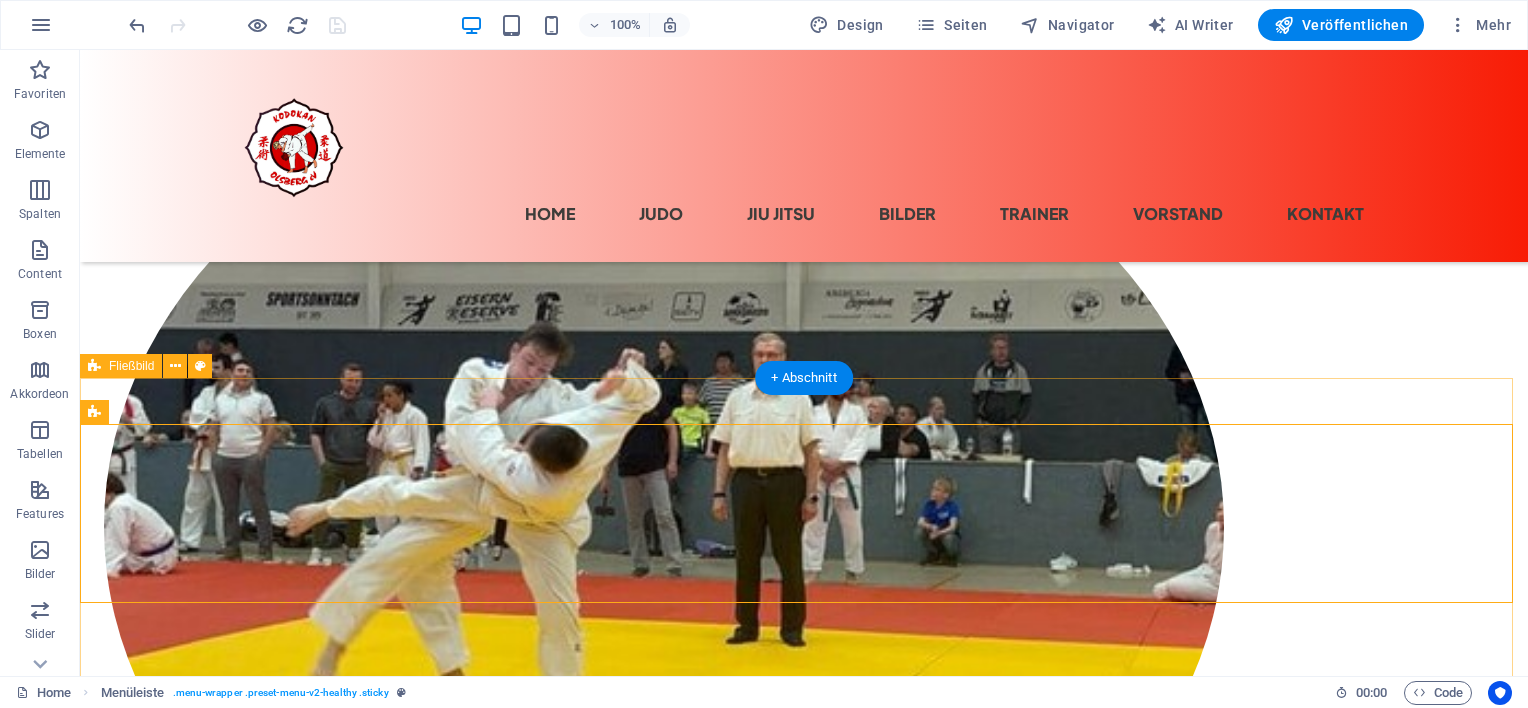 scroll, scrollTop: 400, scrollLeft: 0, axis: vertical 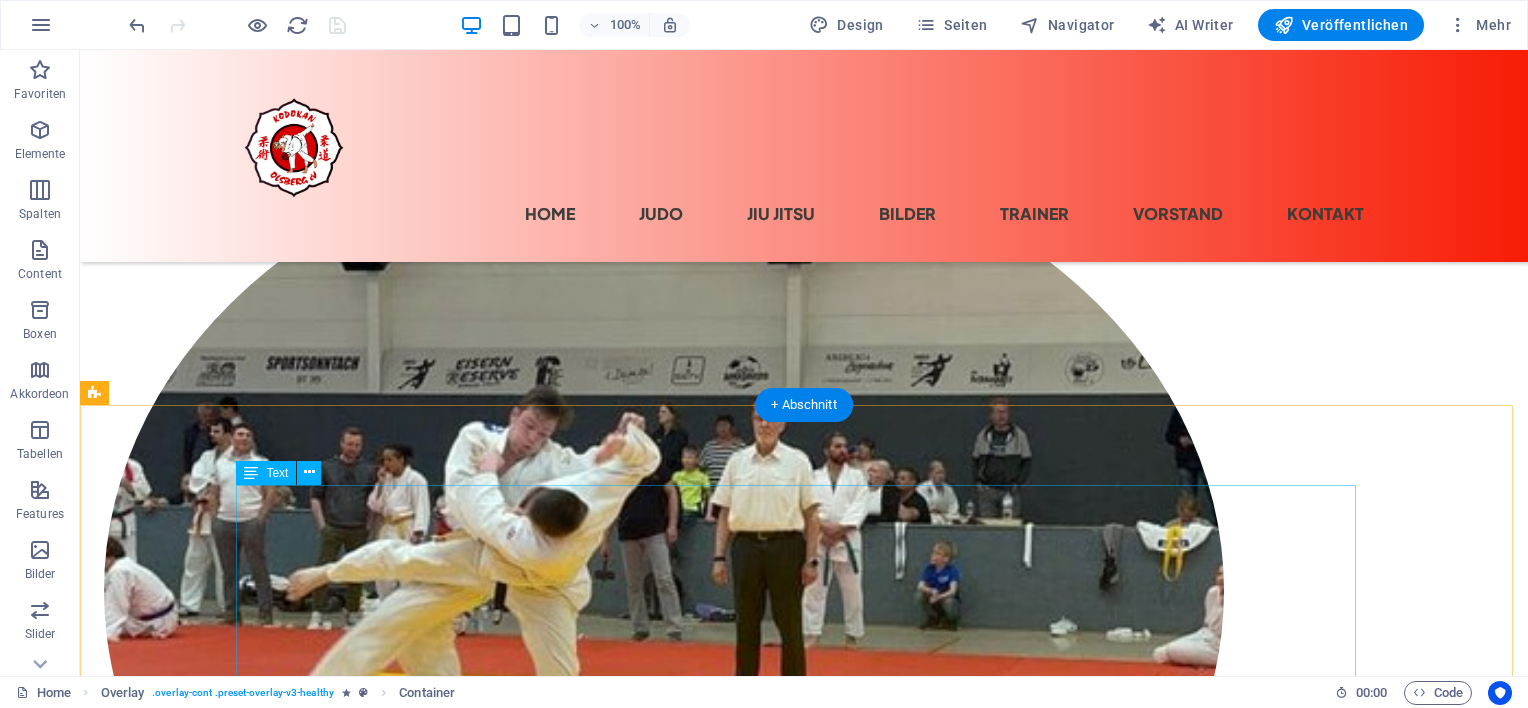 click on "Montag Trainer: [FIRST]" at bounding box center [812, 1339] 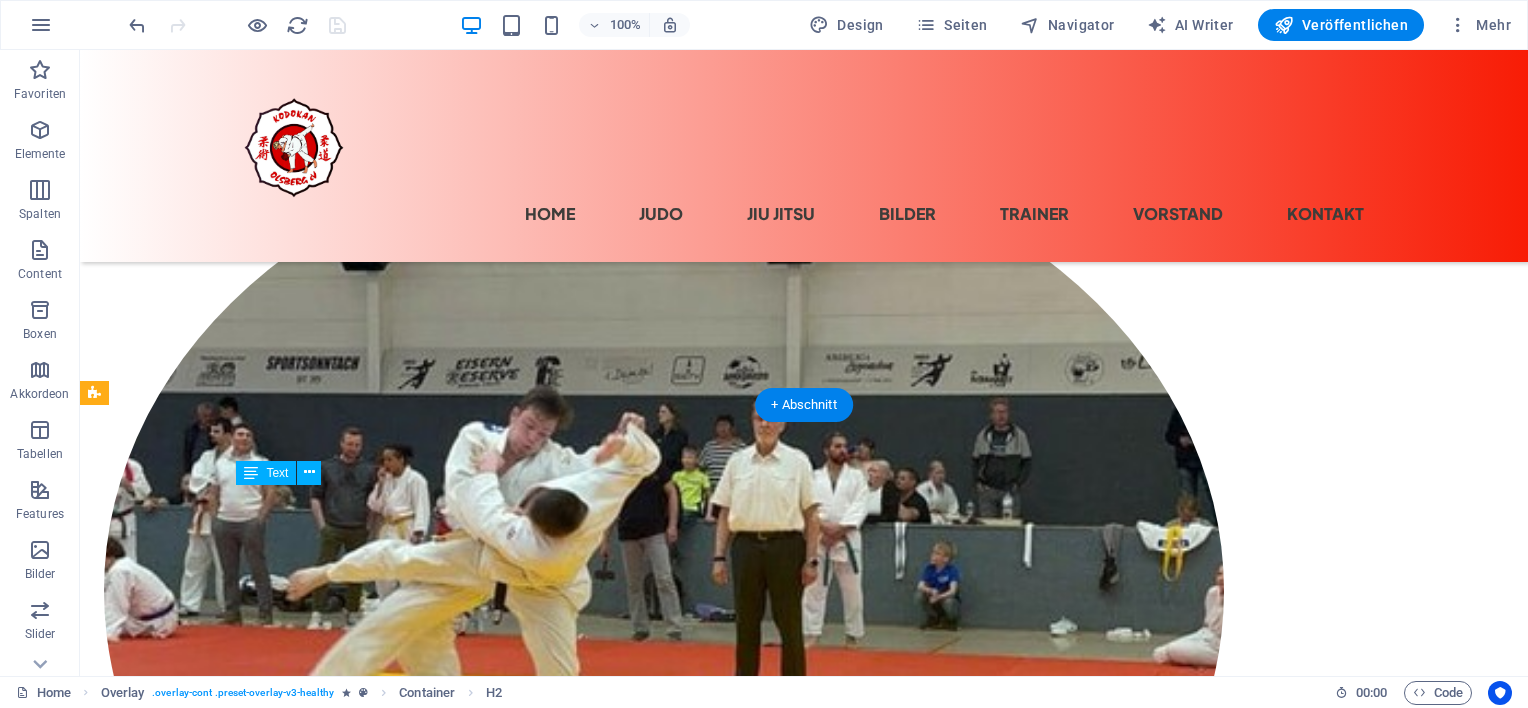 click on "Montag Trainer: [FIRST]" at bounding box center (812, 1339) 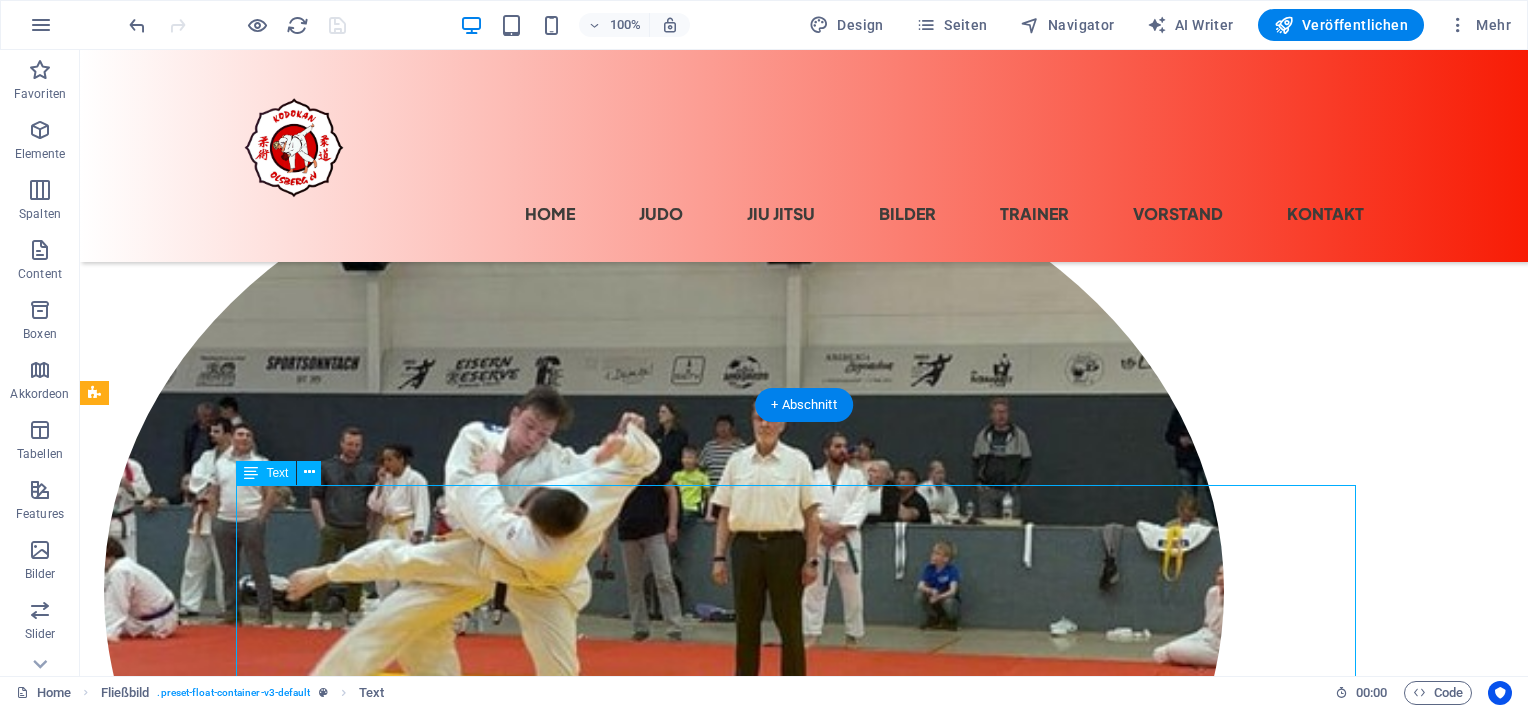 click on "Montag Trainer: [FIRST]" at bounding box center [812, 1339] 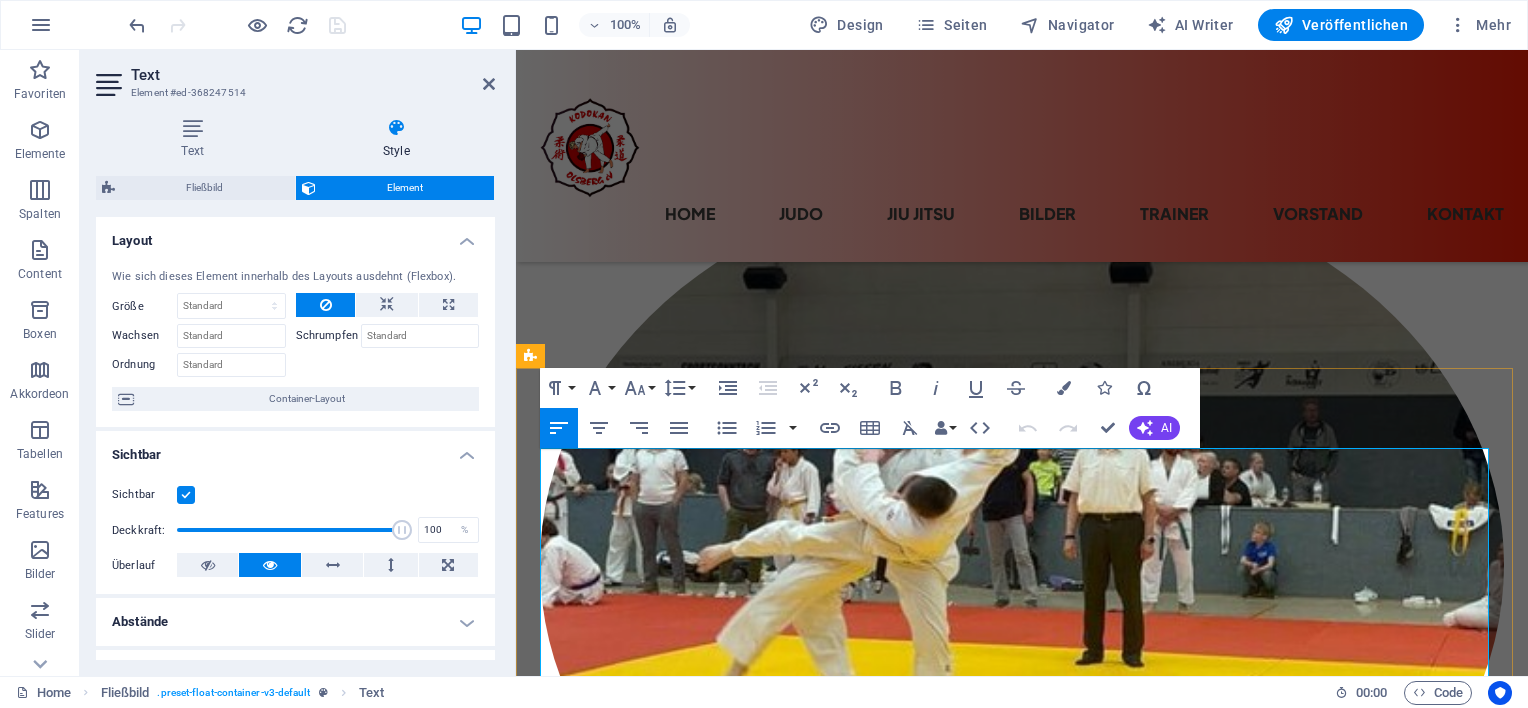 click on "Montag Trainer: [FIRST]" at bounding box center [1046, 1250] 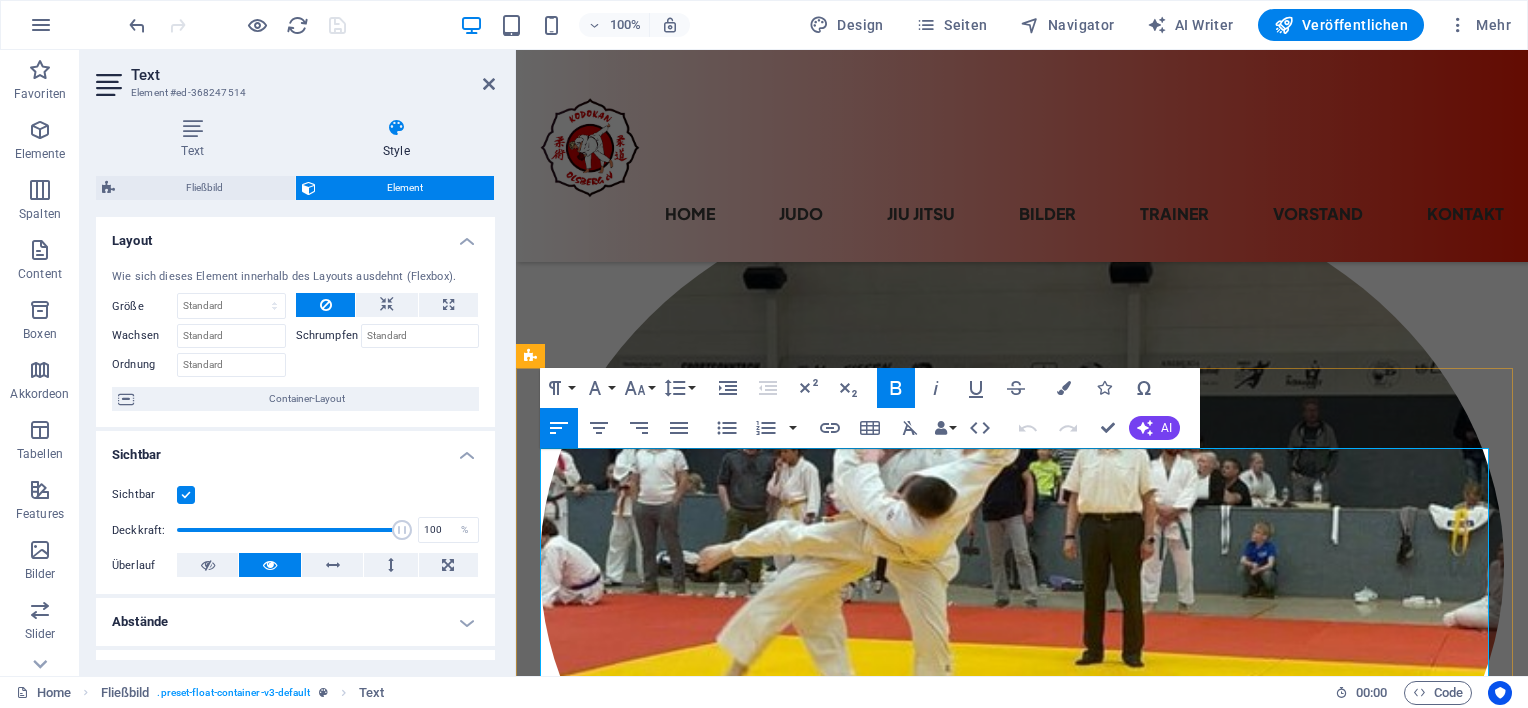 type 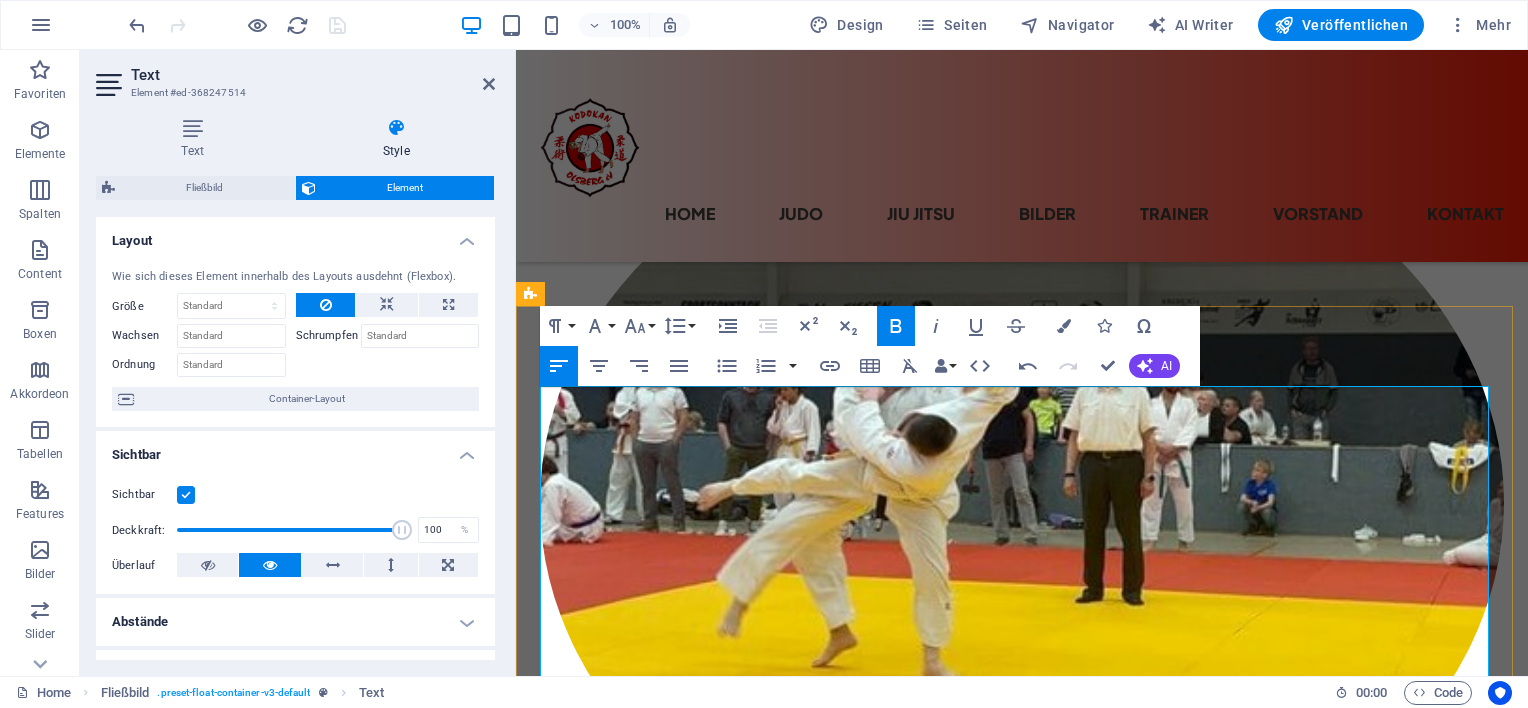 scroll, scrollTop: 454, scrollLeft: 0, axis: vertical 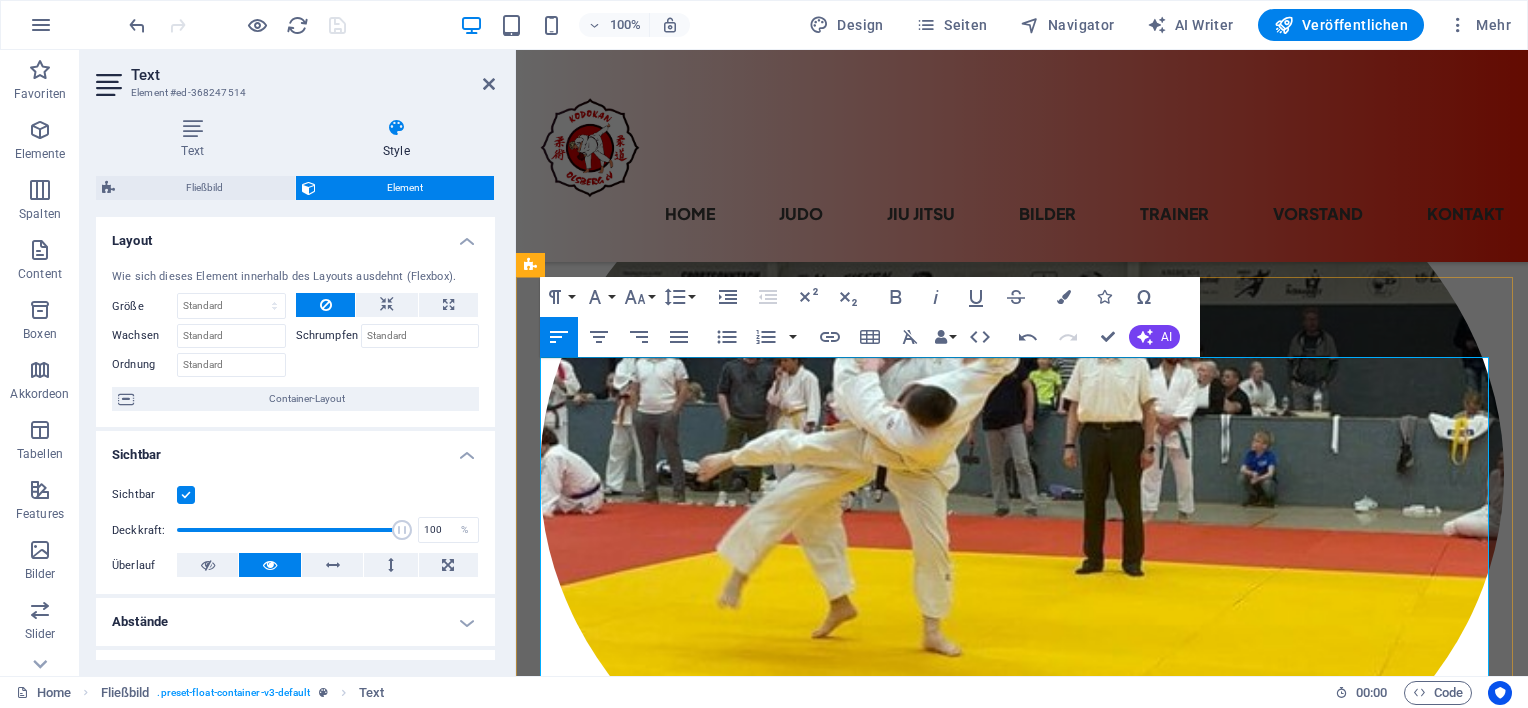 click on "18.00 - 19.15 Uhr Jugendtraining ab 6 bis 11 Jahre 19.30 - 21.00 Uhr Erwachsenentraining ab 15 Jahre" at bounding box center [1022, 1261] 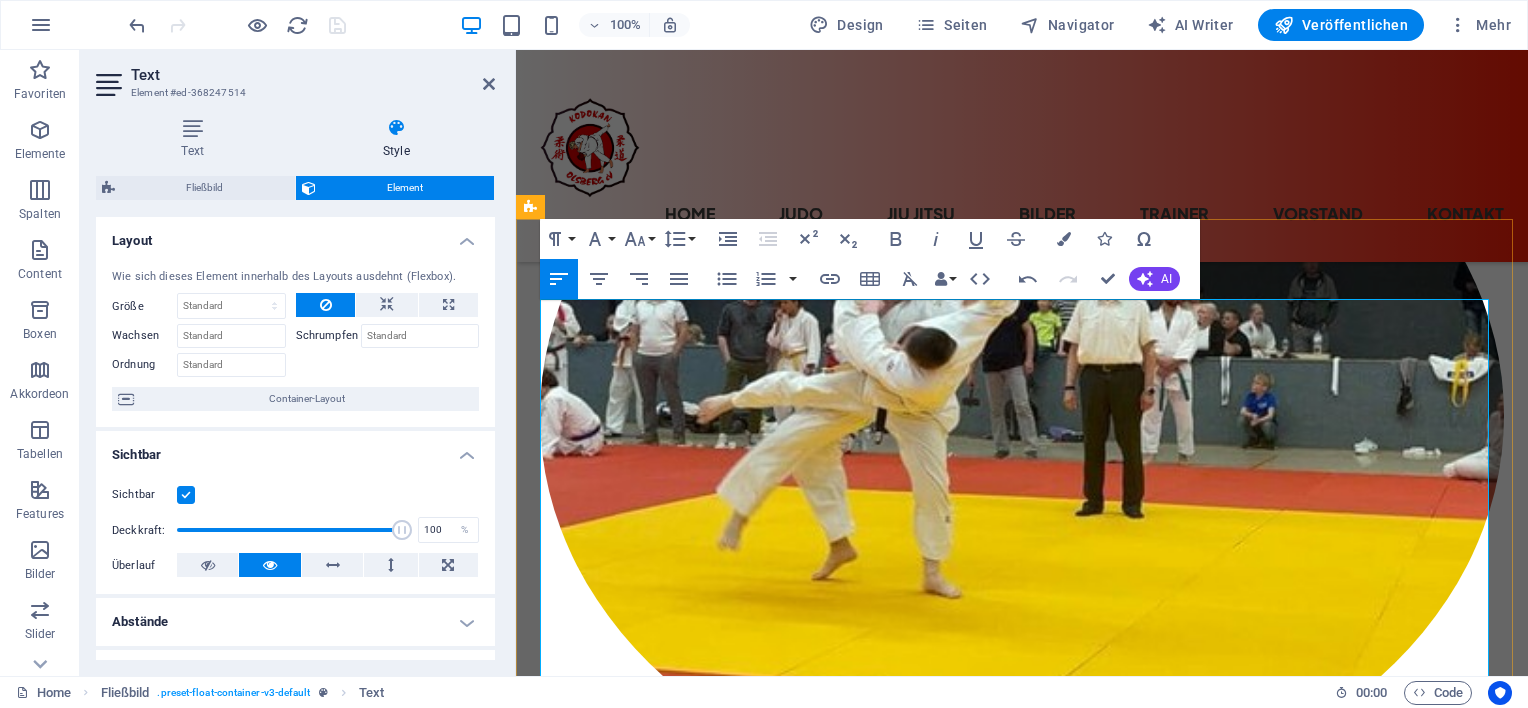scroll, scrollTop: 540, scrollLeft: 0, axis: vertical 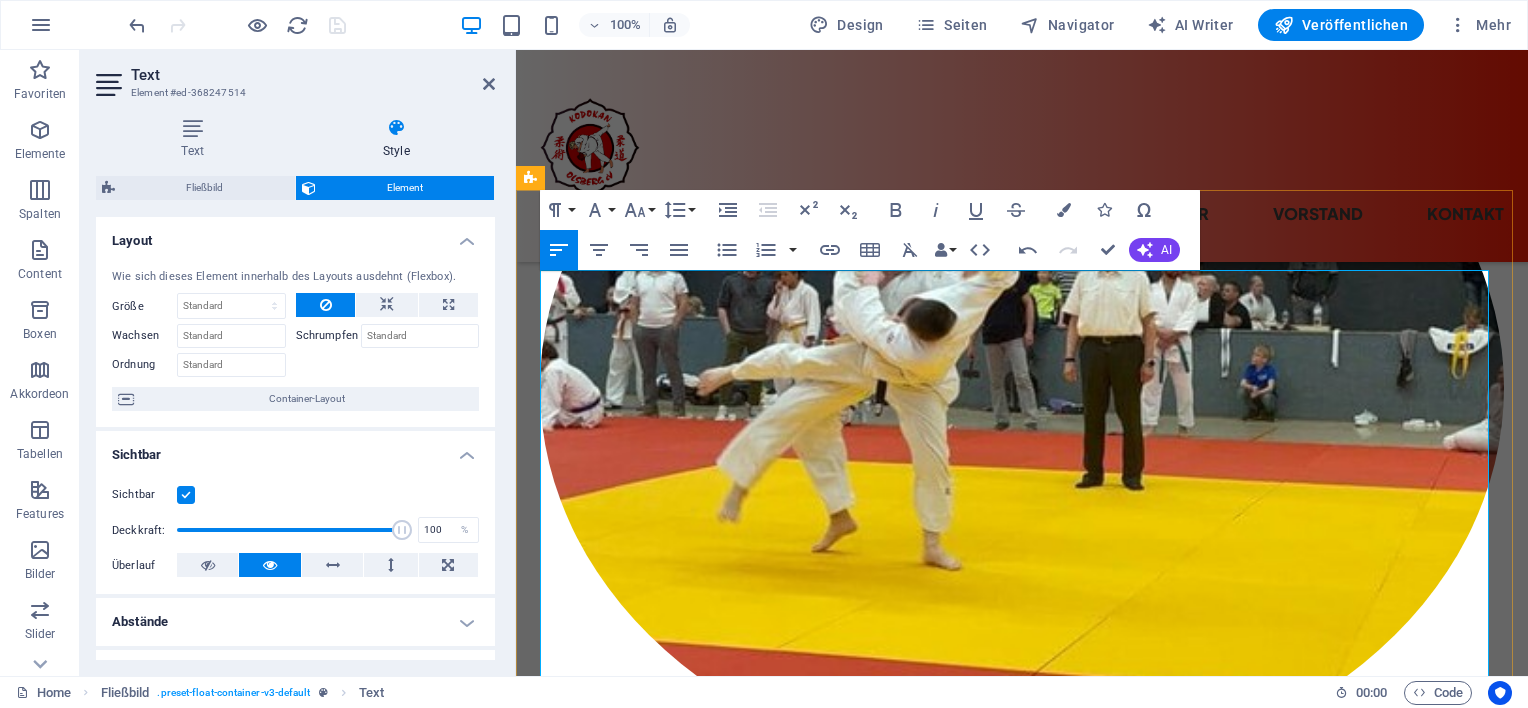 drag, startPoint x: 1011, startPoint y: 407, endPoint x: 1123, endPoint y: 400, distance: 112.21854 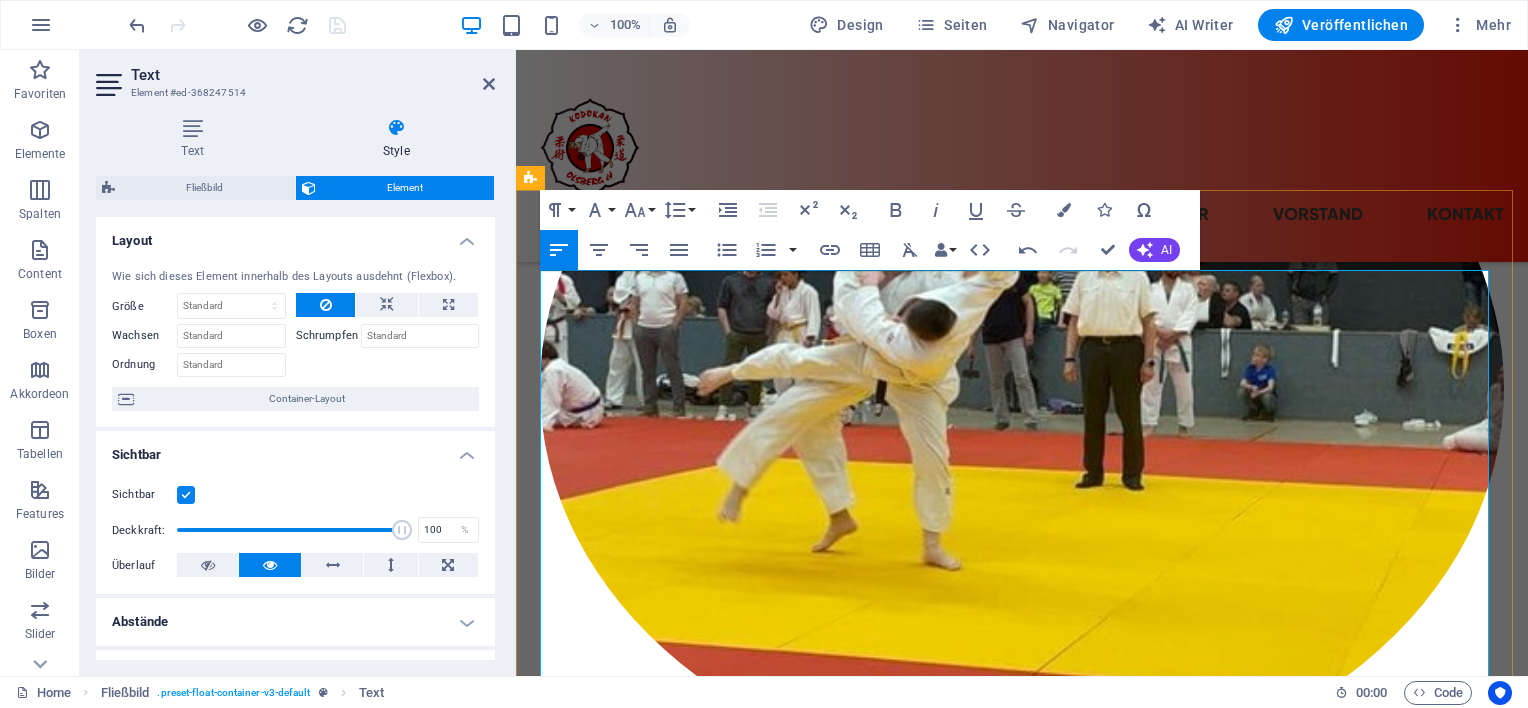 click on "Montag Trainer: [FIRST]" at bounding box center [1046, 1073] 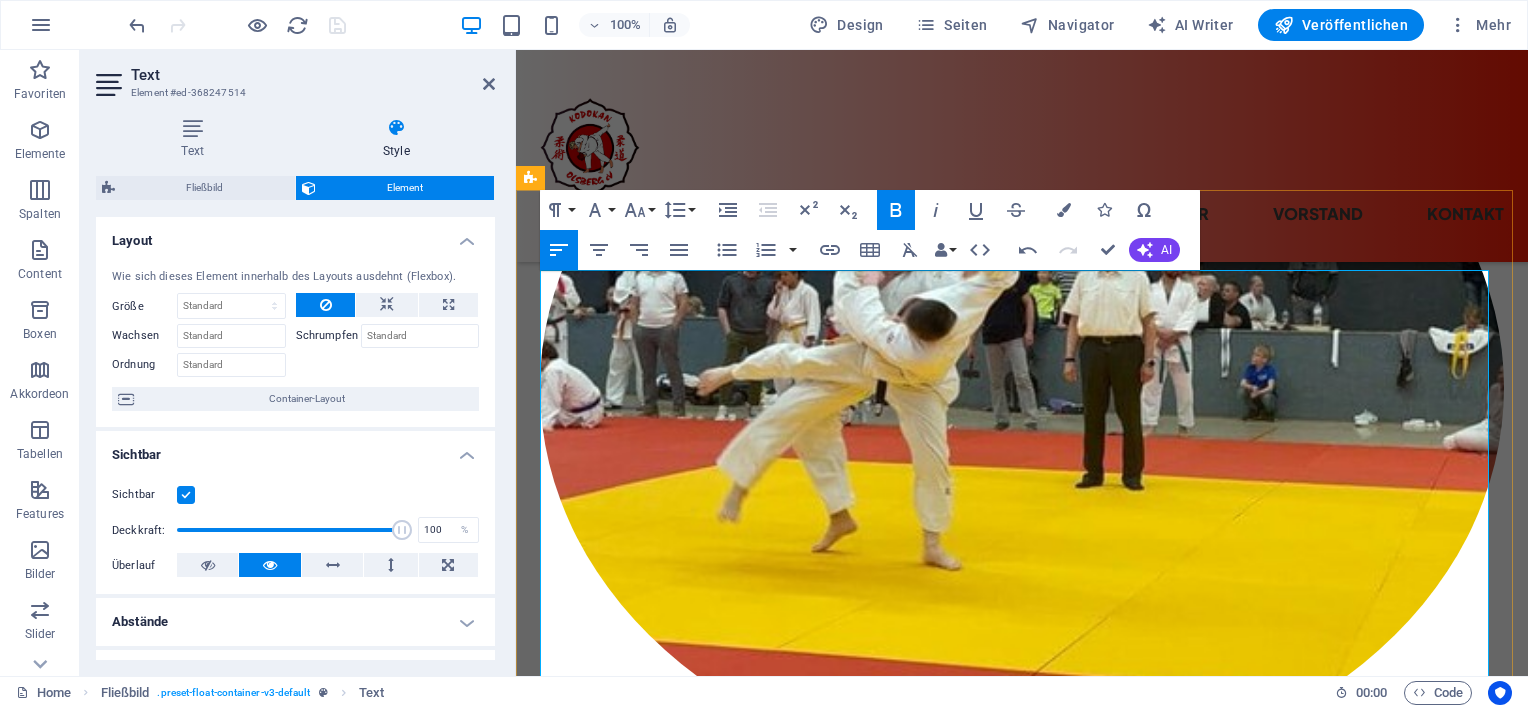 drag, startPoint x: 1020, startPoint y: 492, endPoint x: 1124, endPoint y: 488, distance: 104.0769 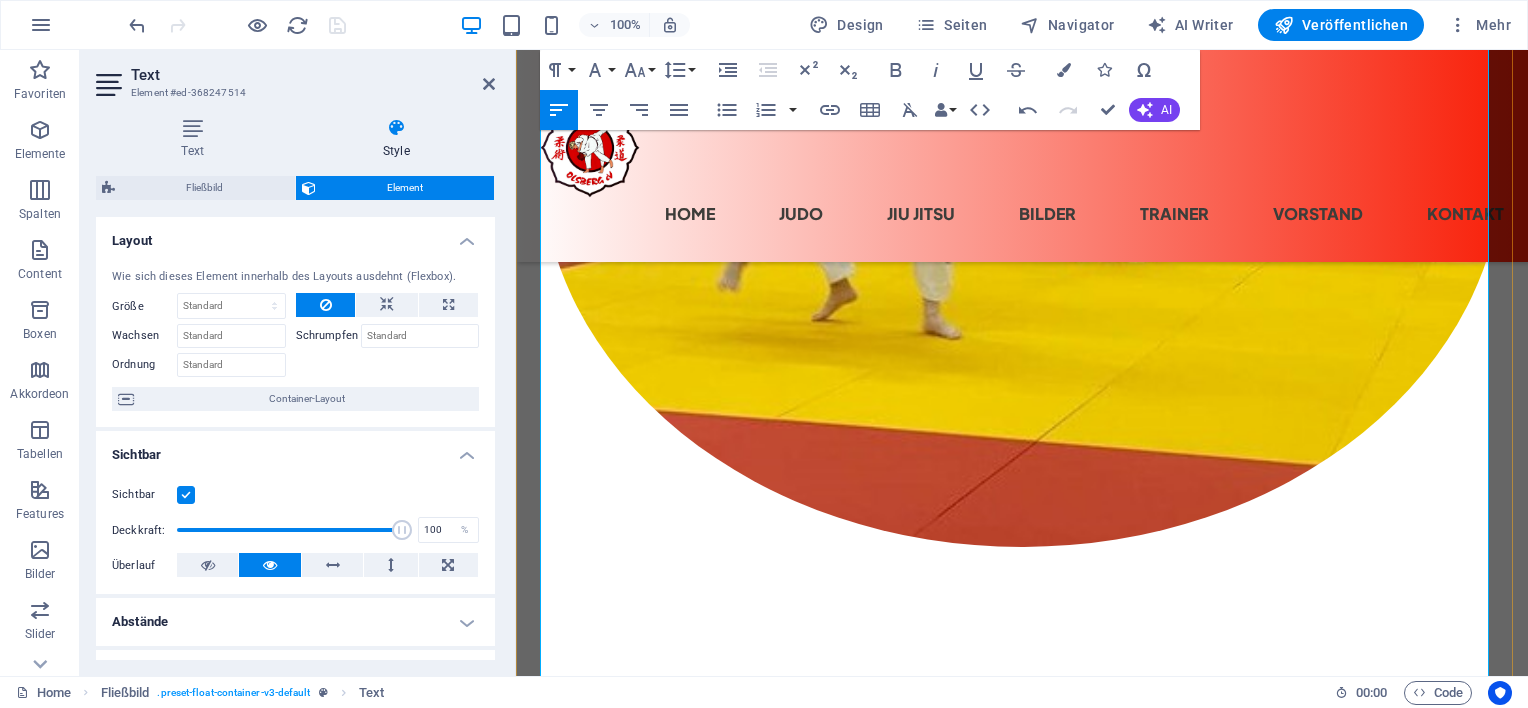 scroll, scrollTop: 764, scrollLeft: 0, axis: vertical 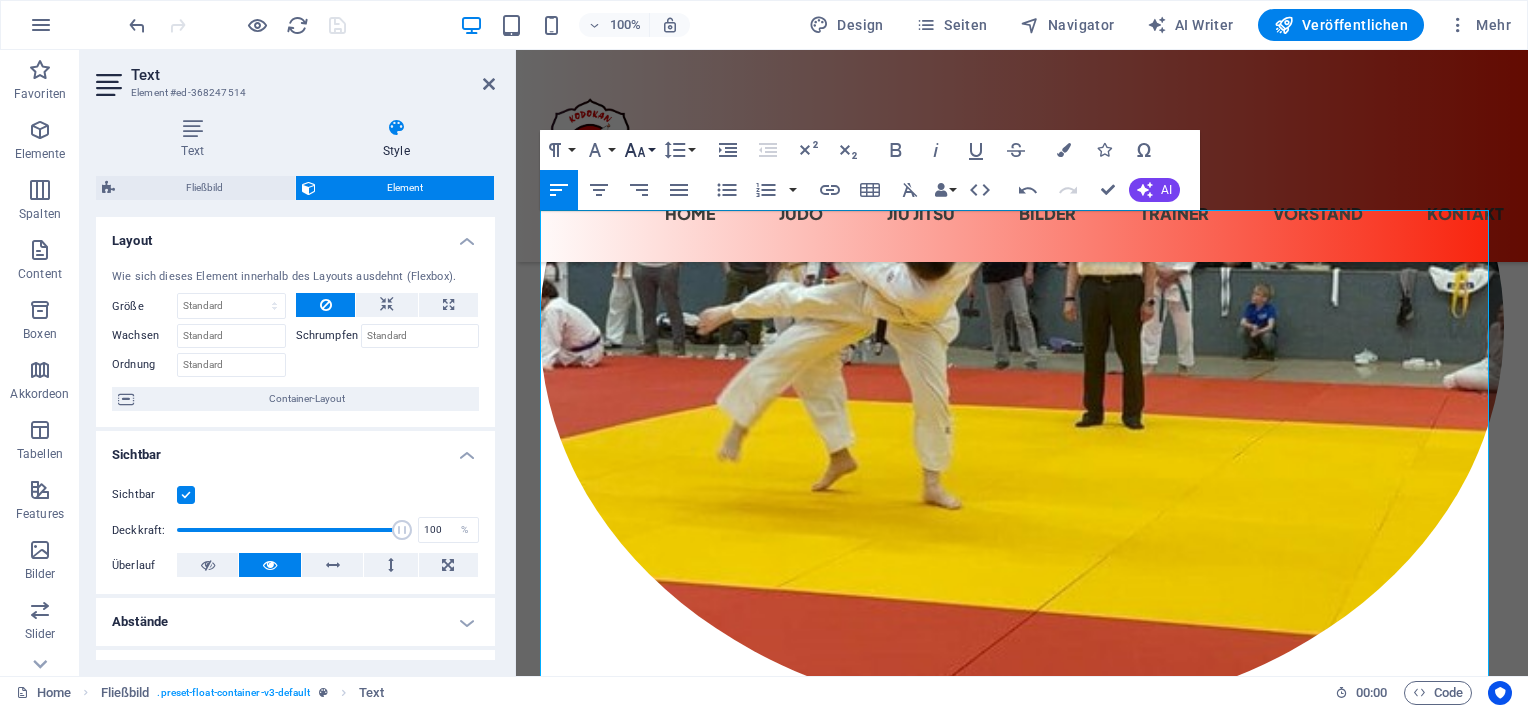 click 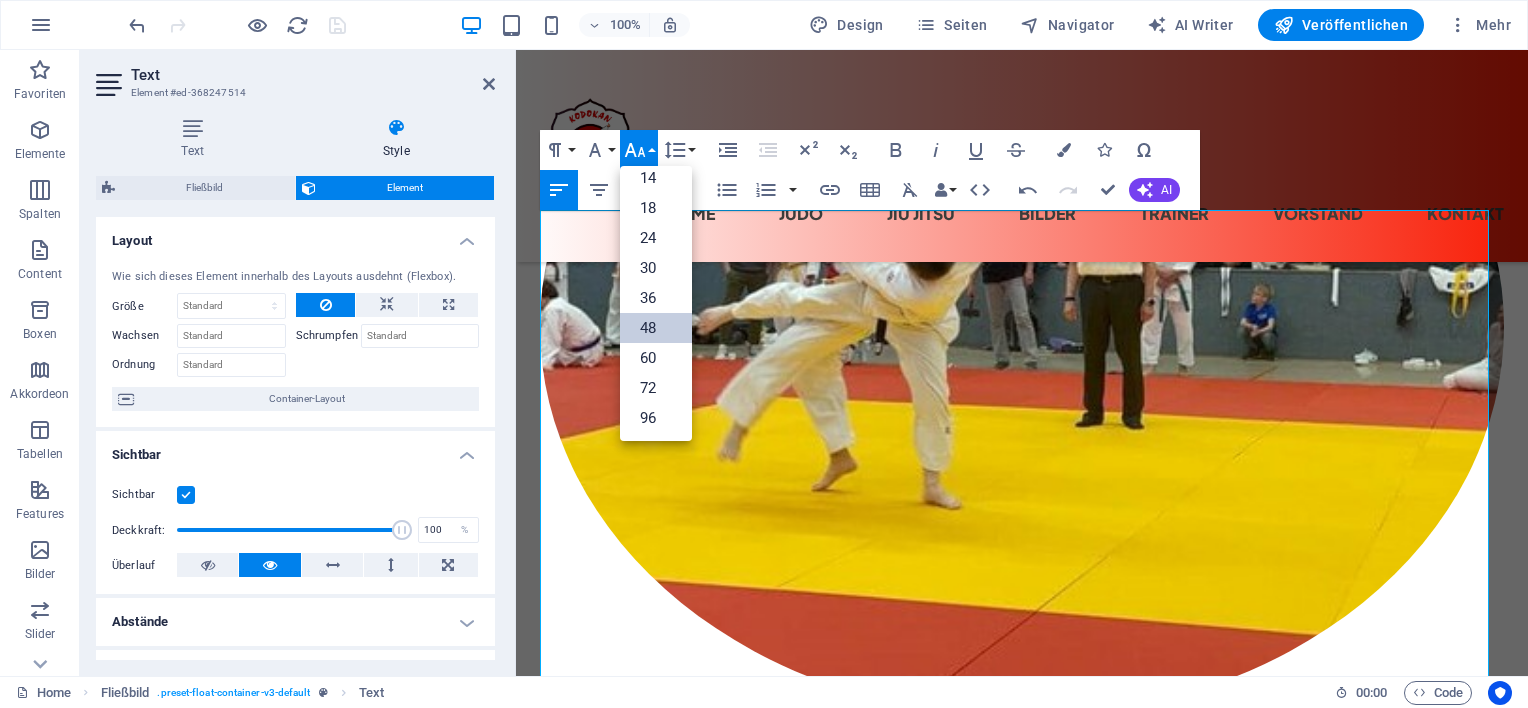 scroll, scrollTop: 160, scrollLeft: 0, axis: vertical 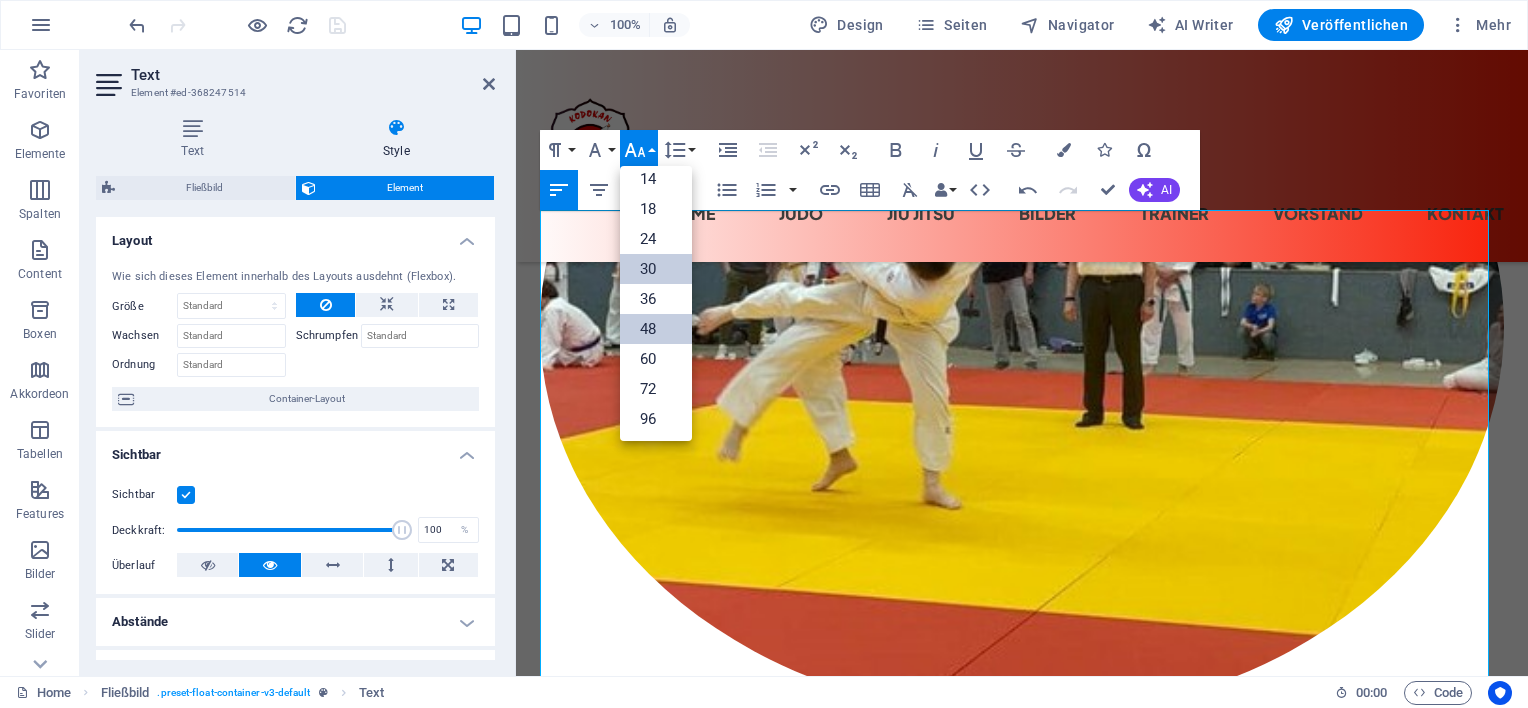 click on "30" at bounding box center (656, 269) 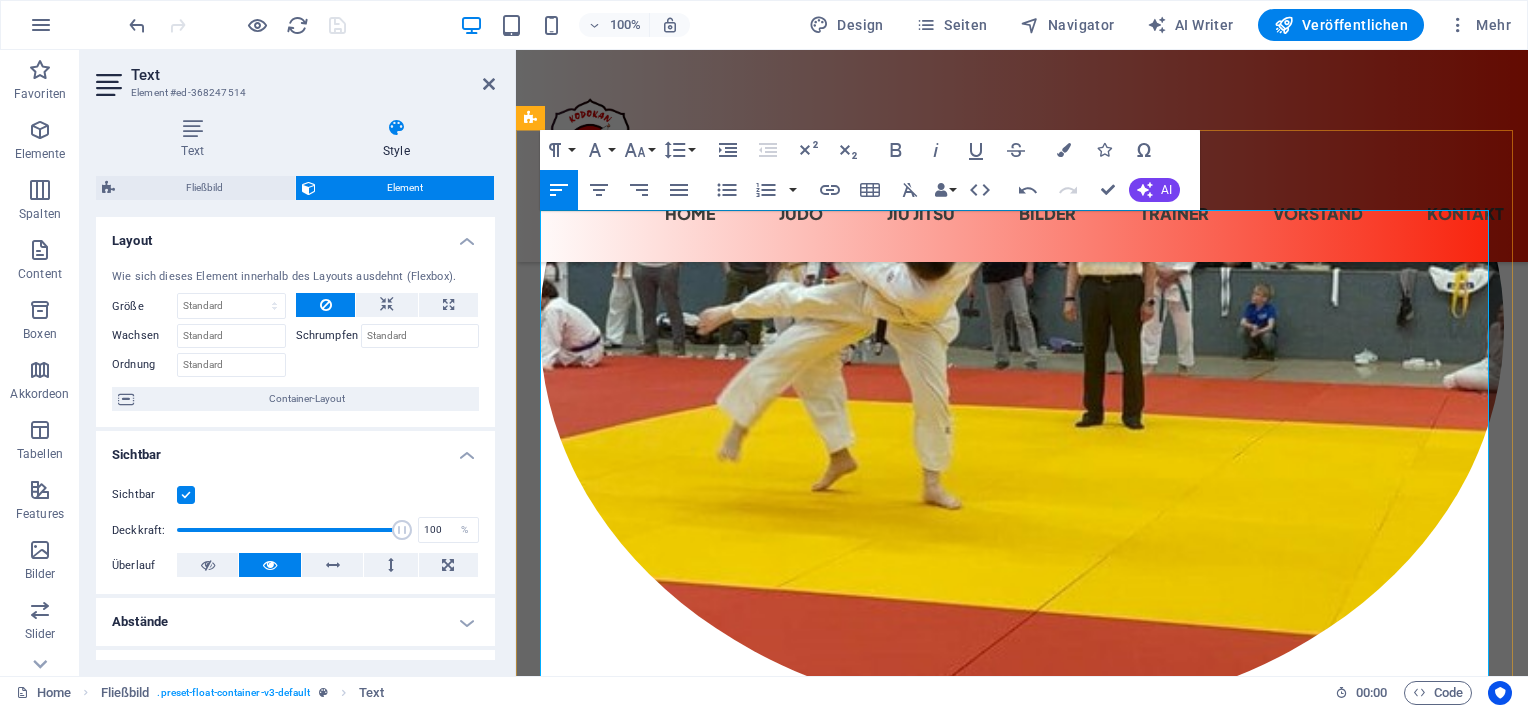 click on "18.00 - 19.30 Uhr Kraft / Ausdauertraining ab 7 Jahre Trainer: [FIRST]" at bounding box center (1022, 1057) 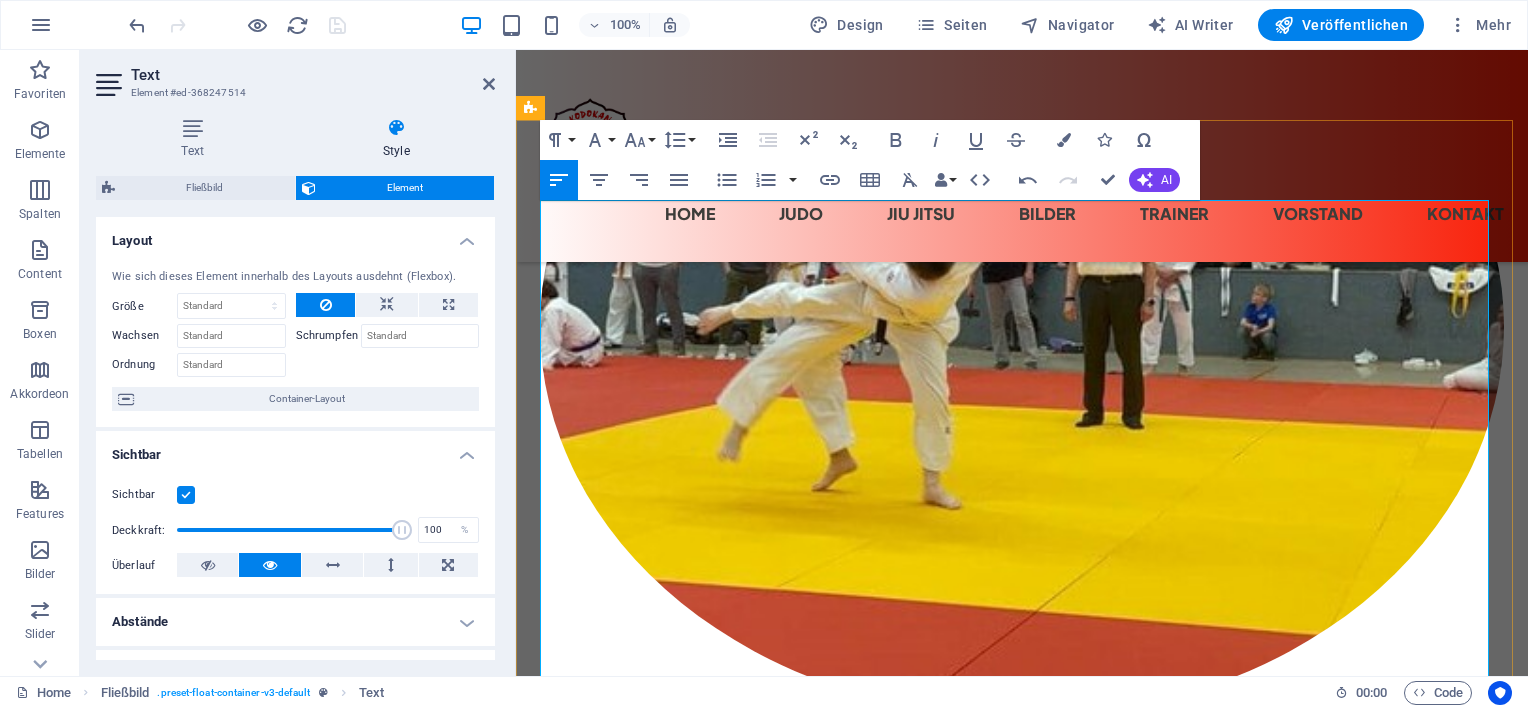 scroll, scrollTop: 755, scrollLeft: 0, axis: vertical 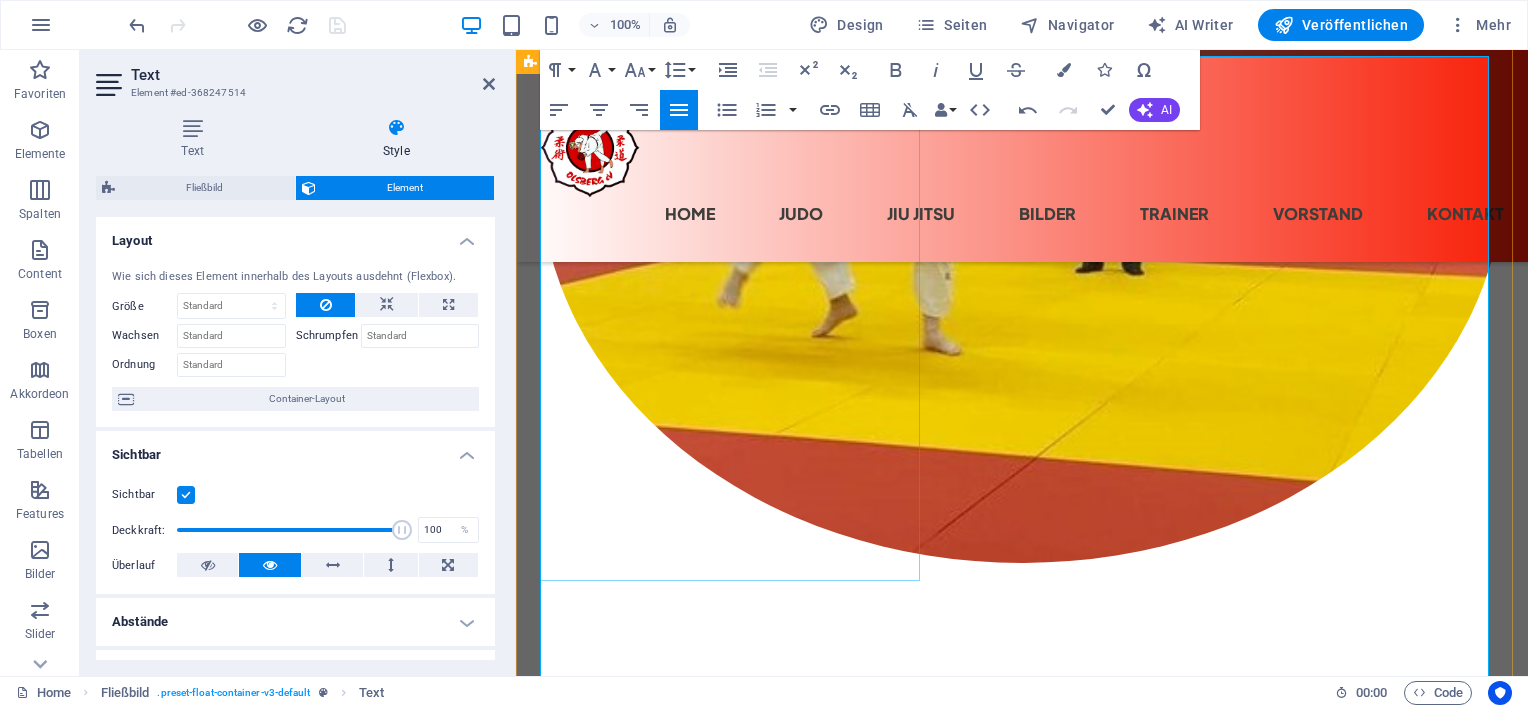 click at bounding box center (733, 990) 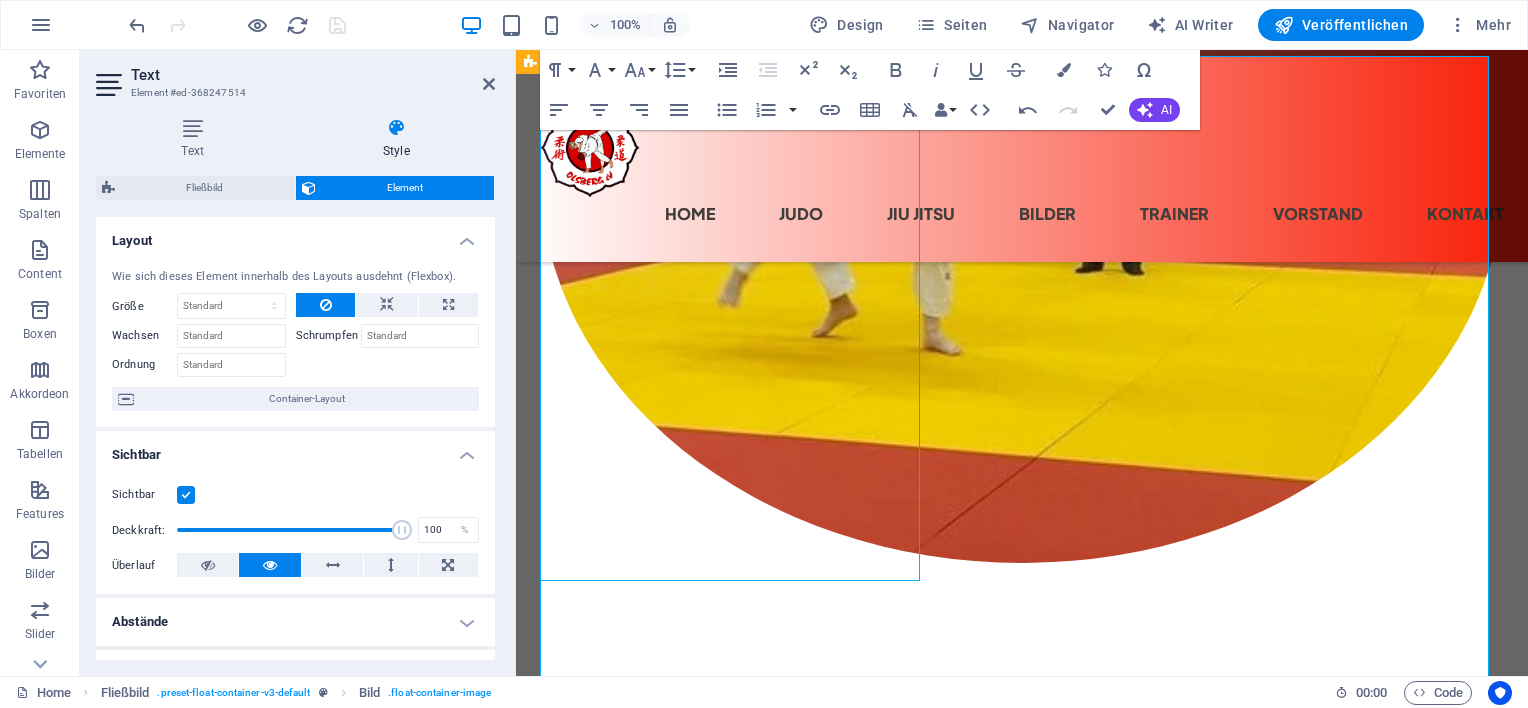 scroll, scrollTop: 828, scrollLeft: 0, axis: vertical 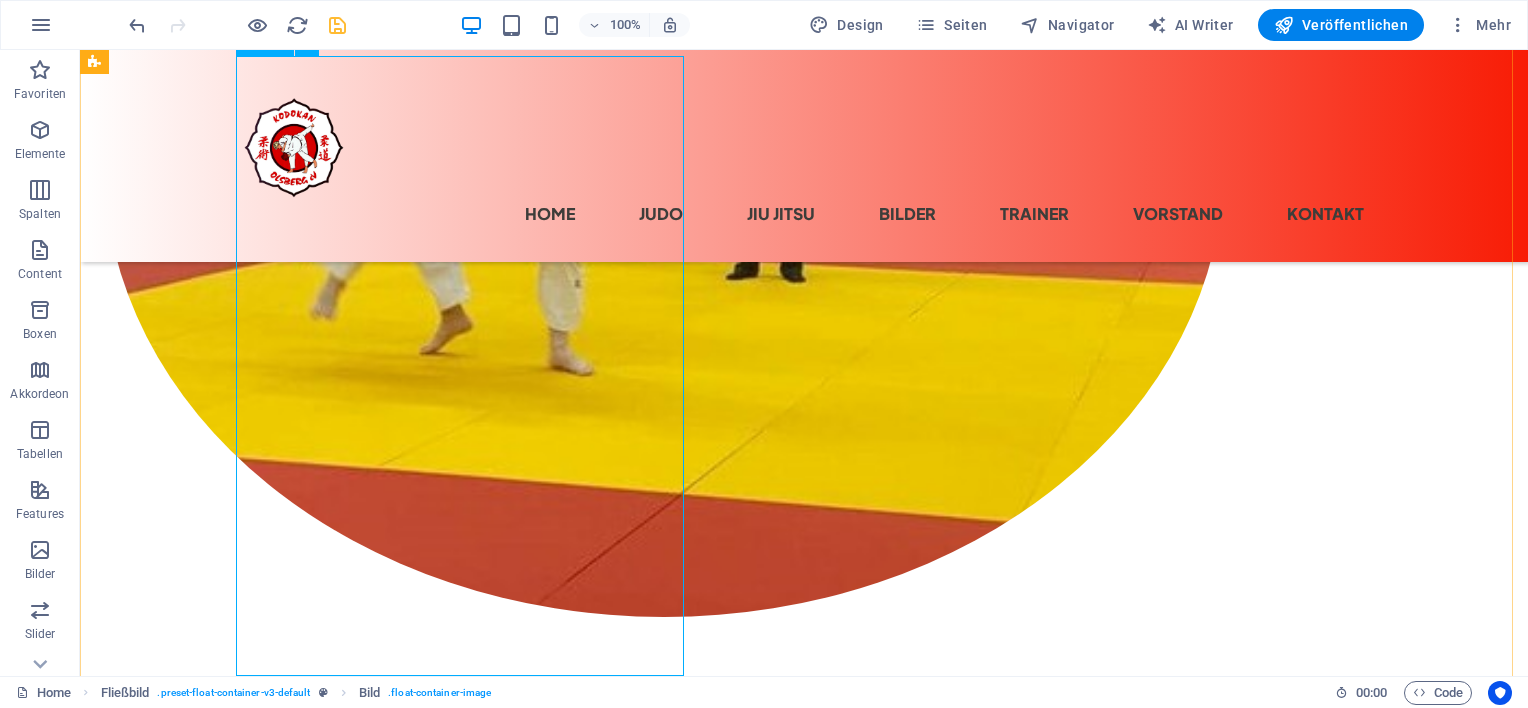 click at bounding box center (468, 1087) 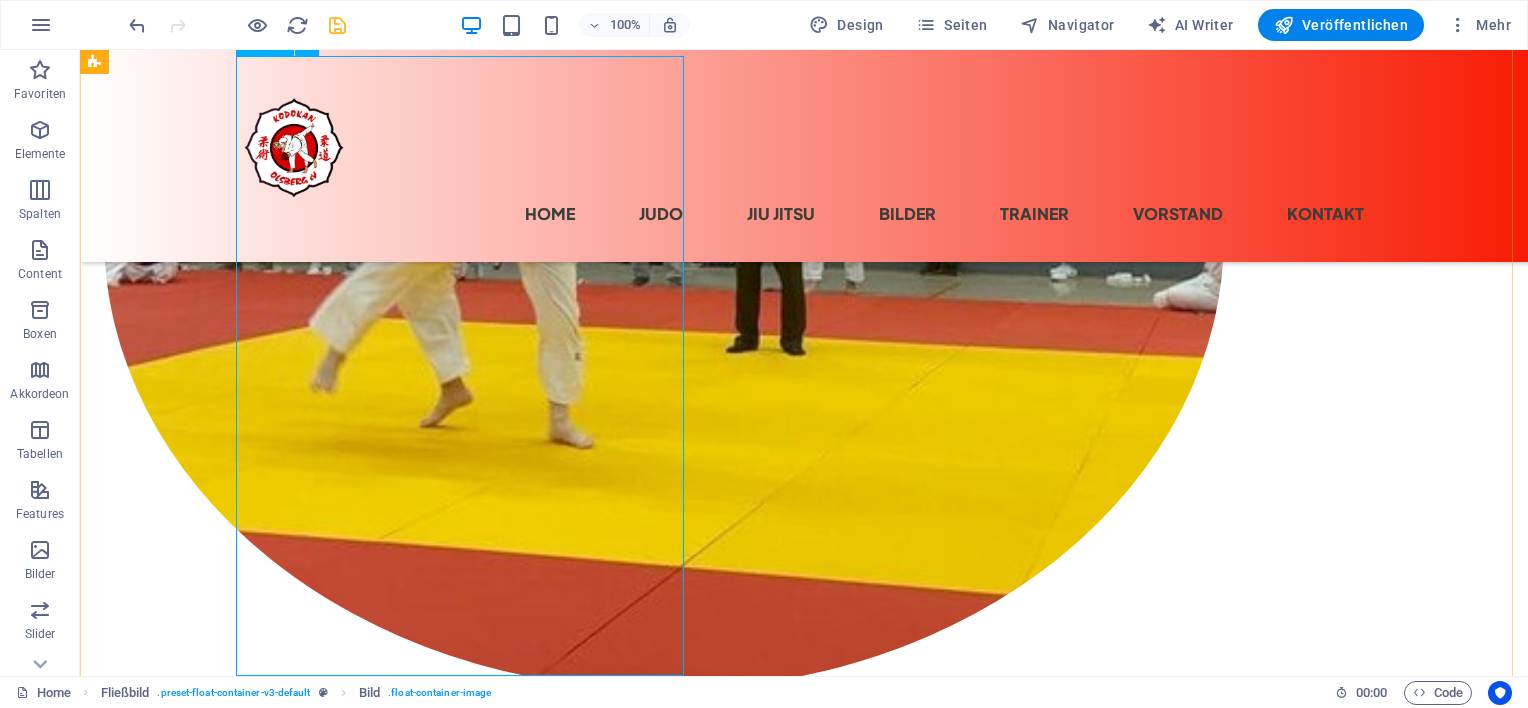 select on "%" 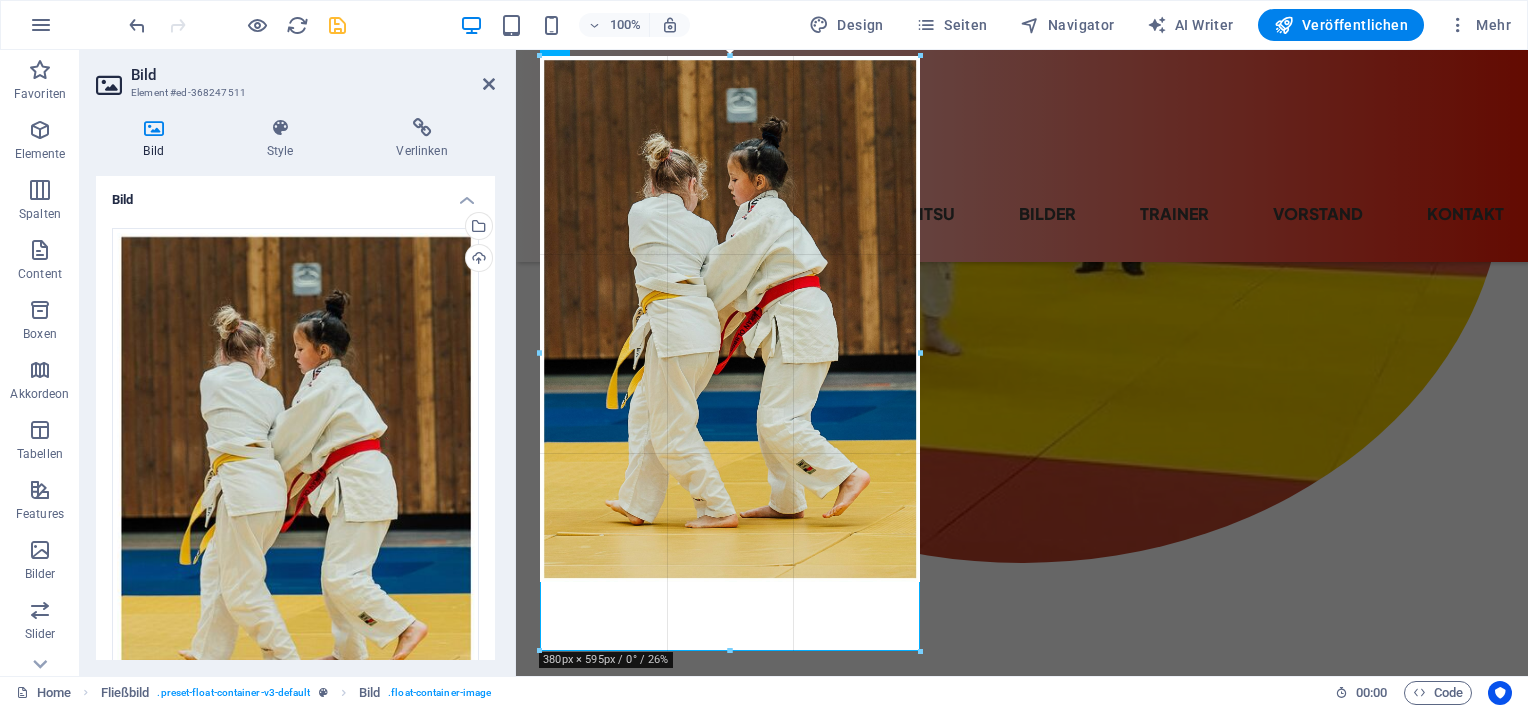 drag, startPoint x: 920, startPoint y: 582, endPoint x: 926, endPoint y: 651, distance: 69.260376 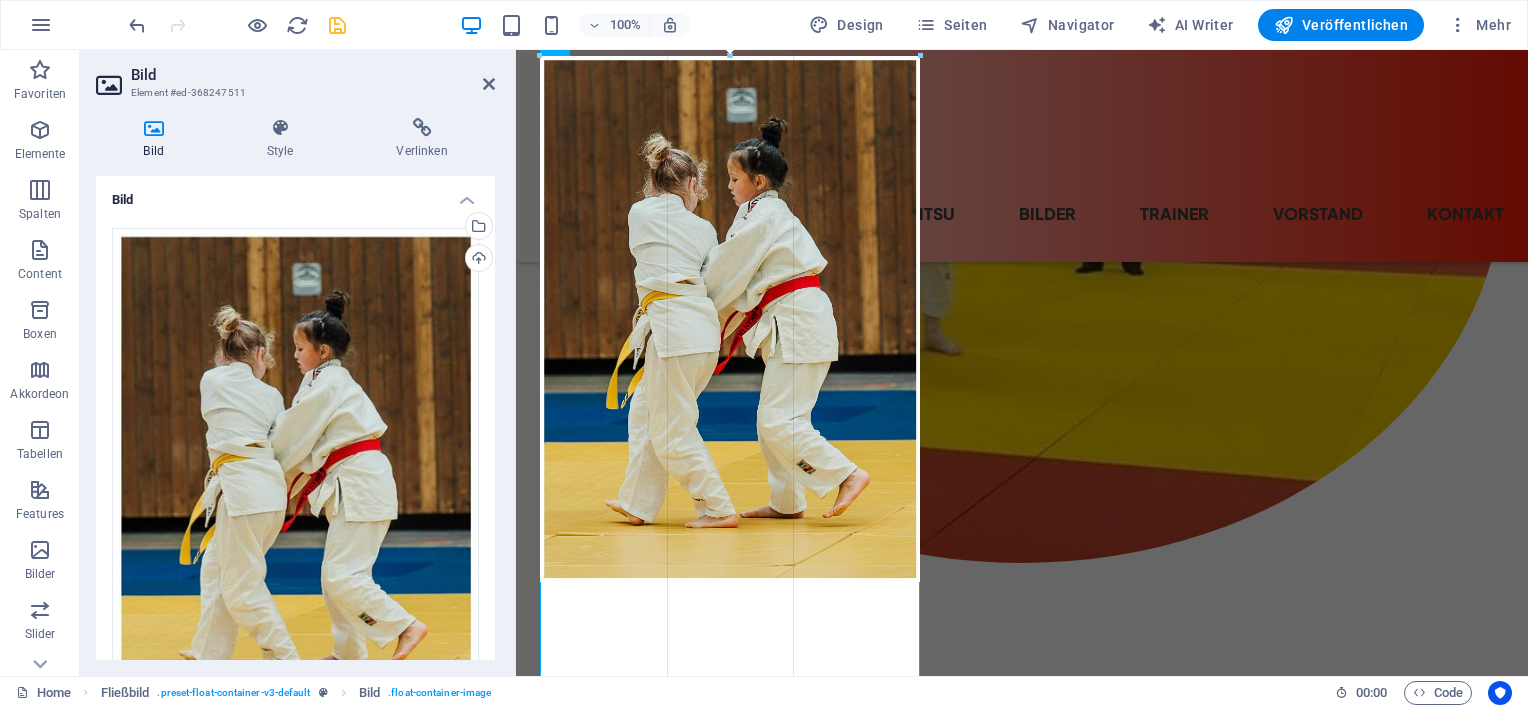 drag, startPoint x: 923, startPoint y: 582, endPoint x: 918, endPoint y: 550, distance: 32.38827 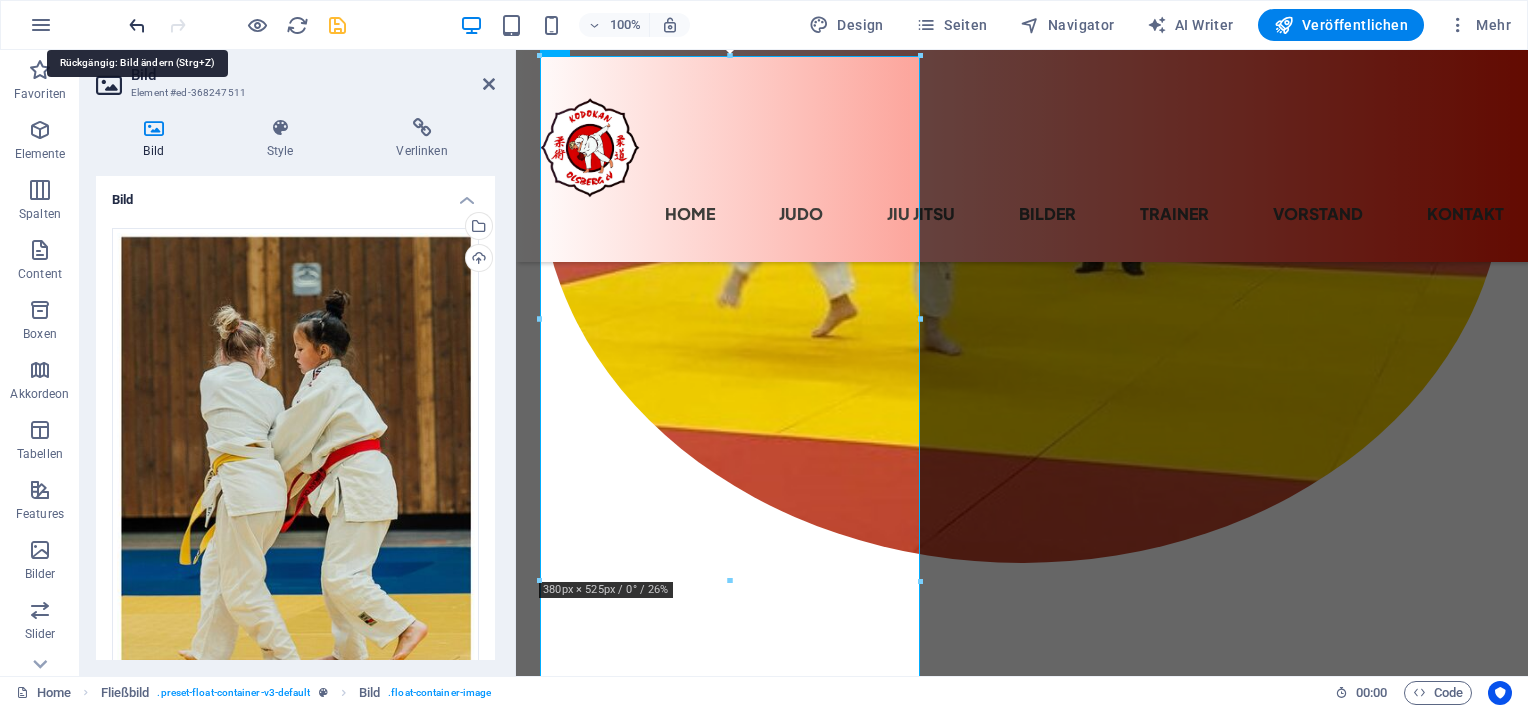 click at bounding box center (137, 25) 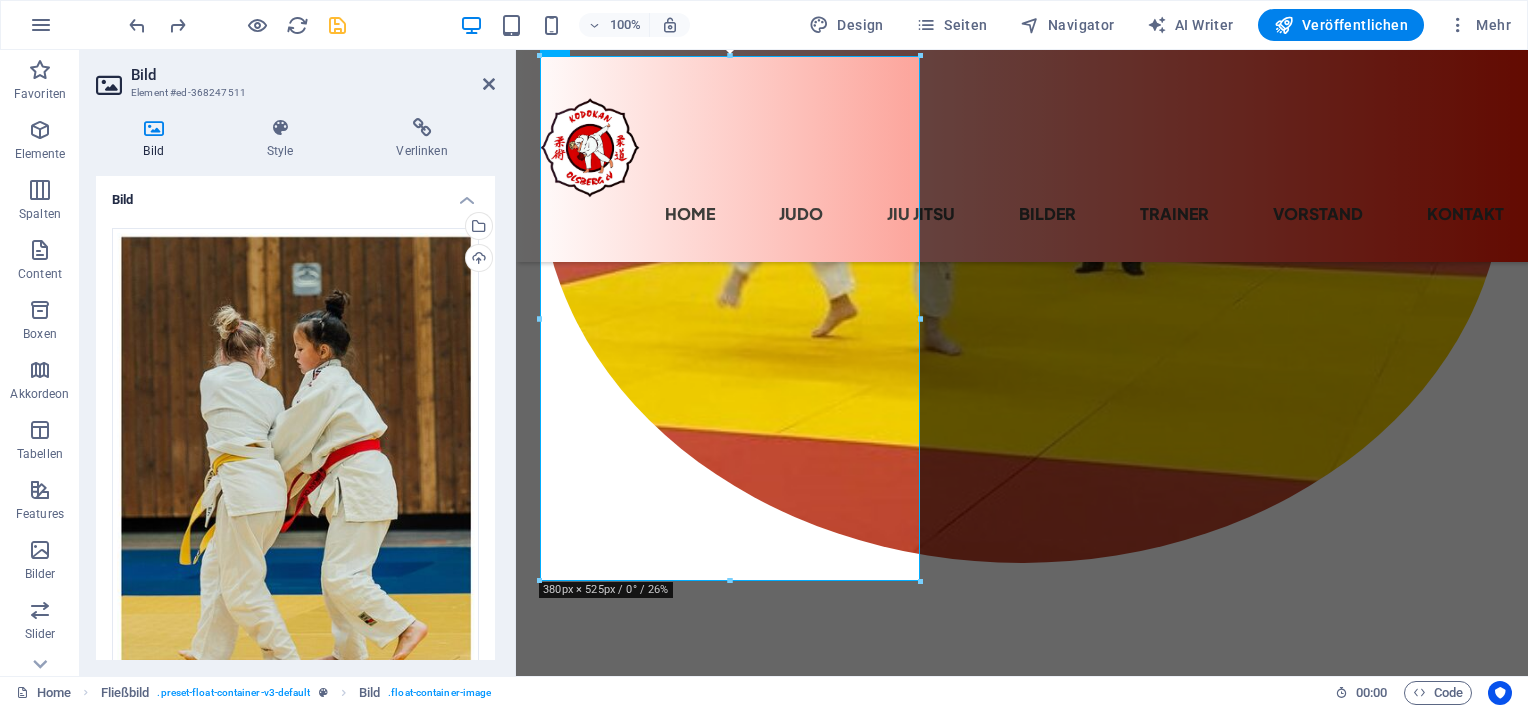 drag, startPoint x: 491, startPoint y: 404, endPoint x: 495, endPoint y: 442, distance: 38.209946 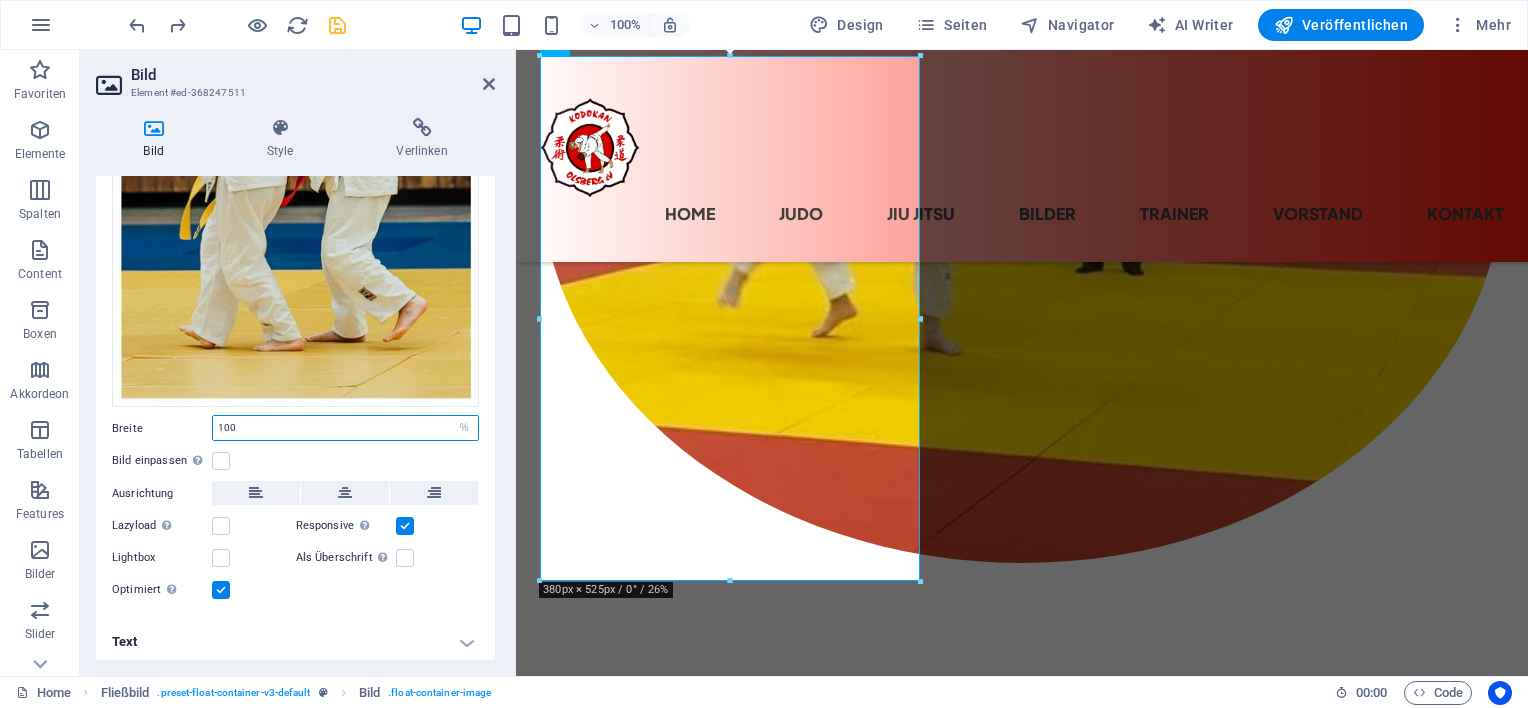 click on "100" at bounding box center [345, 428] 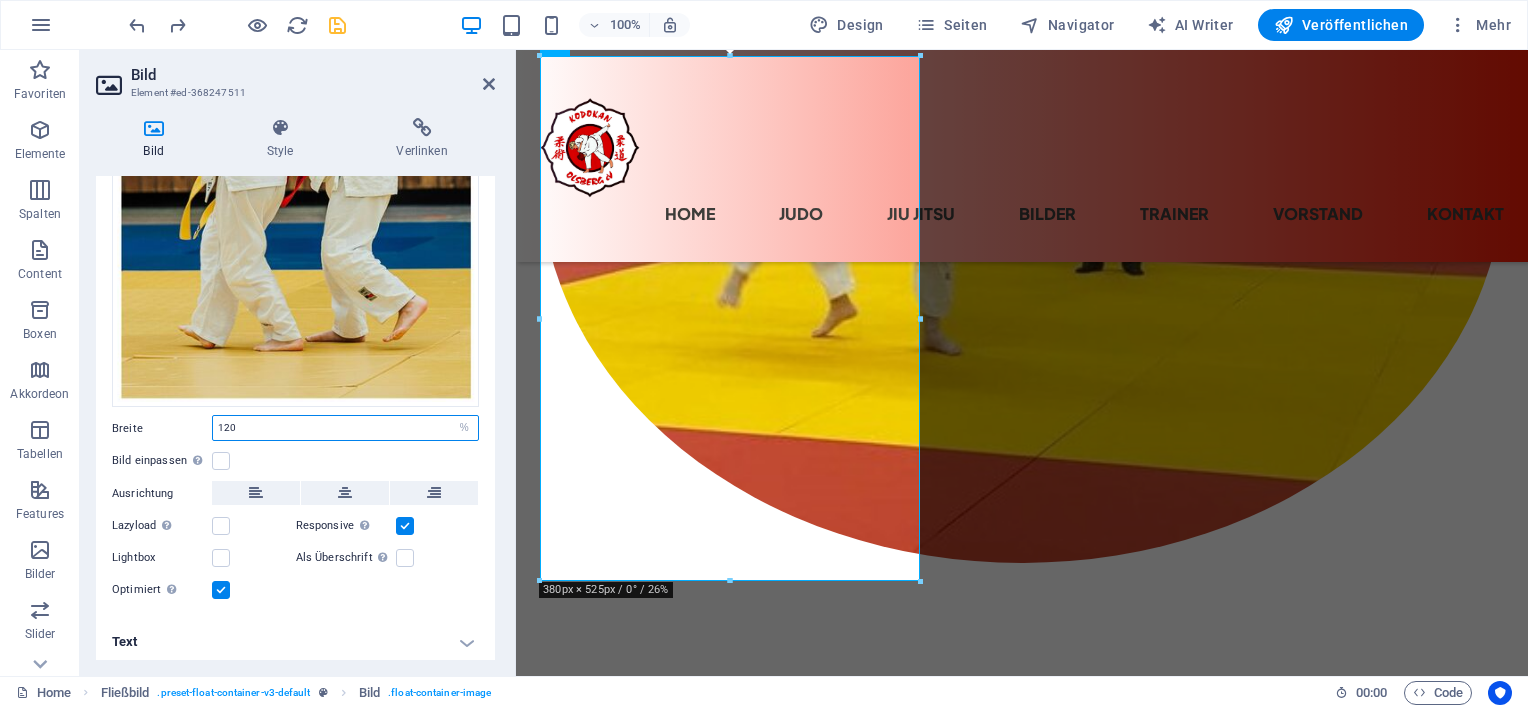 type on "100" 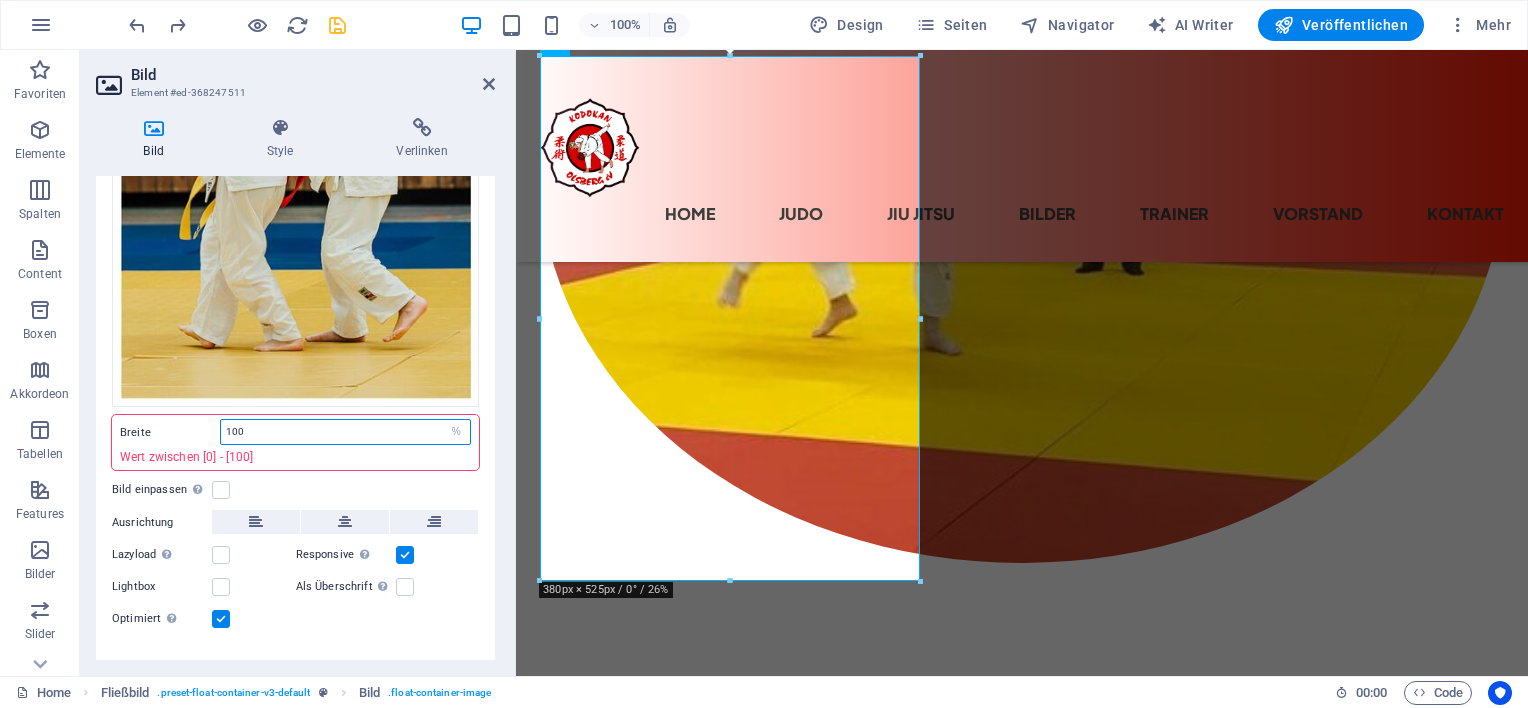 click on "100" at bounding box center [345, 432] 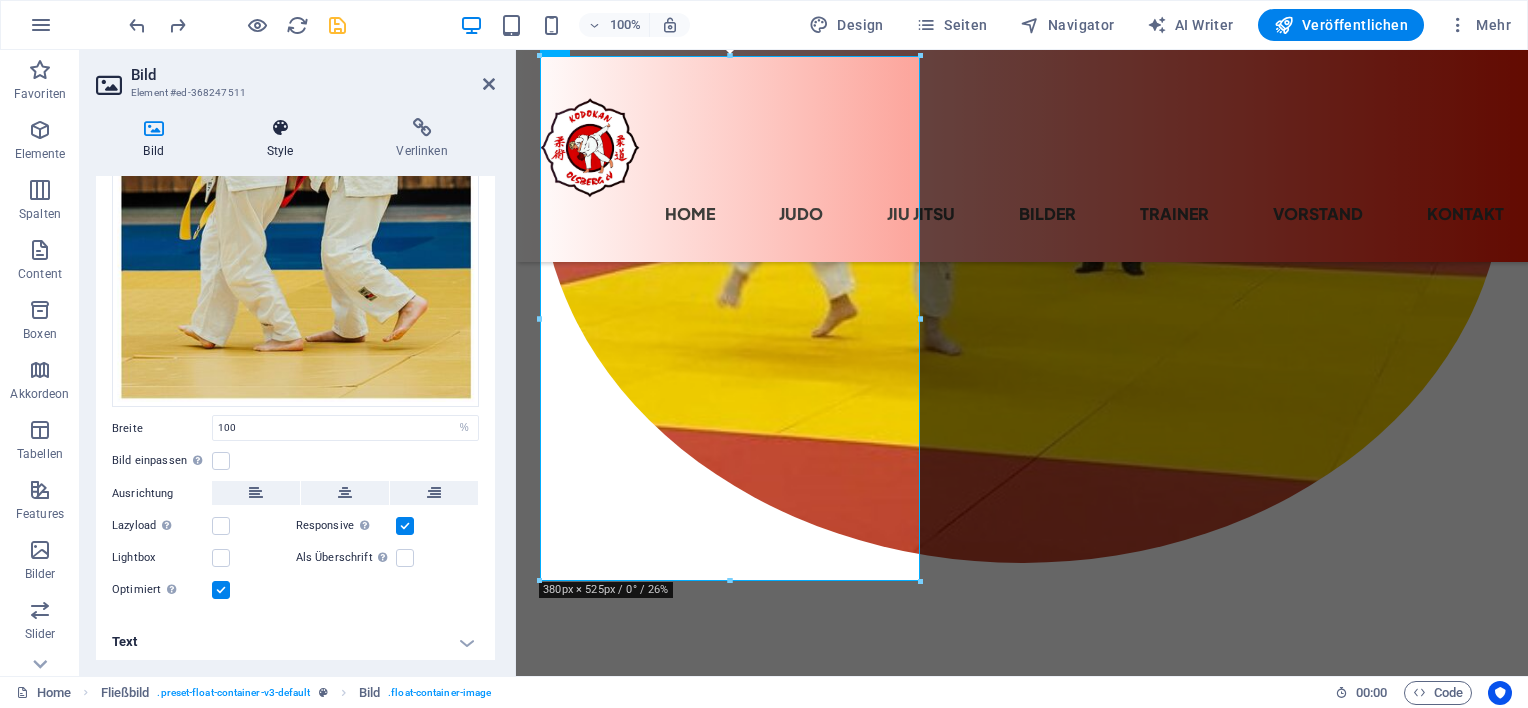 click at bounding box center [280, 128] 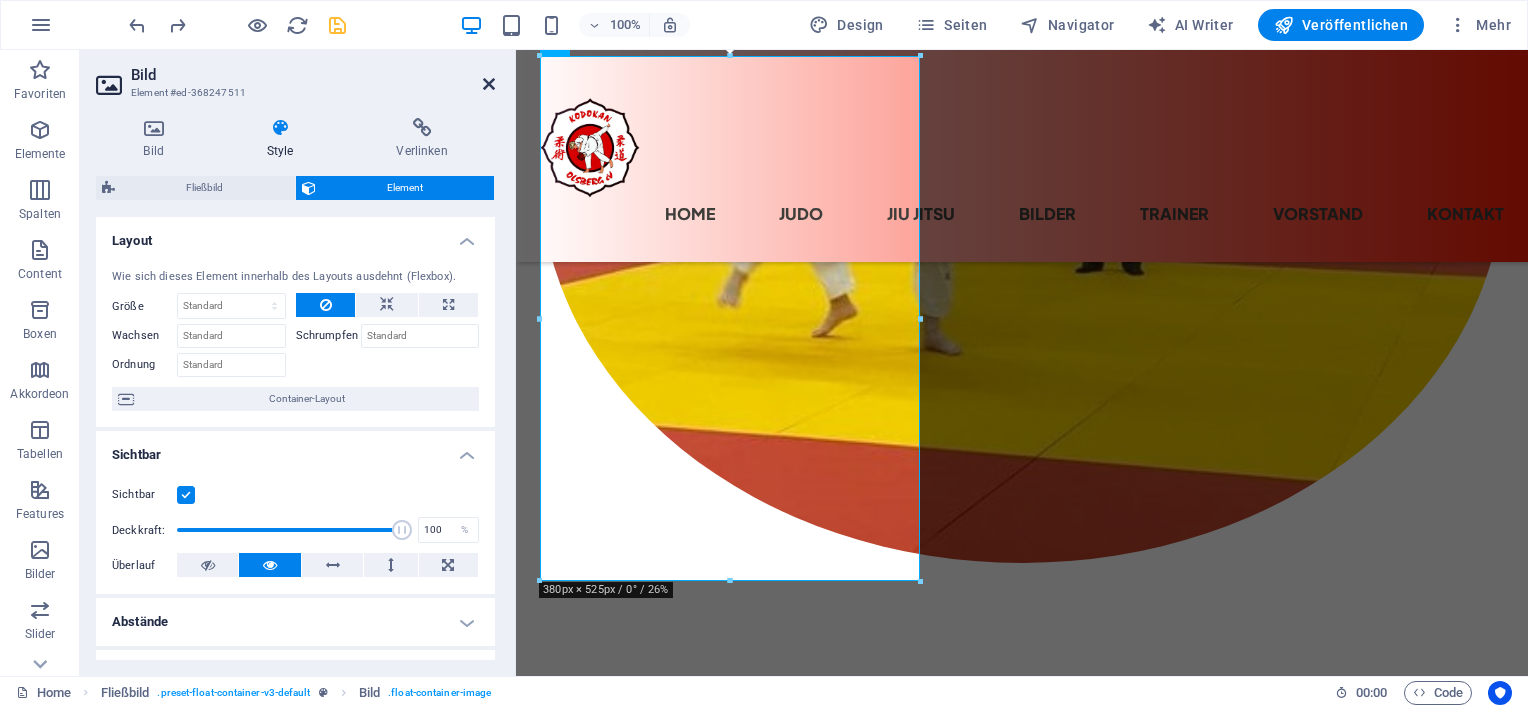 click at bounding box center [489, 84] 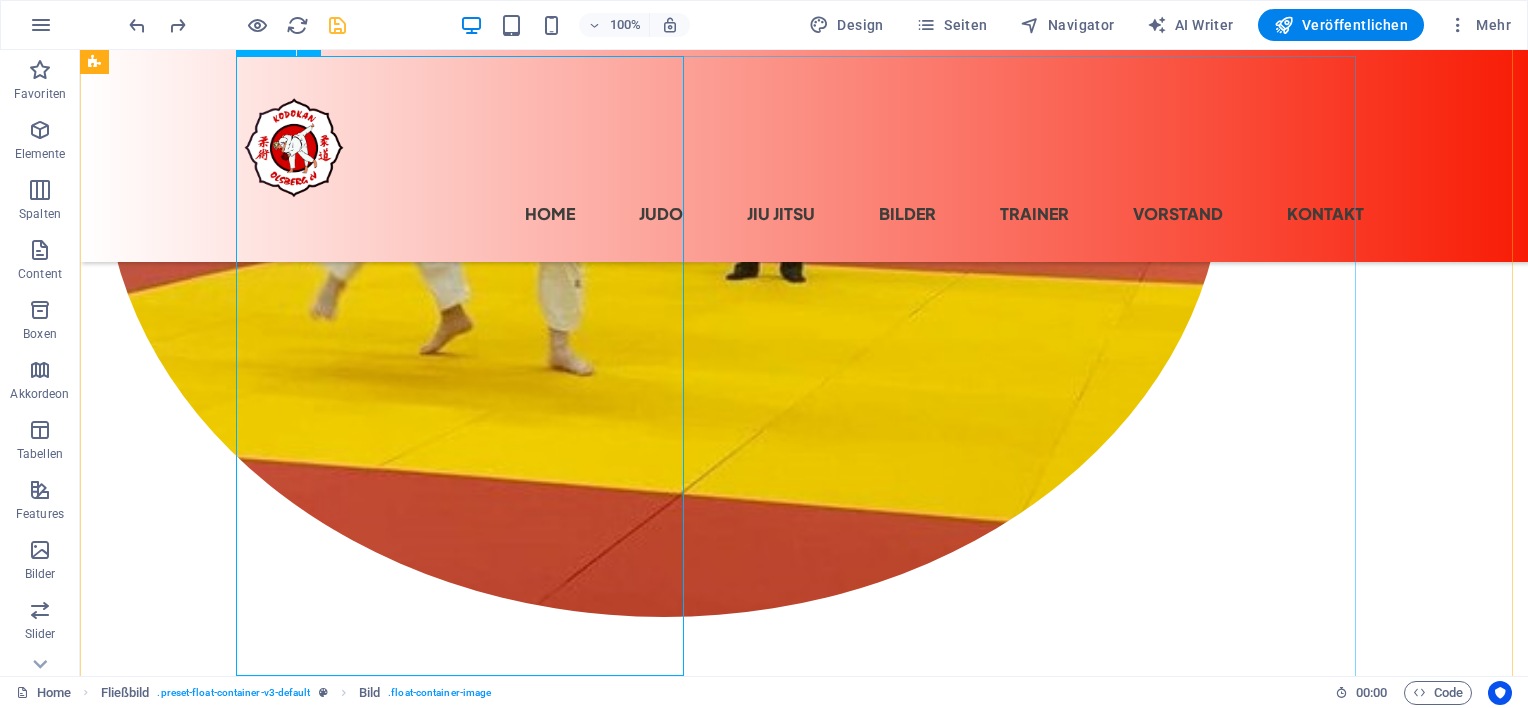 click on "Trainer: [PERSON] / [PERSON]" at bounding box center [804, 1041] 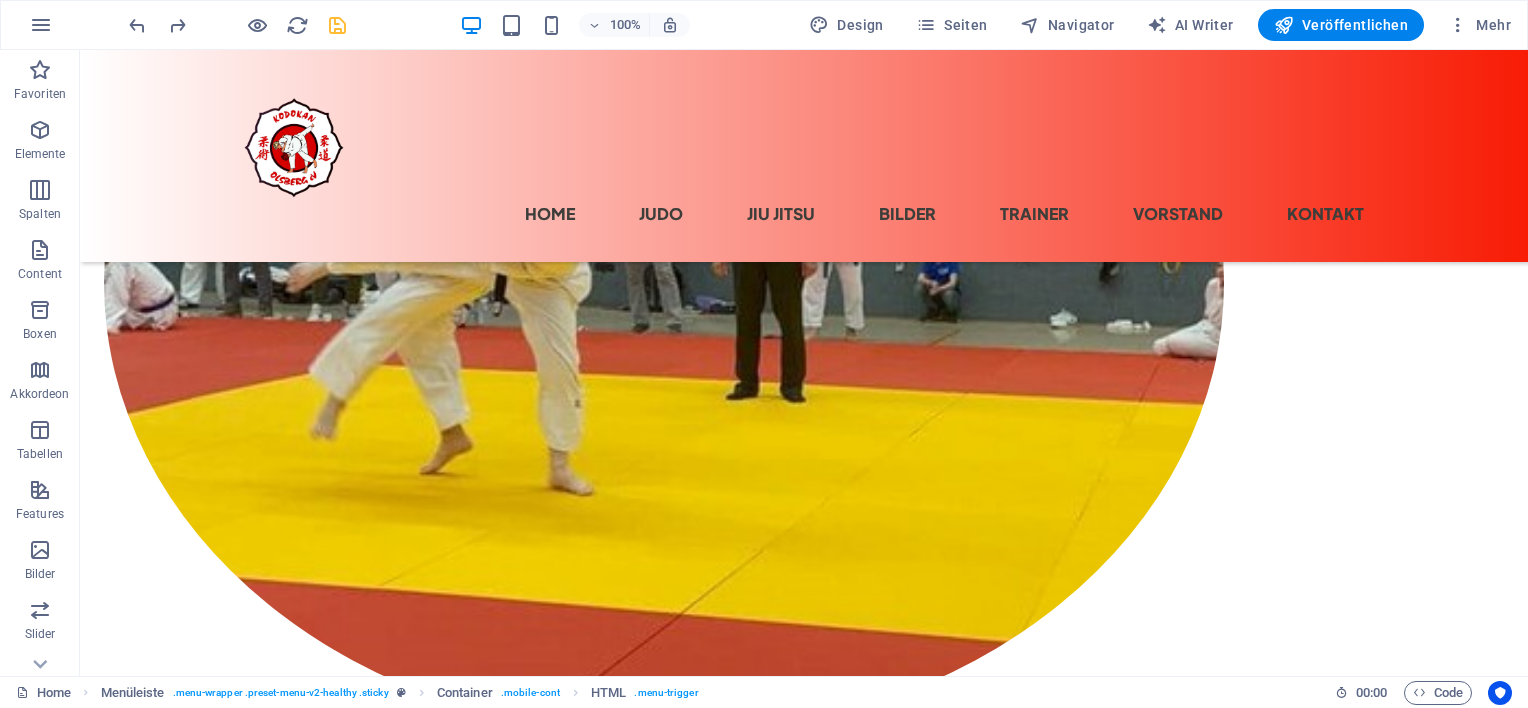 scroll, scrollTop: 696, scrollLeft: 0, axis: vertical 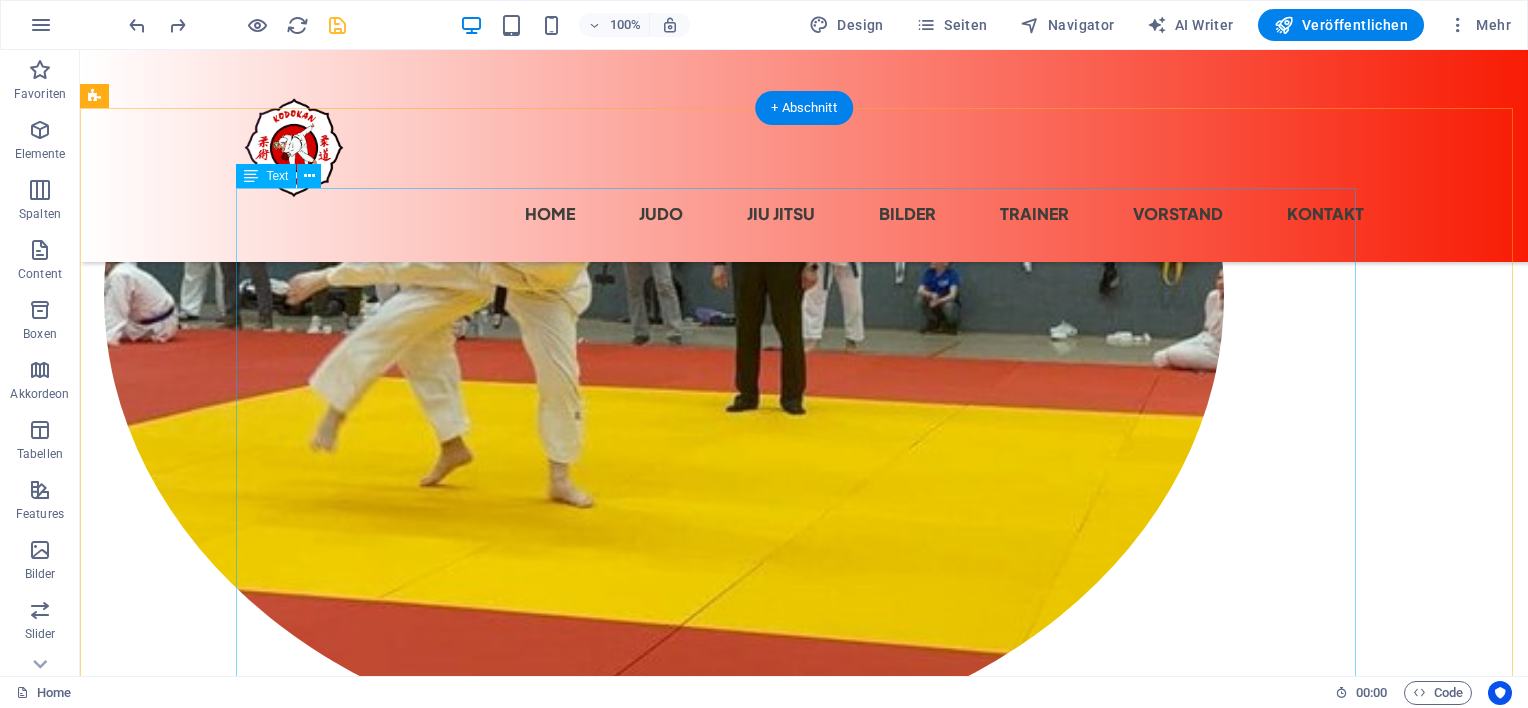 click on "Montag" at bounding box center [804, 1028] 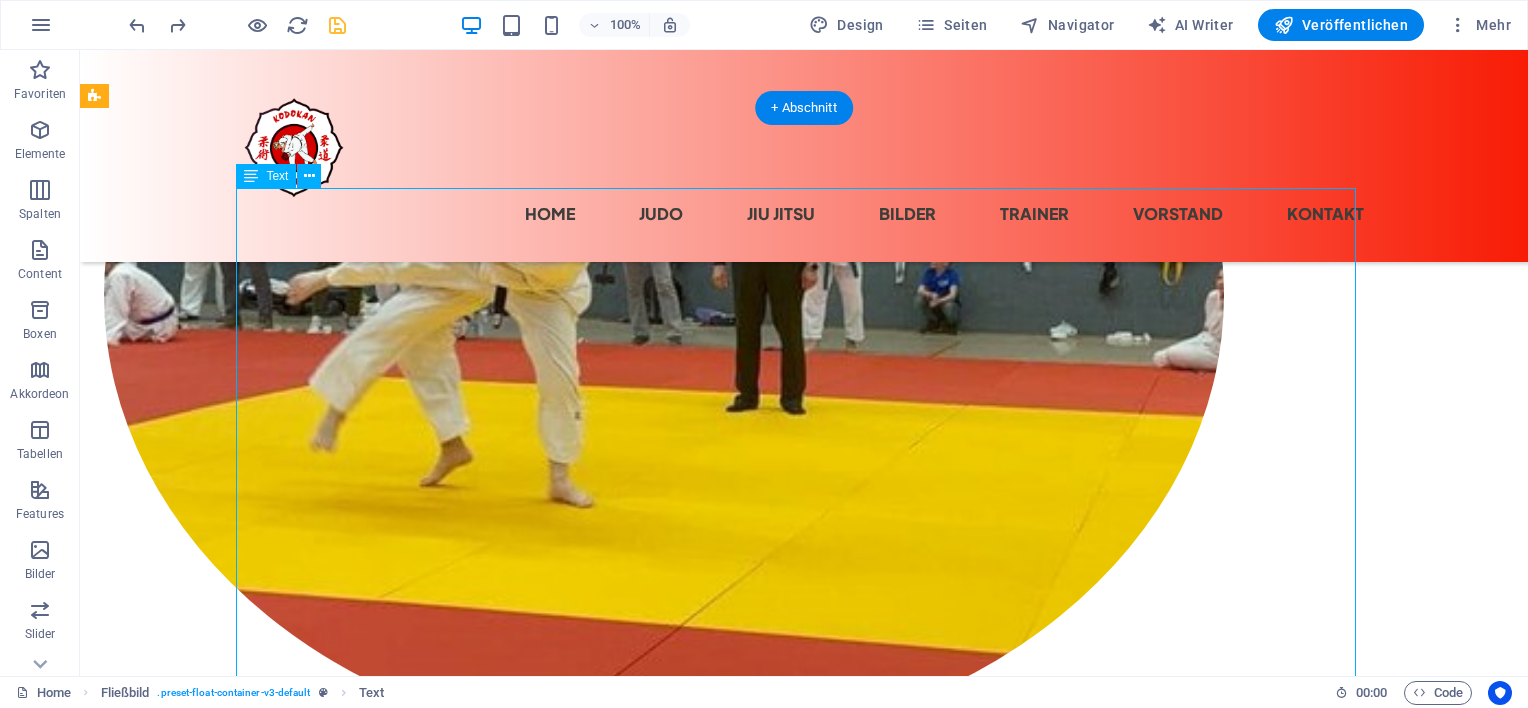click on "Montag" at bounding box center (804, 1028) 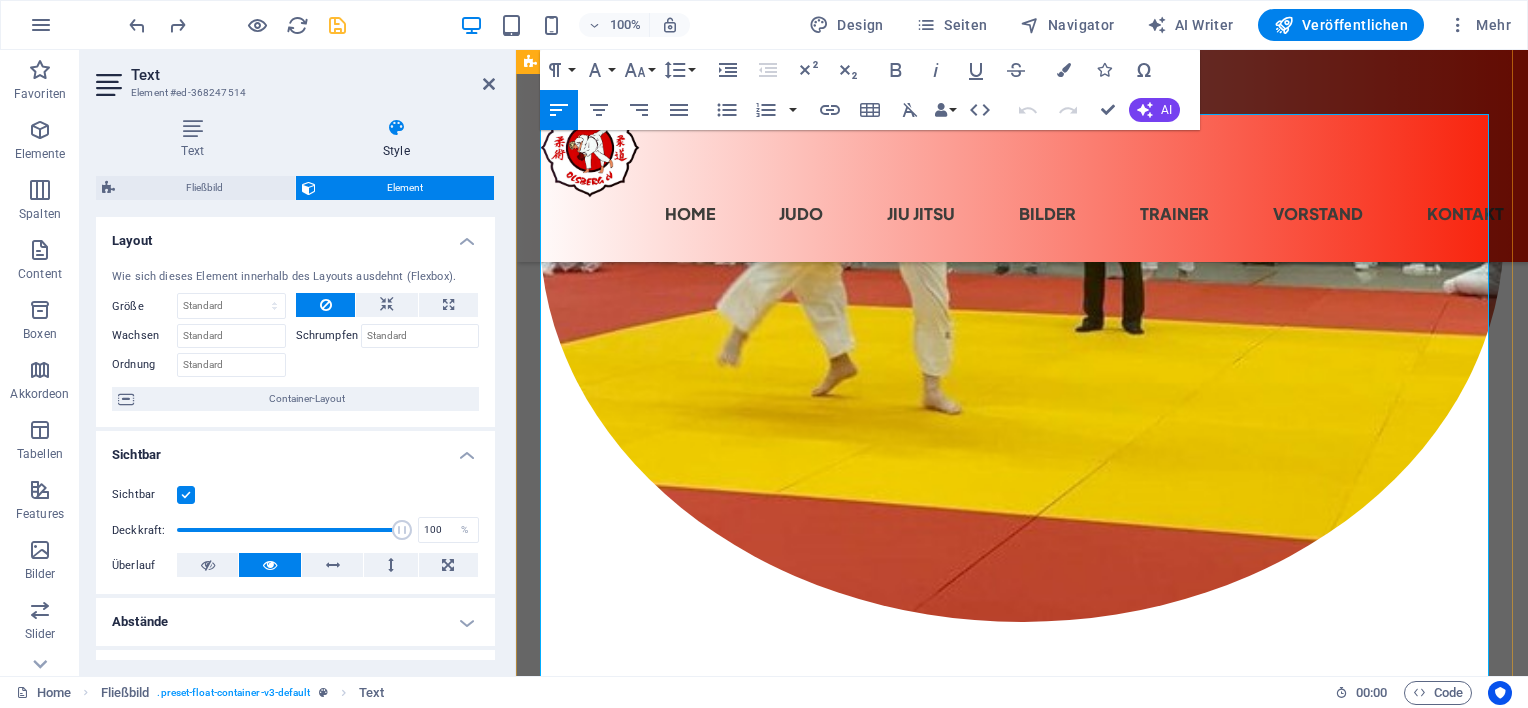 click on "Montag" at bounding box center (1022, 902) 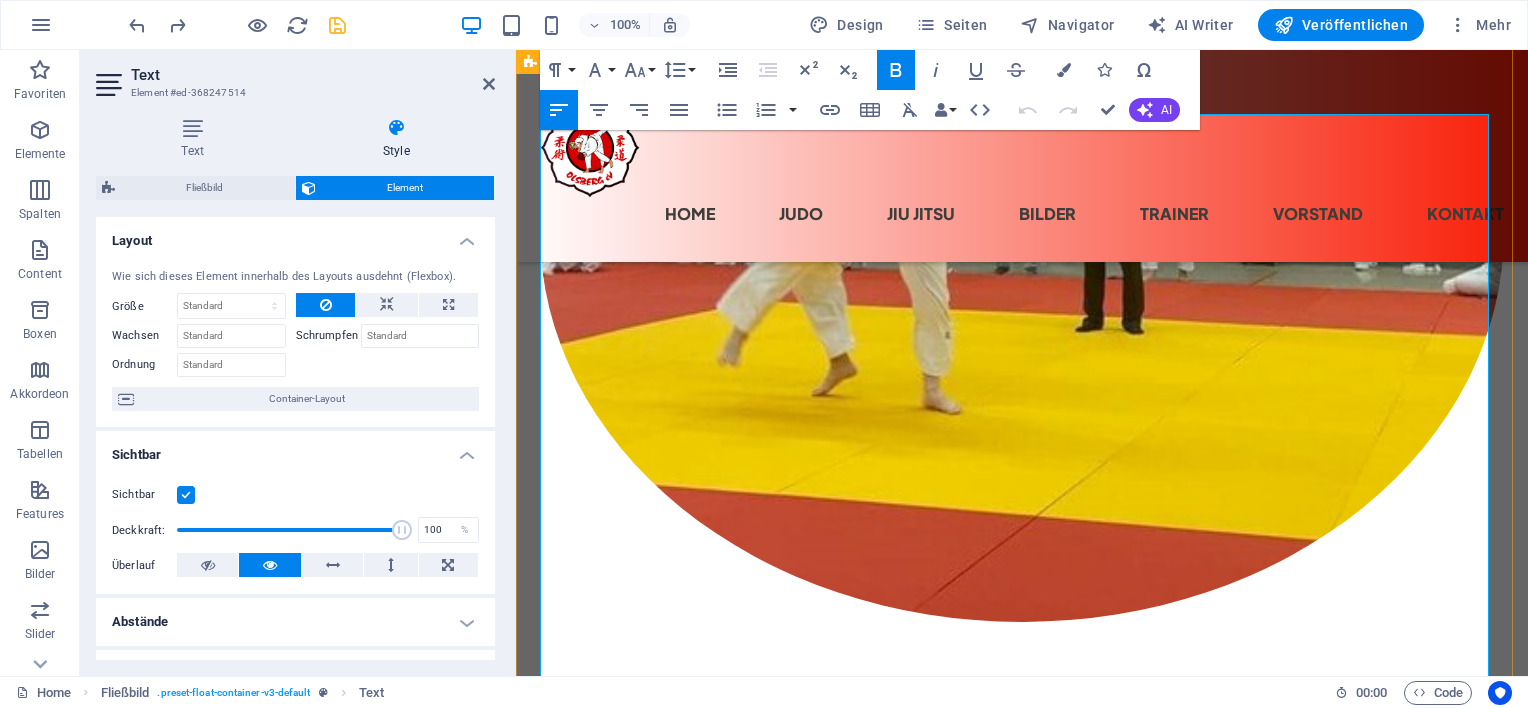 drag, startPoint x: 1061, startPoint y: 298, endPoint x: 938, endPoint y: 291, distance: 123.19903 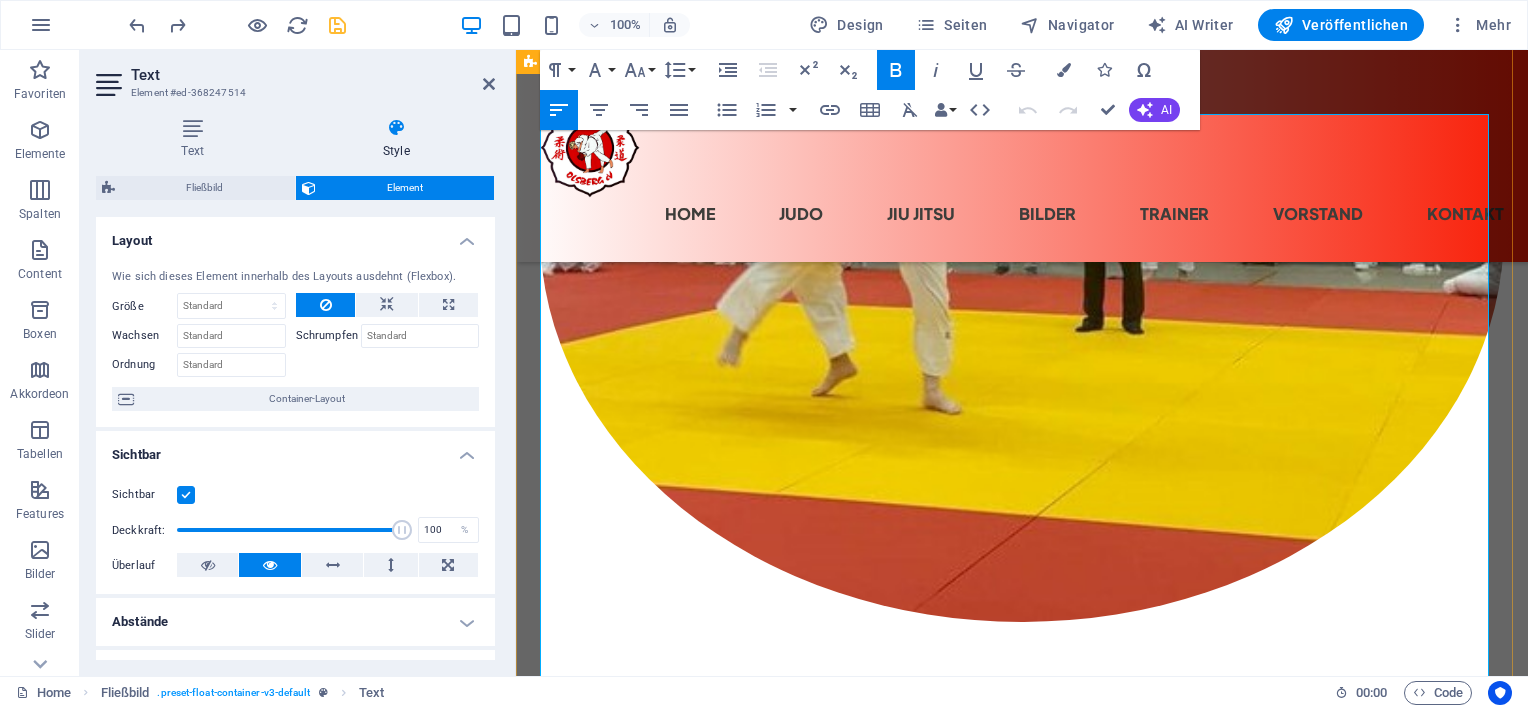 click on "18.00 - 19.30 Uhr Kraft / Ausdauertraining ab 7 Jahre Trainer: [FIRST]" at bounding box center (1022, 946) 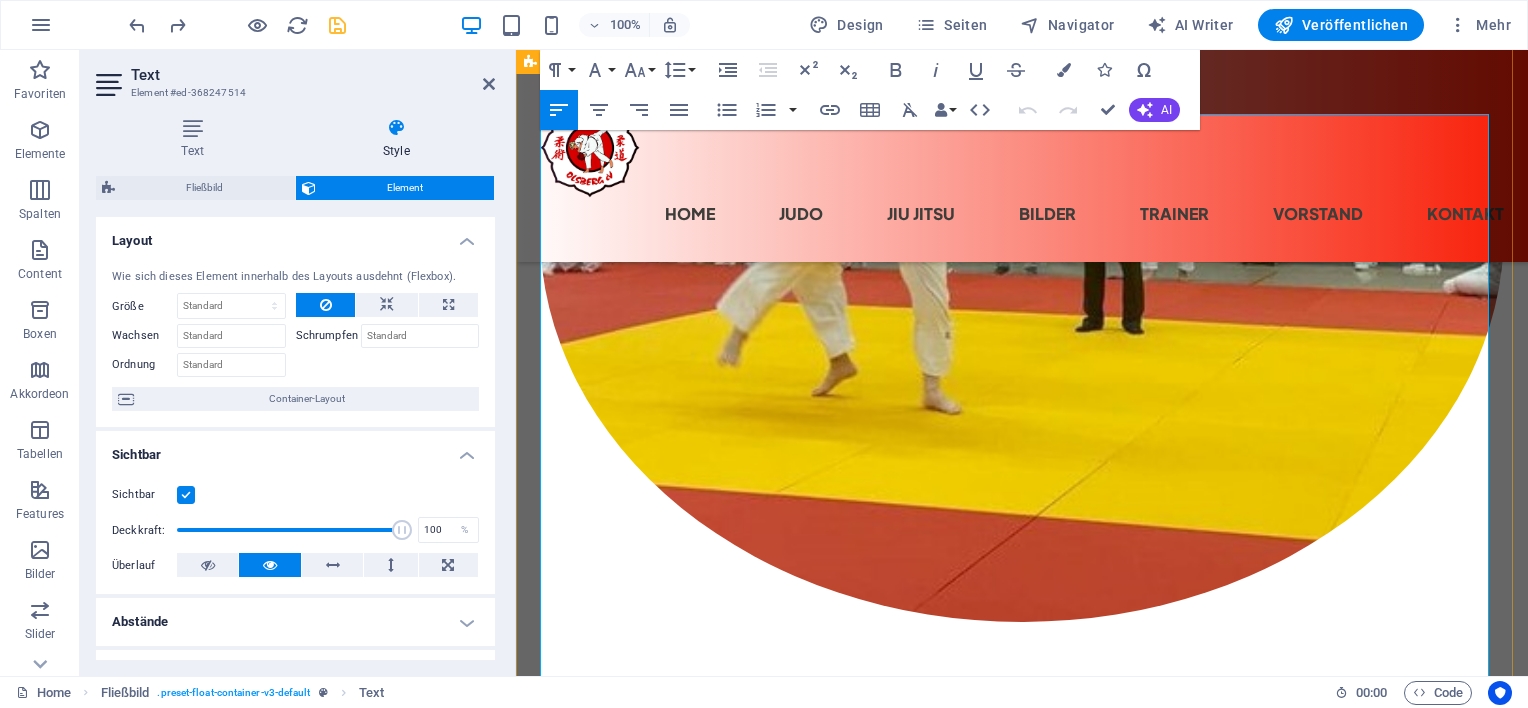 copy on "Trainer: [PERSON]" 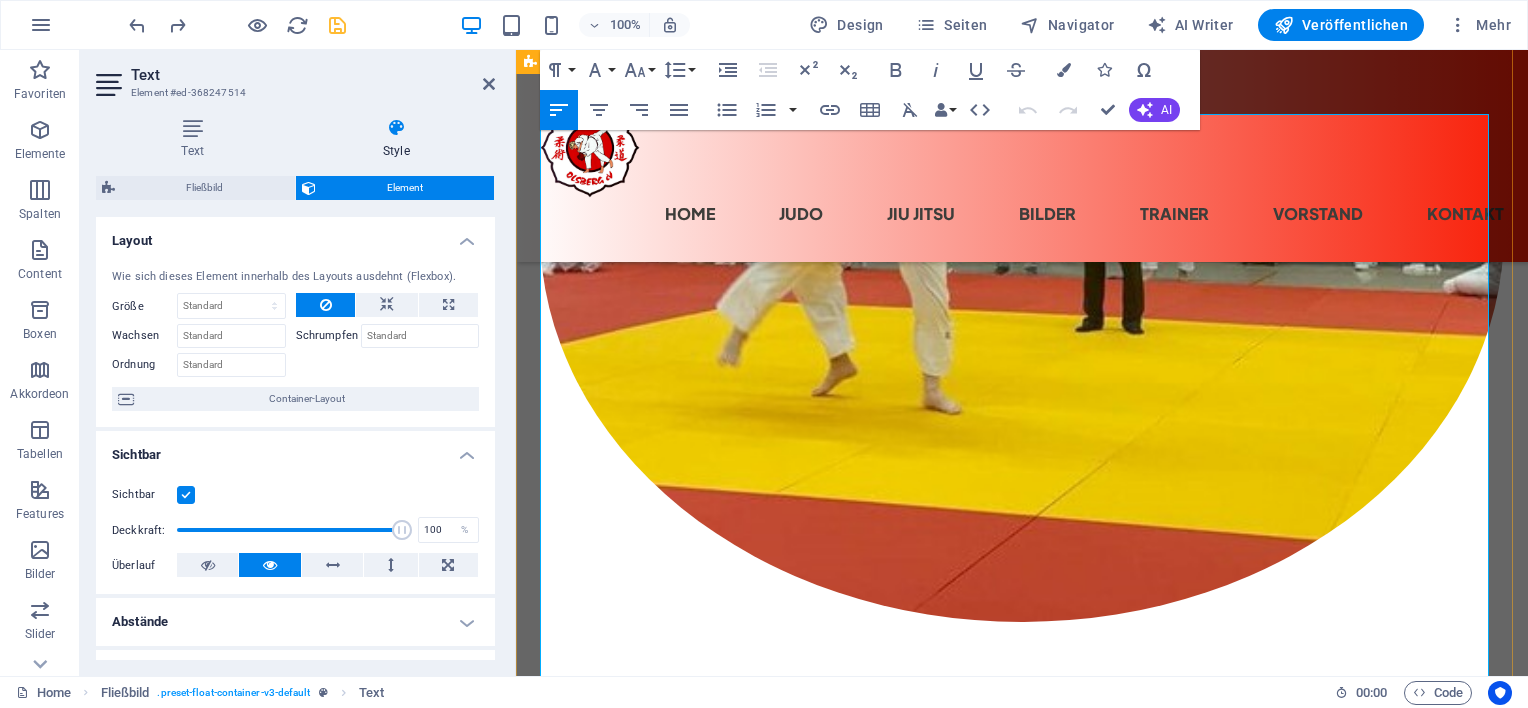click on "Montag" at bounding box center [1022, 902] 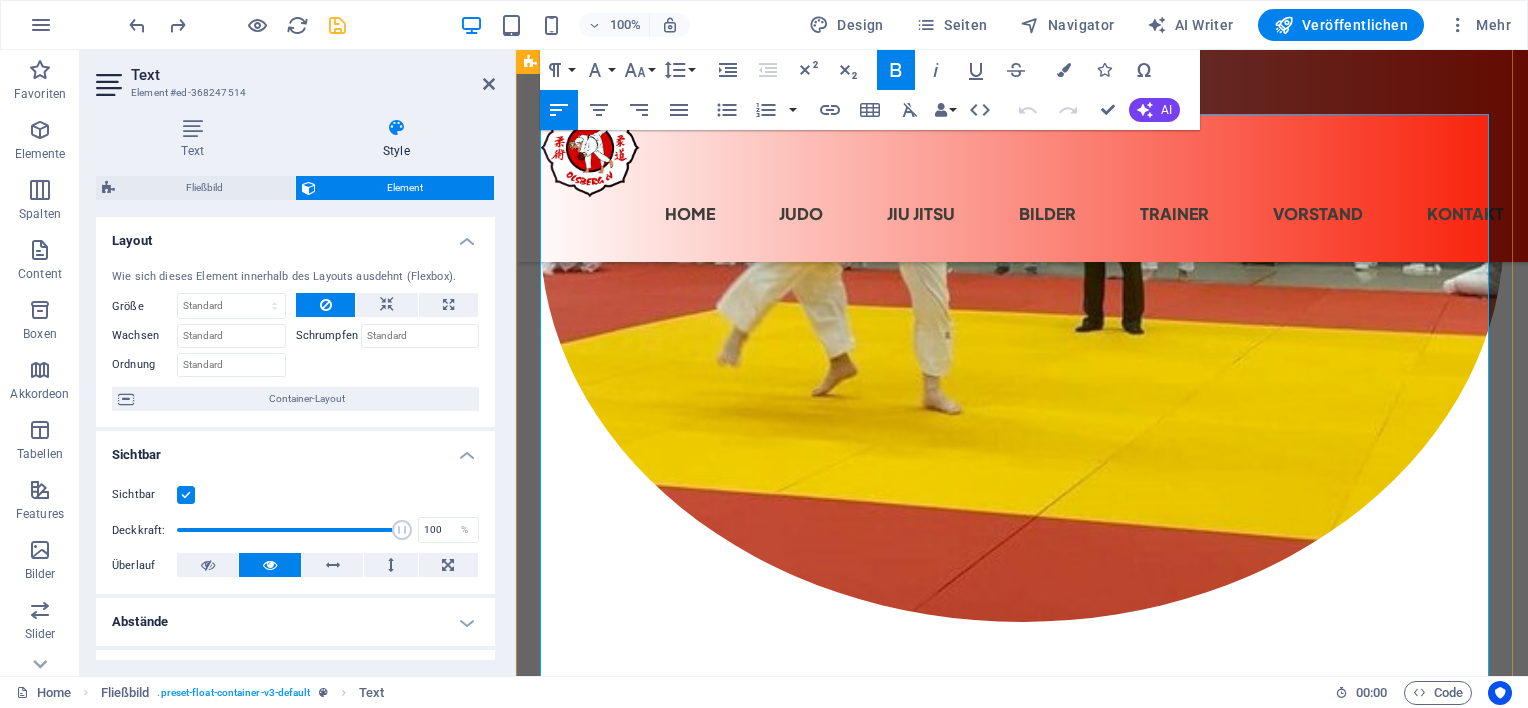 type 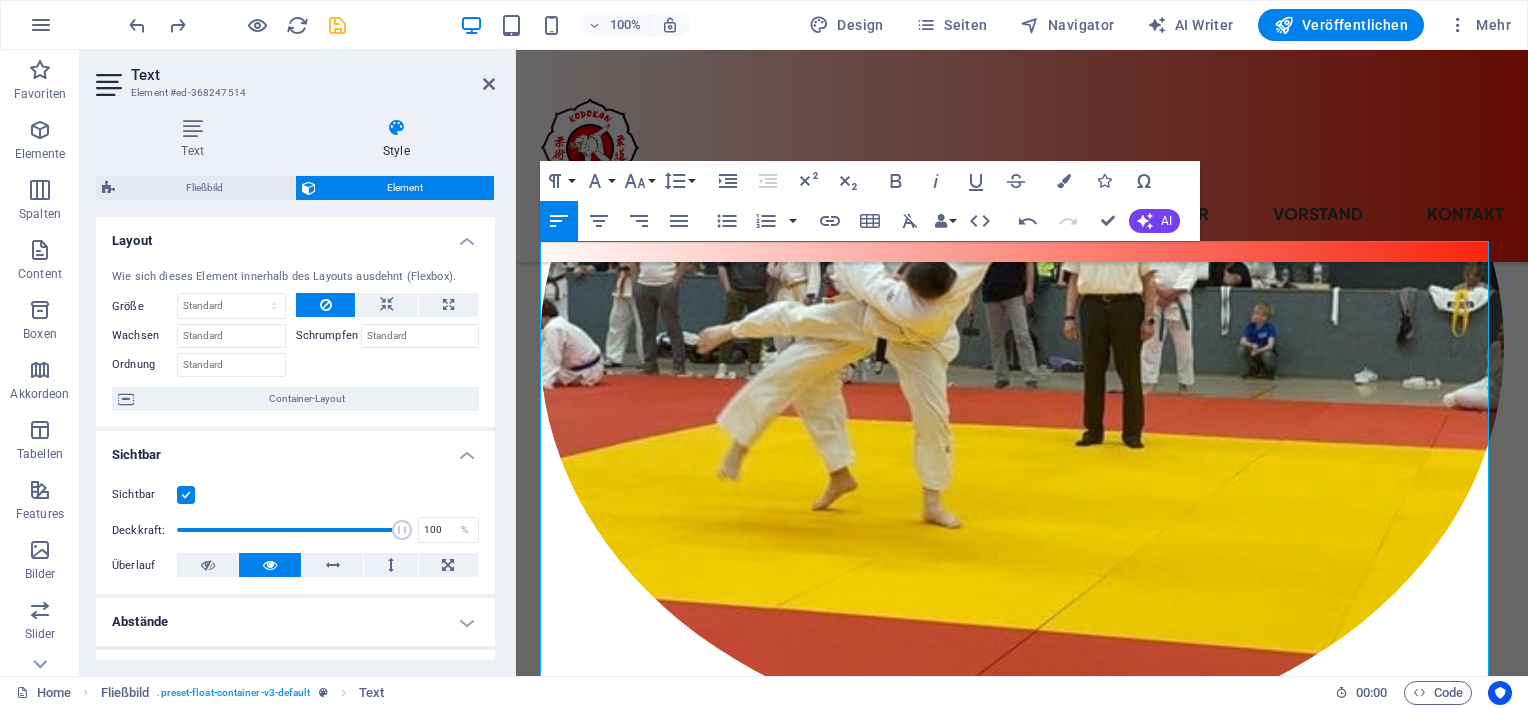 scroll, scrollTop: 586, scrollLeft: 0, axis: vertical 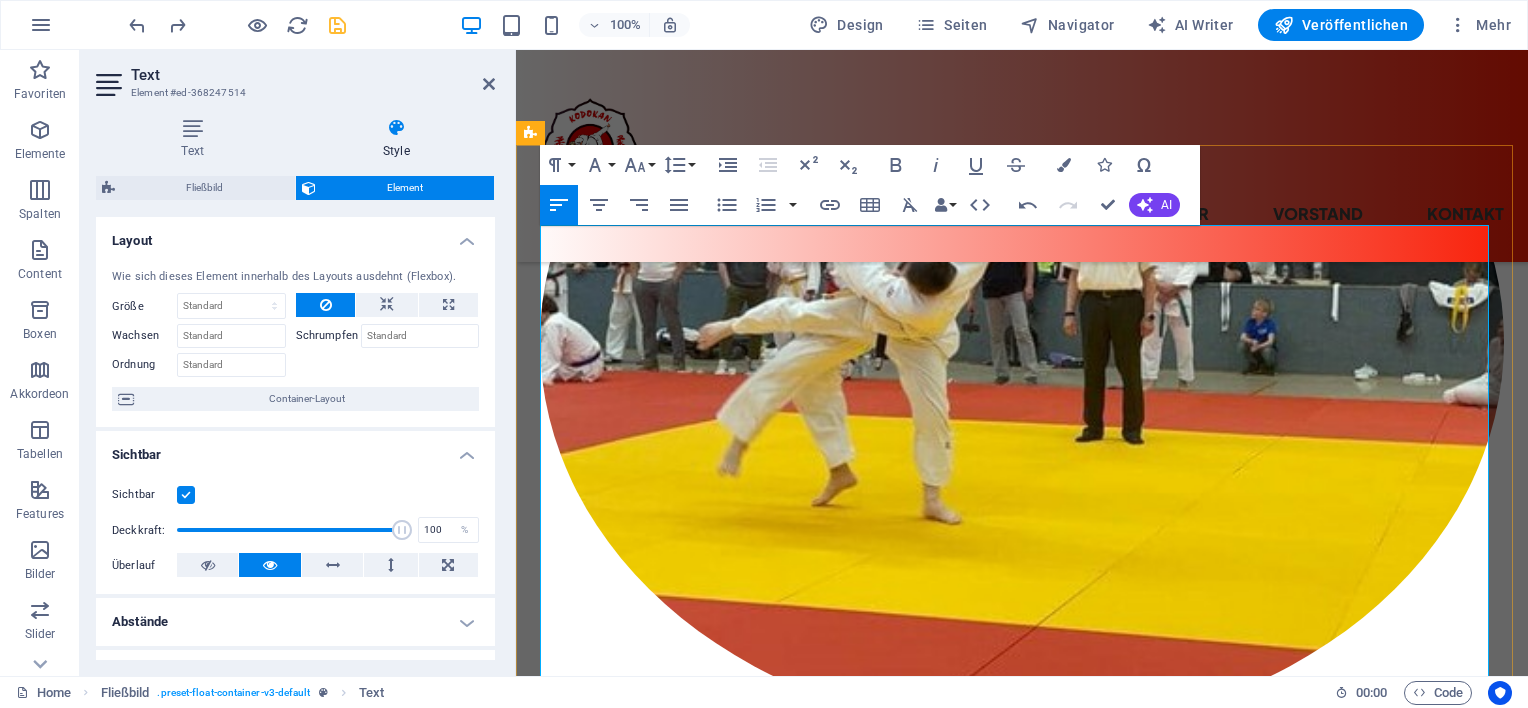 drag, startPoint x: 941, startPoint y: 400, endPoint x: 1068, endPoint y: 398, distance: 127.01575 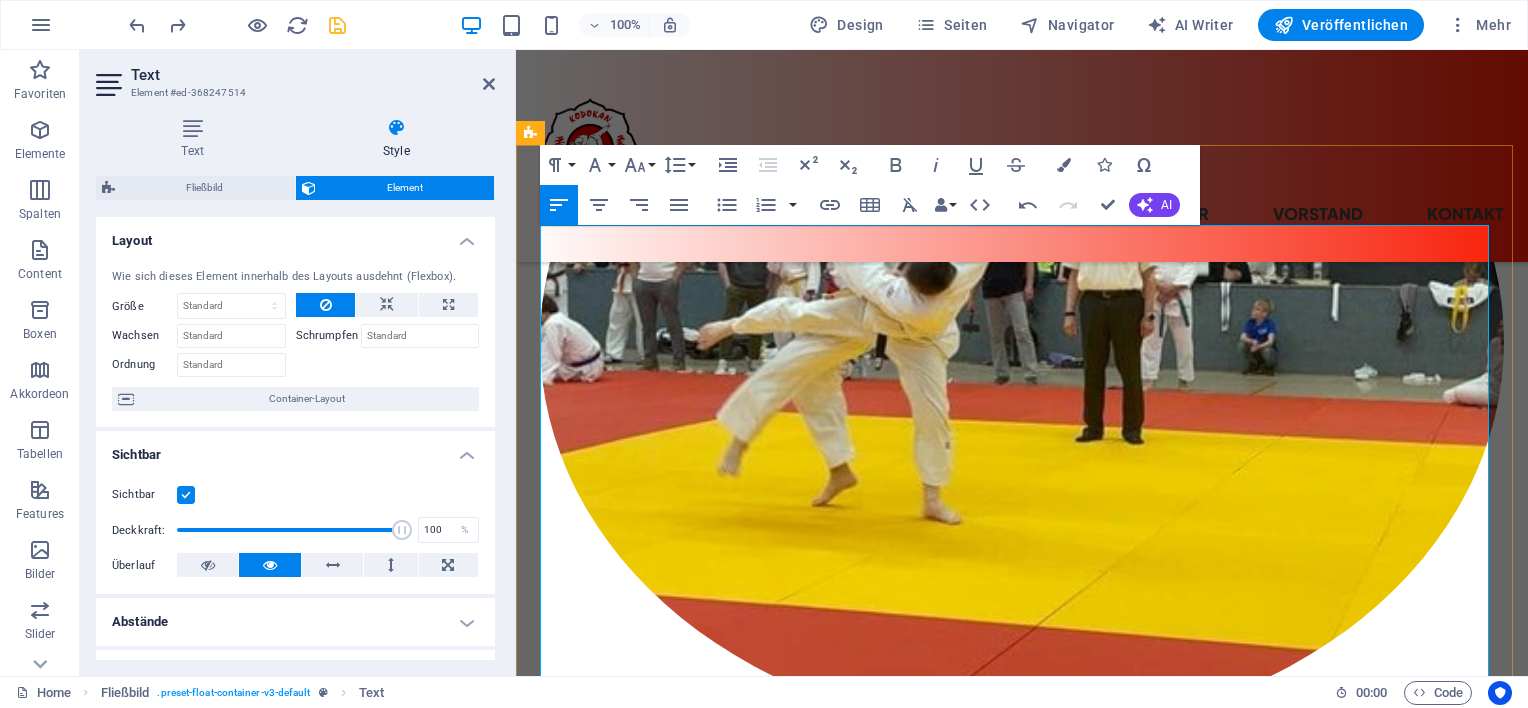 click on "18.00 - 19.30 Uhr Kraft / Ausdauertraining ab 7 Jahre Trainer: [FIRST]" at bounding box center (1022, 1056) 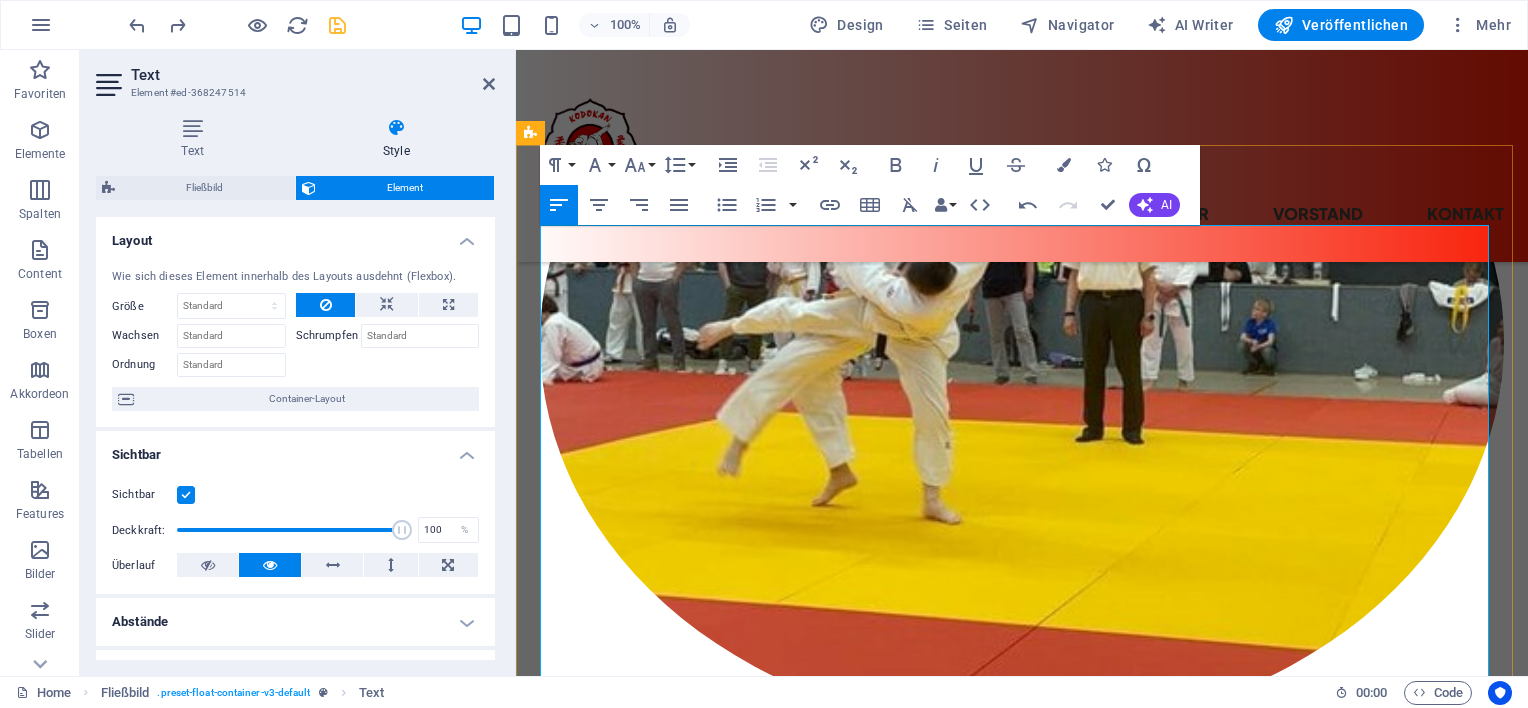drag, startPoint x: 1049, startPoint y: 525, endPoint x: 936, endPoint y: 523, distance: 113.0177 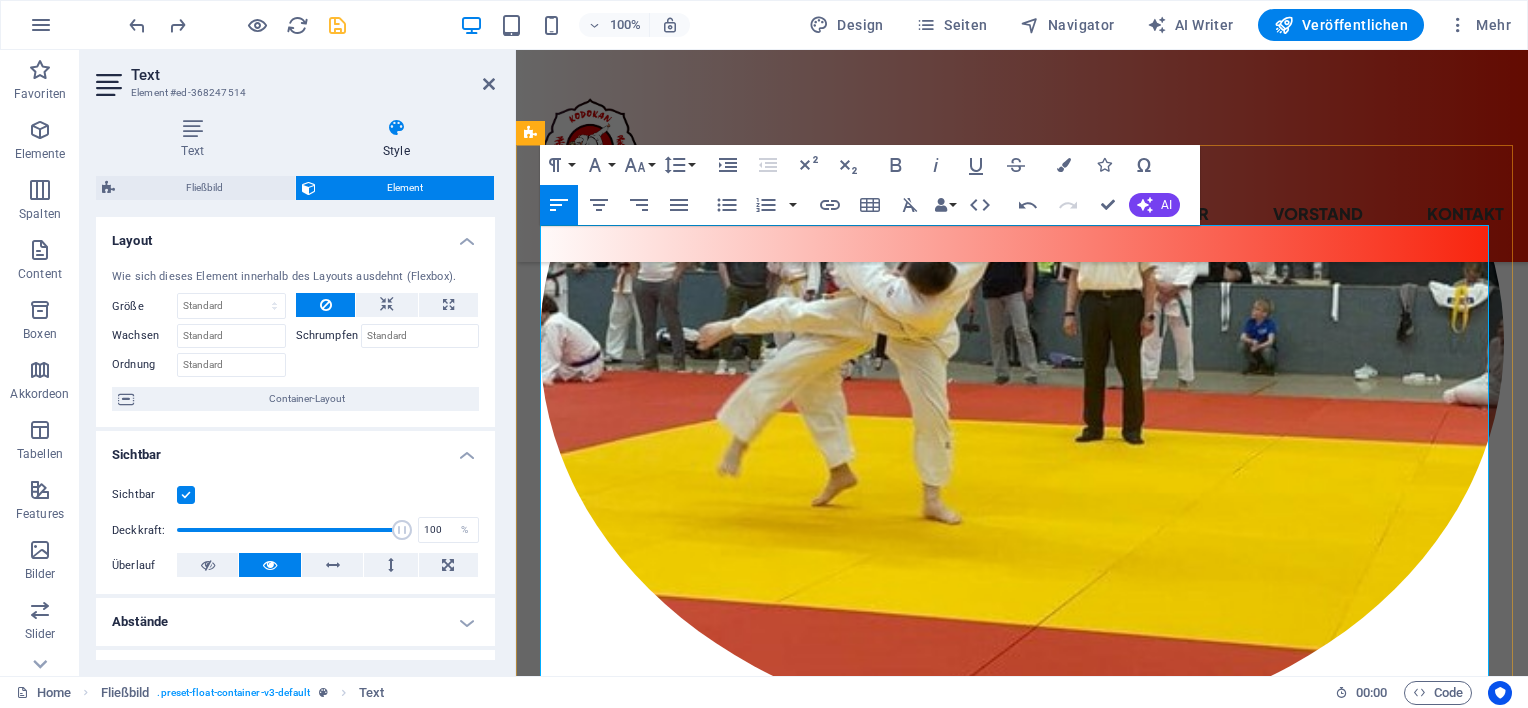 click on "Trainer: [PERSON] / [PERSON]" at bounding box center (1022, 1156) 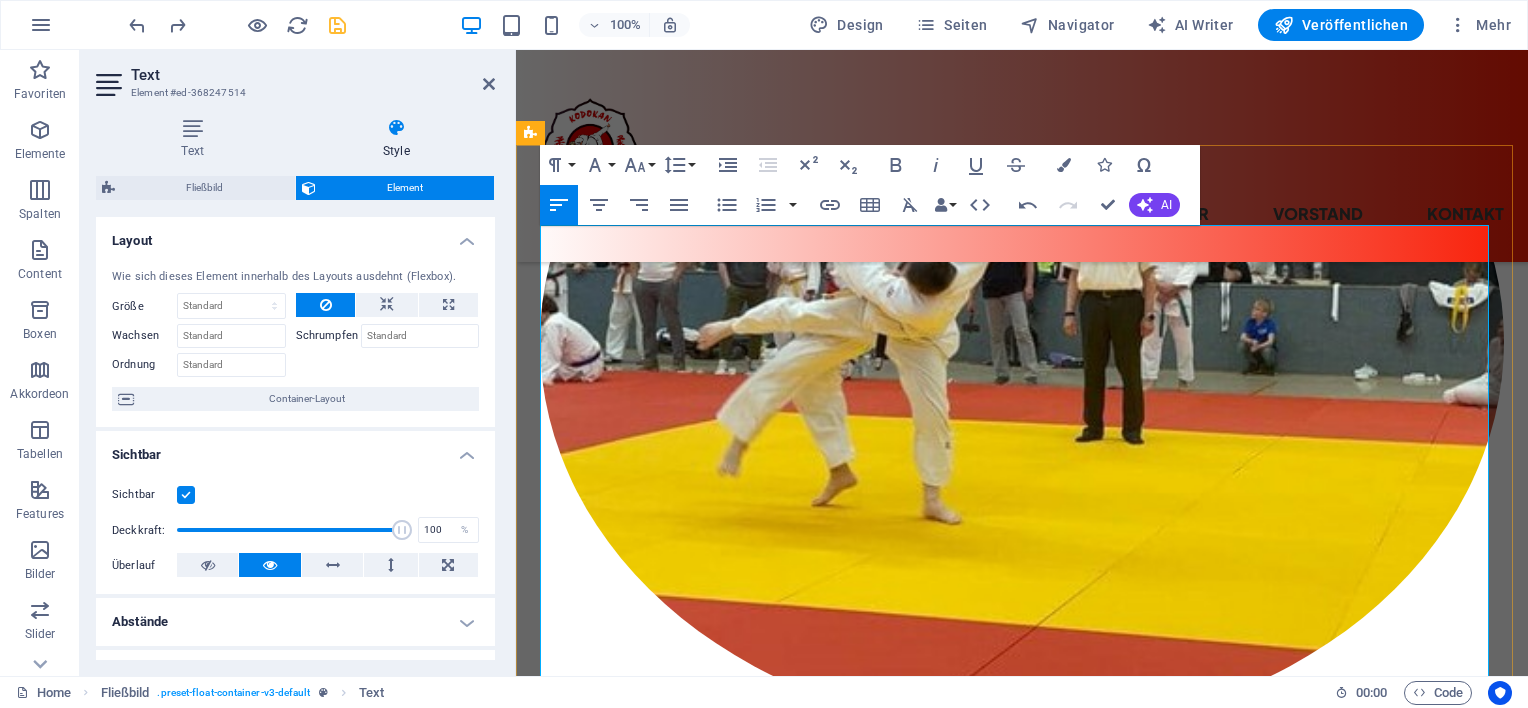 click on "Dienstag" at bounding box center (1022, 1098) 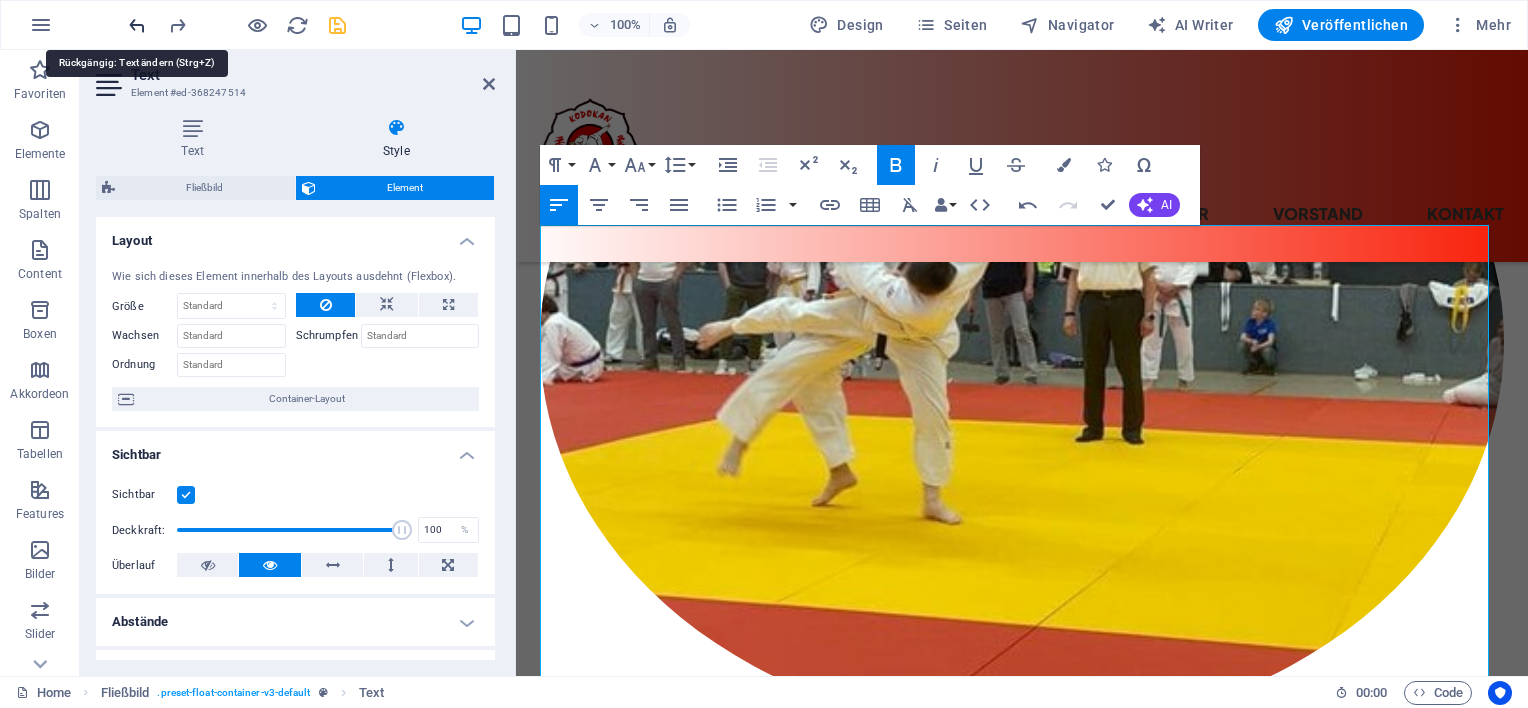 click at bounding box center (137, 25) 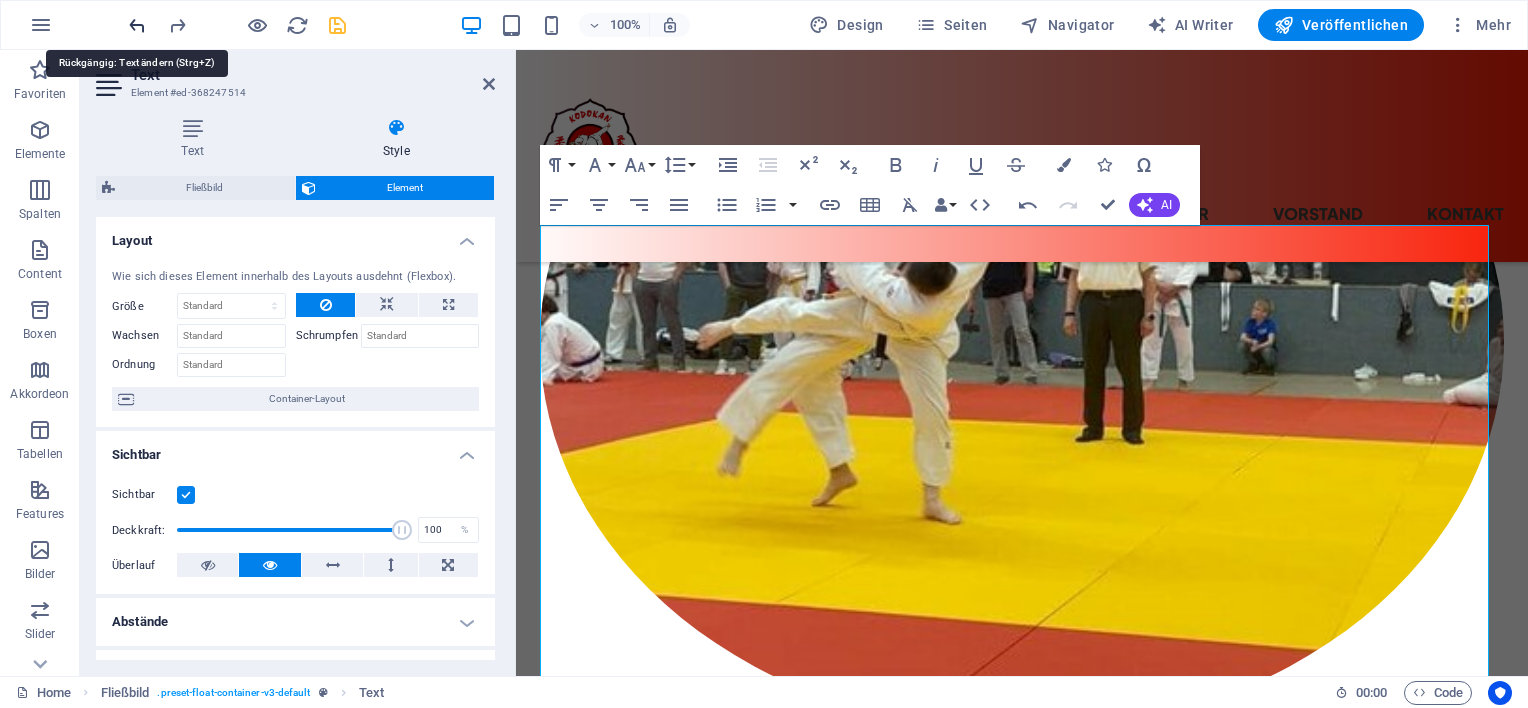click at bounding box center (137, 25) 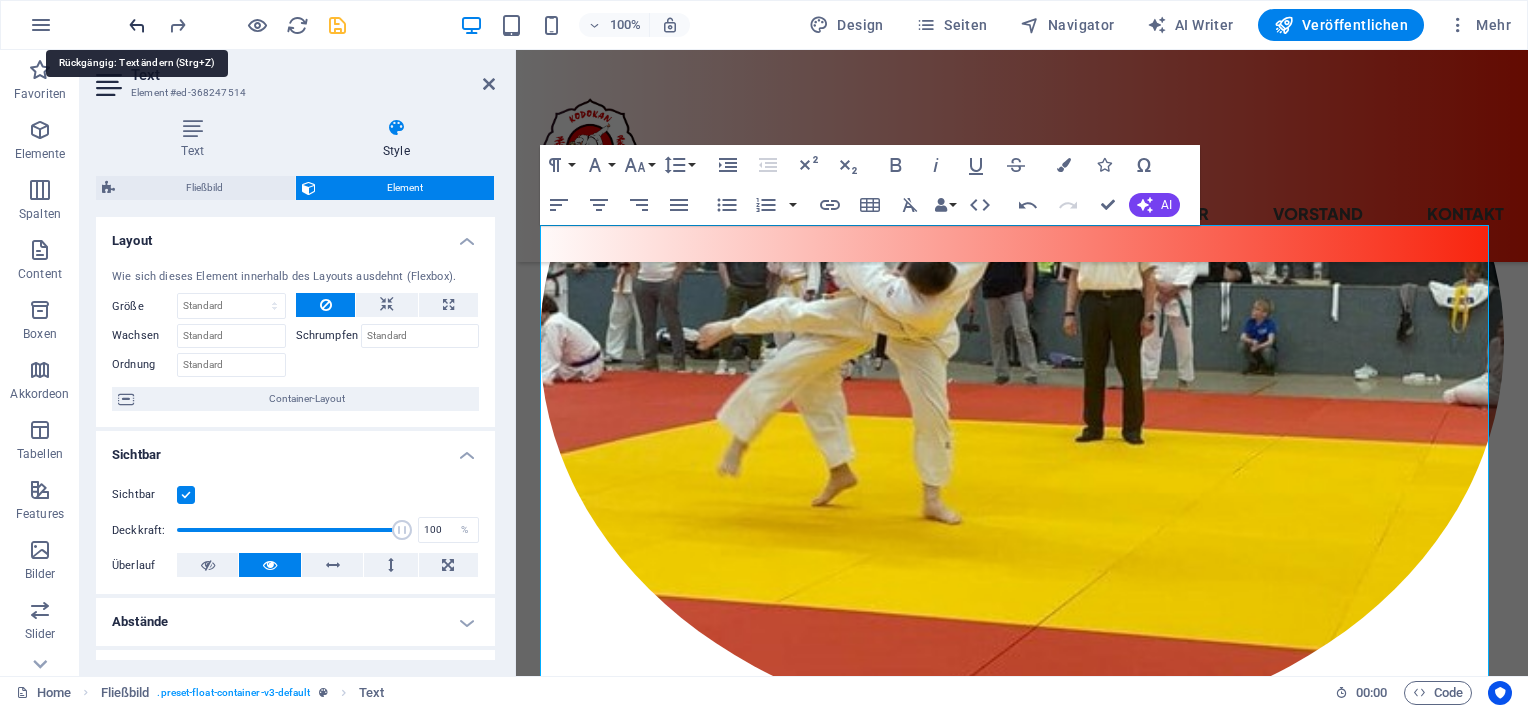 click at bounding box center (137, 25) 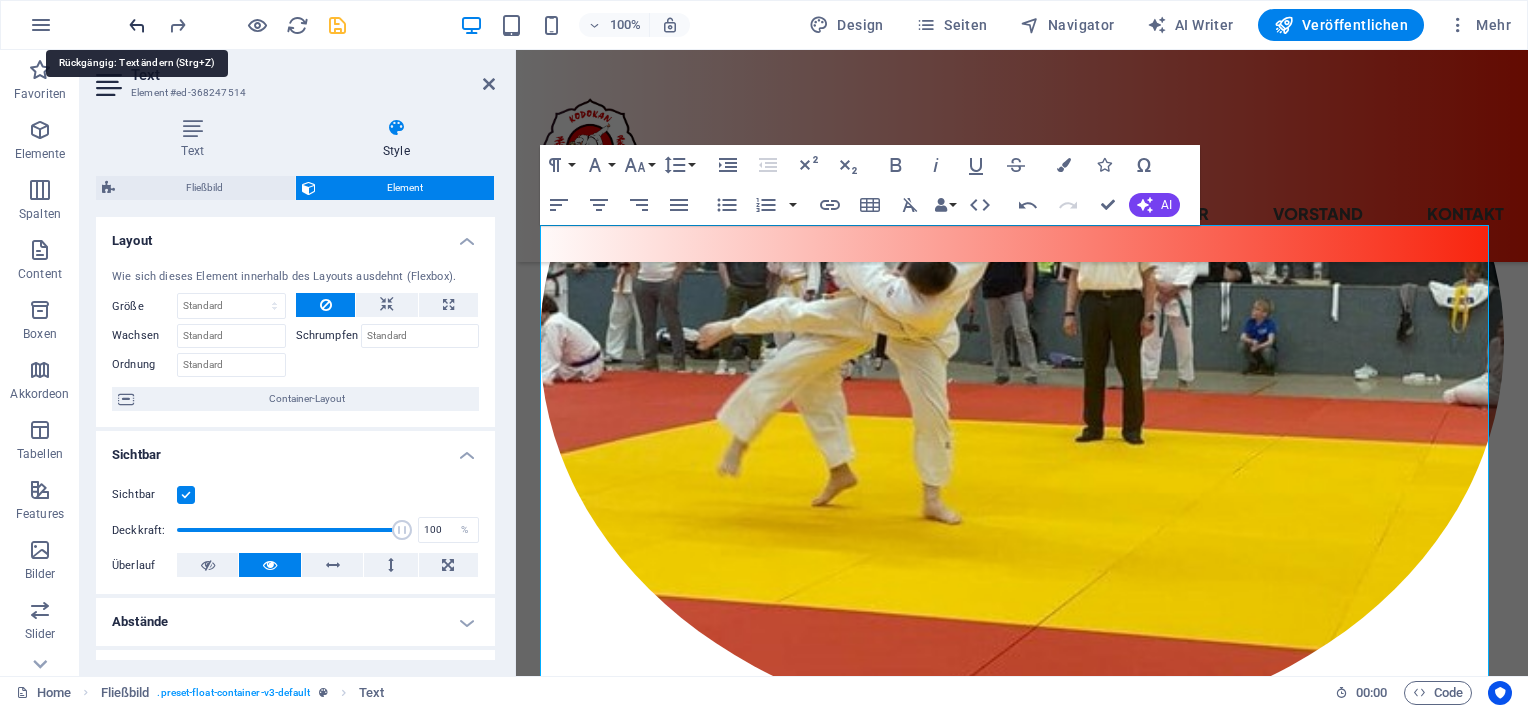 click at bounding box center [137, 25] 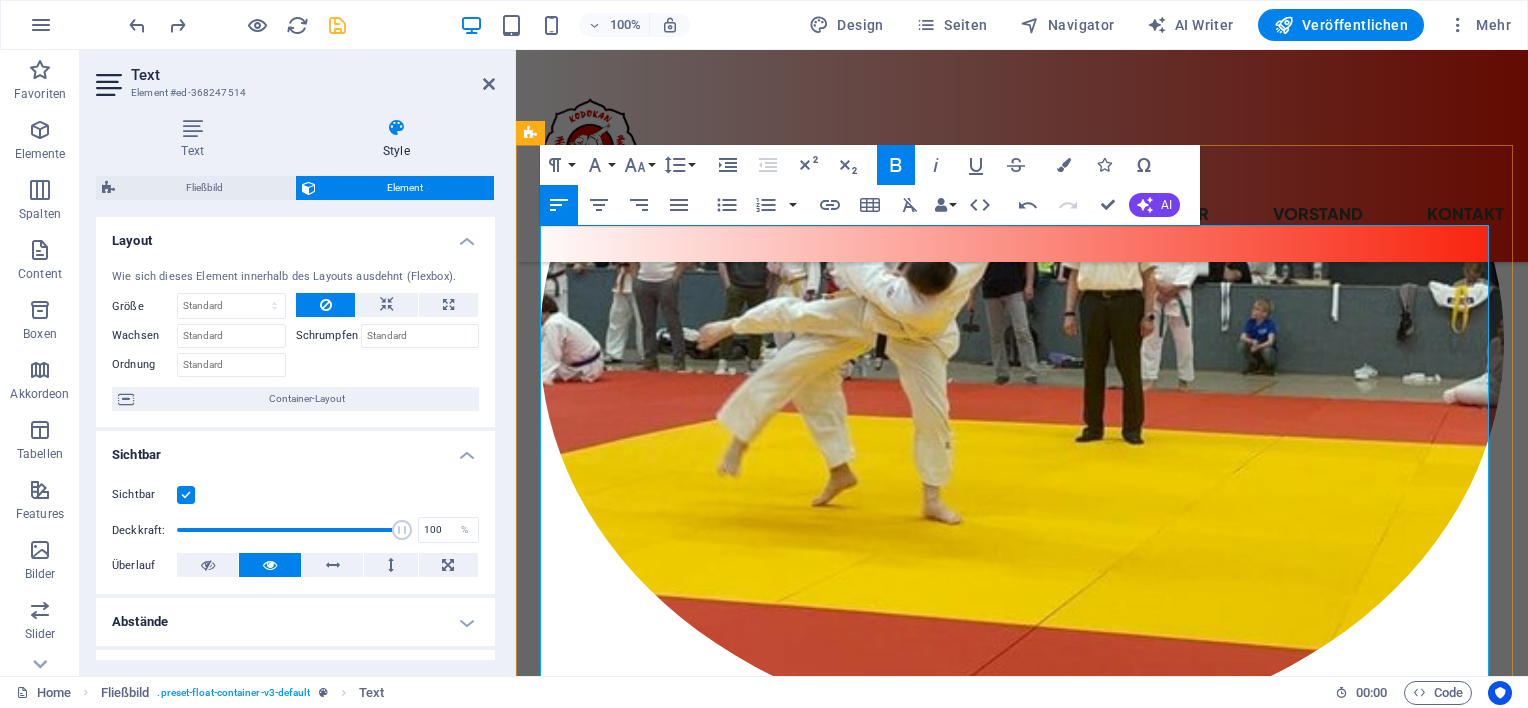 drag, startPoint x: 1053, startPoint y: 434, endPoint x: 1135, endPoint y: 428, distance: 82.219215 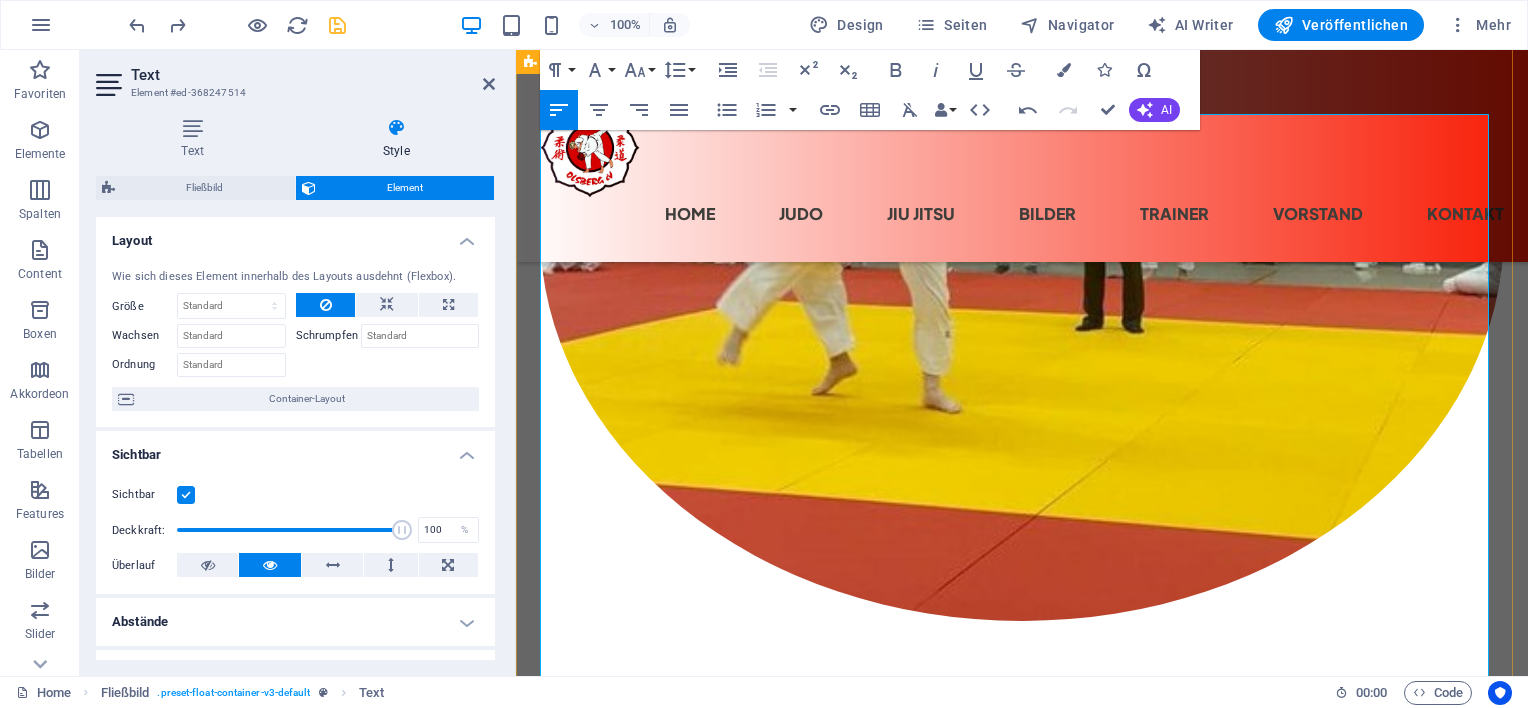 scroll, scrollTop: 726, scrollLeft: 0, axis: vertical 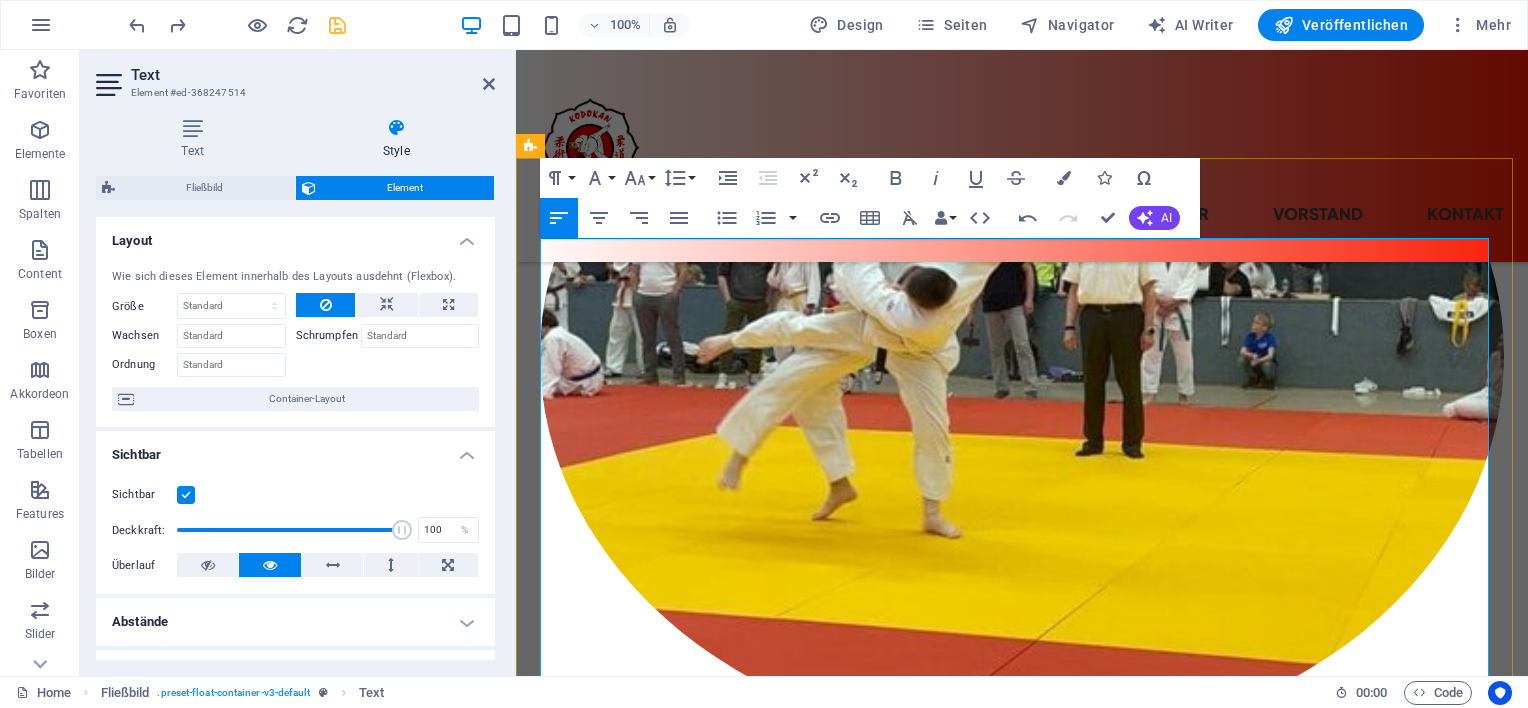click at bounding box center (1022, 988) 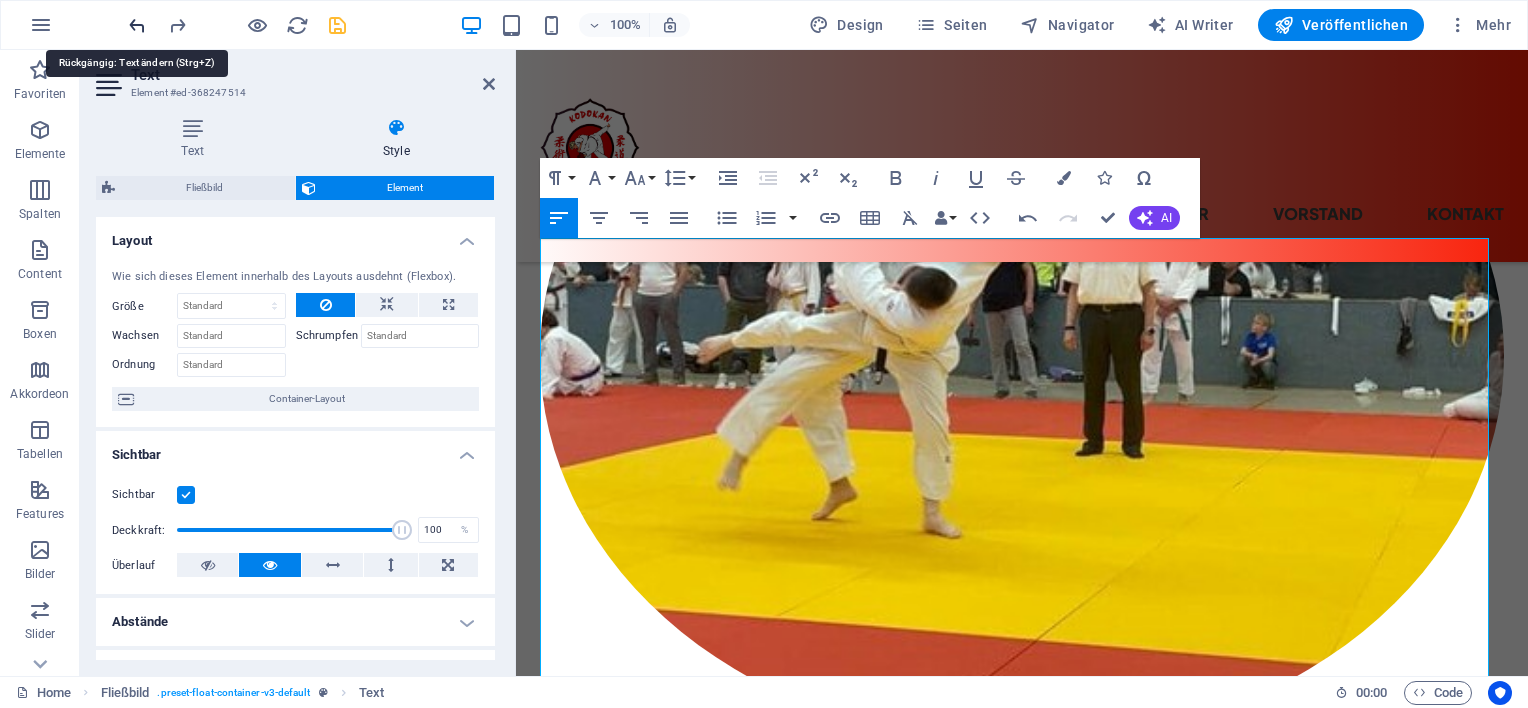 click at bounding box center [137, 25] 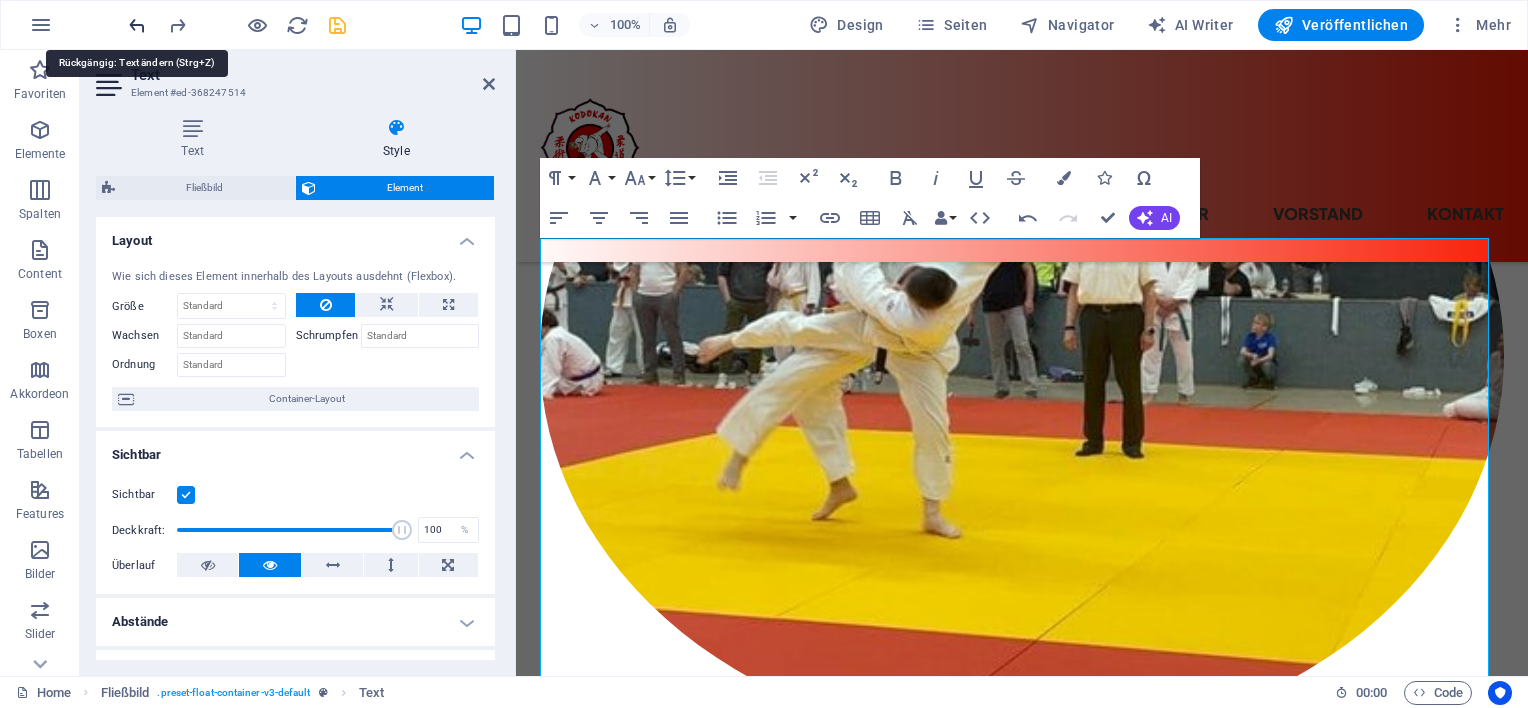 click at bounding box center (137, 25) 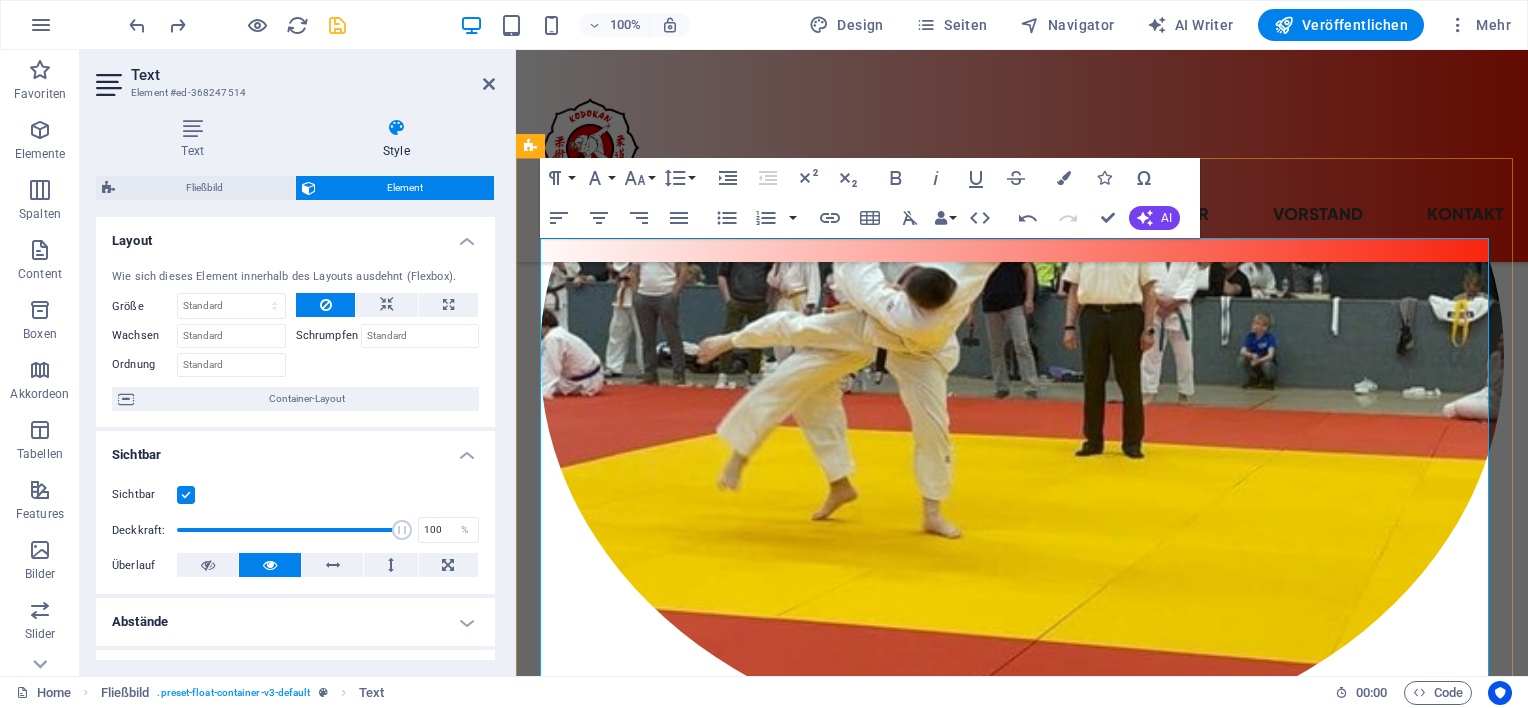 click on "Judo" at bounding box center [1022, 1021] 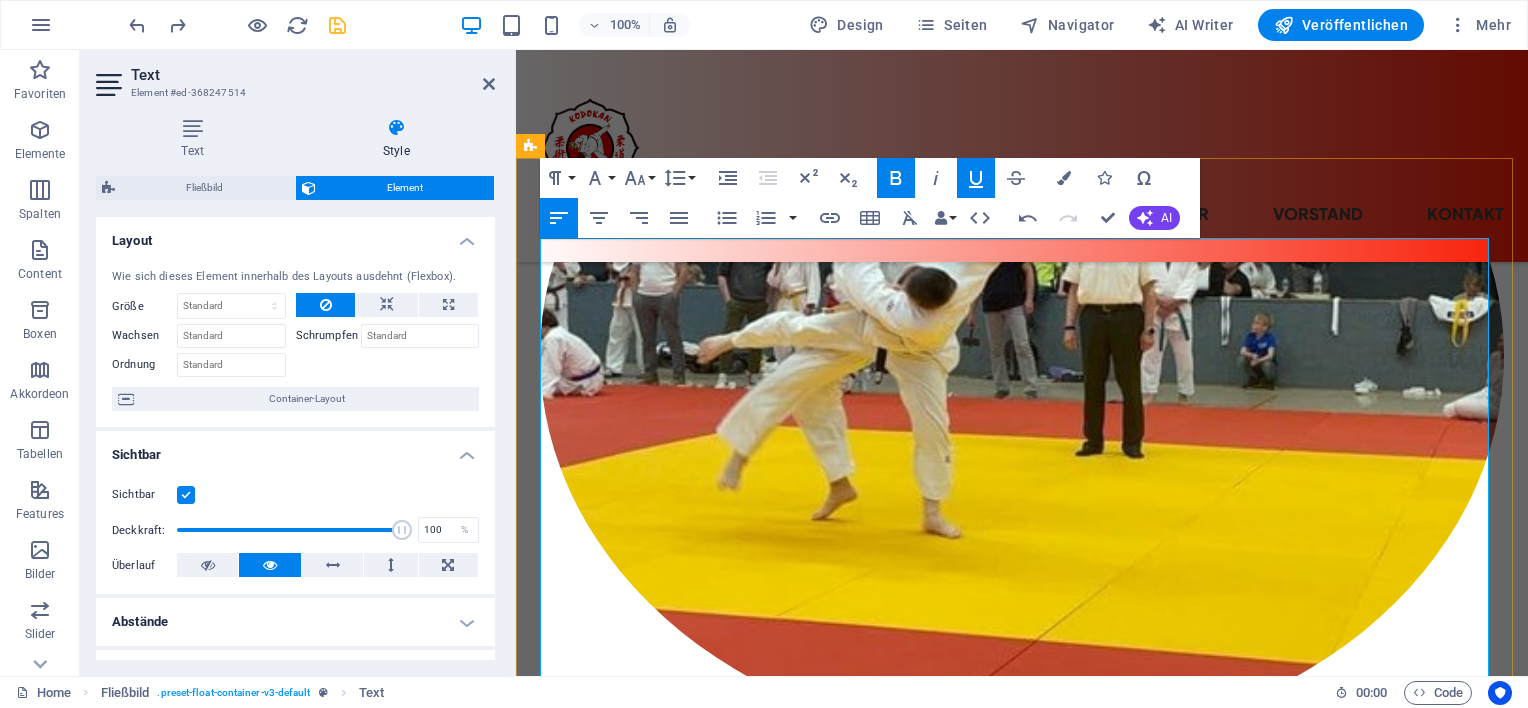click on "Aktuelle Trainingszeite" at bounding box center [1109, 947] 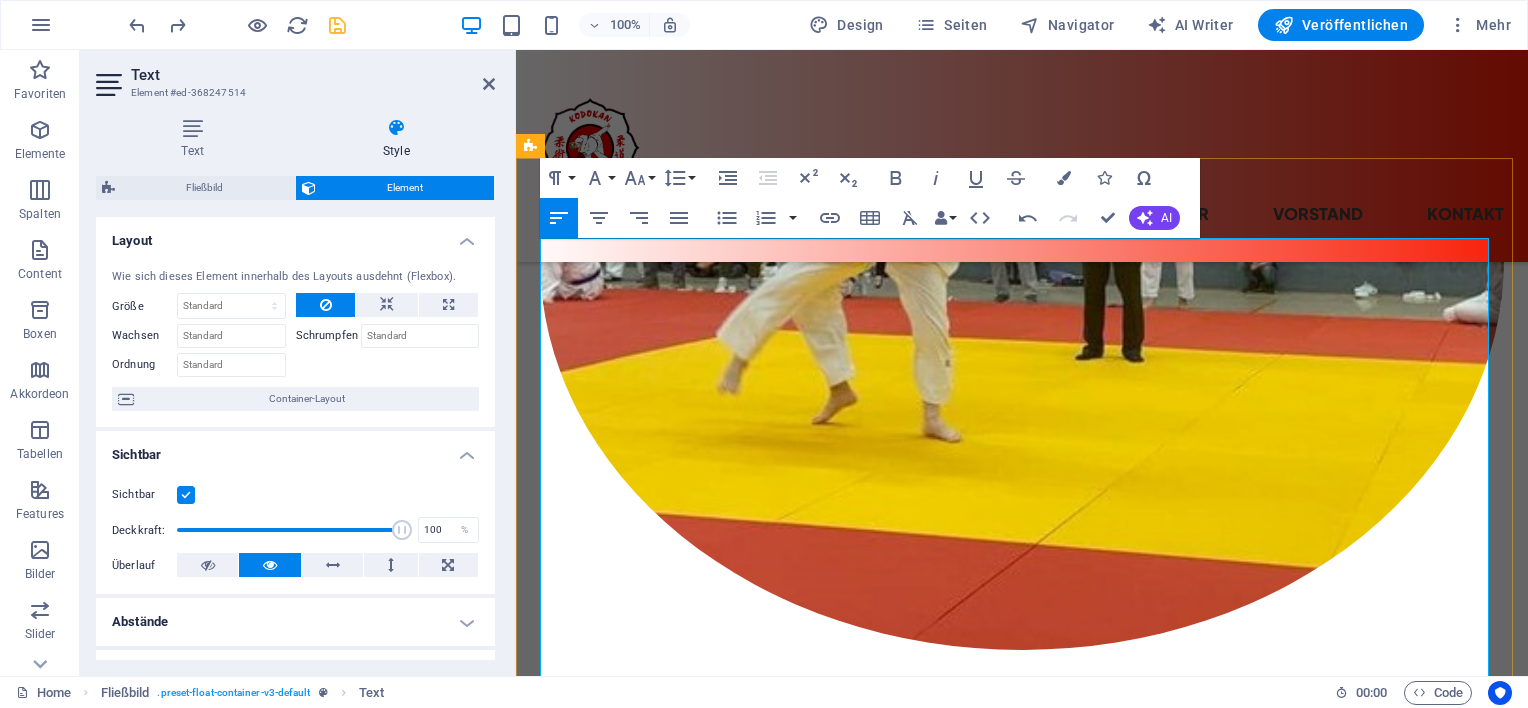 scroll, scrollTop: 697, scrollLeft: 0, axis: vertical 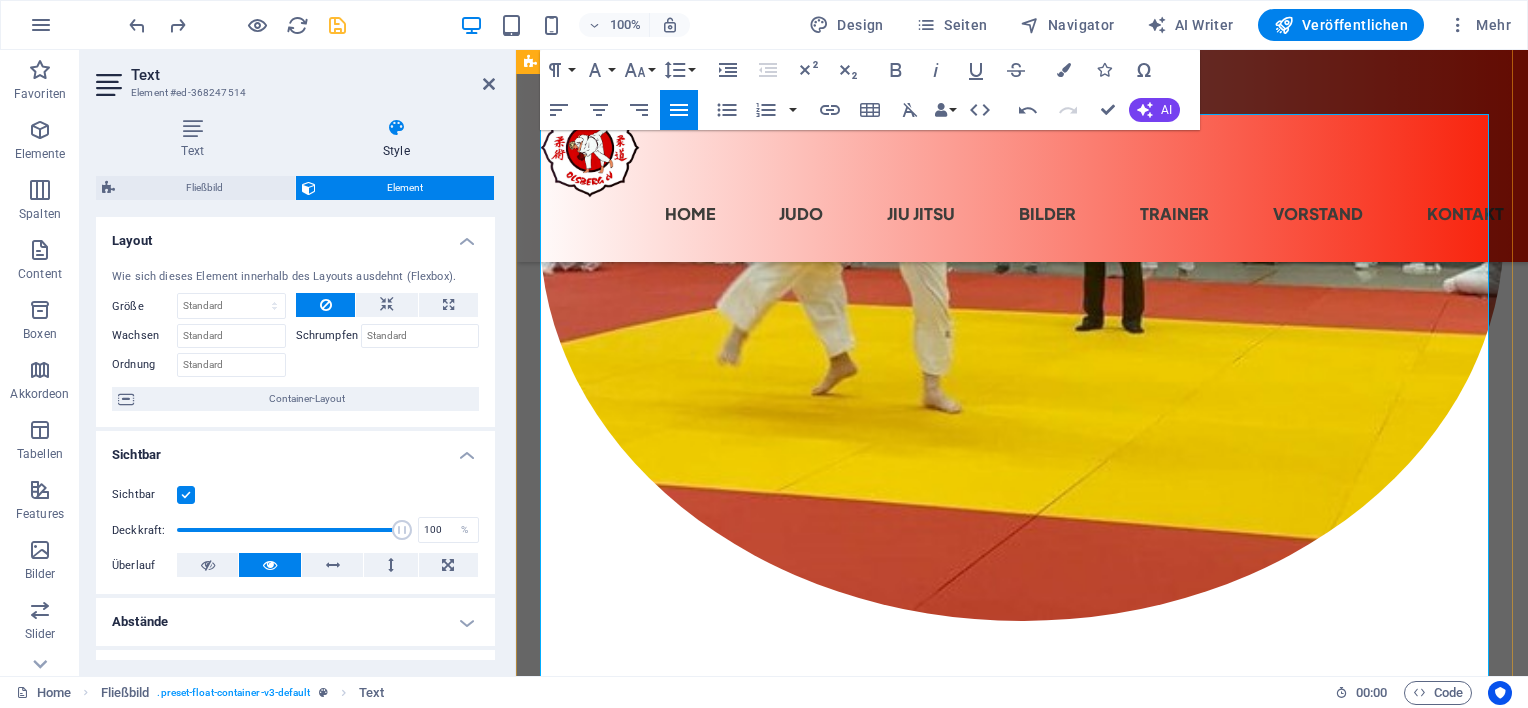 drag, startPoint x: 1003, startPoint y: 576, endPoint x: 1151, endPoint y: 572, distance: 148.05405 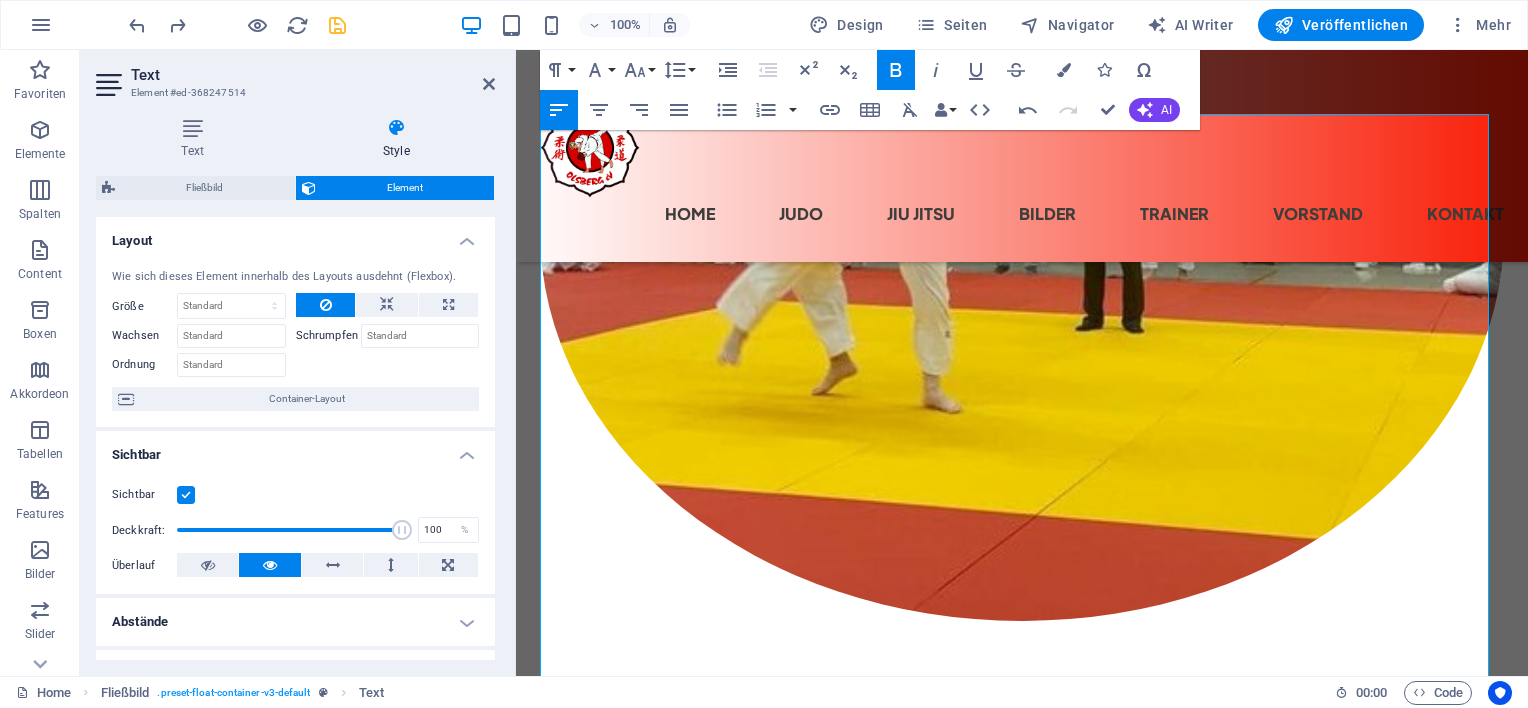 click 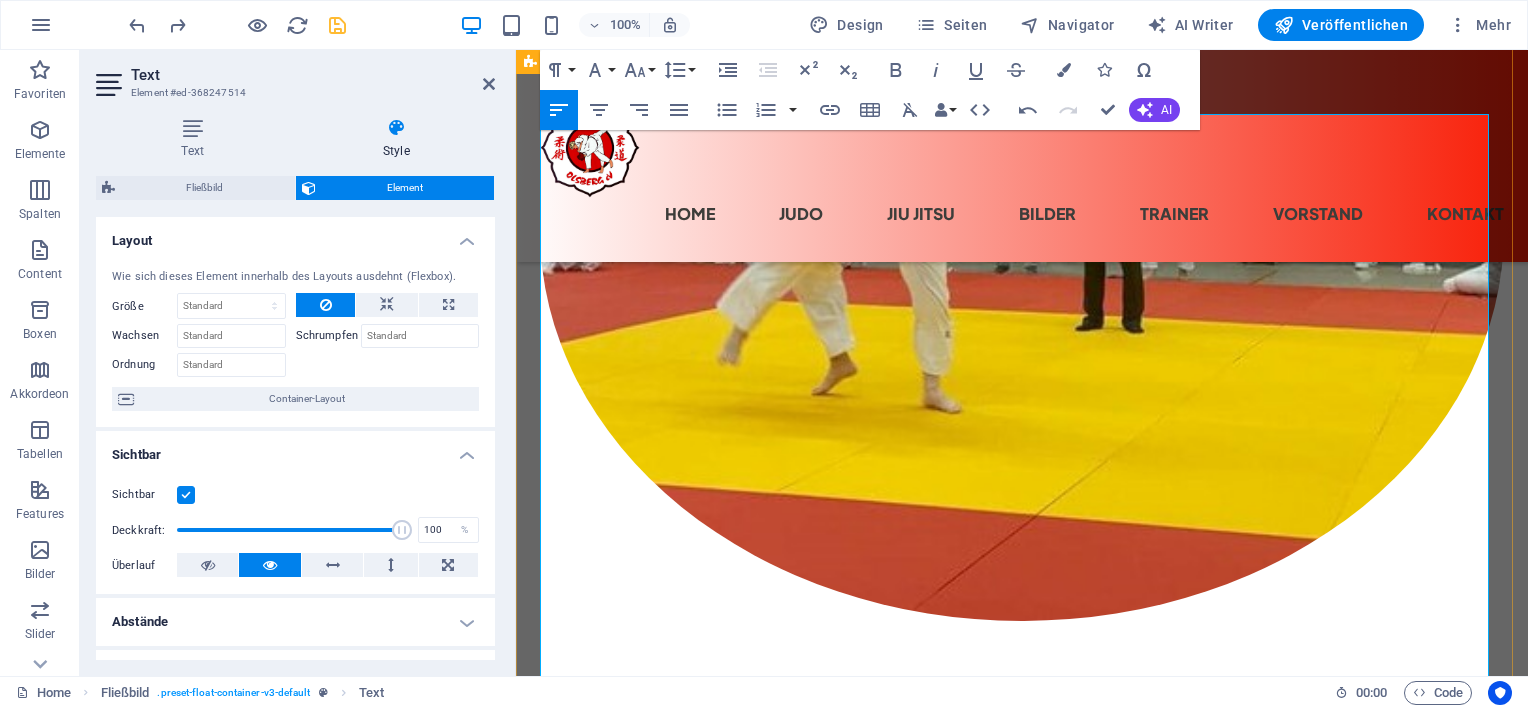 click on "16.30 - 17.45 Uhr Kindertraining ab 4 Jahre bis gelb/orange Gurt Trainer: [FIRST] / [FIRST] / [FIRST] / [FIRST]" at bounding box center (1022, 1089) 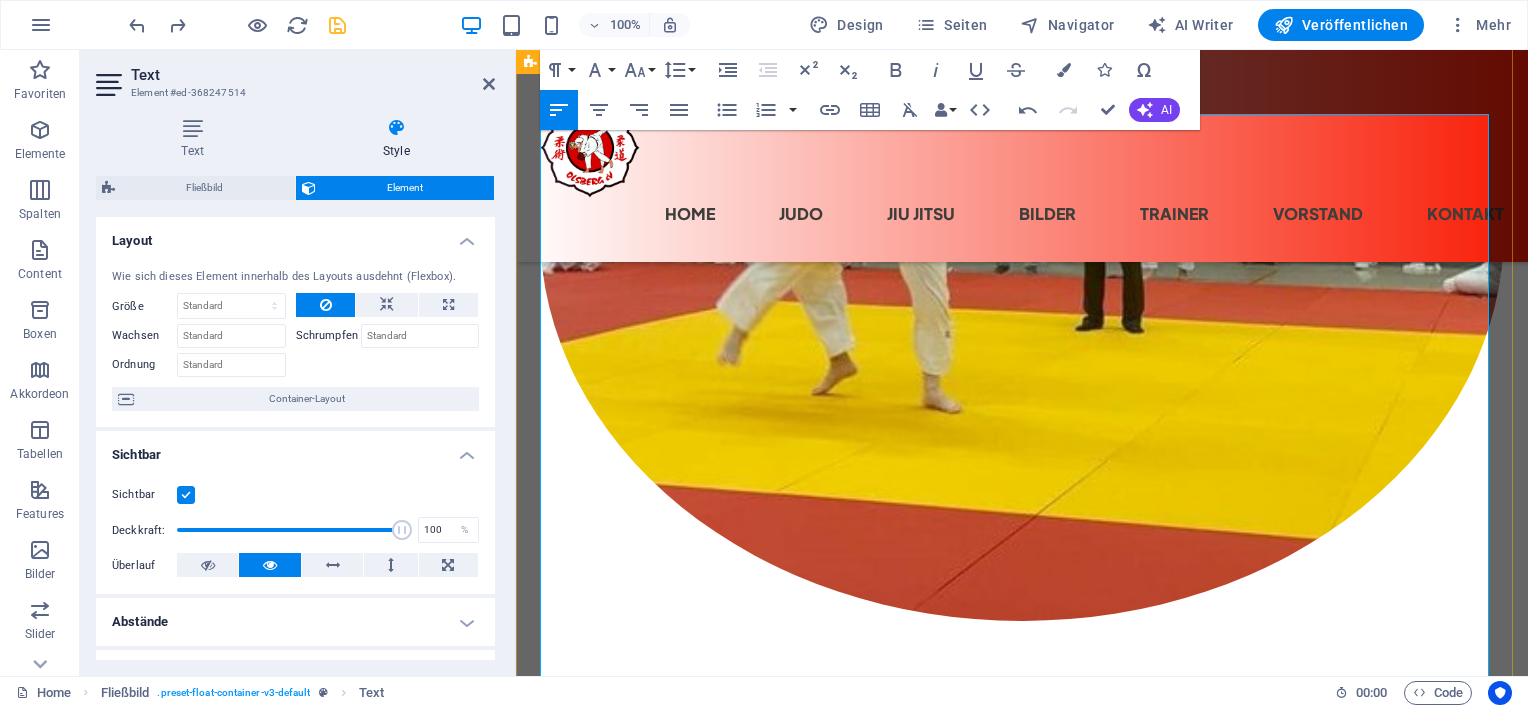 click on "Freitag  Trainer [FIRST] / [FIRST]" at bounding box center (1022, 1246) 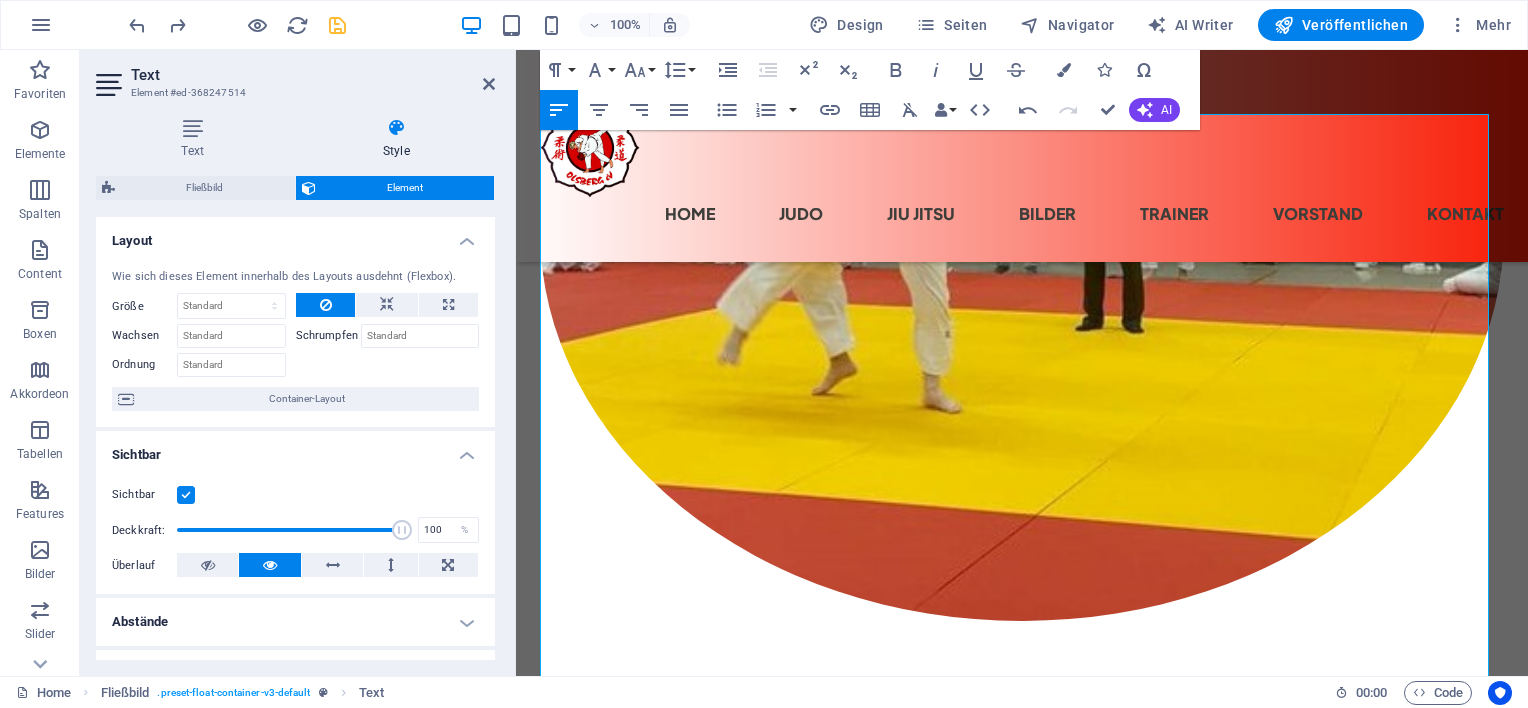 click at bounding box center (337, 25) 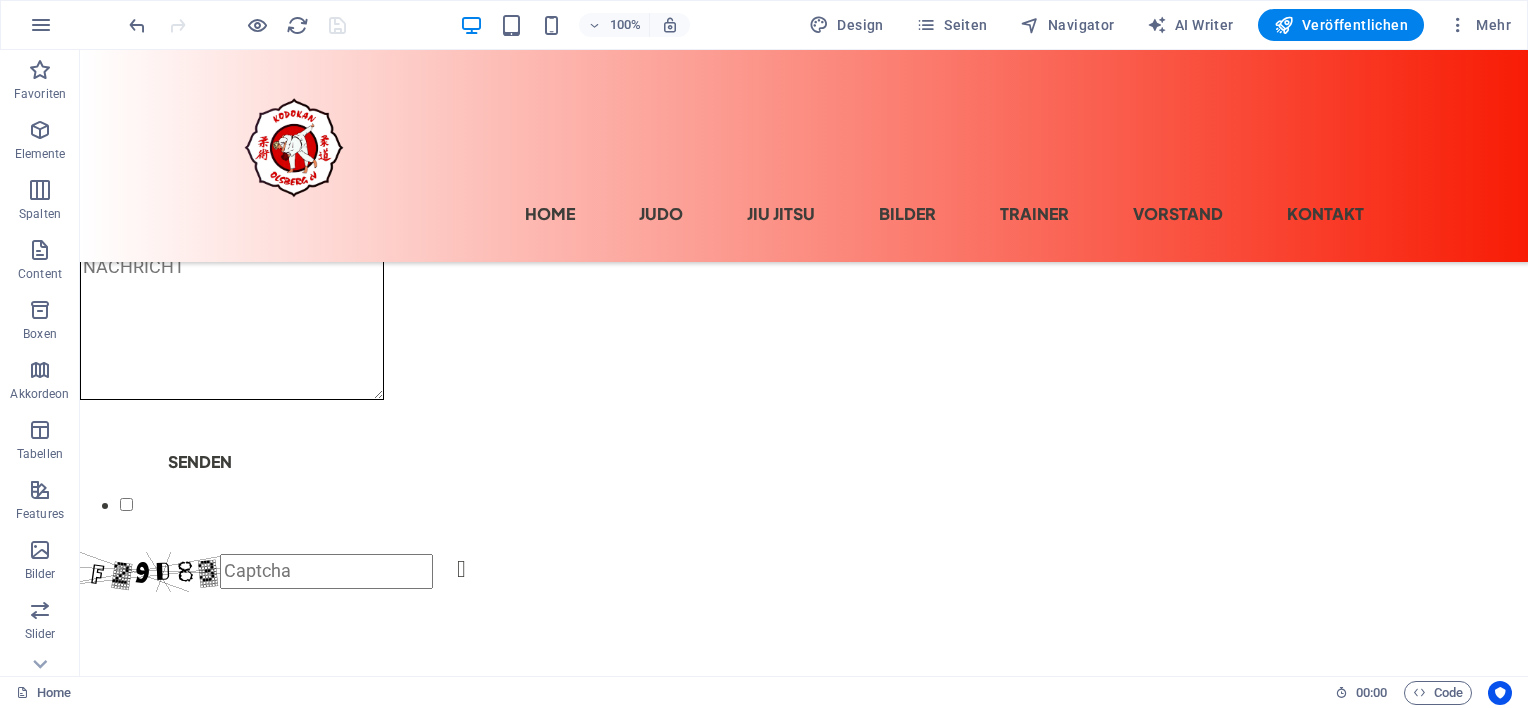 scroll, scrollTop: 0, scrollLeft: 0, axis: both 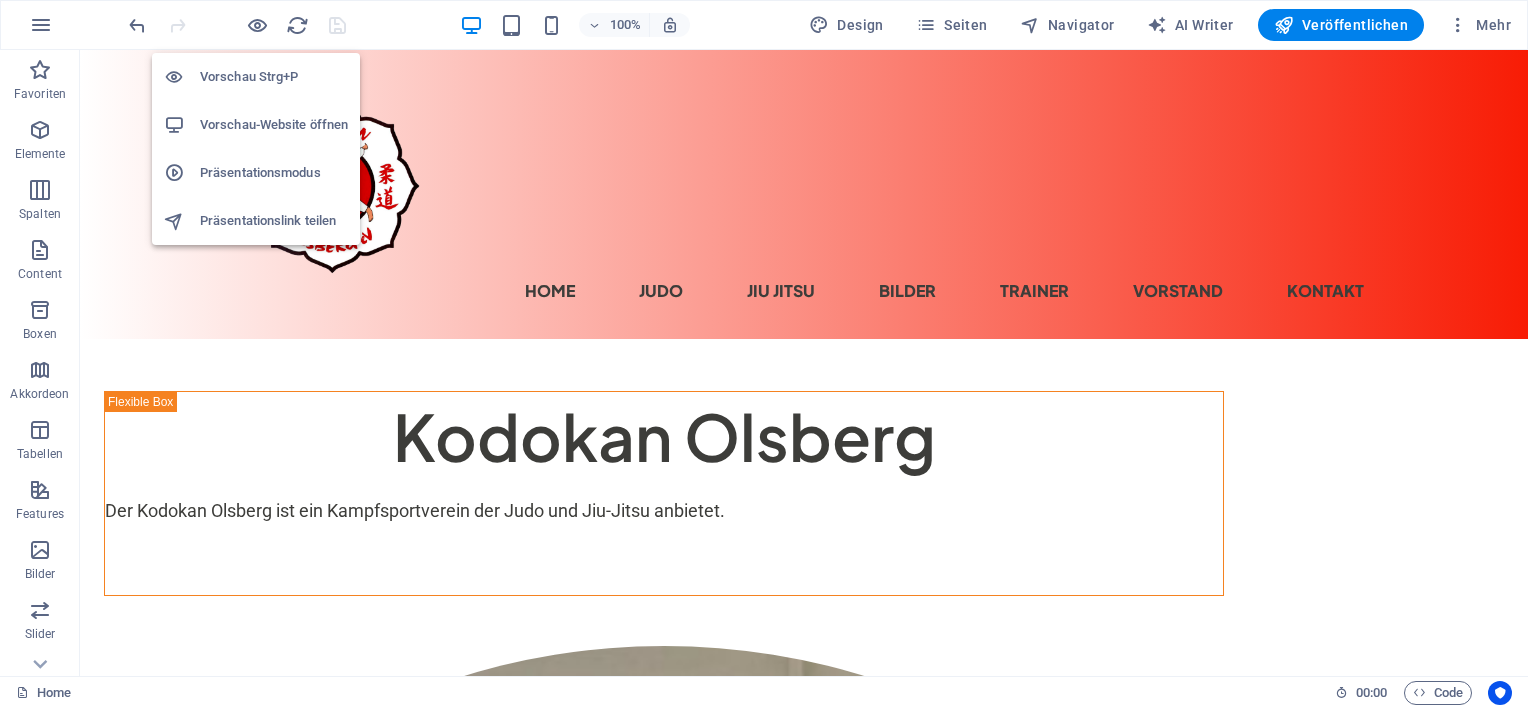 click on "Vorschau-Website öffnen" at bounding box center [274, 125] 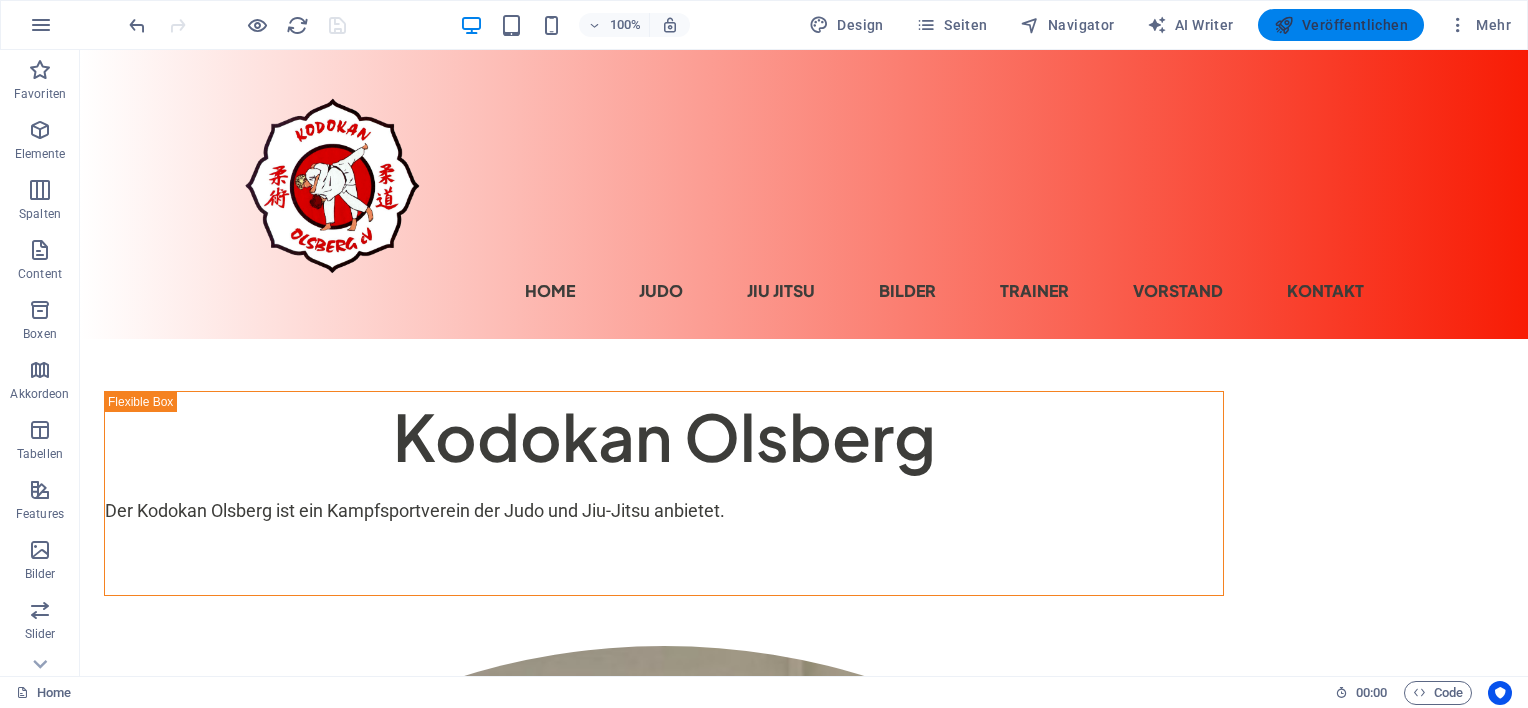 click on "Veröffentlichen" at bounding box center (1341, 25) 